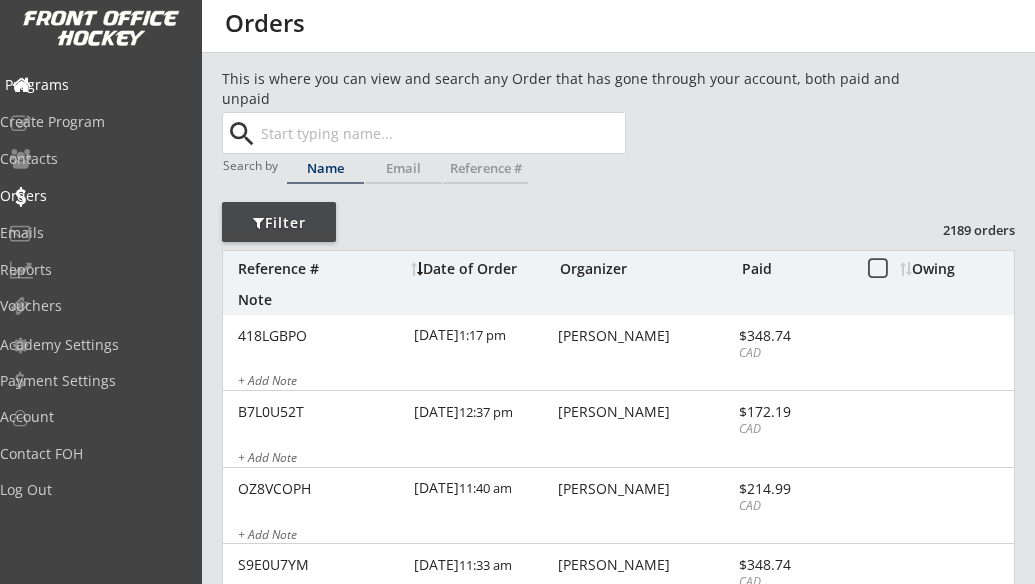 scroll, scrollTop: 0, scrollLeft: 0, axis: both 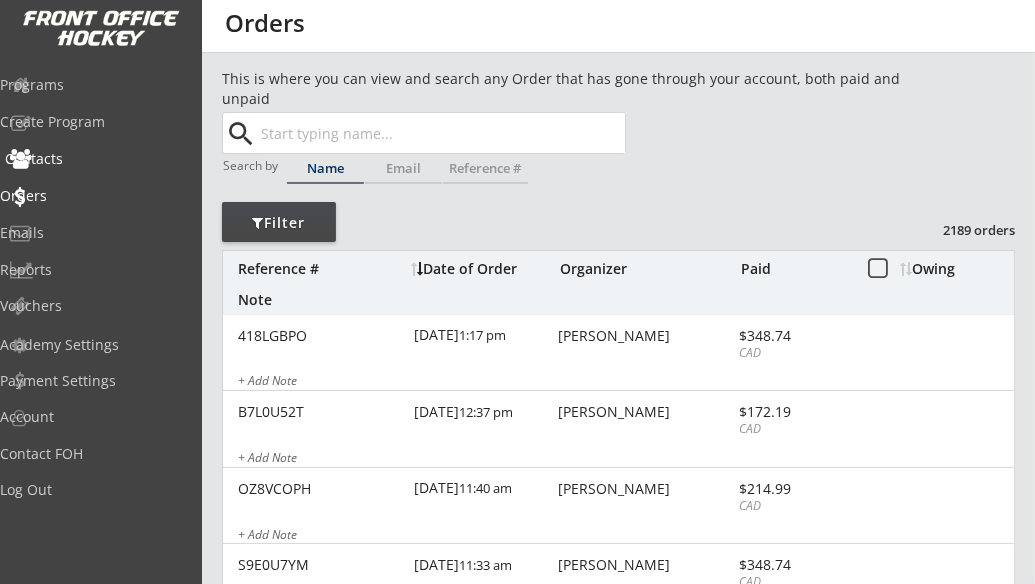 click on "Contacts" at bounding box center (95, 159) 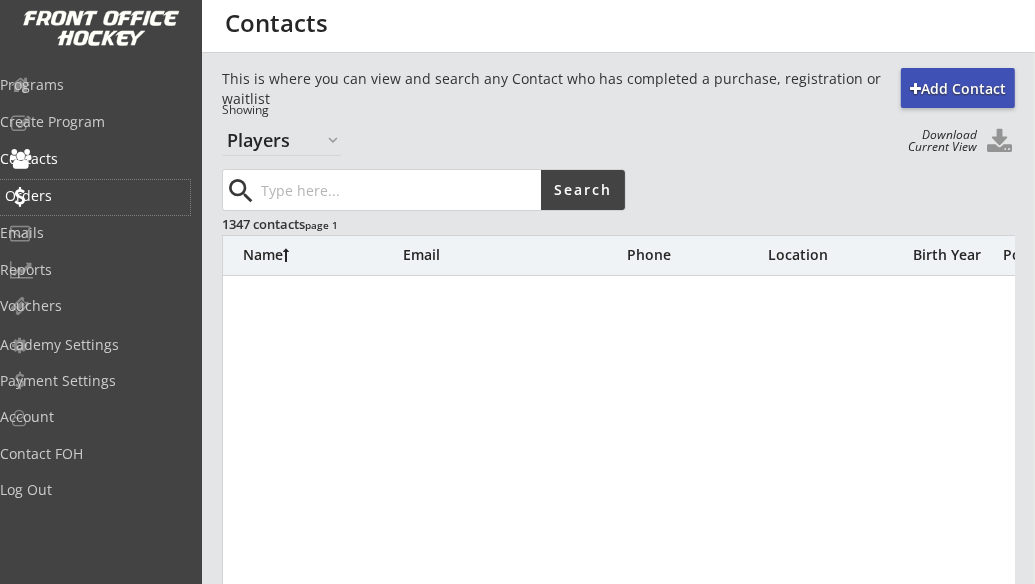 click on "Orders" at bounding box center (95, 196) 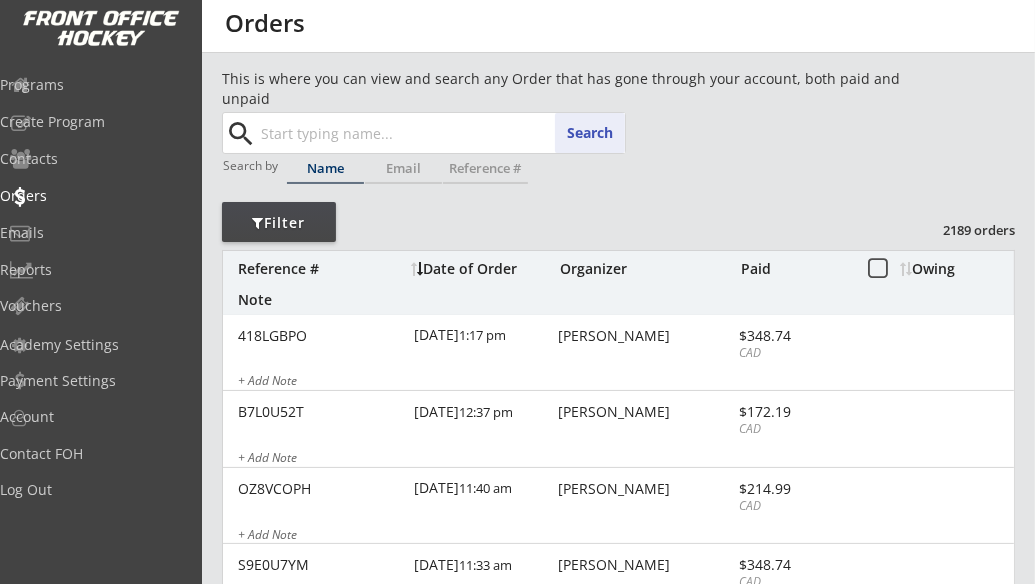 click at bounding box center [441, 133] 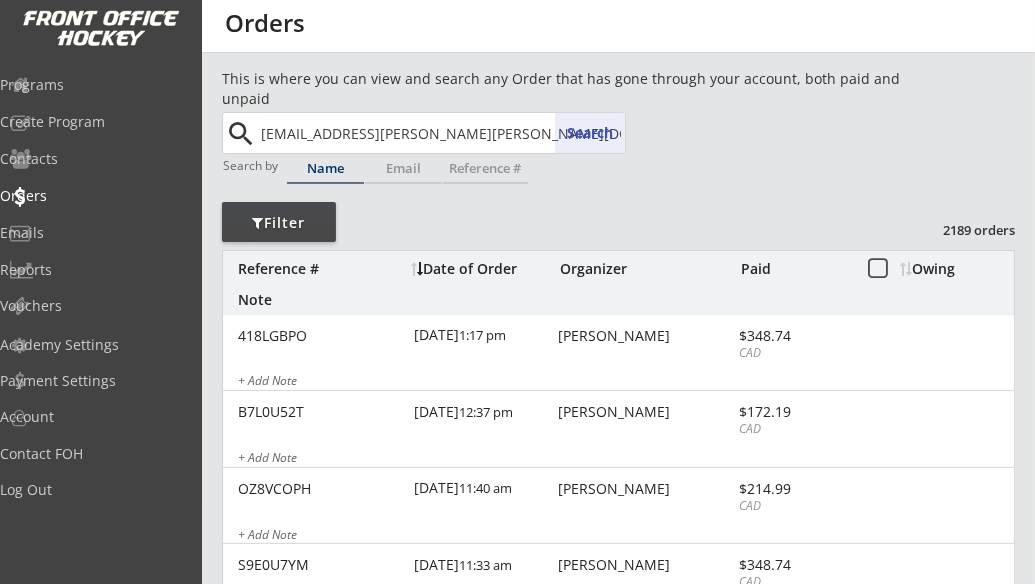 type on "victoria.haney@shaw.ca" 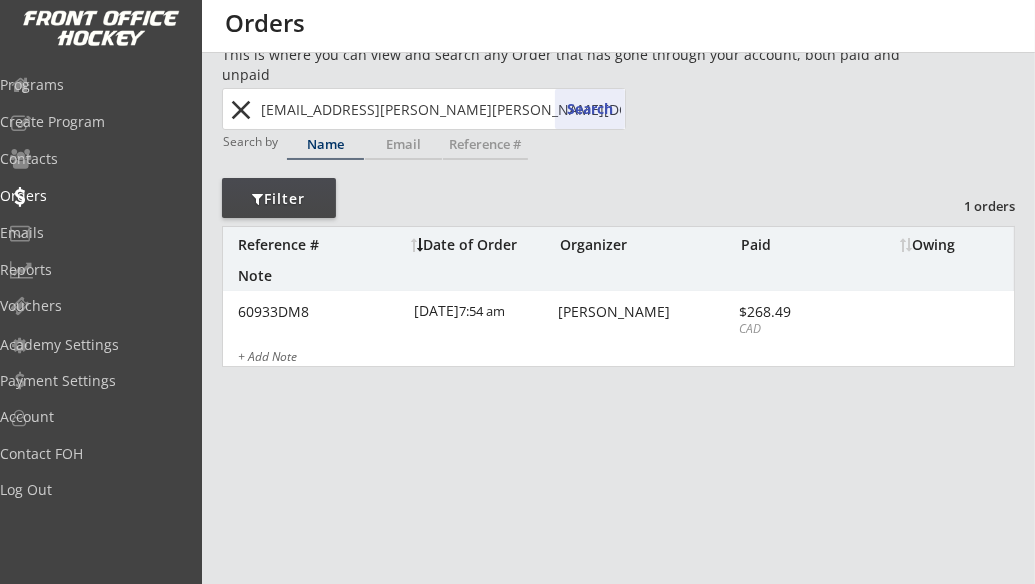 scroll, scrollTop: 27, scrollLeft: 0, axis: vertical 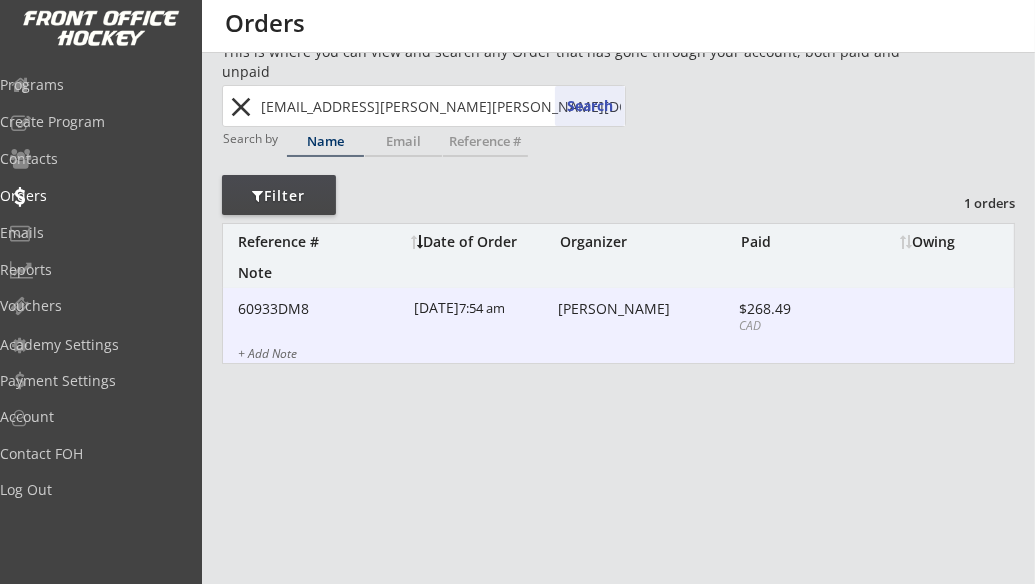 click on "Victoria Haney" at bounding box center (645, 309) 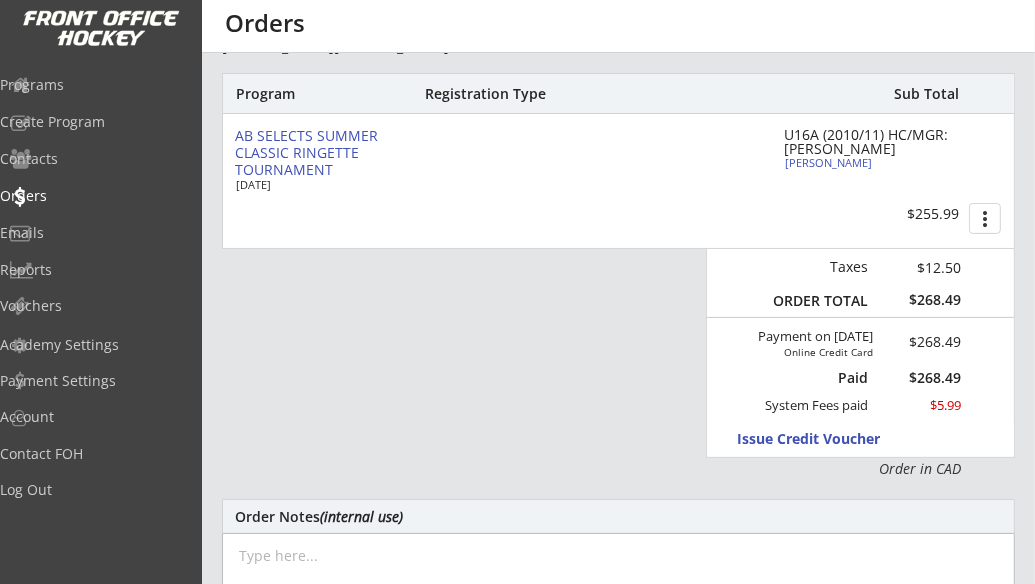 scroll, scrollTop: 284, scrollLeft: 0, axis: vertical 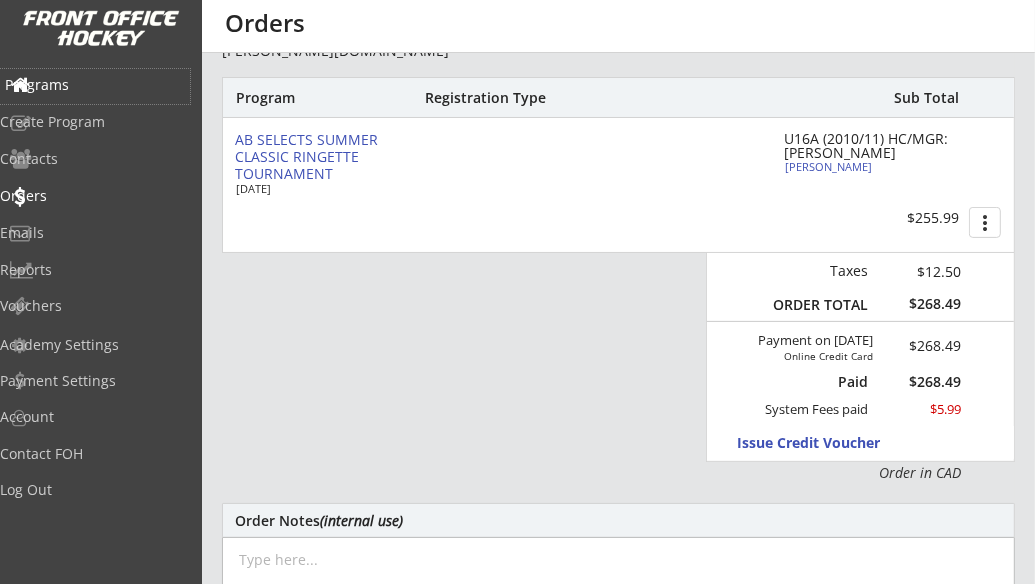 click on "Programs" at bounding box center [95, 85] 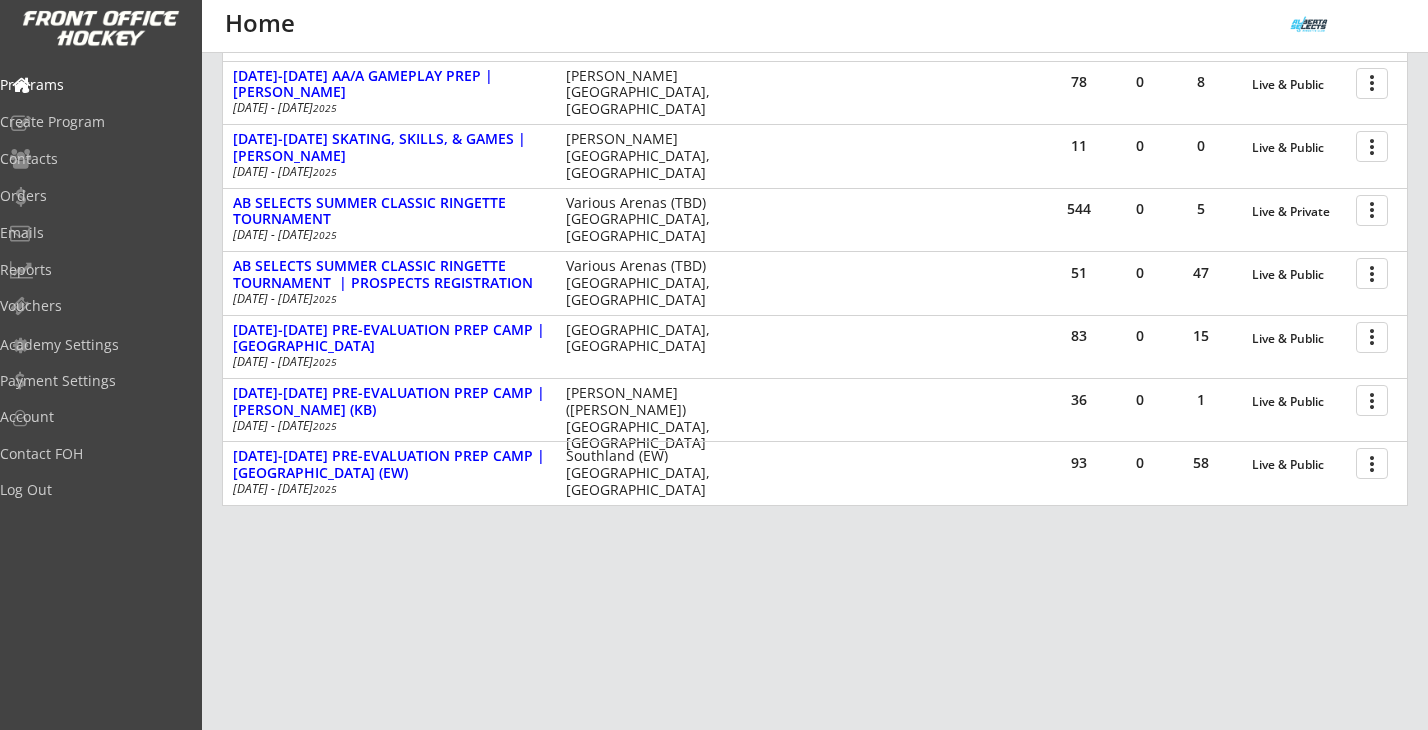 scroll, scrollTop: 835, scrollLeft: 0, axis: vertical 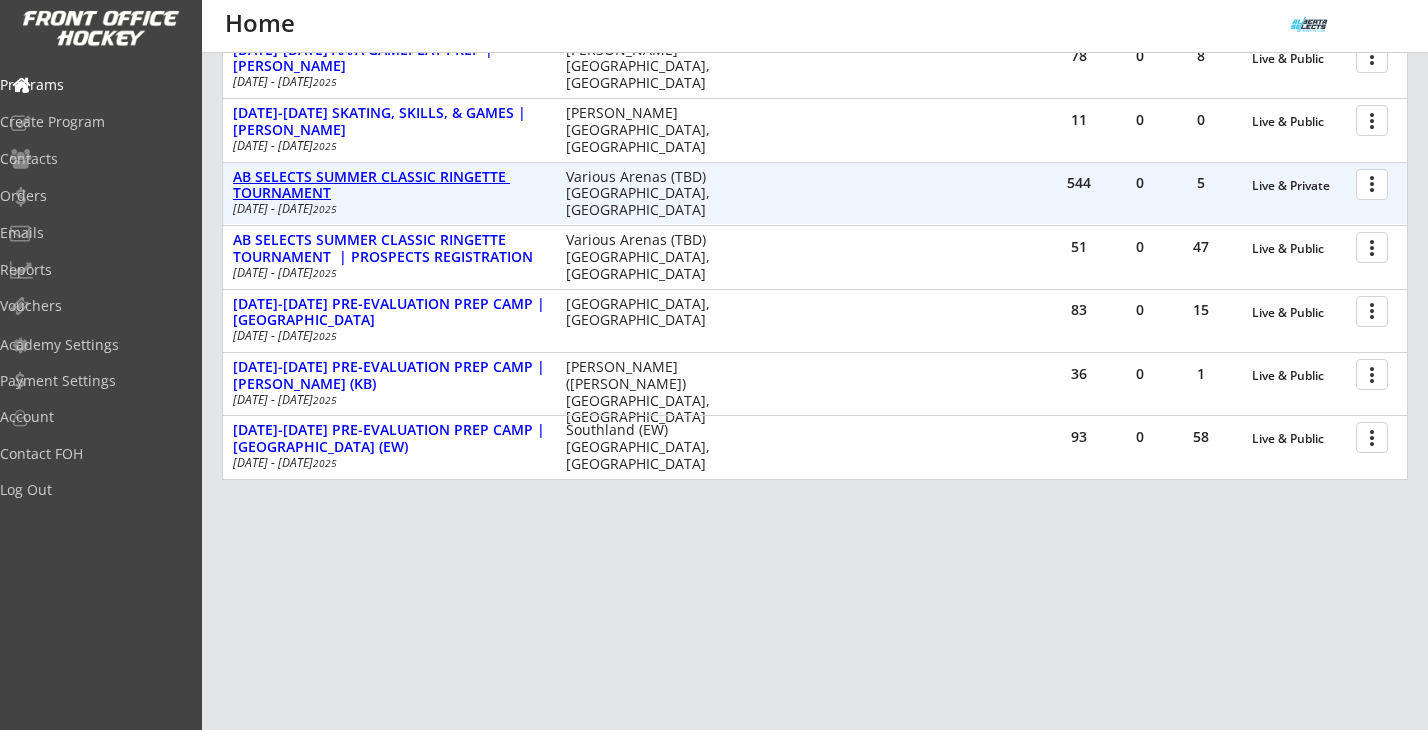 click on "AB SELECTS SUMMER CLASSIC RINGETTE TOURNAMENT" at bounding box center (389, 186) 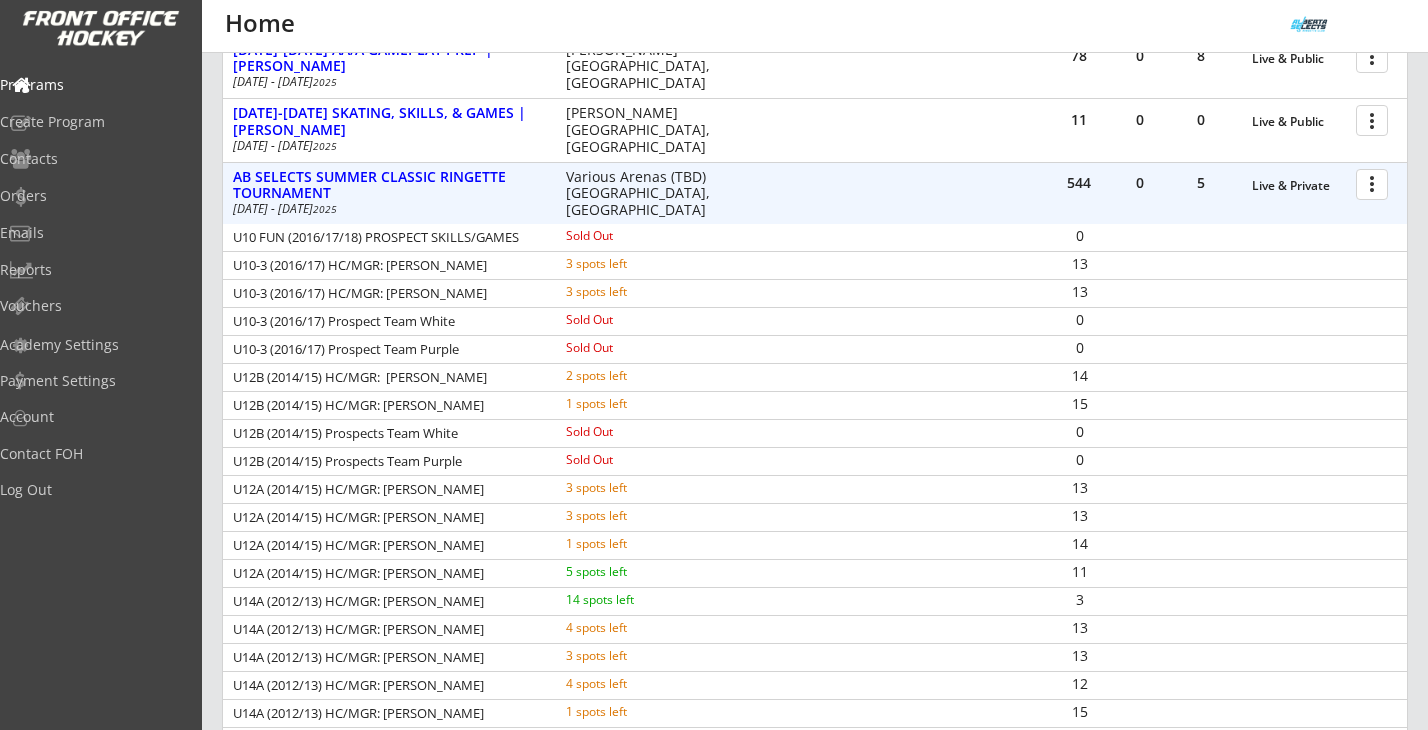 click at bounding box center [1375, 183] 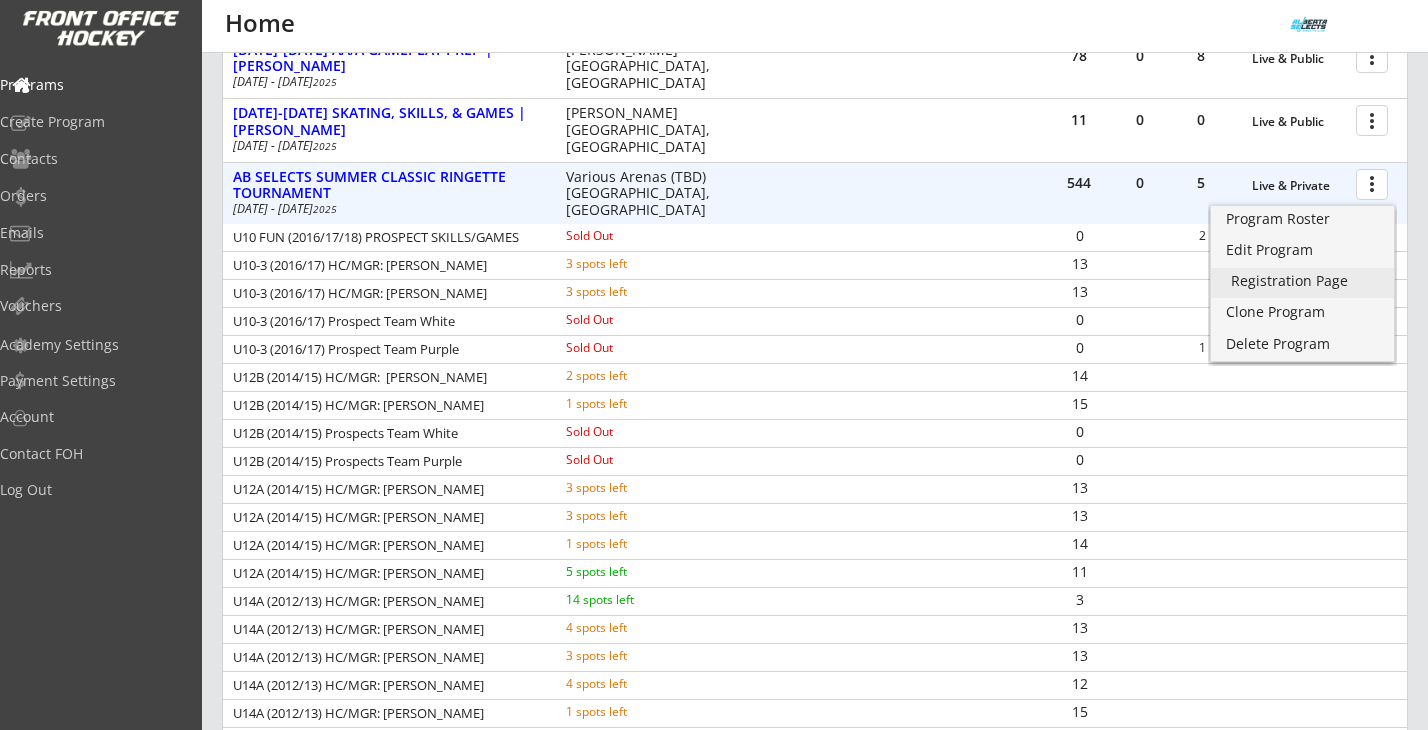 click on "Registration Page" at bounding box center (1302, 281) 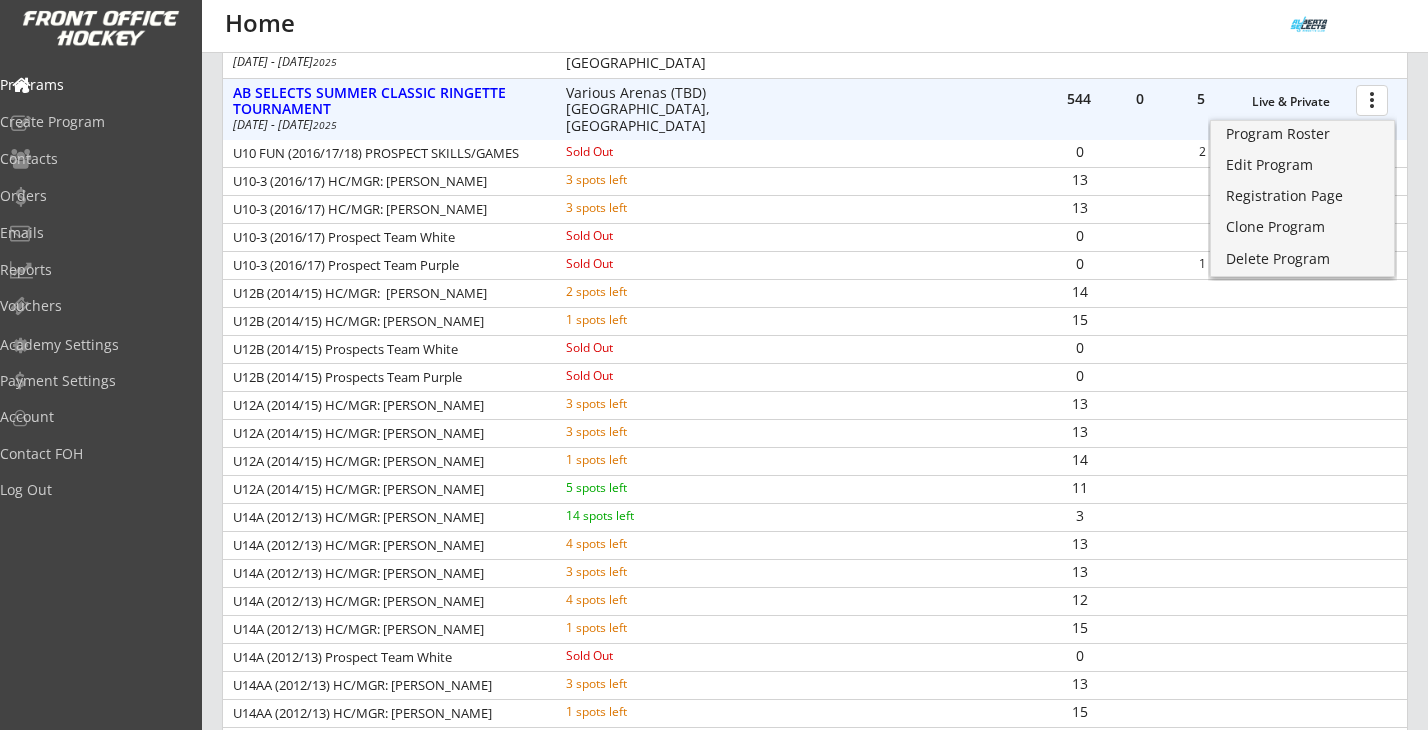 scroll, scrollTop: 913, scrollLeft: 0, axis: vertical 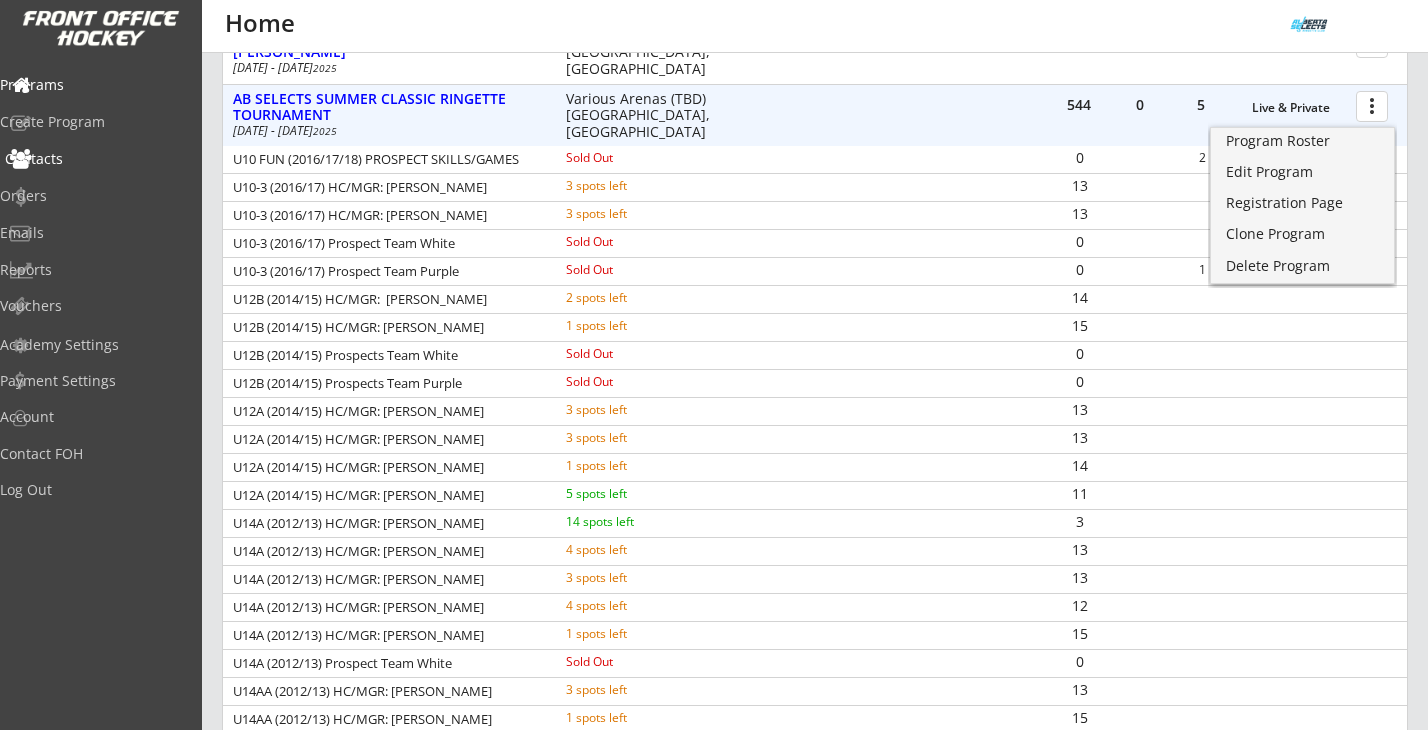 click on "Contacts" at bounding box center [95, 159] 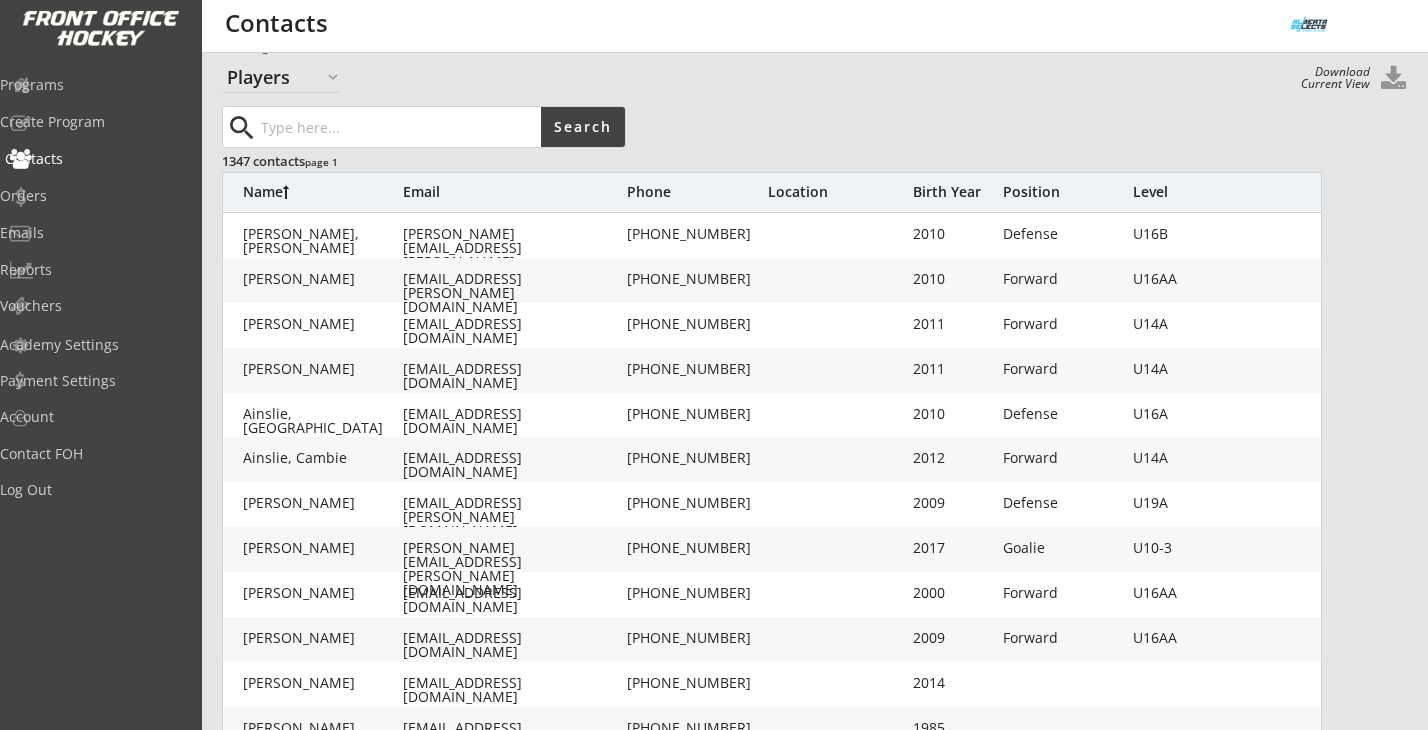 scroll, scrollTop: 0, scrollLeft: 0, axis: both 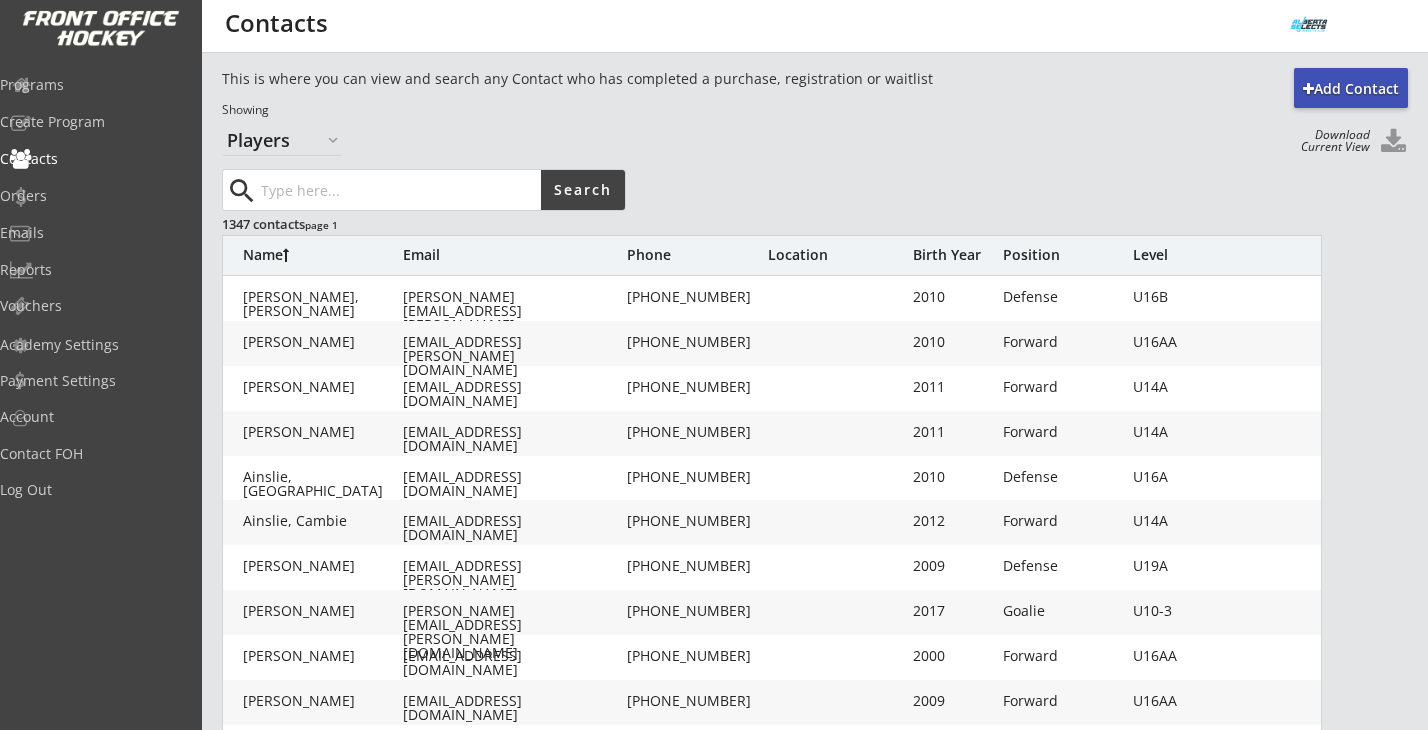 click at bounding box center [1393, 142] 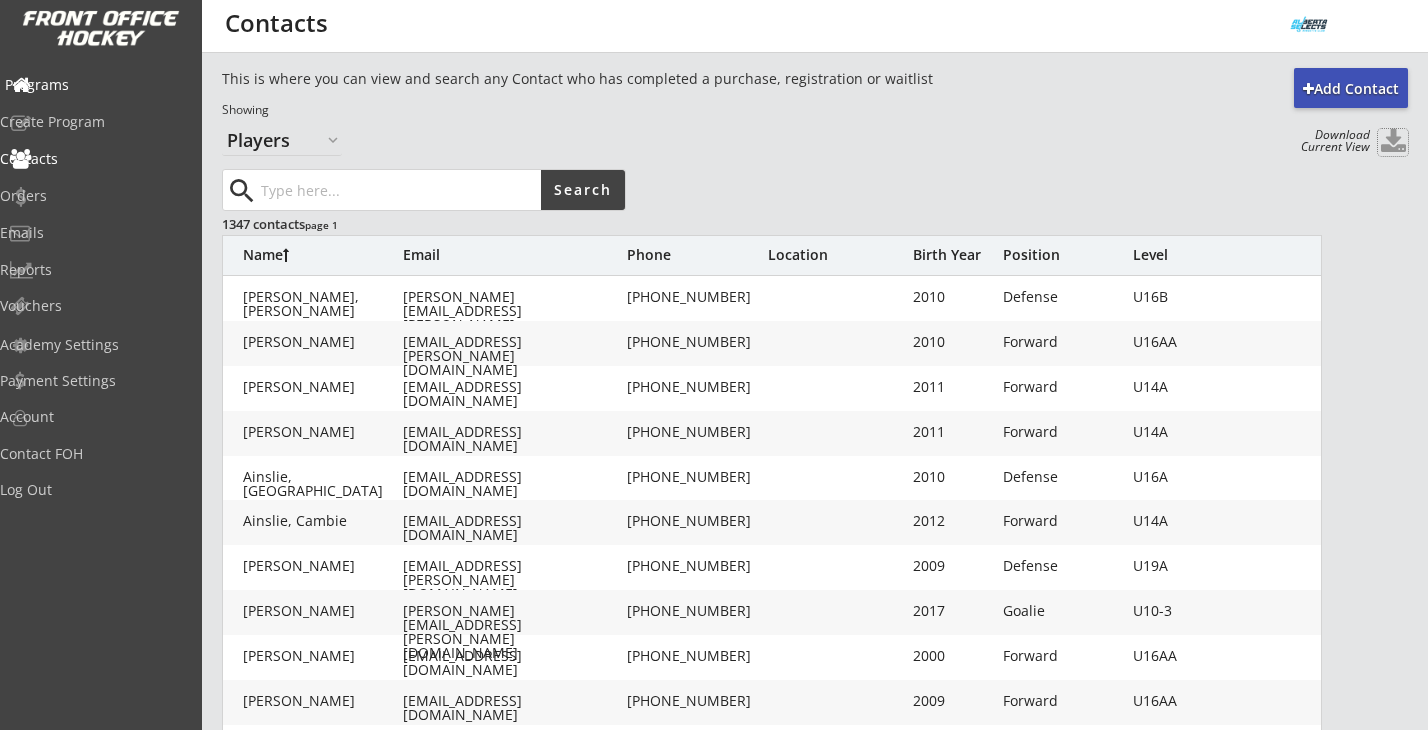 click on "Programs" at bounding box center (95, 85) 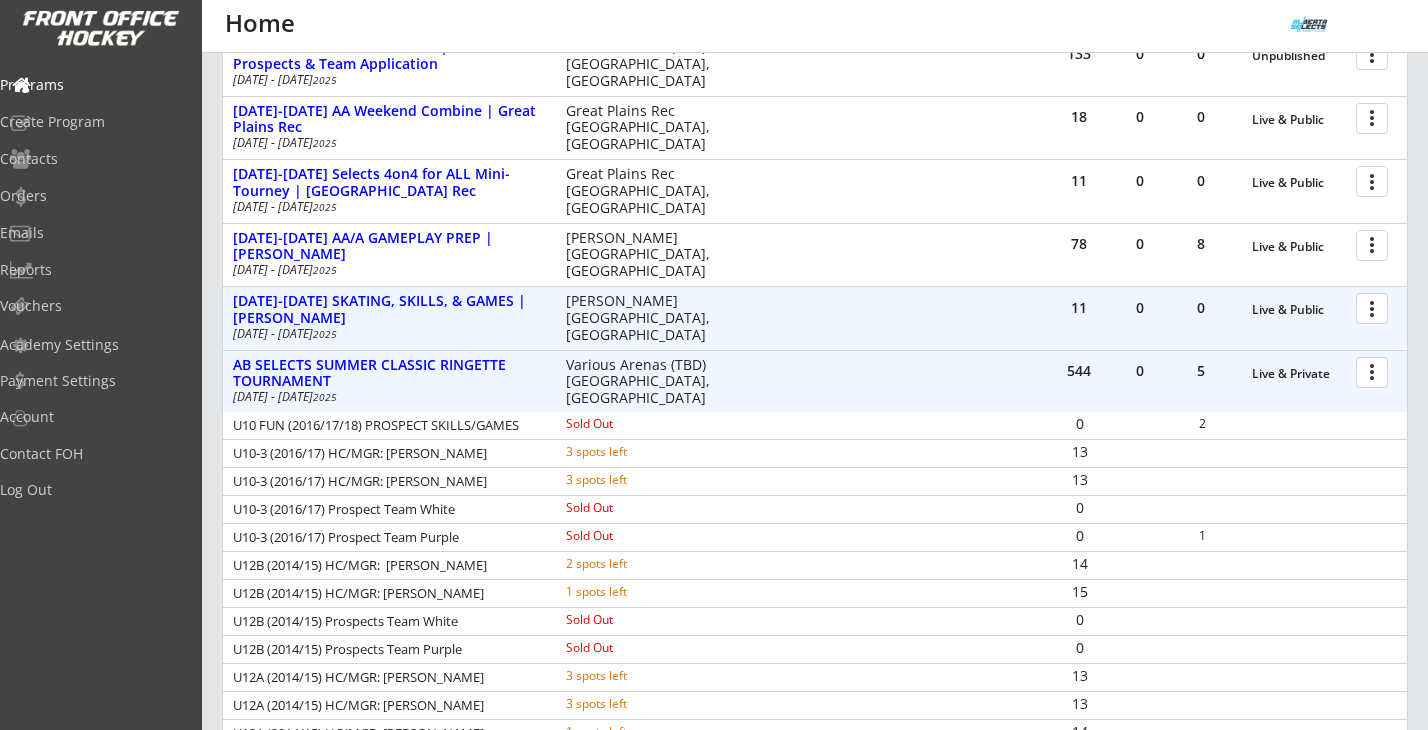 scroll, scrollTop: 652, scrollLeft: 0, axis: vertical 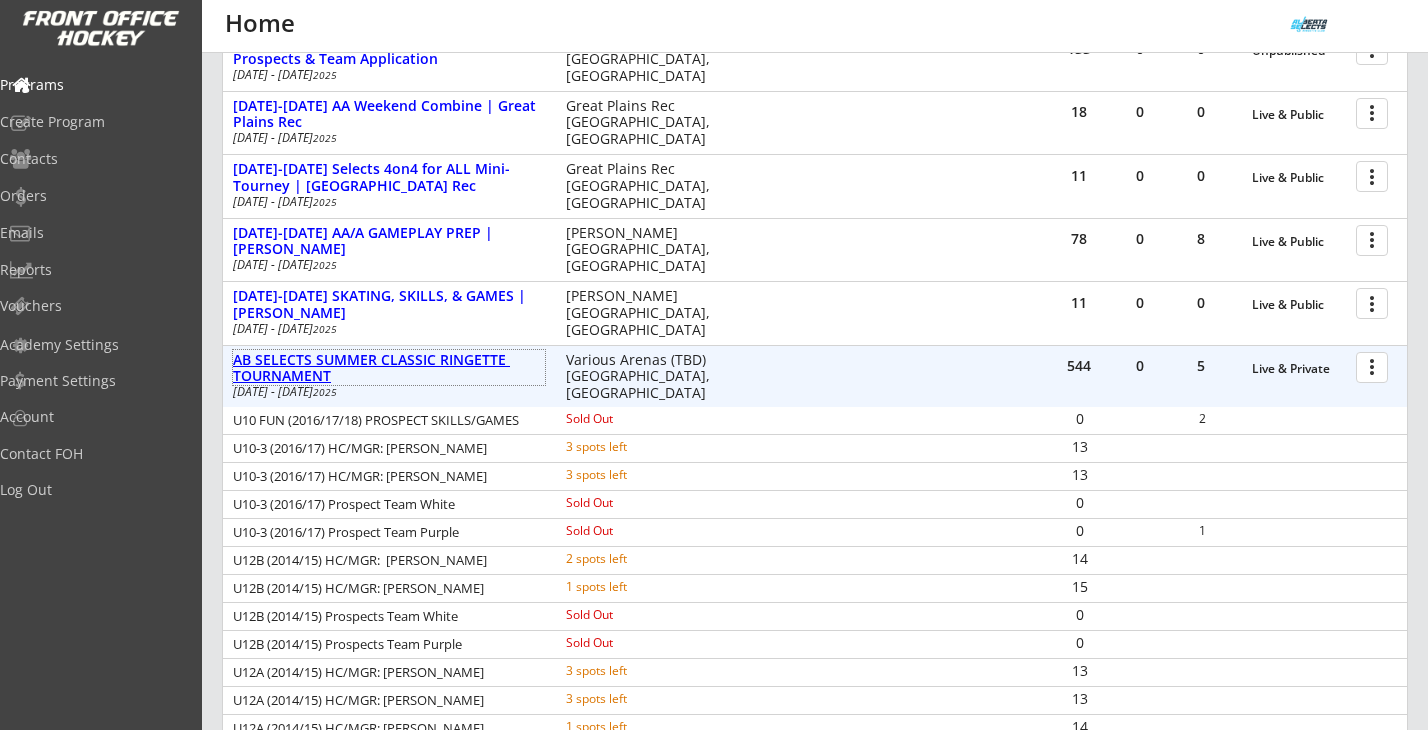 click on "AB SELECTS SUMMER CLASSIC RINGETTE TOURNAMENT" at bounding box center (389, 369) 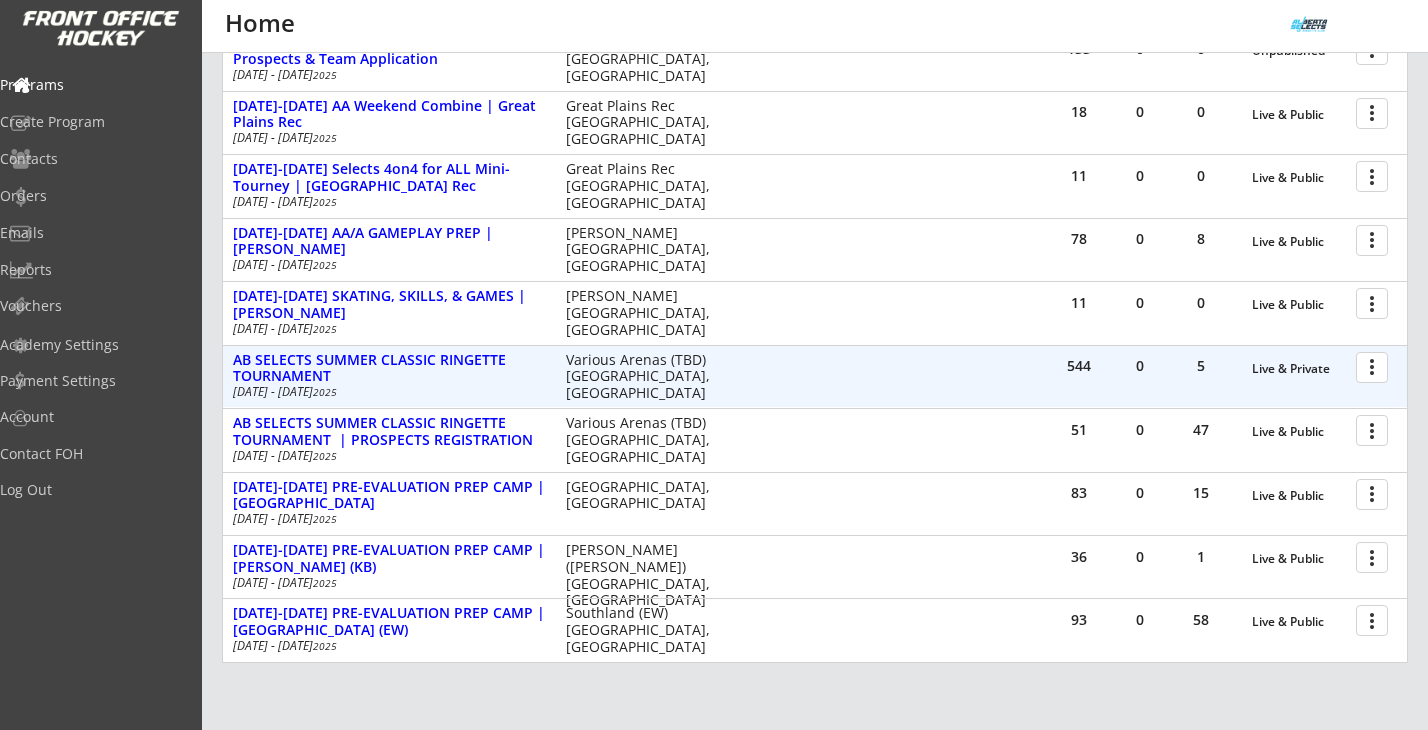 click at bounding box center (1375, 366) 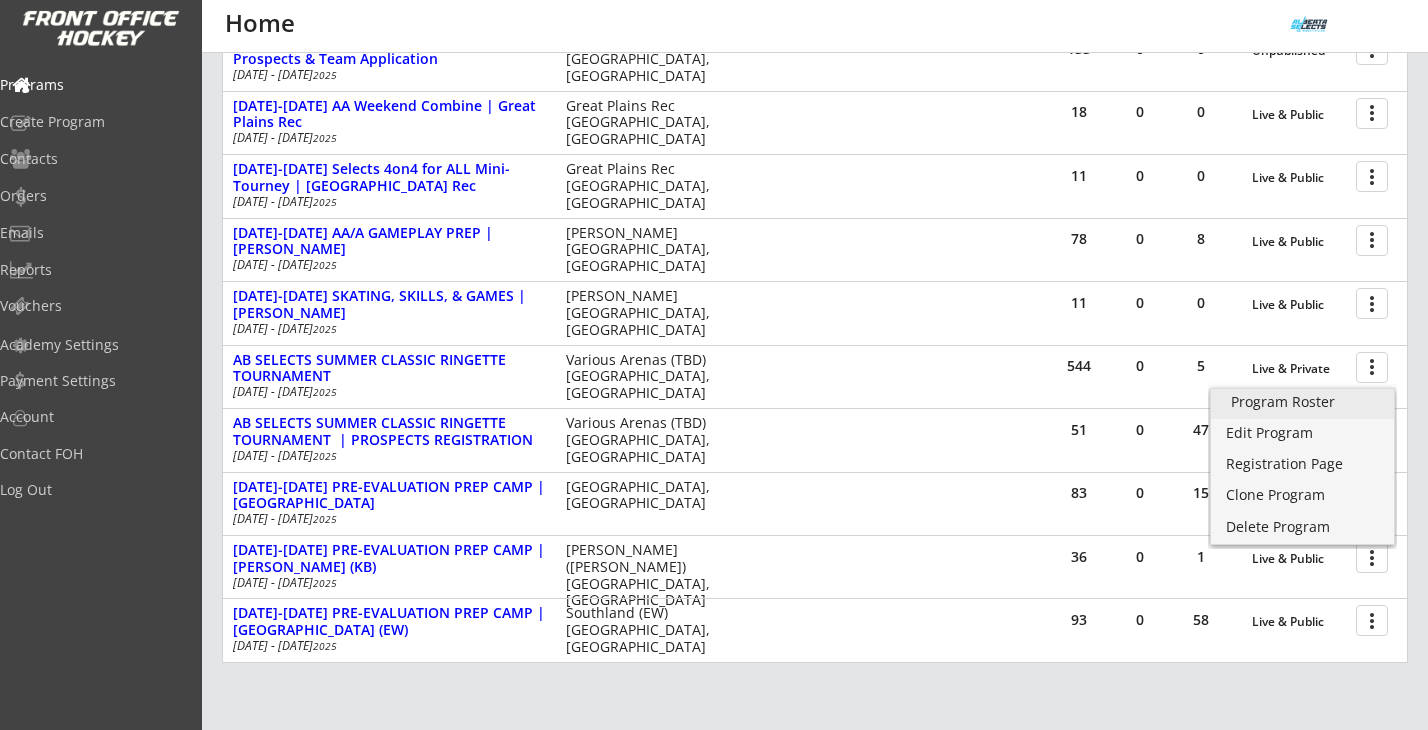 click on "Program Roster" at bounding box center (1302, 402) 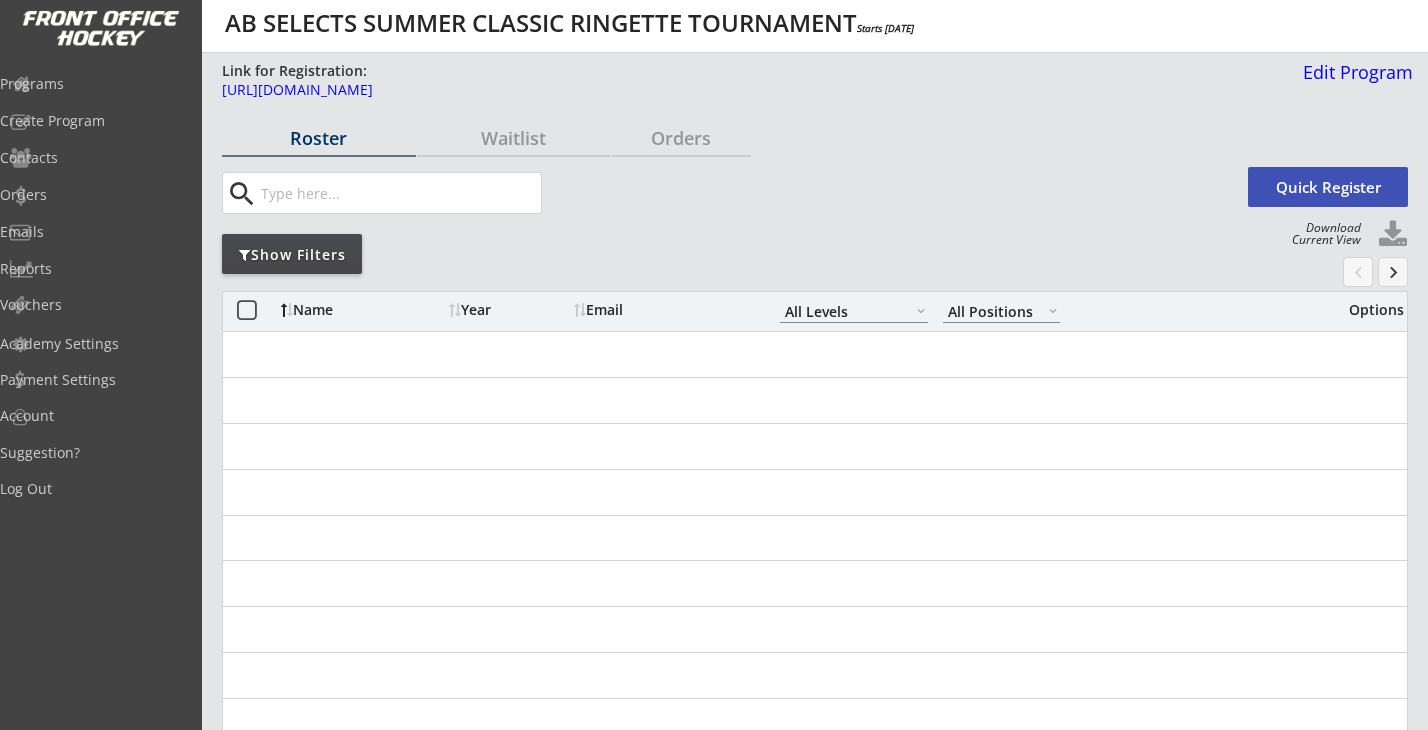 select on ""All Levels"" 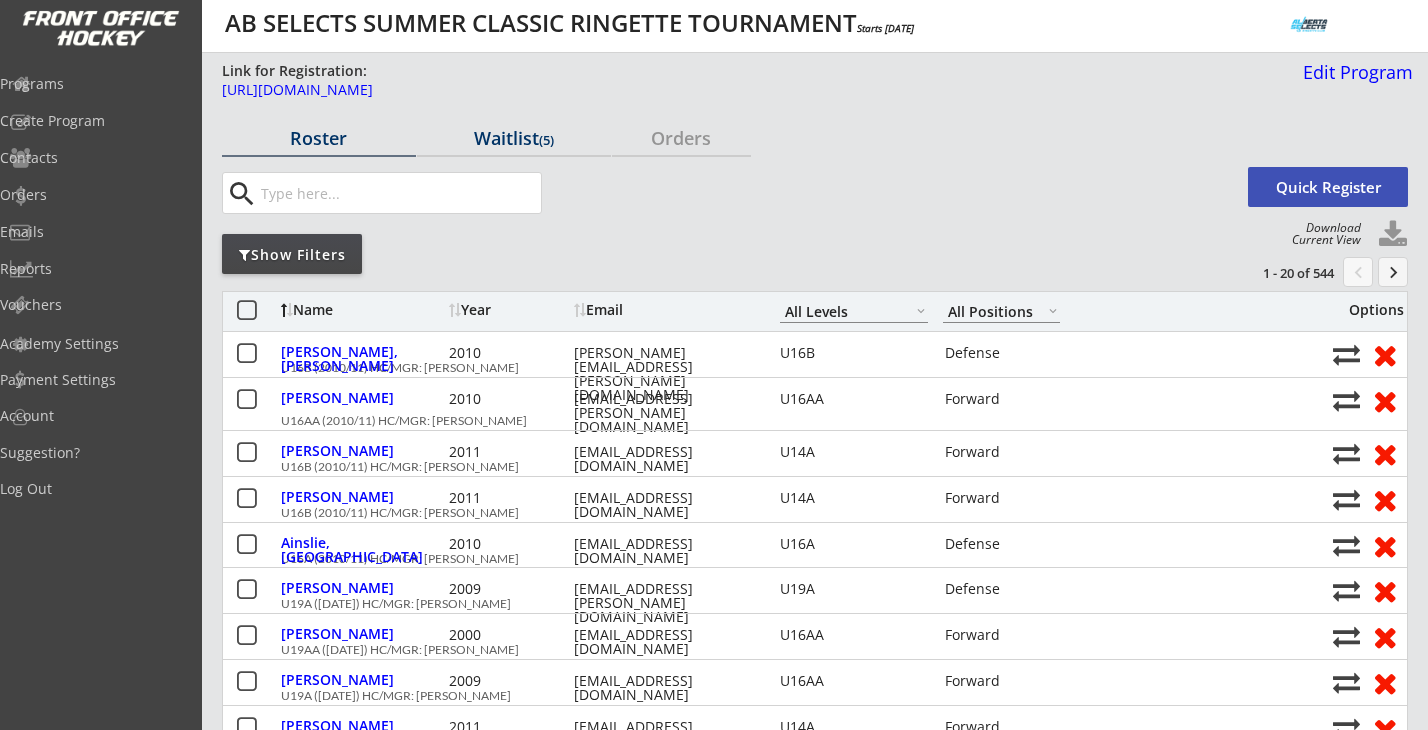 click on "Waitlist   (5)" at bounding box center [514, 138] 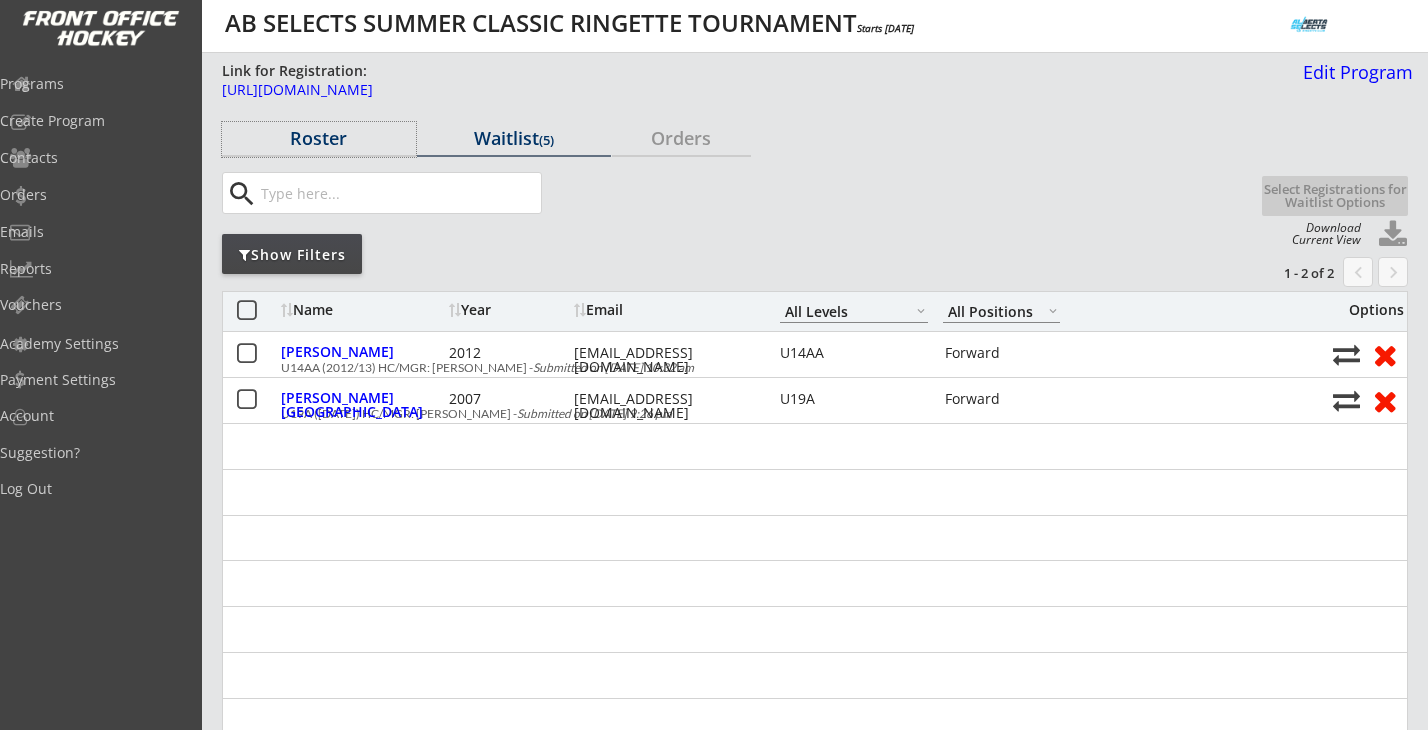 click on "Roster" at bounding box center (319, 138) 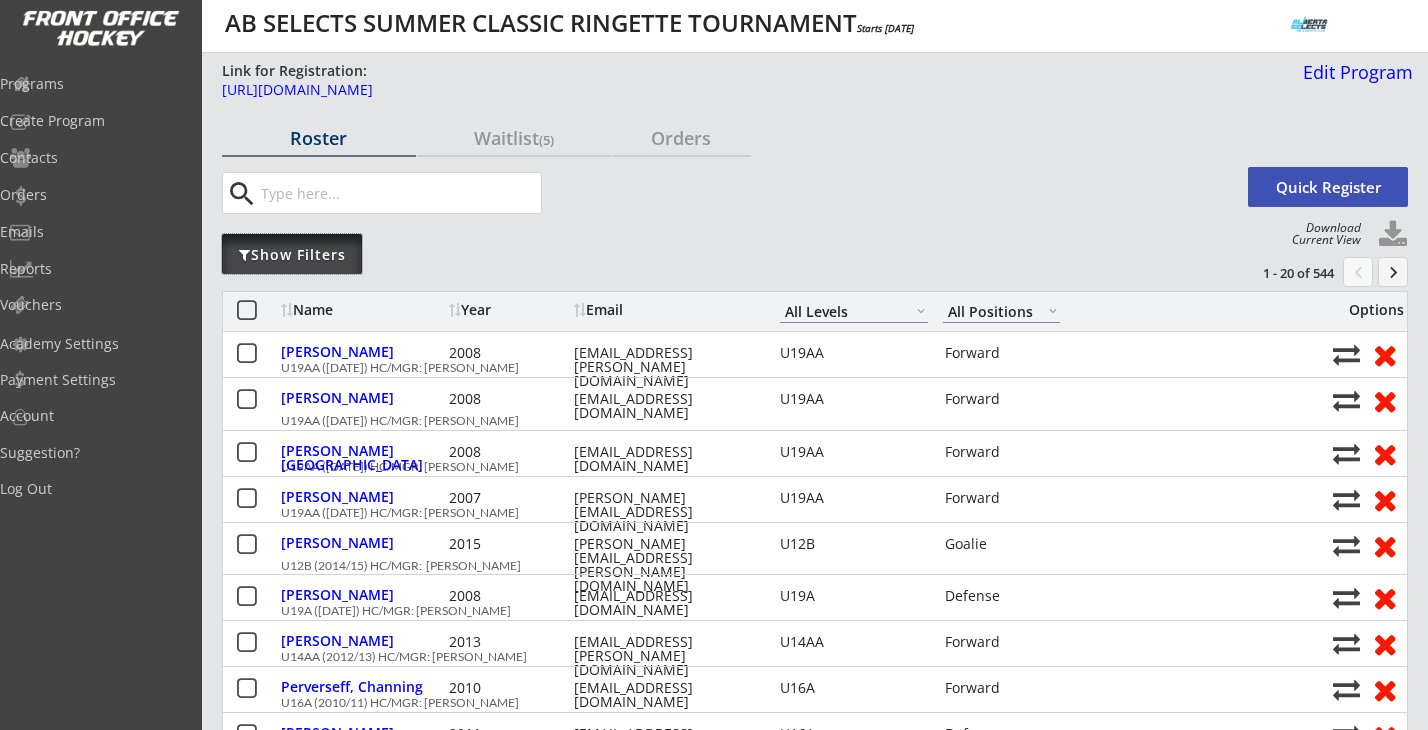 click on "Show Filters" at bounding box center (292, 255) 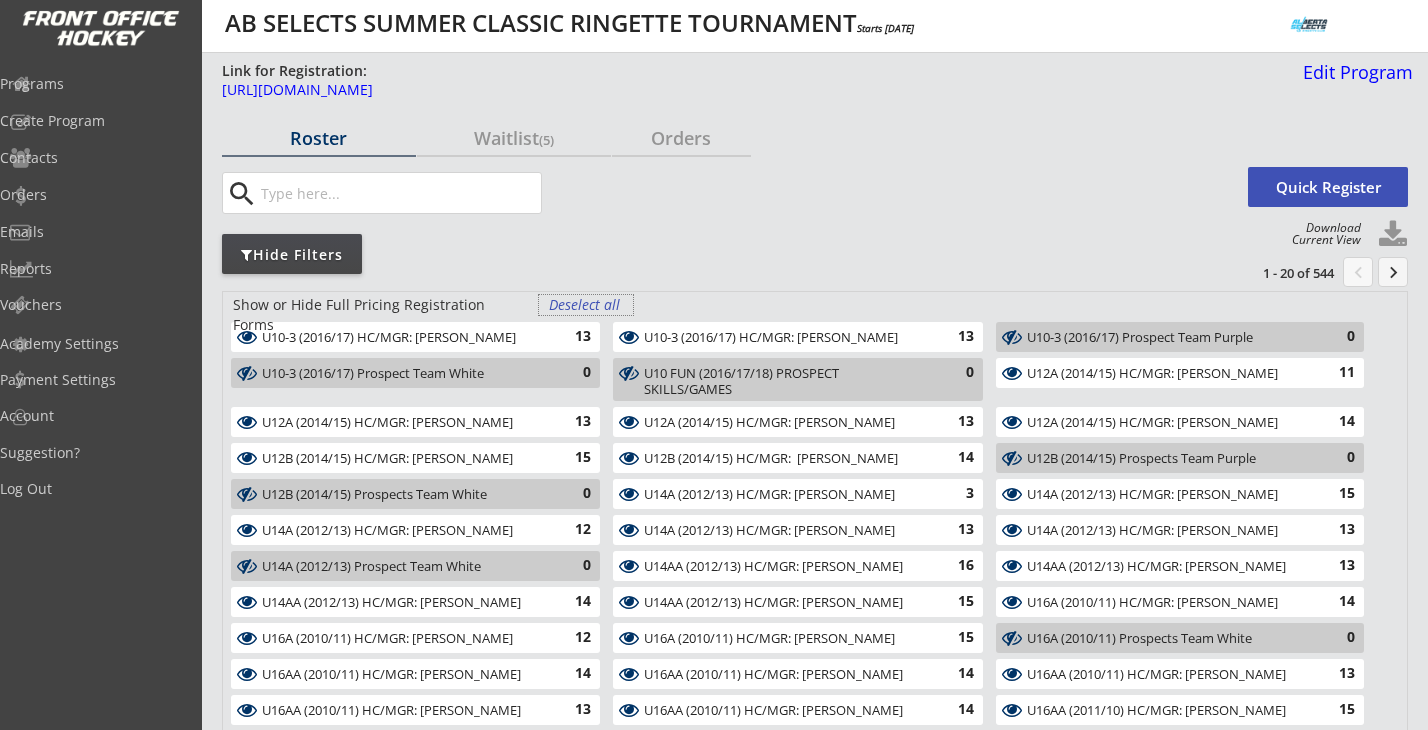 click on "Deselect all" at bounding box center (586, 305) 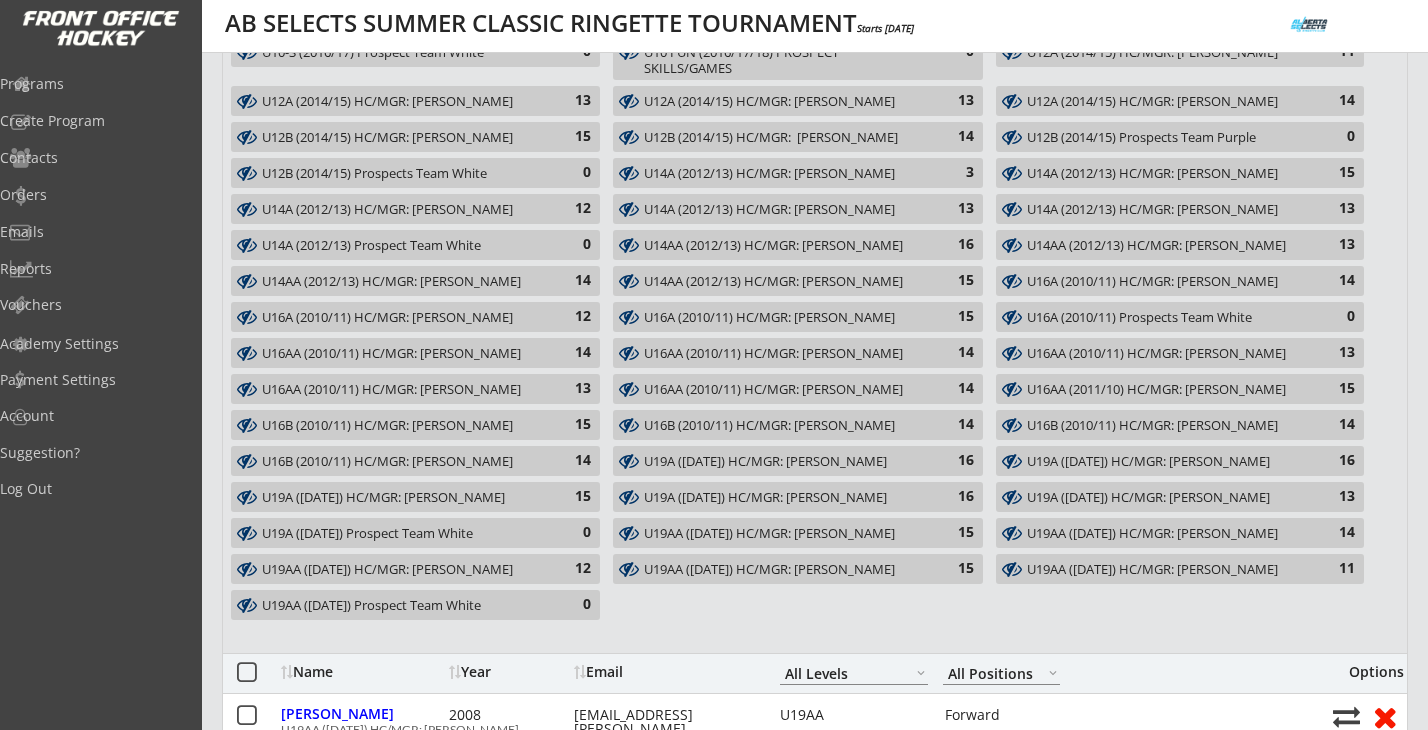 scroll, scrollTop: 319, scrollLeft: 0, axis: vertical 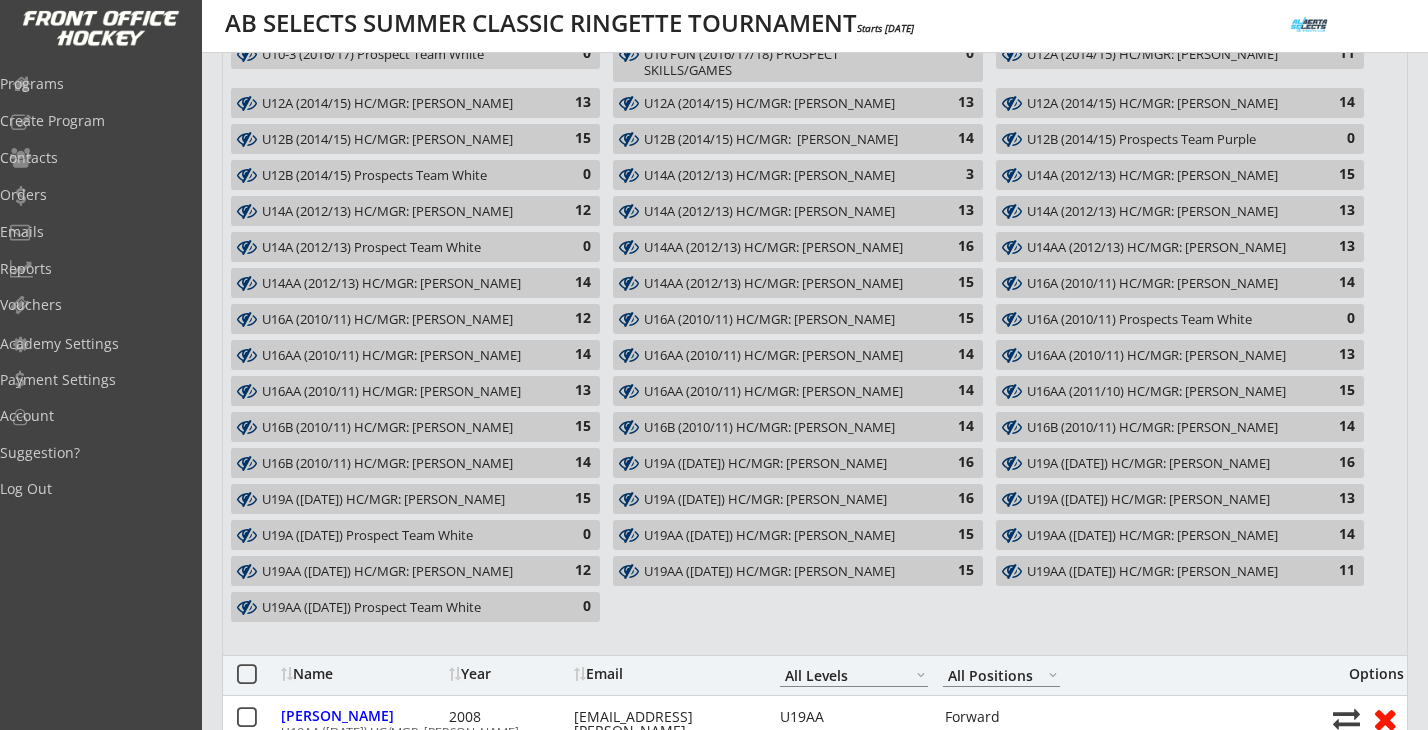 click on "U16B (2010/11) HC/MGR: Craig Wall" at bounding box center (404, 428) 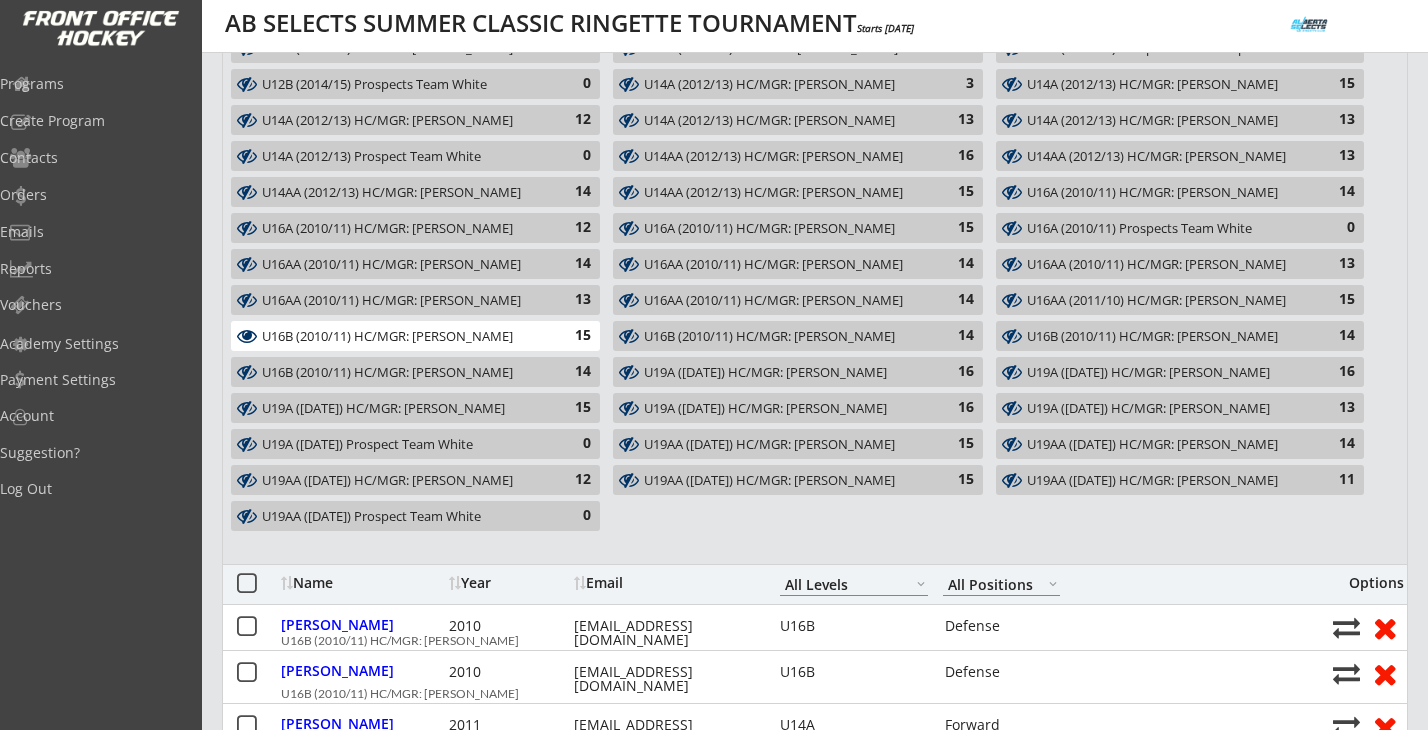 scroll, scrollTop: 407, scrollLeft: 0, axis: vertical 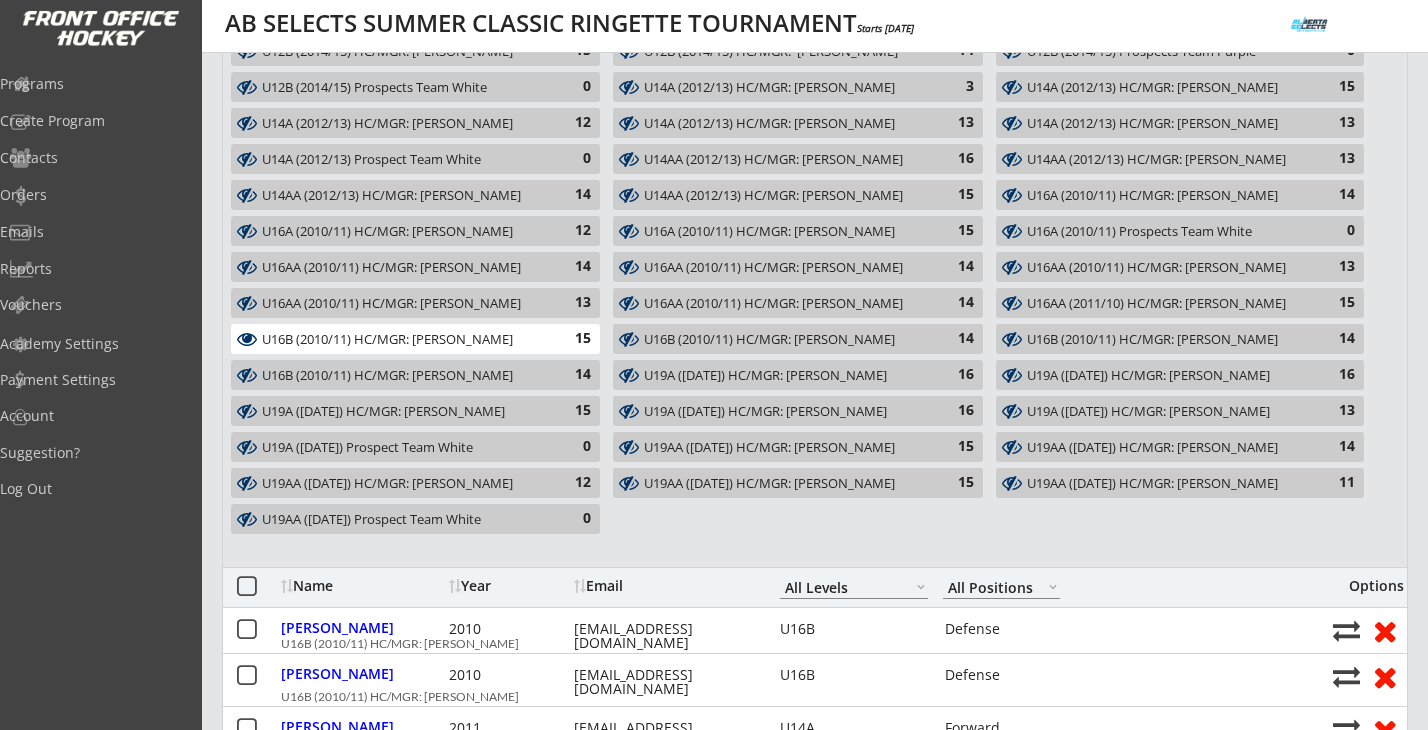 click on "U16B (2010/11) HC/MGR: Craig Wall" at bounding box center (404, 340) 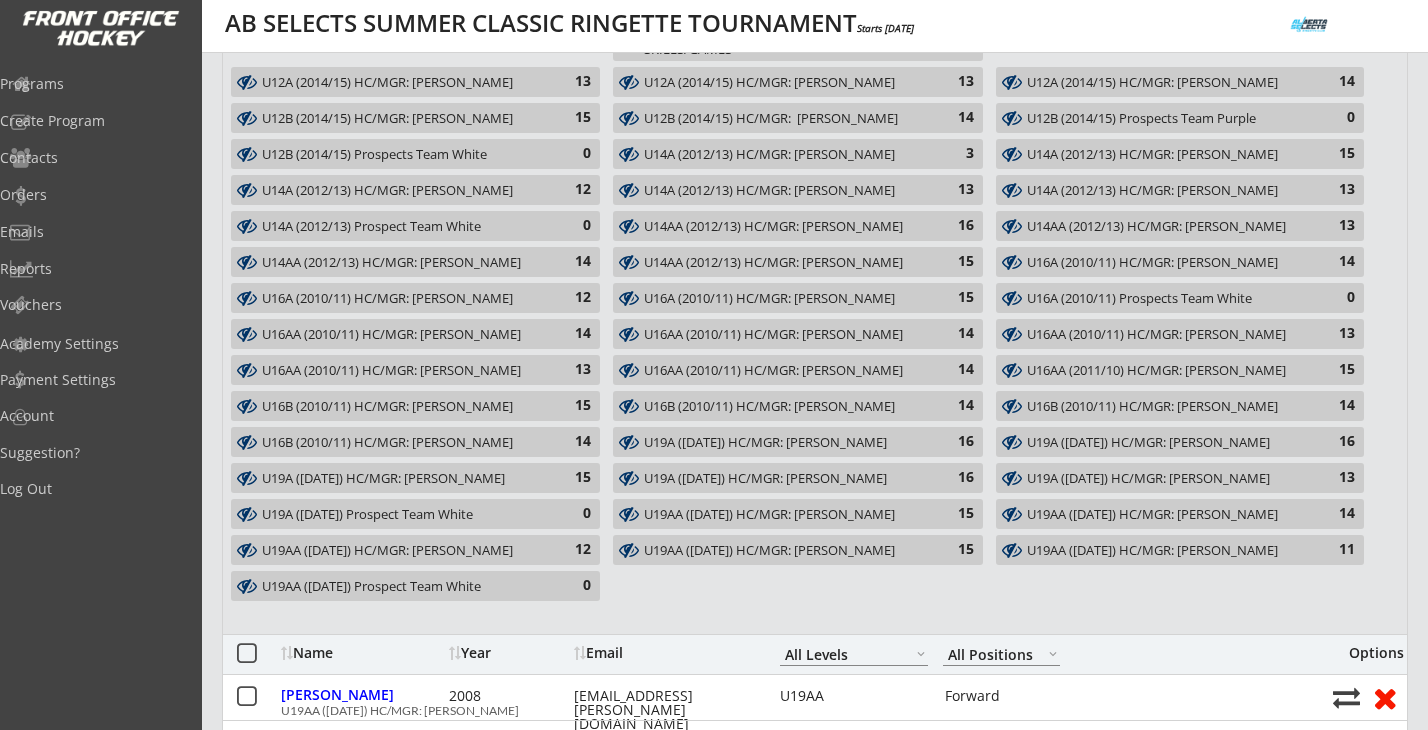 scroll, scrollTop: 343, scrollLeft: 0, axis: vertical 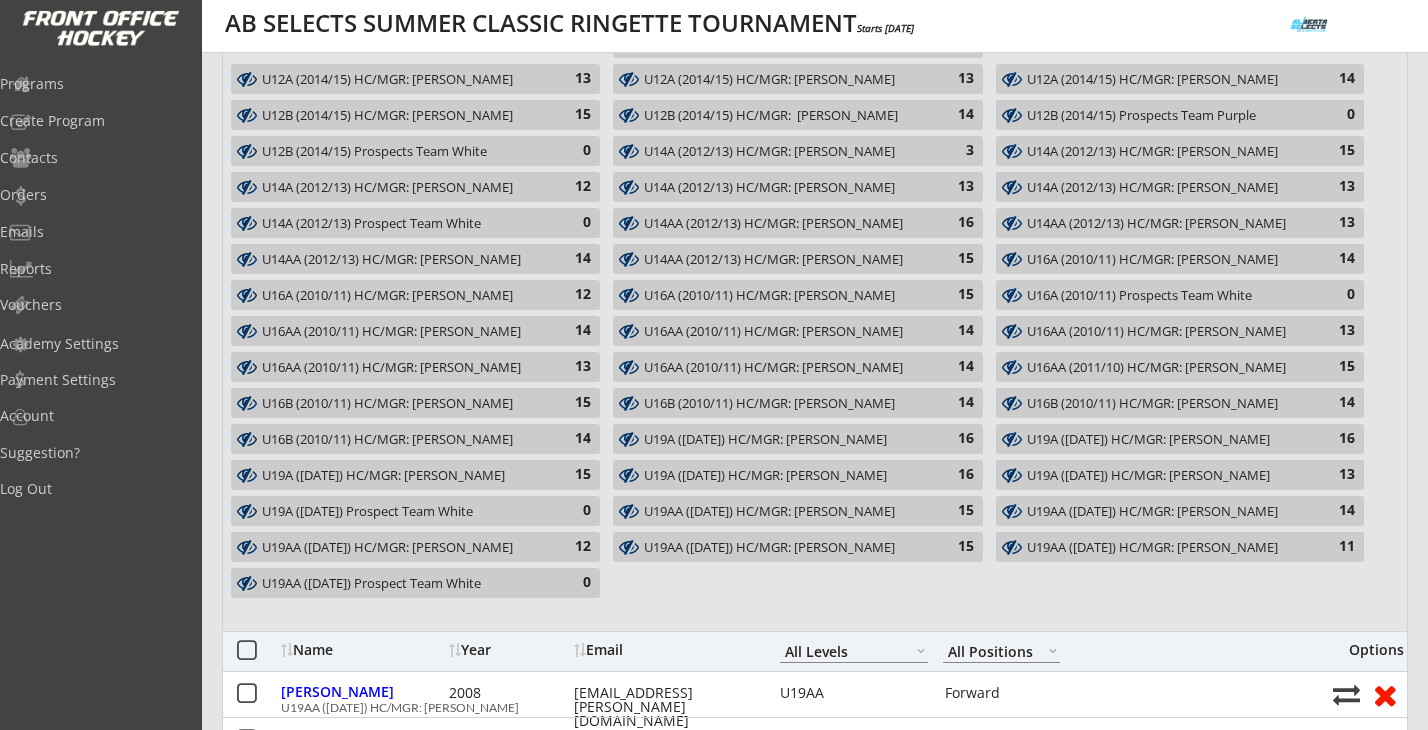click on "U16B (2010/11) HC/MGR: Rick Green" at bounding box center [404, 440] 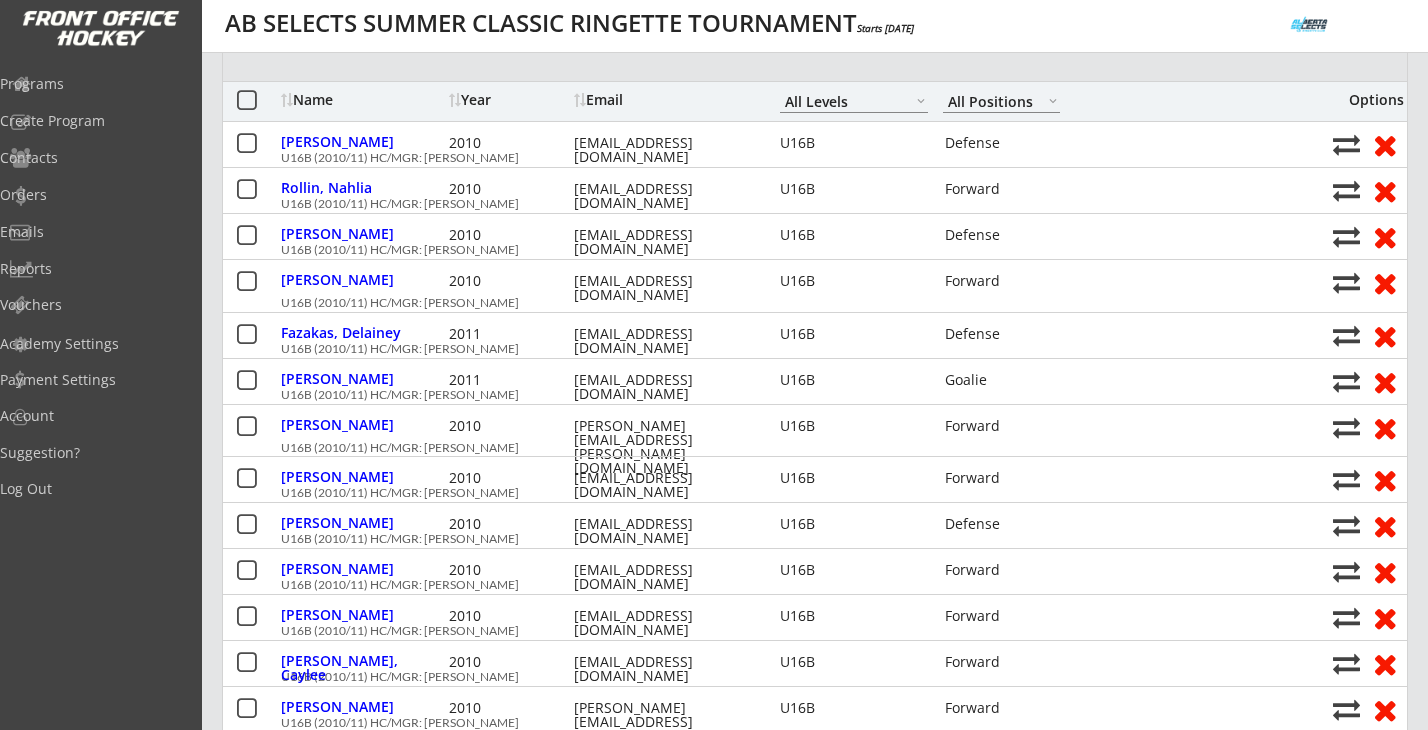 scroll, scrollTop: 889, scrollLeft: 0, axis: vertical 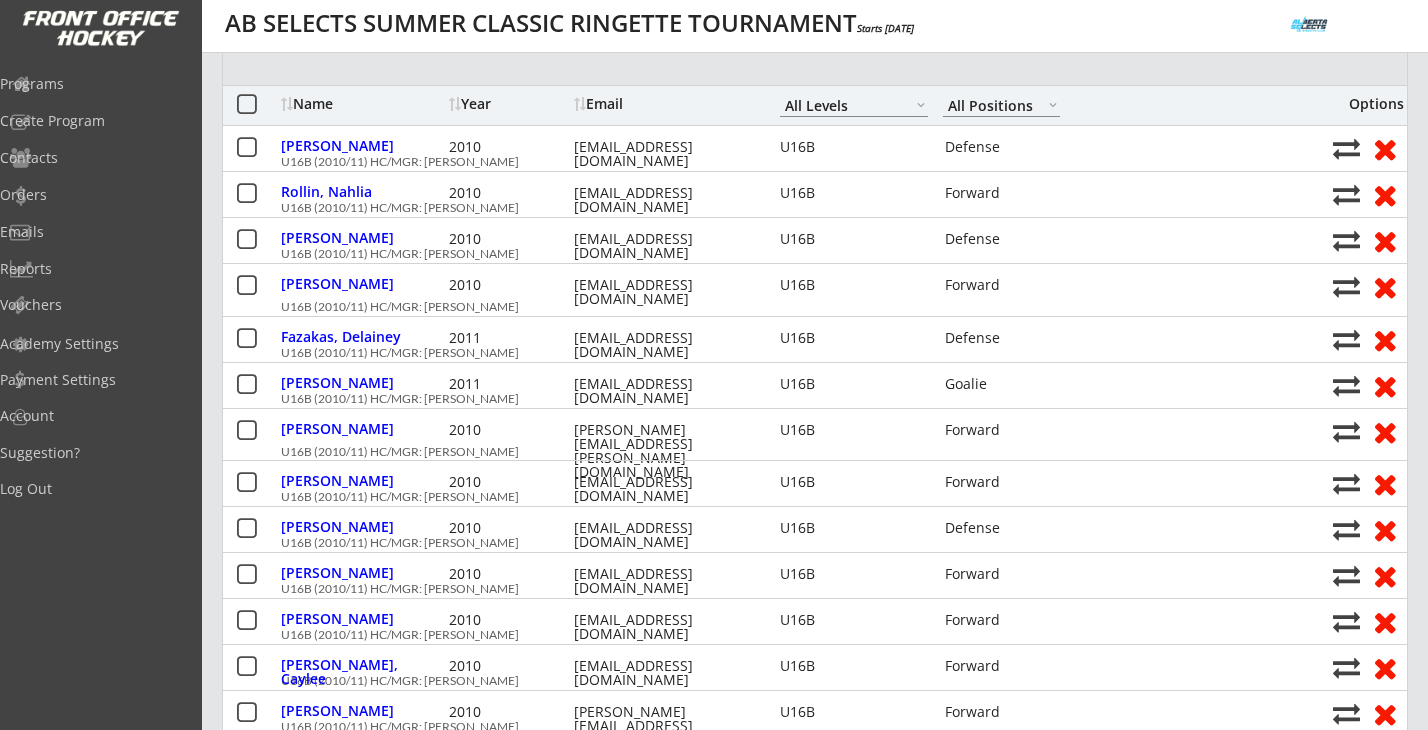 click on "Name" at bounding box center [362, 104] 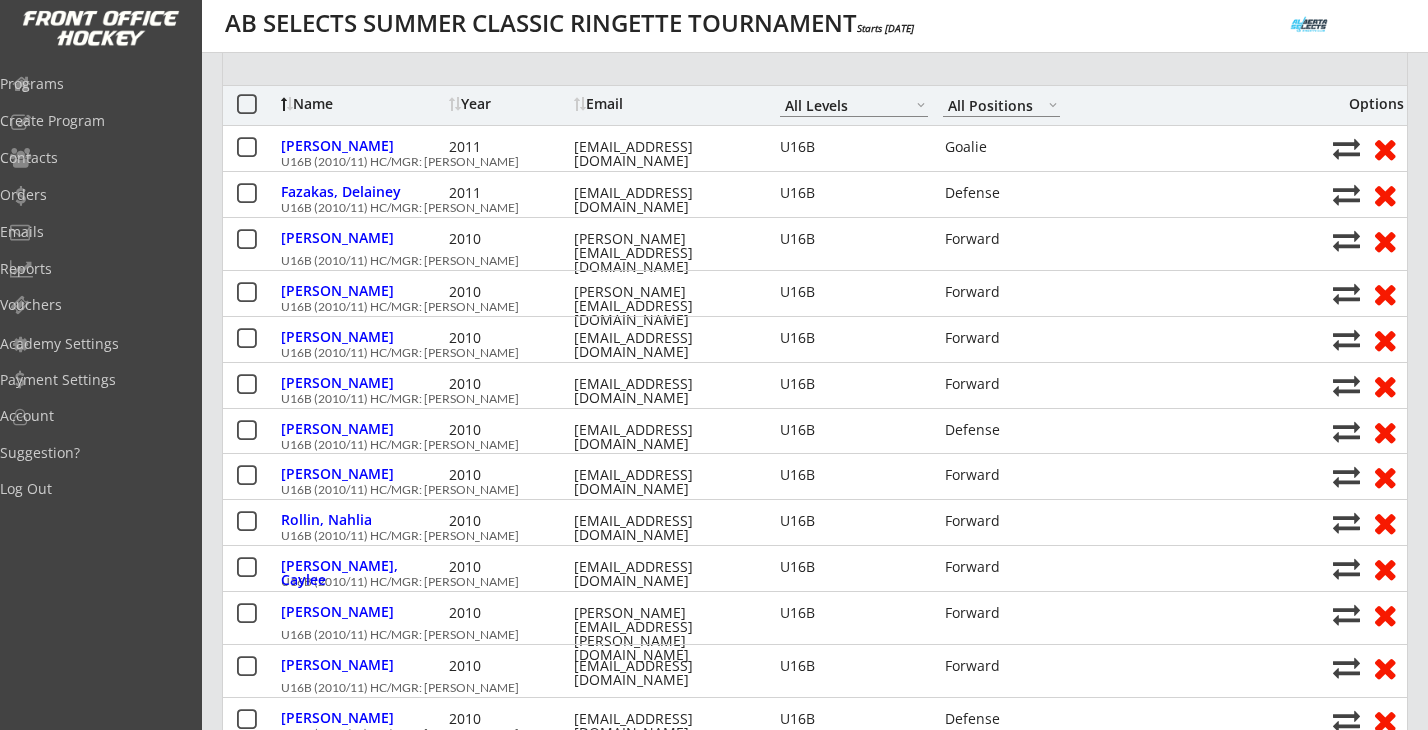 click on "Name" at bounding box center (362, 104) 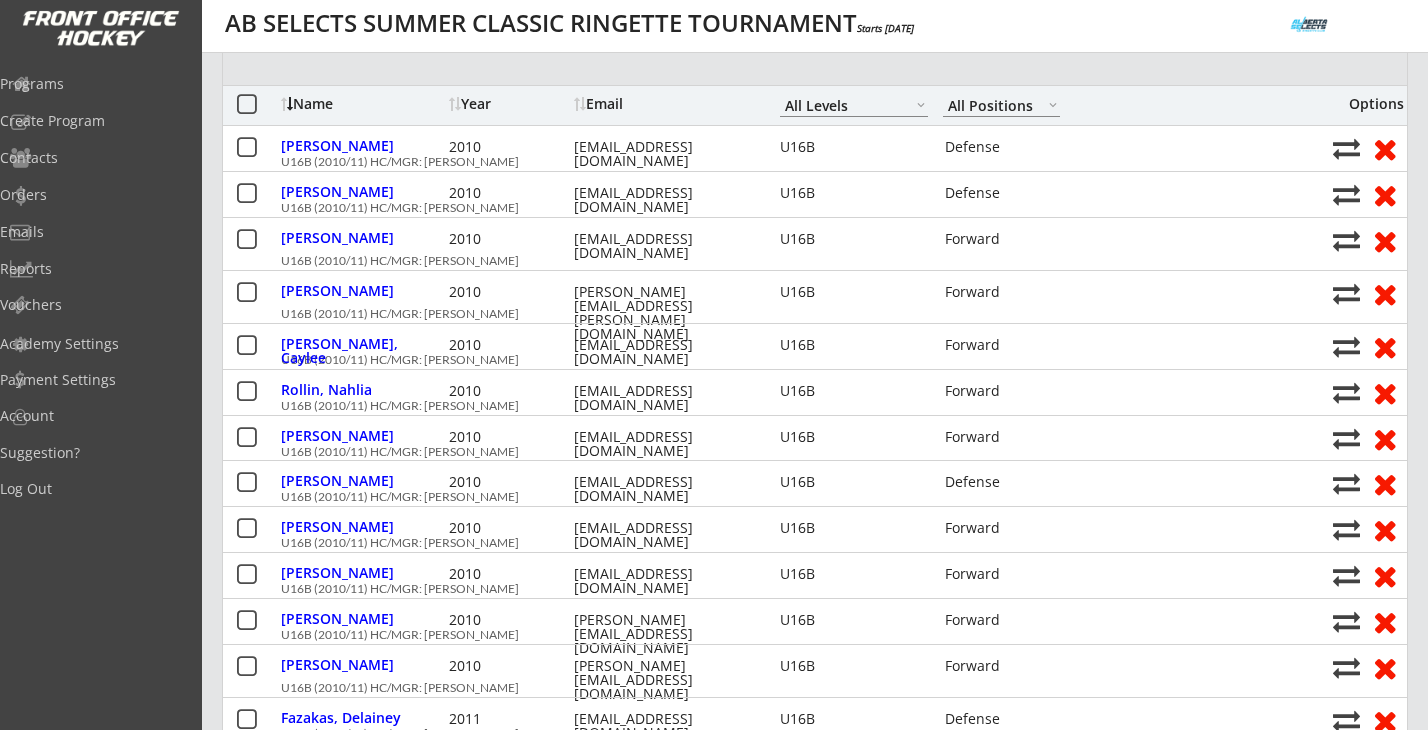 click on "Name" at bounding box center [362, 104] 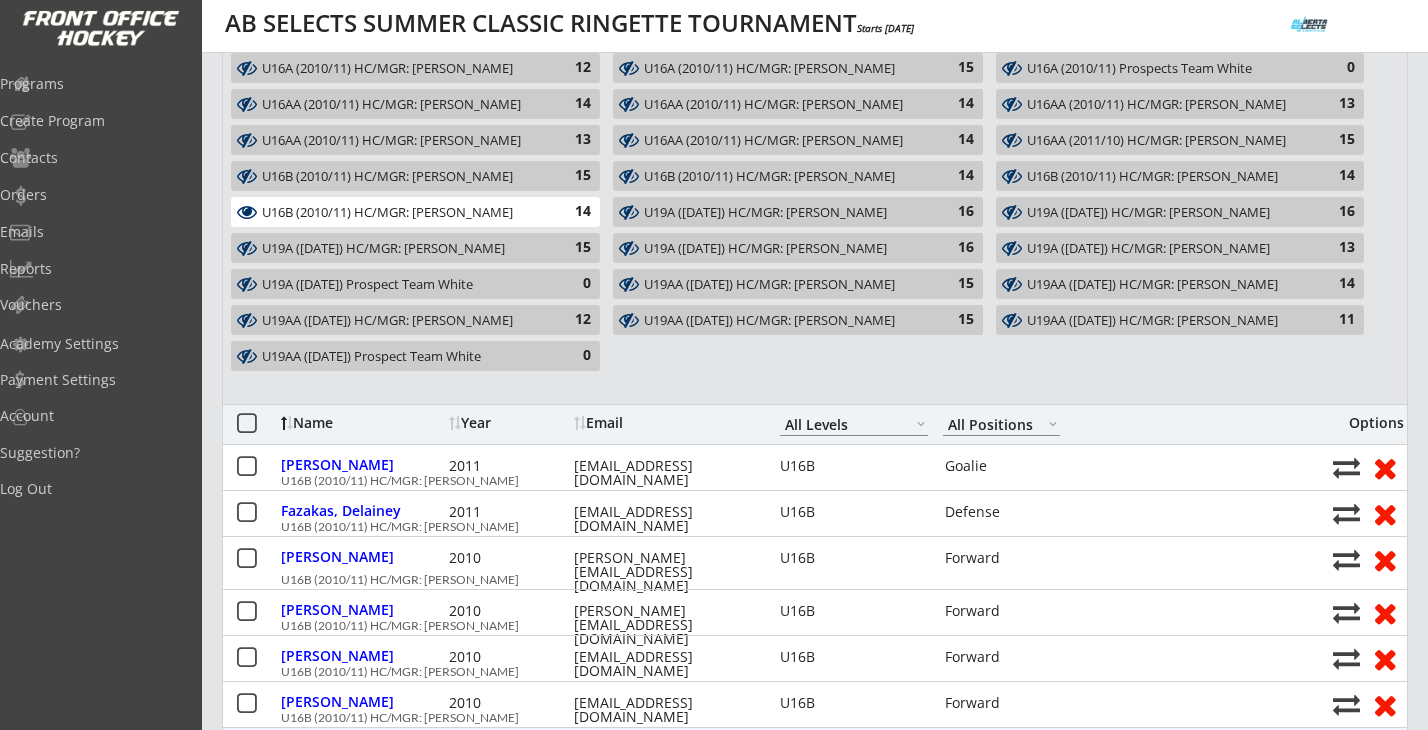 scroll, scrollTop: 39, scrollLeft: 0, axis: vertical 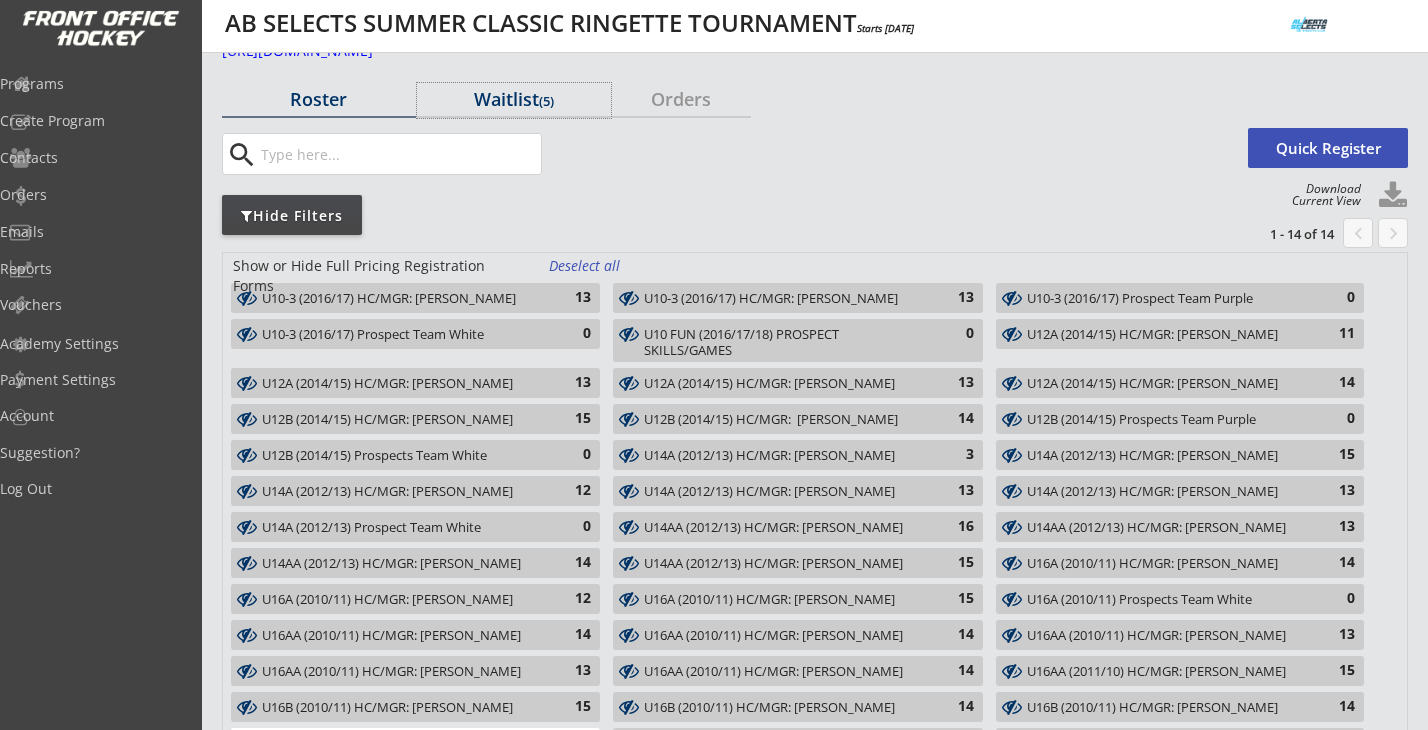 click on "Waitlist   (5)" at bounding box center (514, 99) 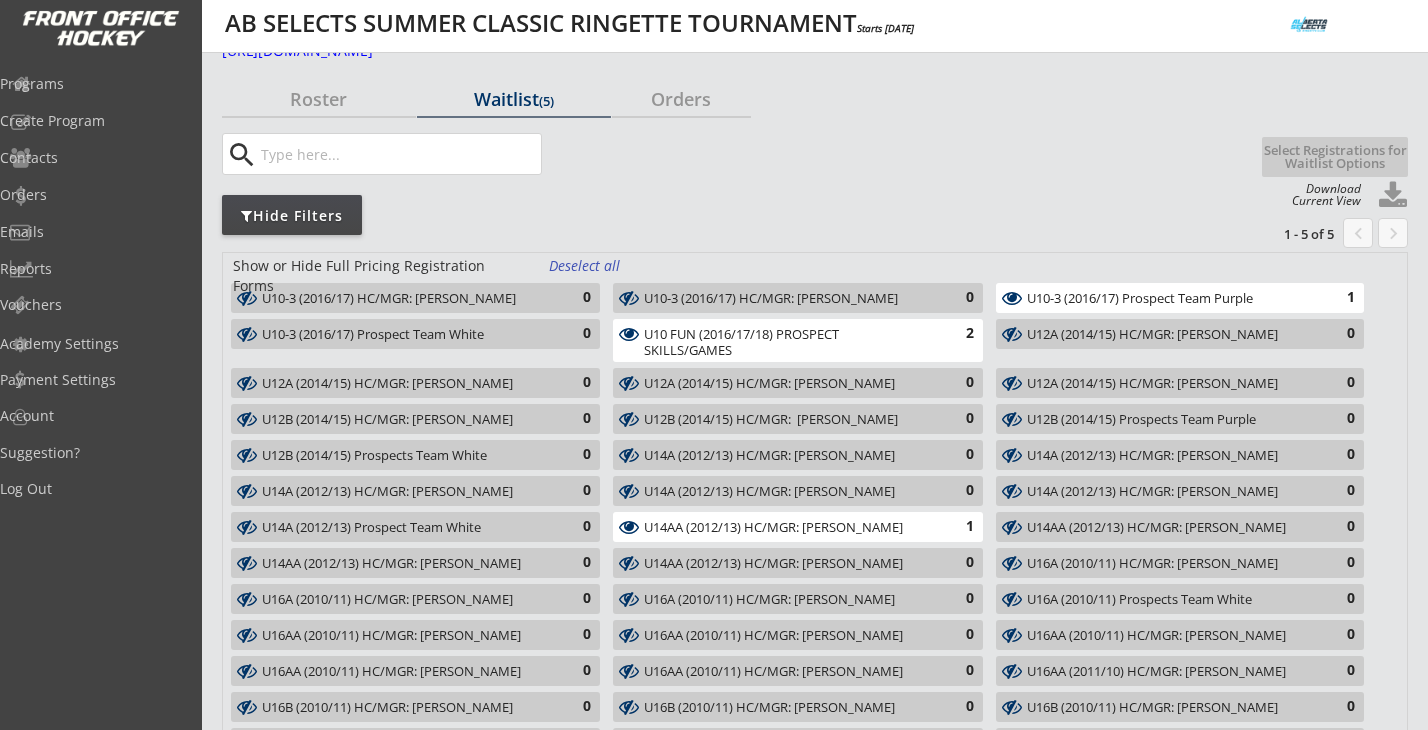 click on "Waitlist   (5)" at bounding box center [514, 99] 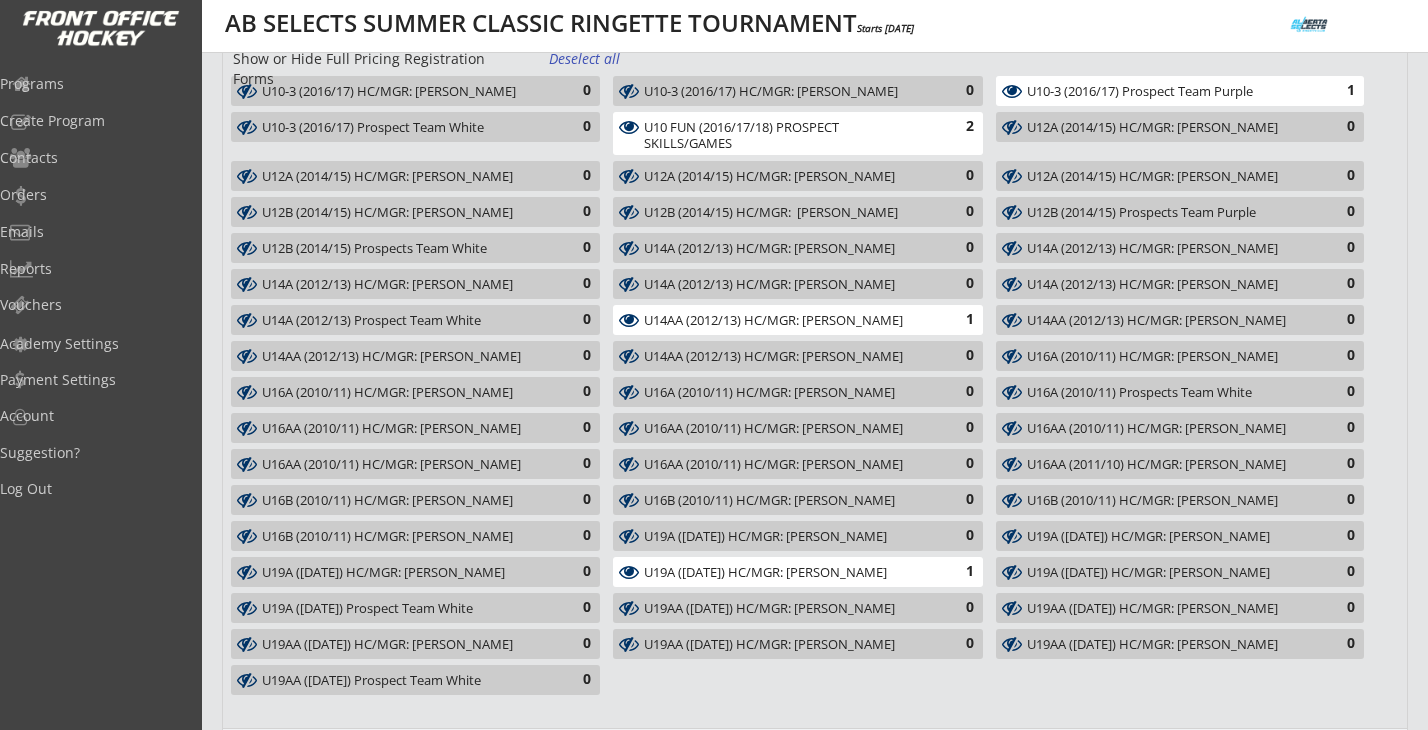 scroll, scrollTop: 0, scrollLeft: 0, axis: both 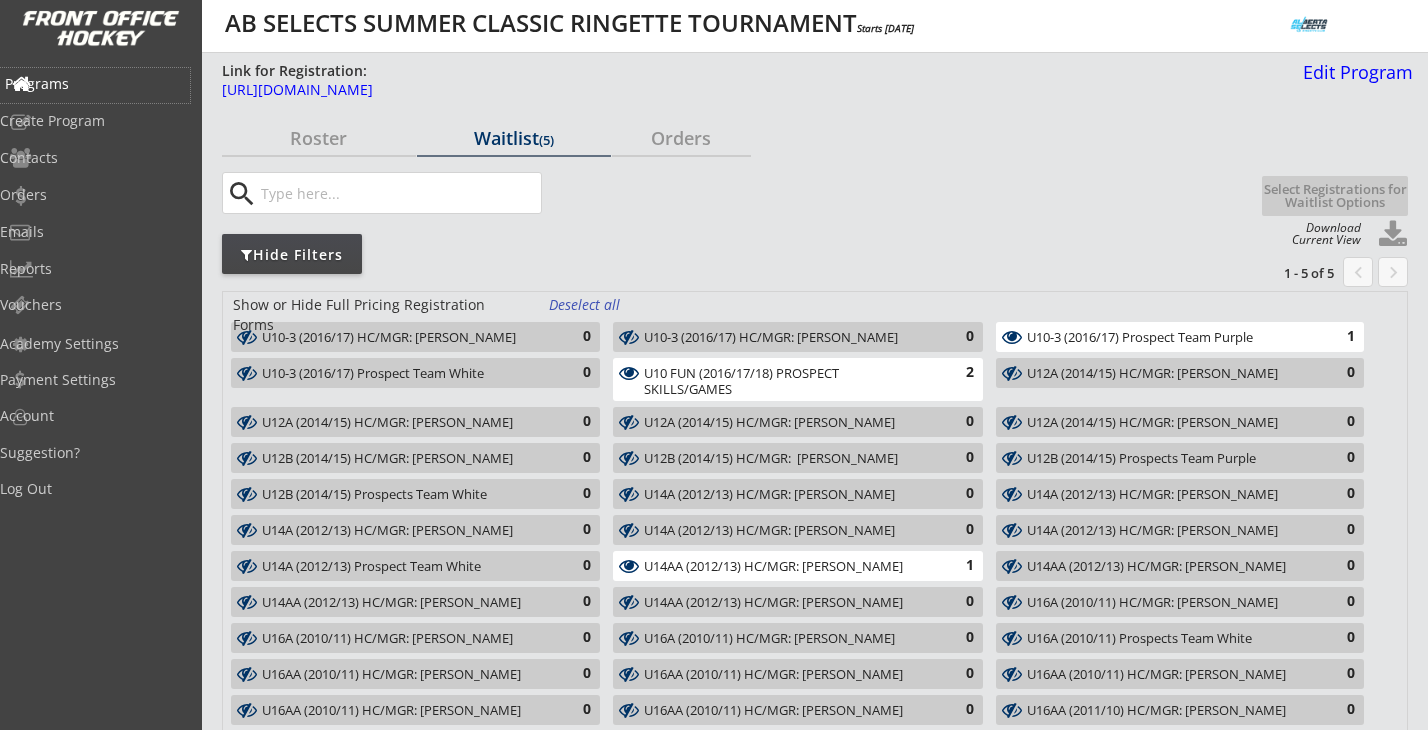 click on "Programs" at bounding box center [95, 84] 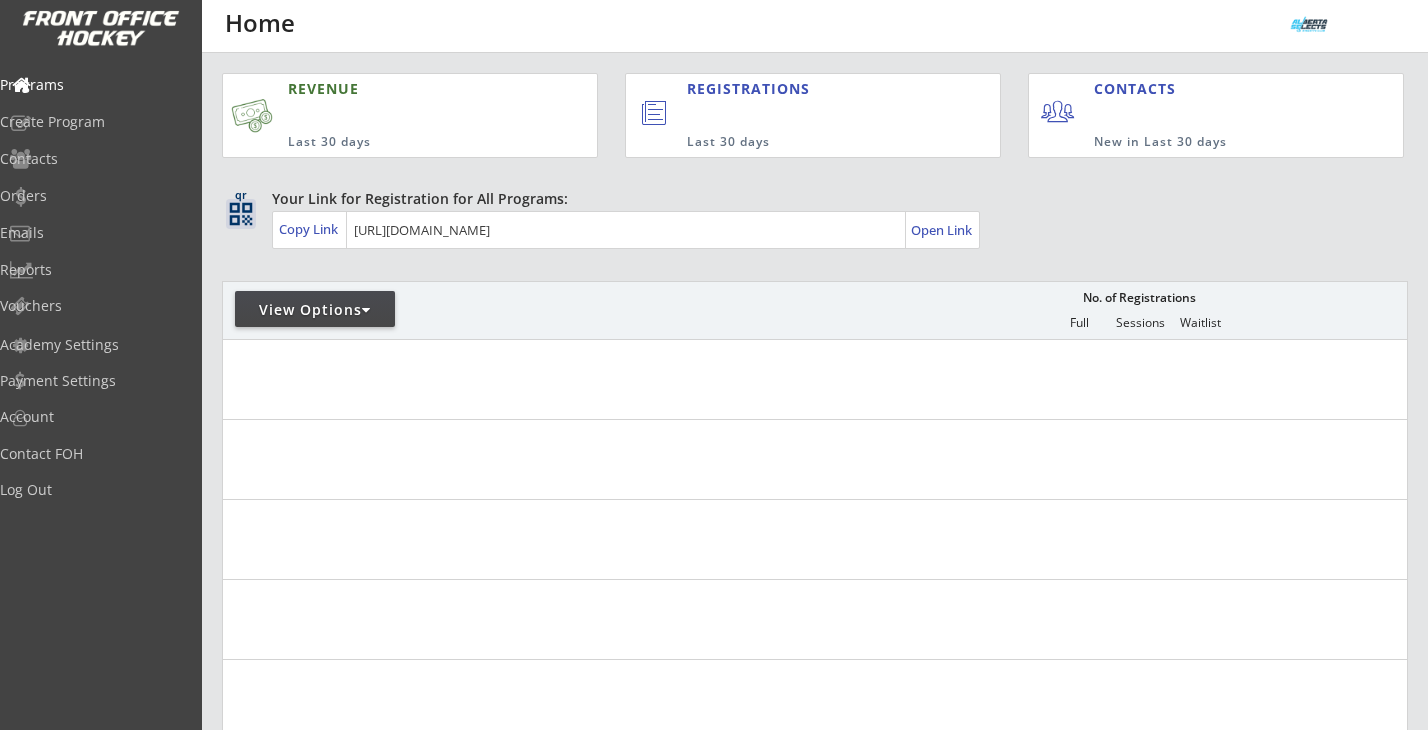 scroll, scrollTop: 0, scrollLeft: 0, axis: both 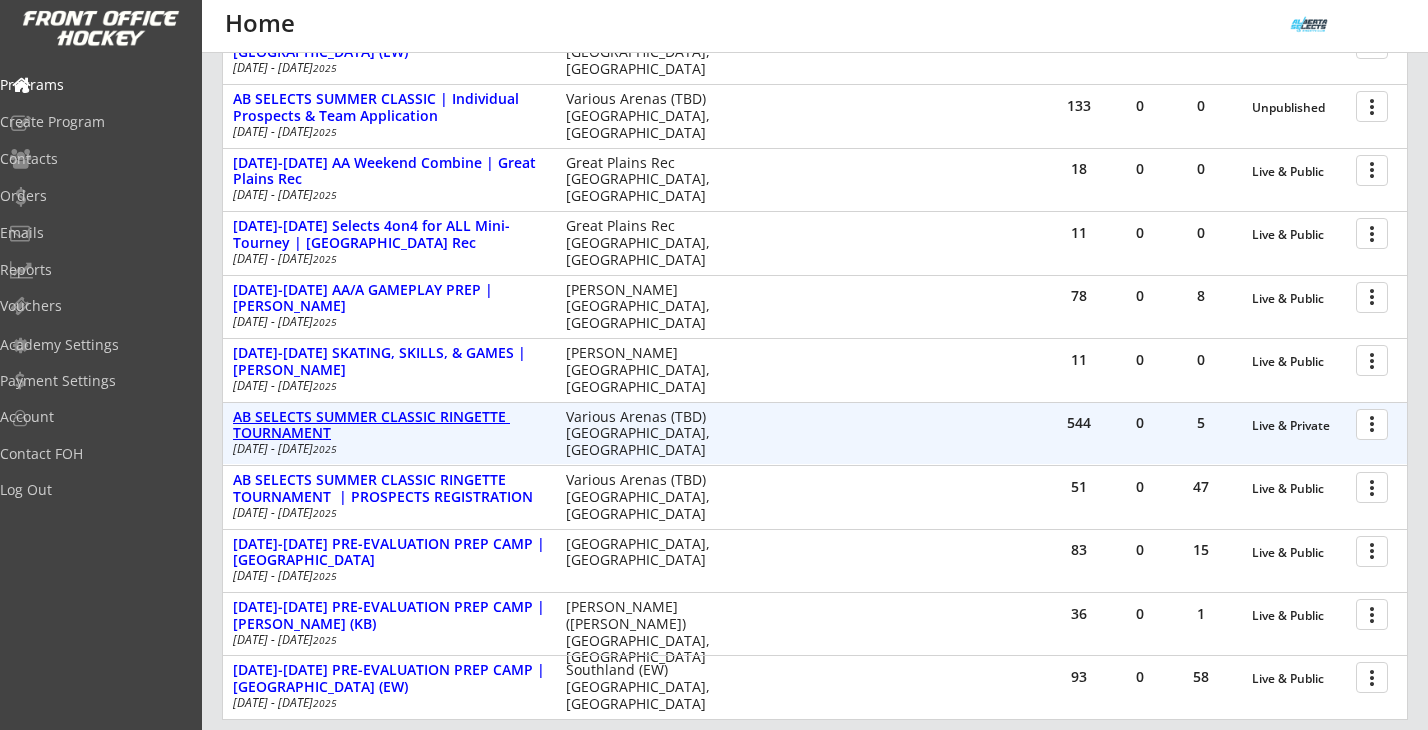 click on "AB SELECTS SUMMER CLASSIC RINGETTE TOURNAMENT" at bounding box center [389, 426] 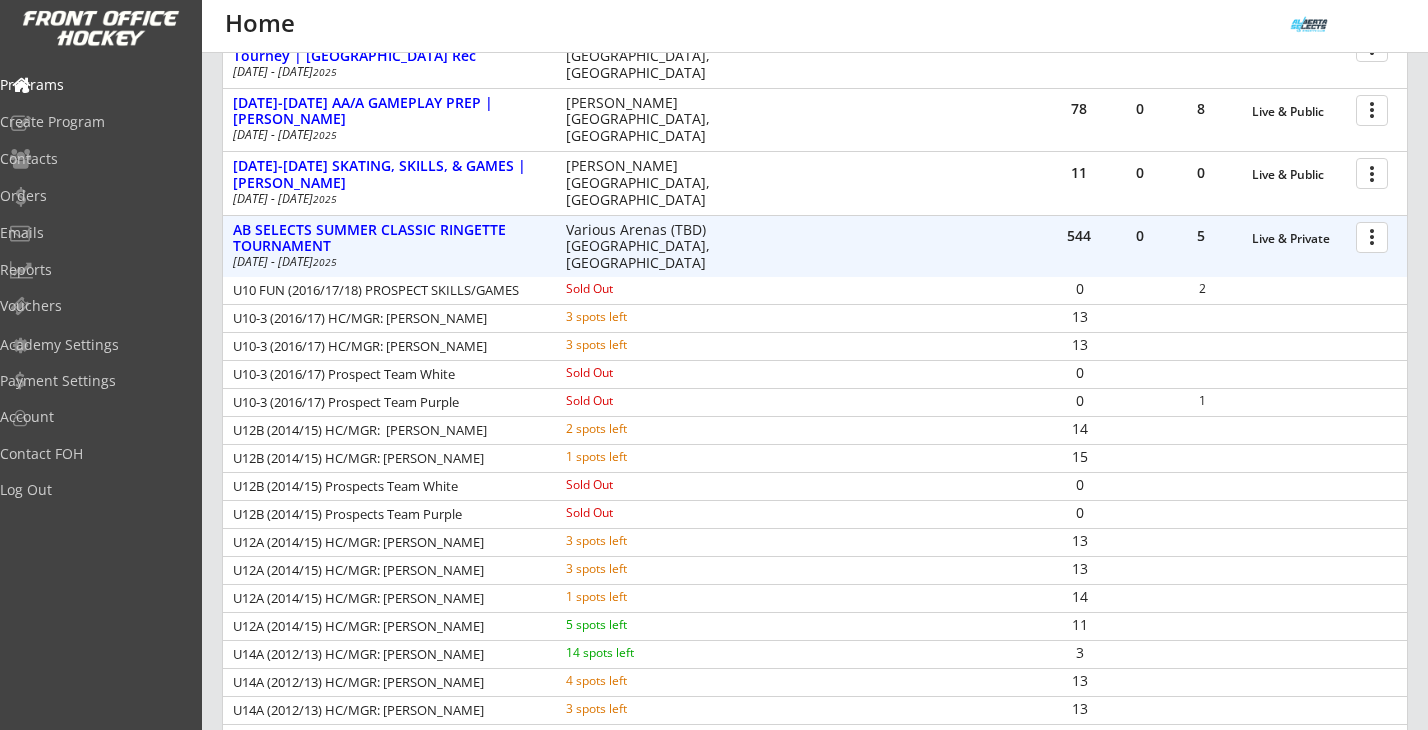 scroll, scrollTop: 801, scrollLeft: 0, axis: vertical 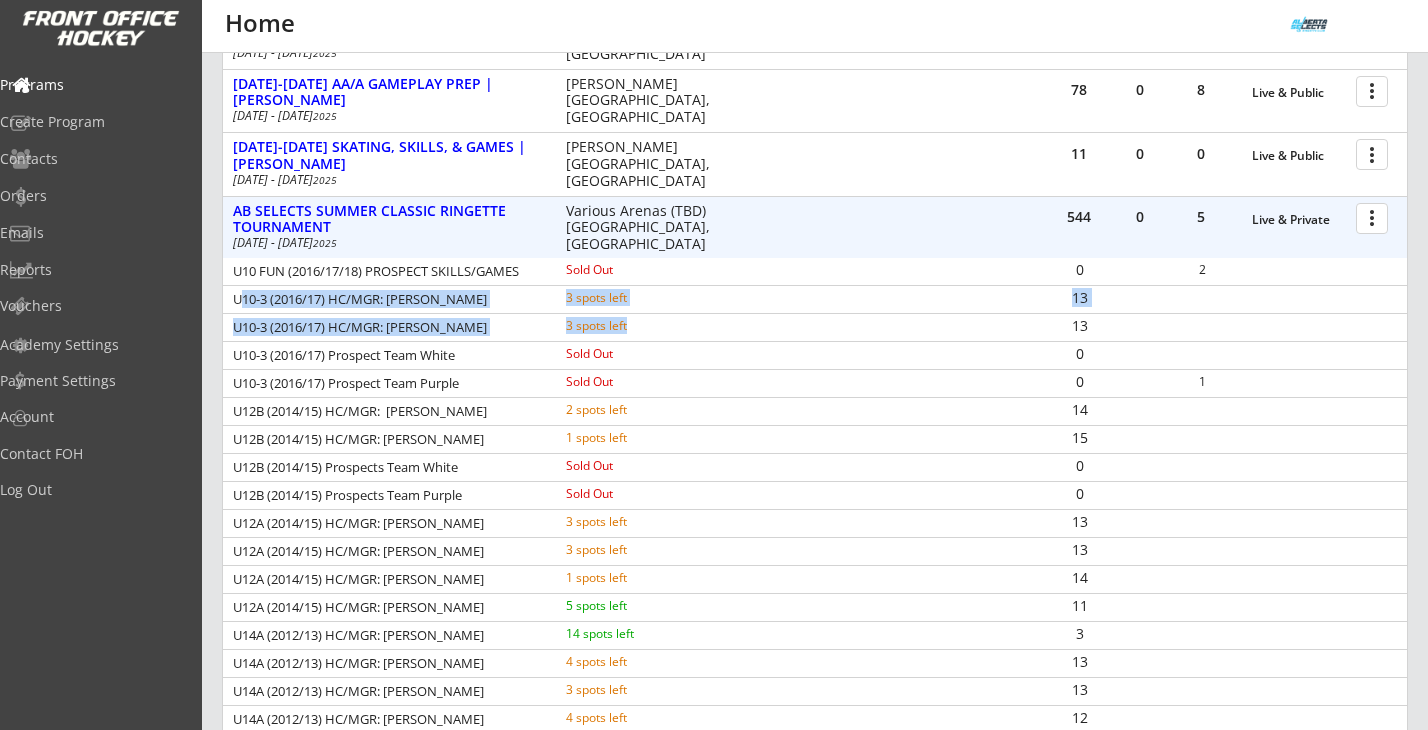 drag, startPoint x: 236, startPoint y: 297, endPoint x: 728, endPoint y: 326, distance: 492.85394 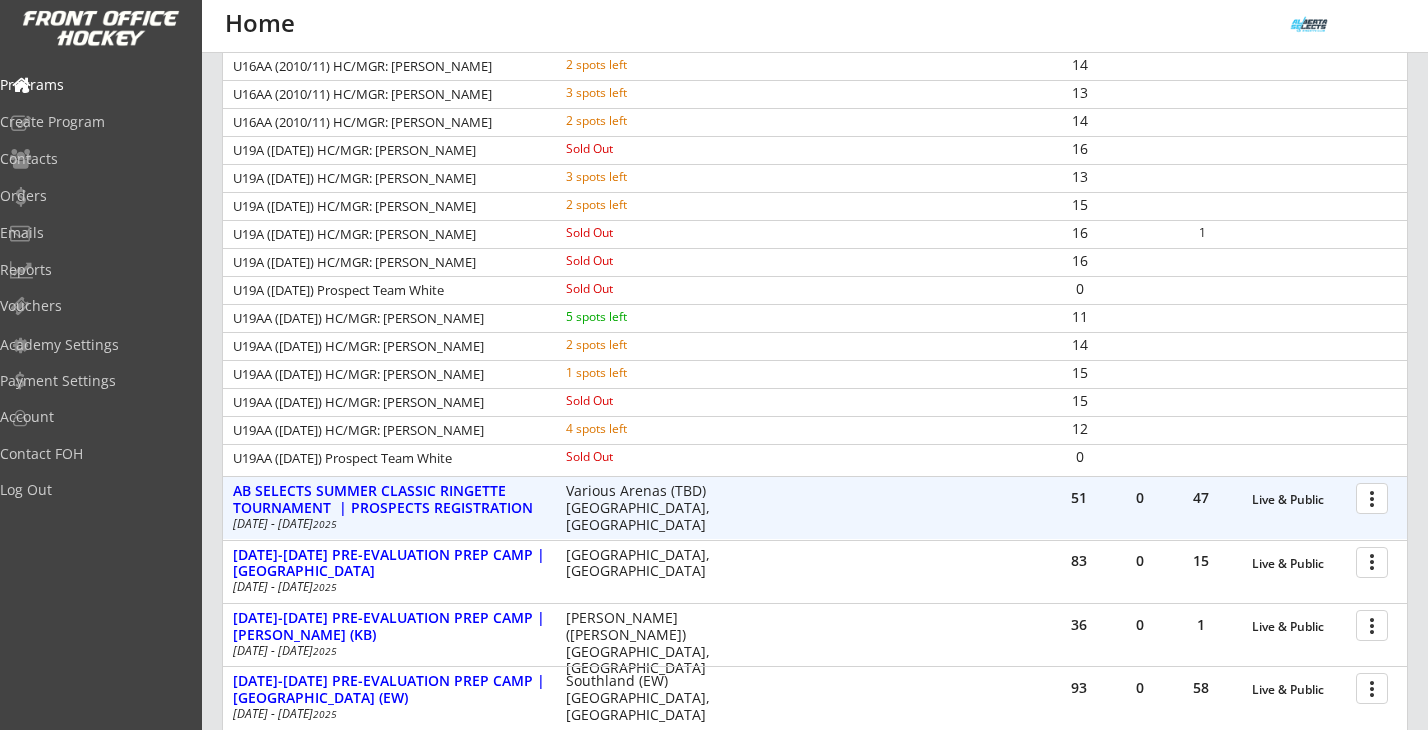 scroll, scrollTop: 1988, scrollLeft: 0, axis: vertical 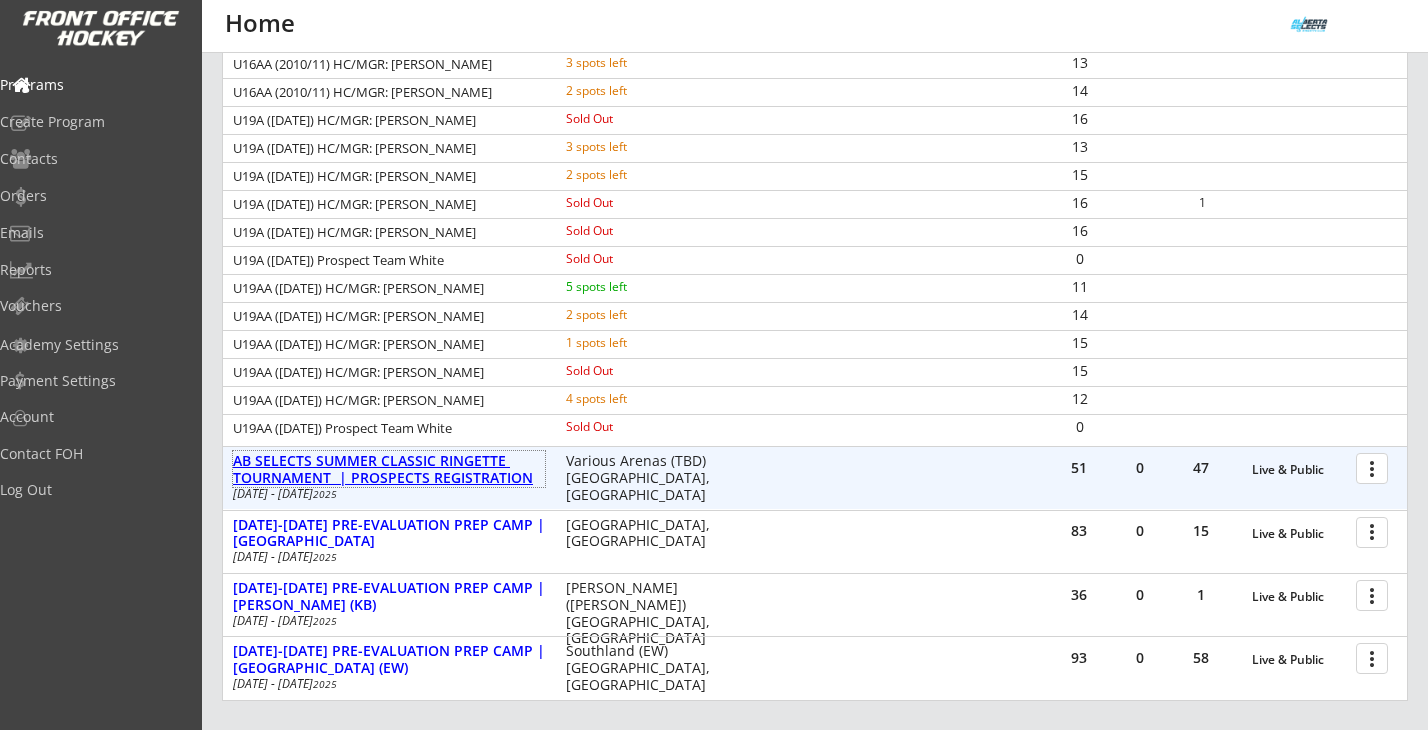 click on "AB SELECTS SUMMER CLASSIC RINGETTE TOURNAMENT  | PROSPECTS REGISTRATION" at bounding box center [389, 470] 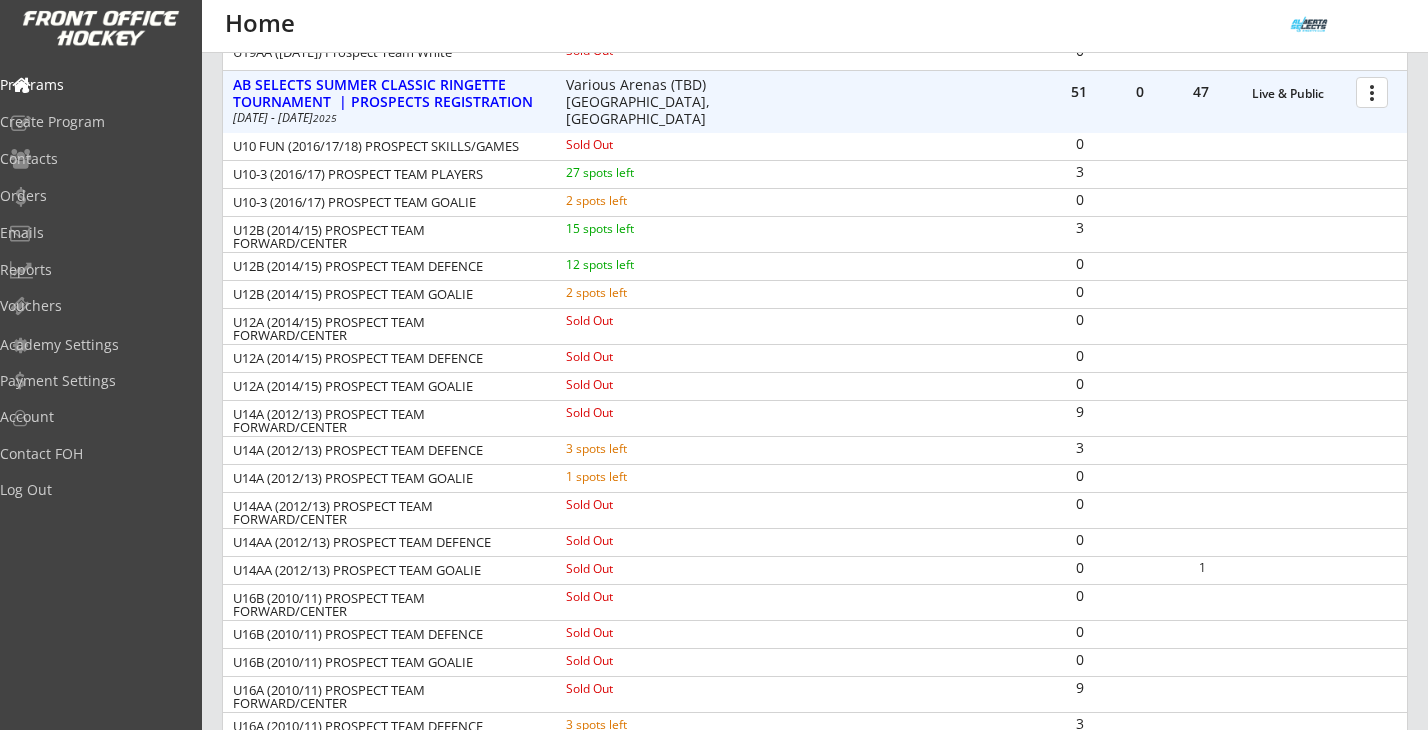 scroll, scrollTop: 2363, scrollLeft: 0, axis: vertical 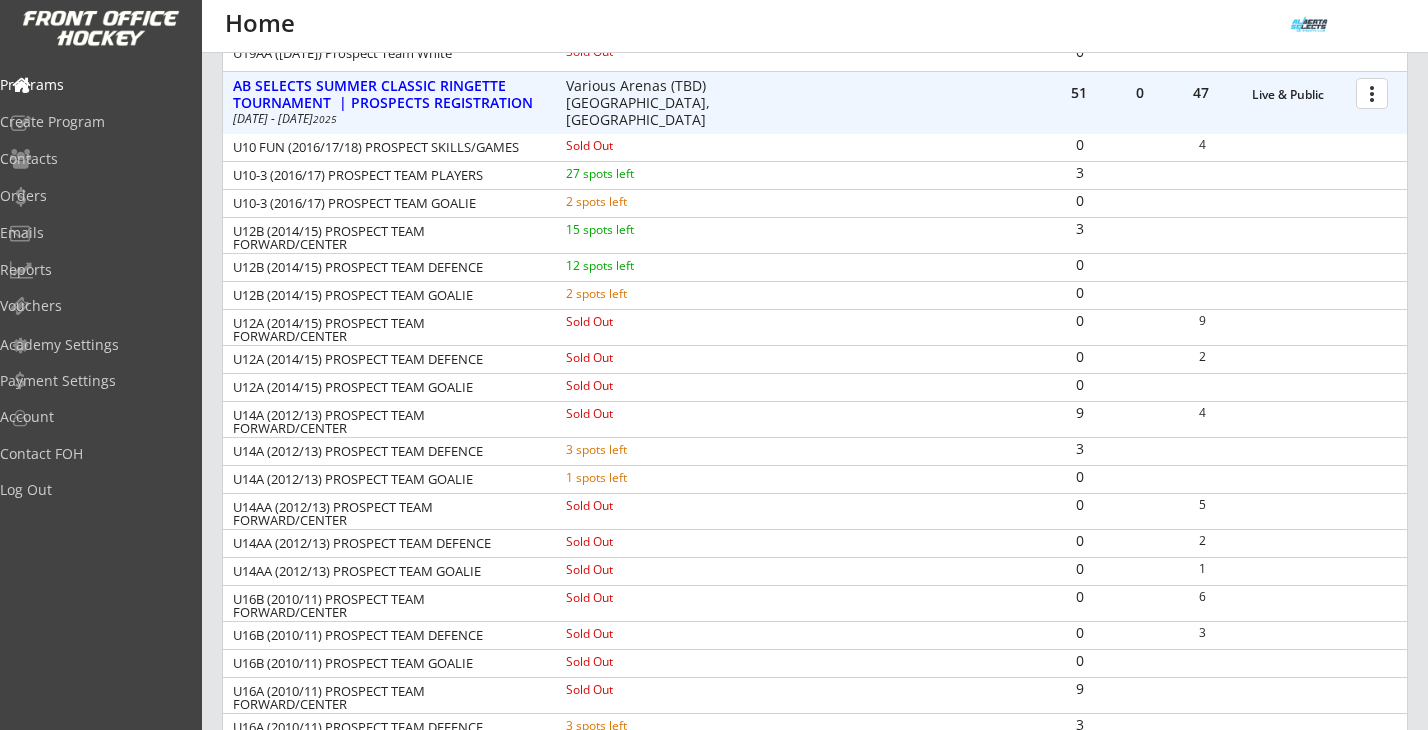 click on "Aug 22 - Aug 24    2025" at bounding box center (386, 119) 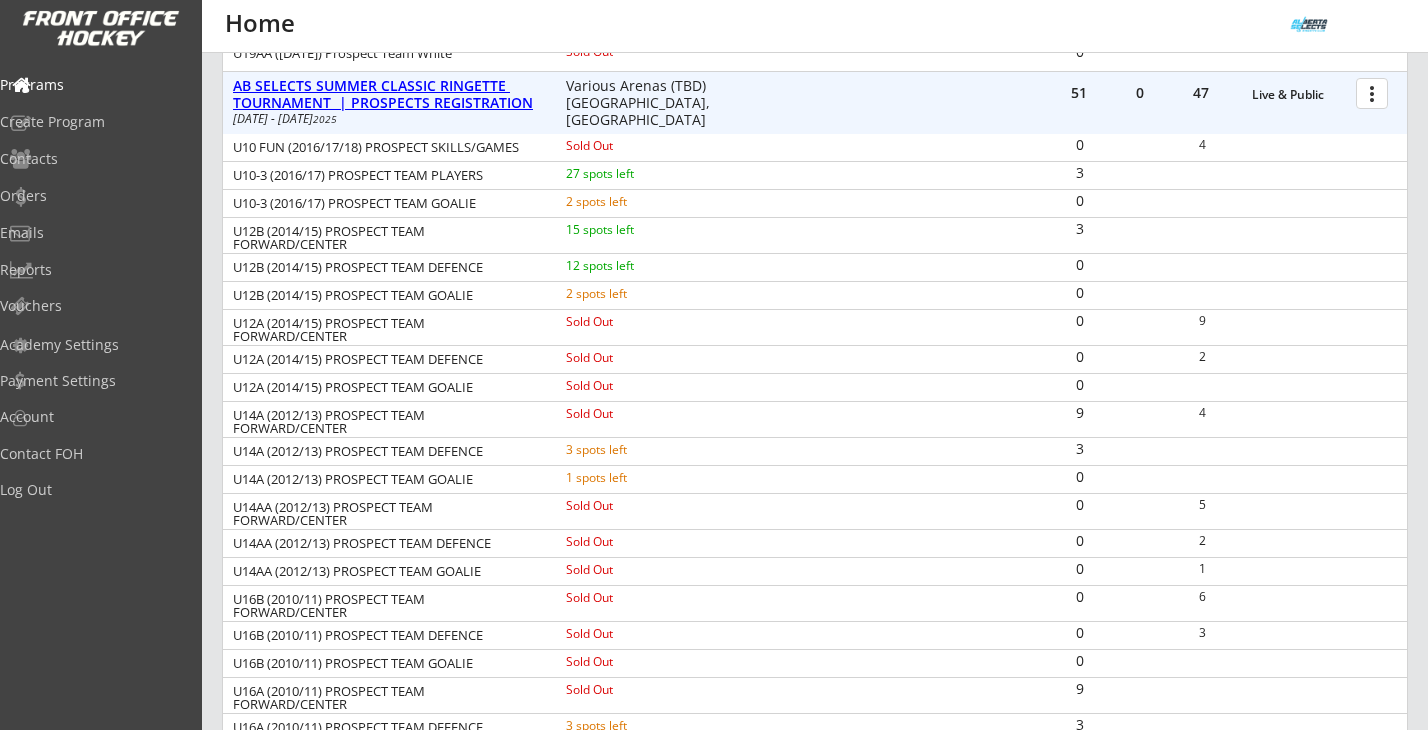 click on "AB SELECTS SUMMER CLASSIC RINGETTE TOURNAMENT  | PROSPECTS REGISTRATION" at bounding box center [389, 95] 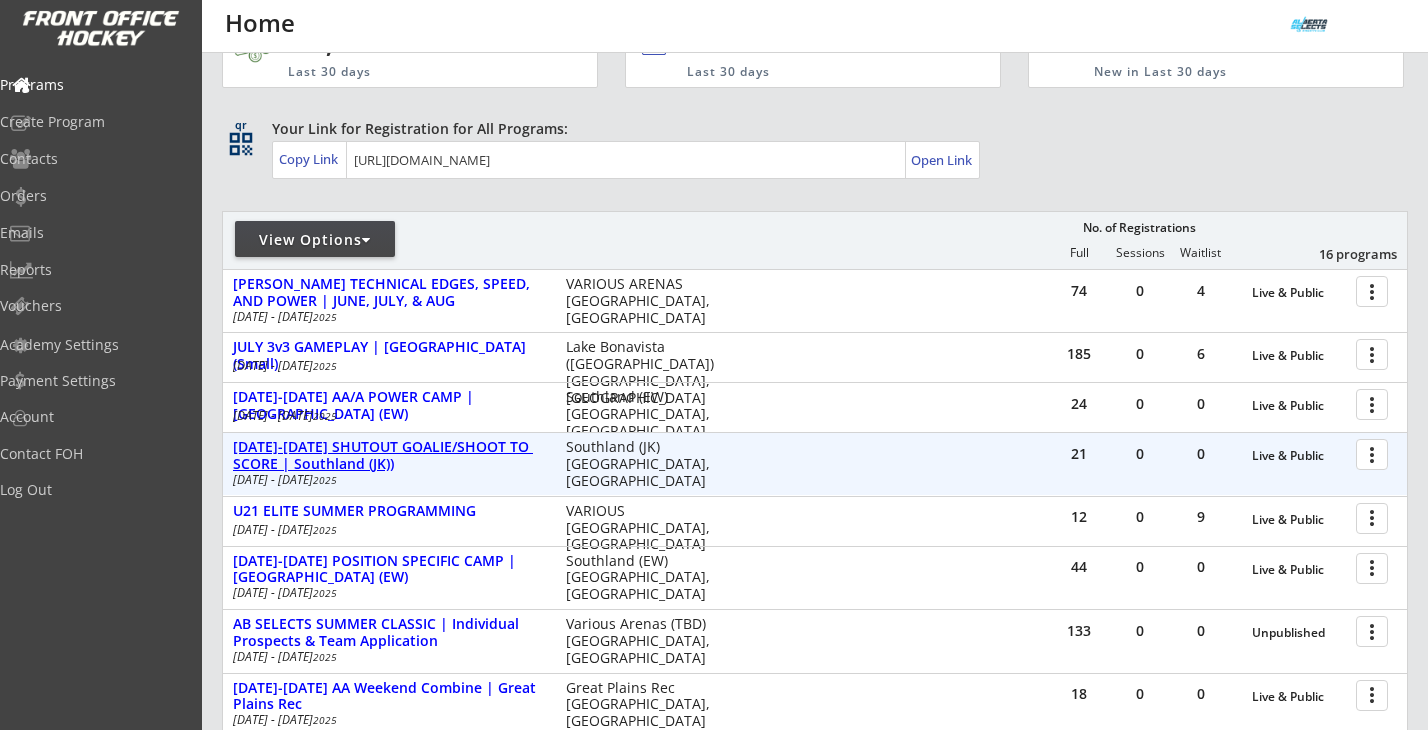 scroll, scrollTop: 0, scrollLeft: 0, axis: both 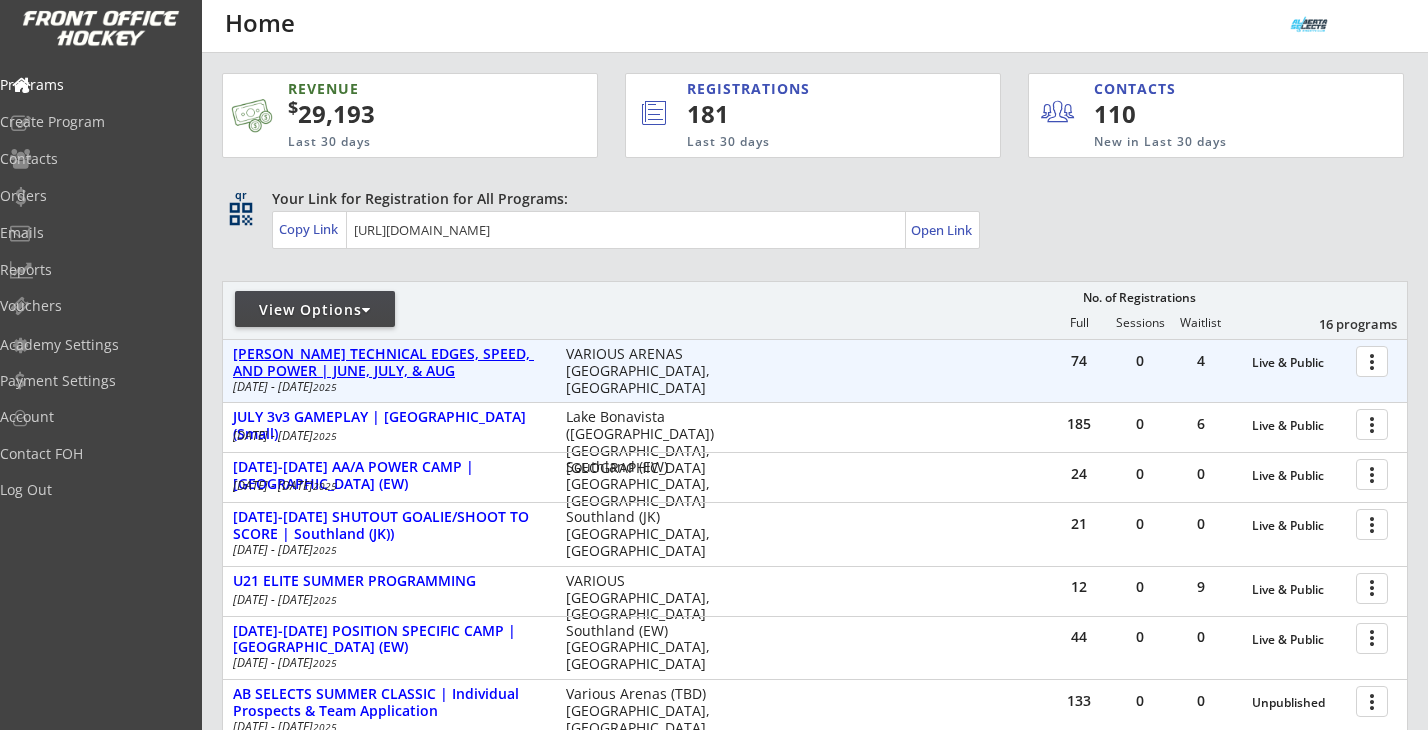 click on "[PERSON_NAME] TECHNICAL EDGES, SPEED, AND POWER | JUNE, JULY, & AUG" at bounding box center [389, 363] 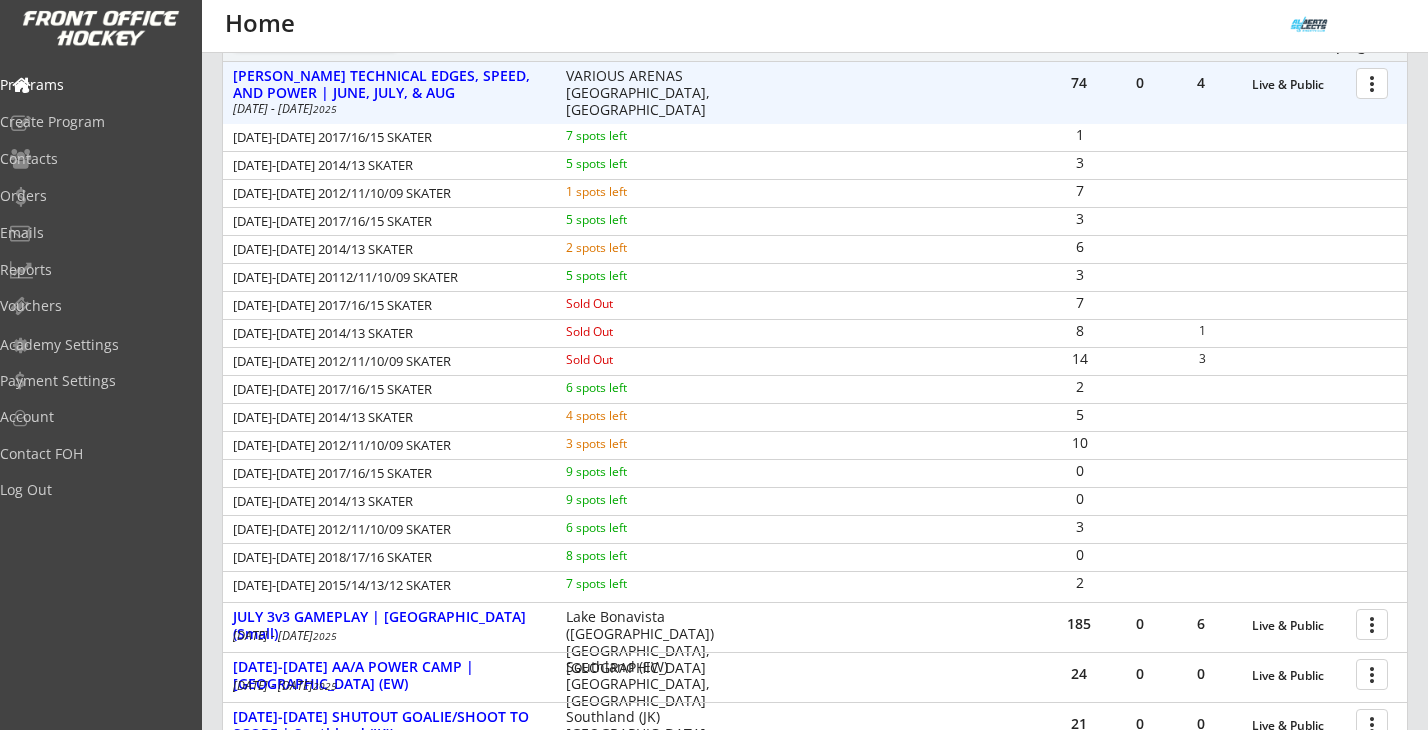 scroll, scrollTop: 405, scrollLeft: 0, axis: vertical 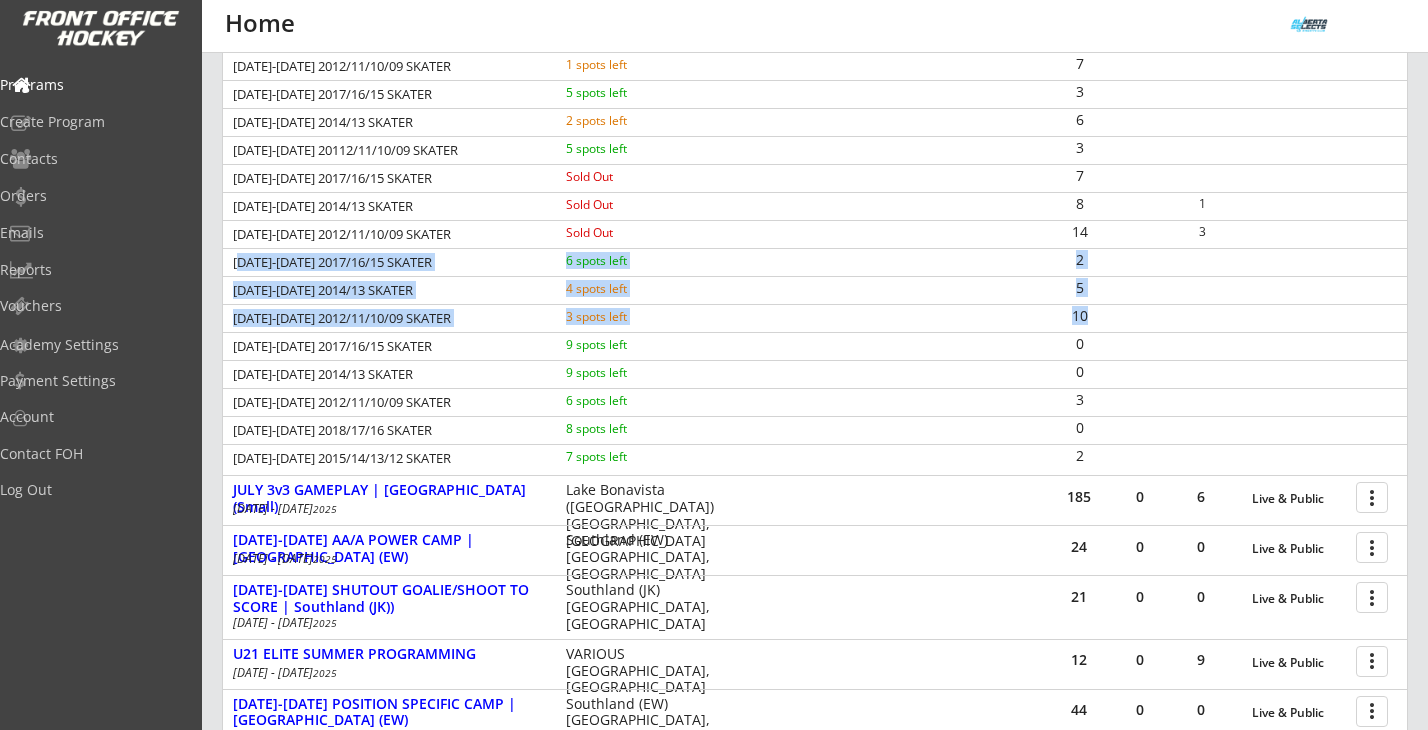 drag, startPoint x: 235, startPoint y: 261, endPoint x: 1098, endPoint y: 316, distance: 864.75085 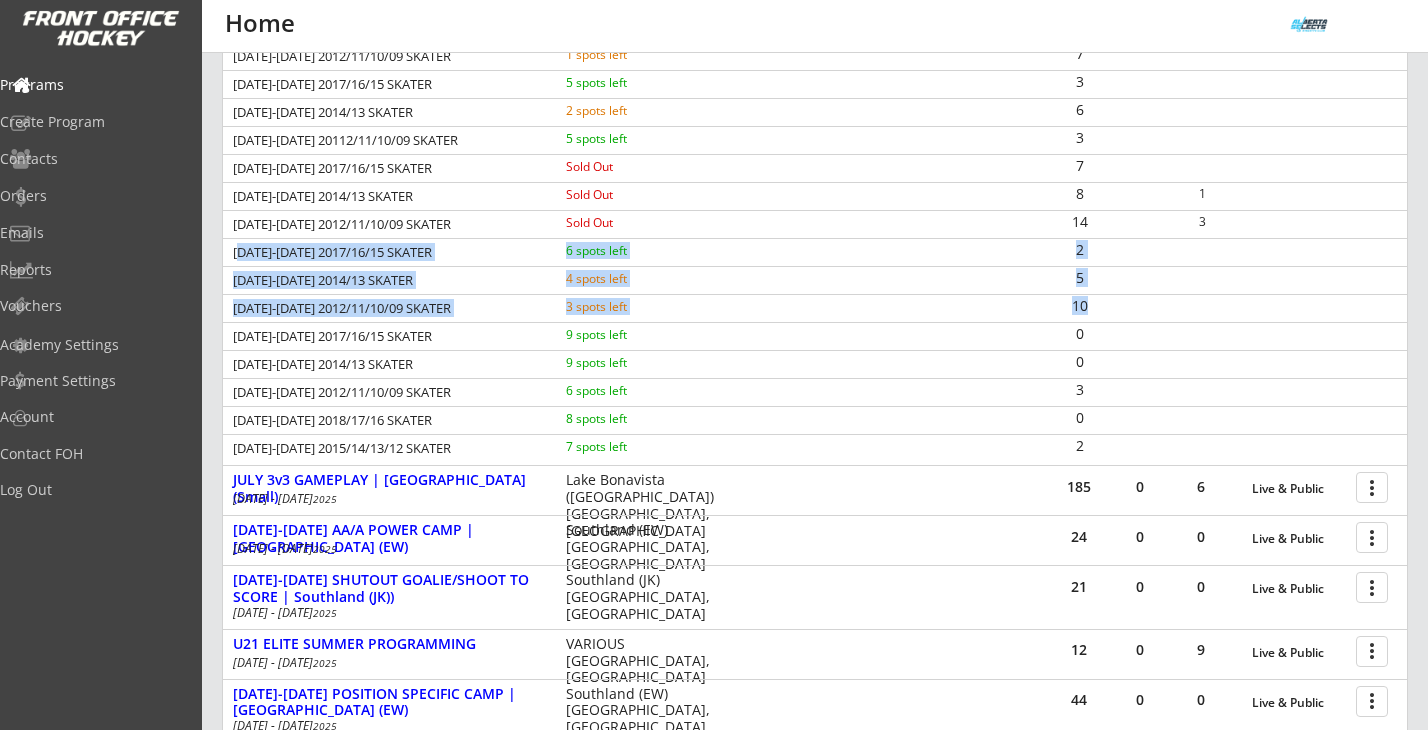 scroll, scrollTop: 417, scrollLeft: 0, axis: vertical 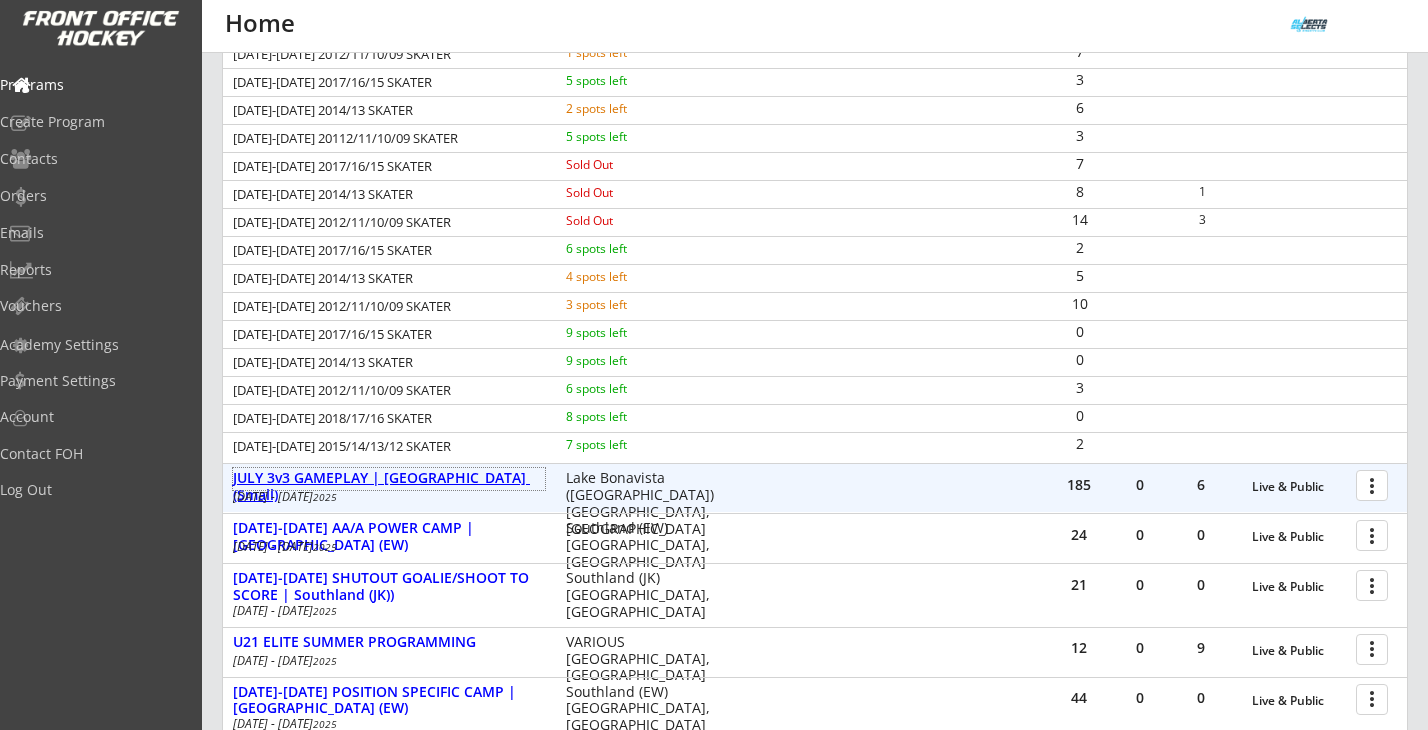 click on "JULY 3v3 GAMEPLAY | Lake Bonavista (Small)" at bounding box center [389, 487] 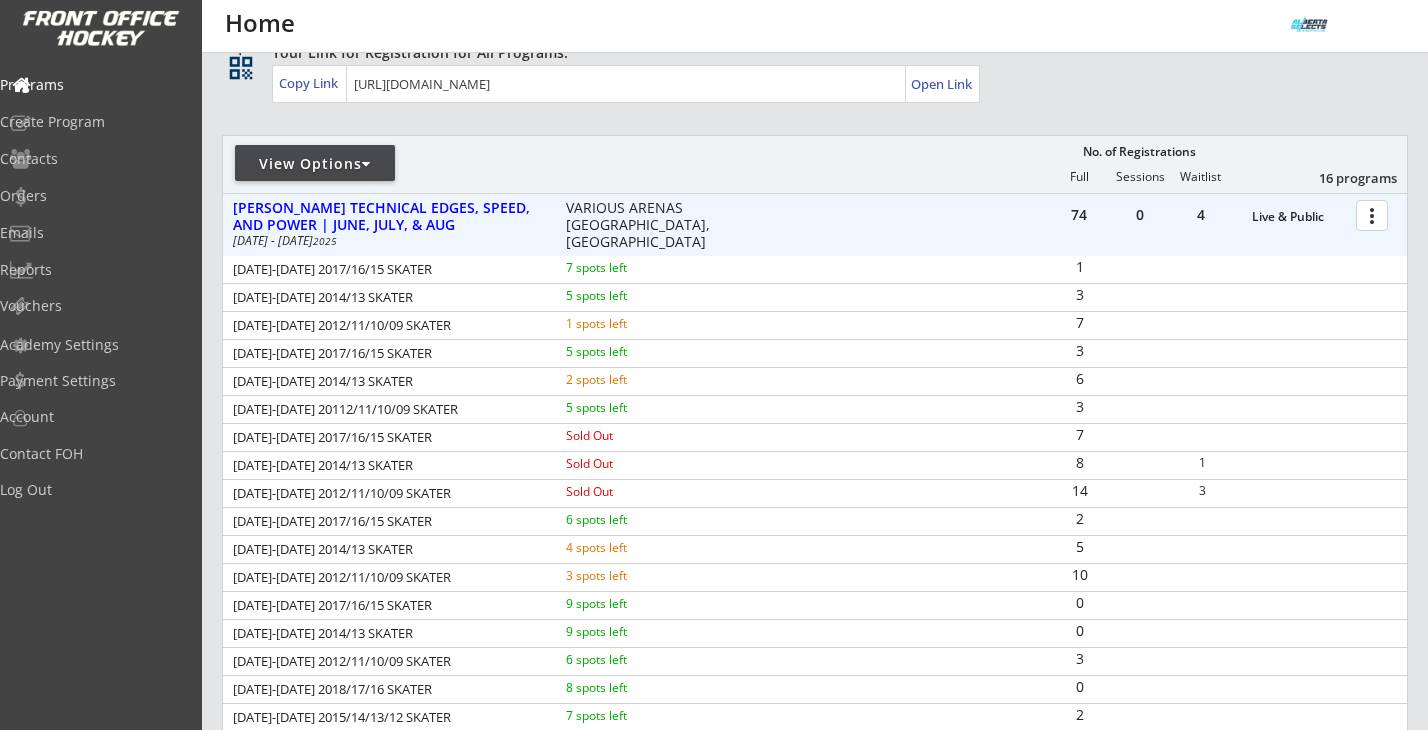 scroll, scrollTop: 138, scrollLeft: 0, axis: vertical 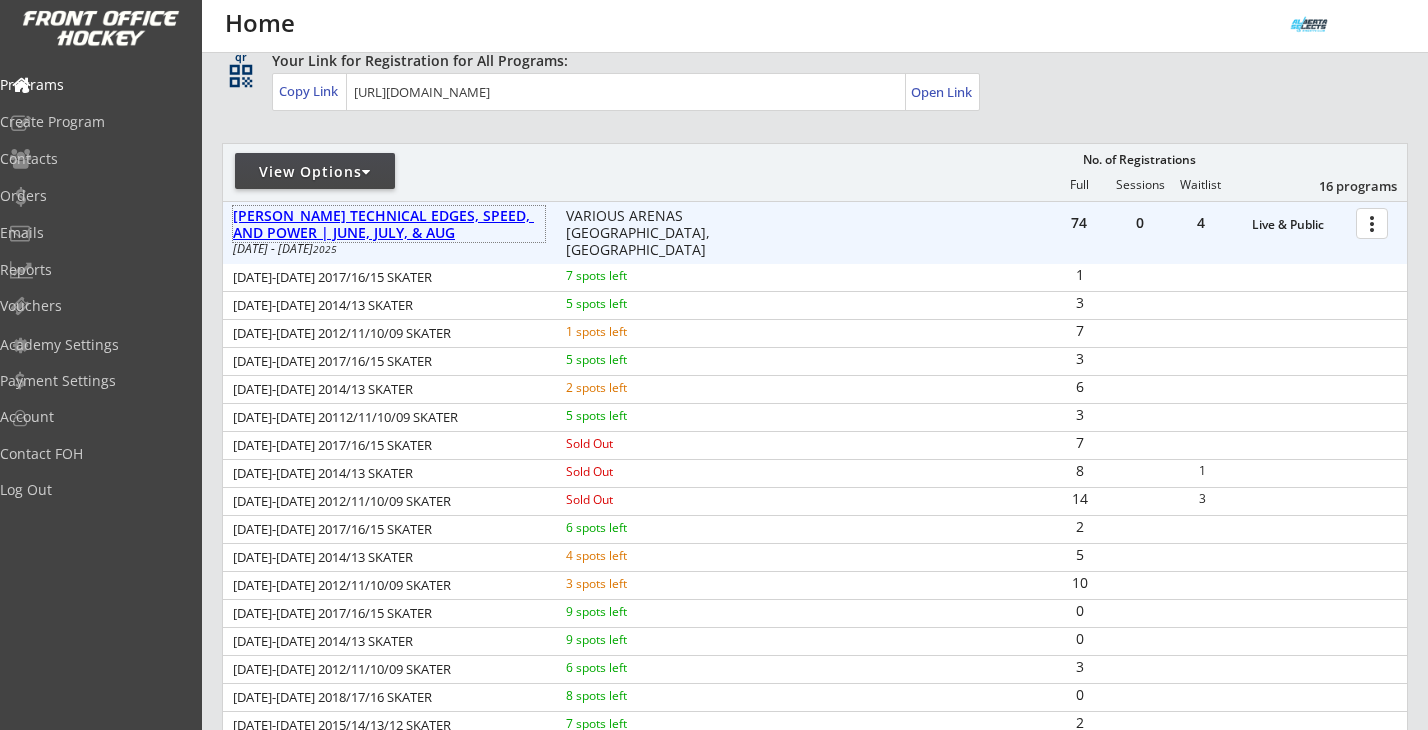 click on "DALLAS ROBBINS TECHNICAL EDGES, SPEED, AND POWER | JUNE, JULY, & AUG" at bounding box center [389, 225] 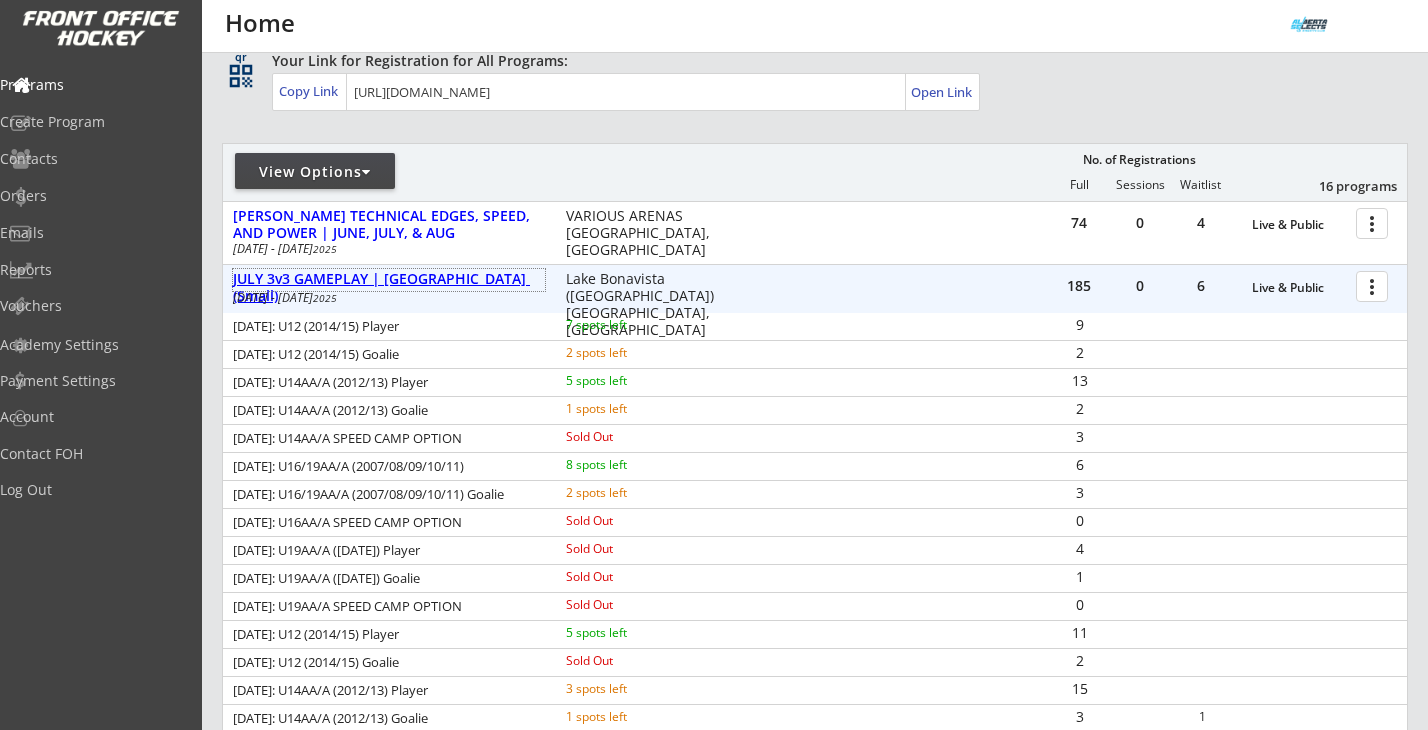 click on "JULY 3v3 GAMEPLAY | [GEOGRAPHIC_DATA] (Small)" at bounding box center [389, 288] 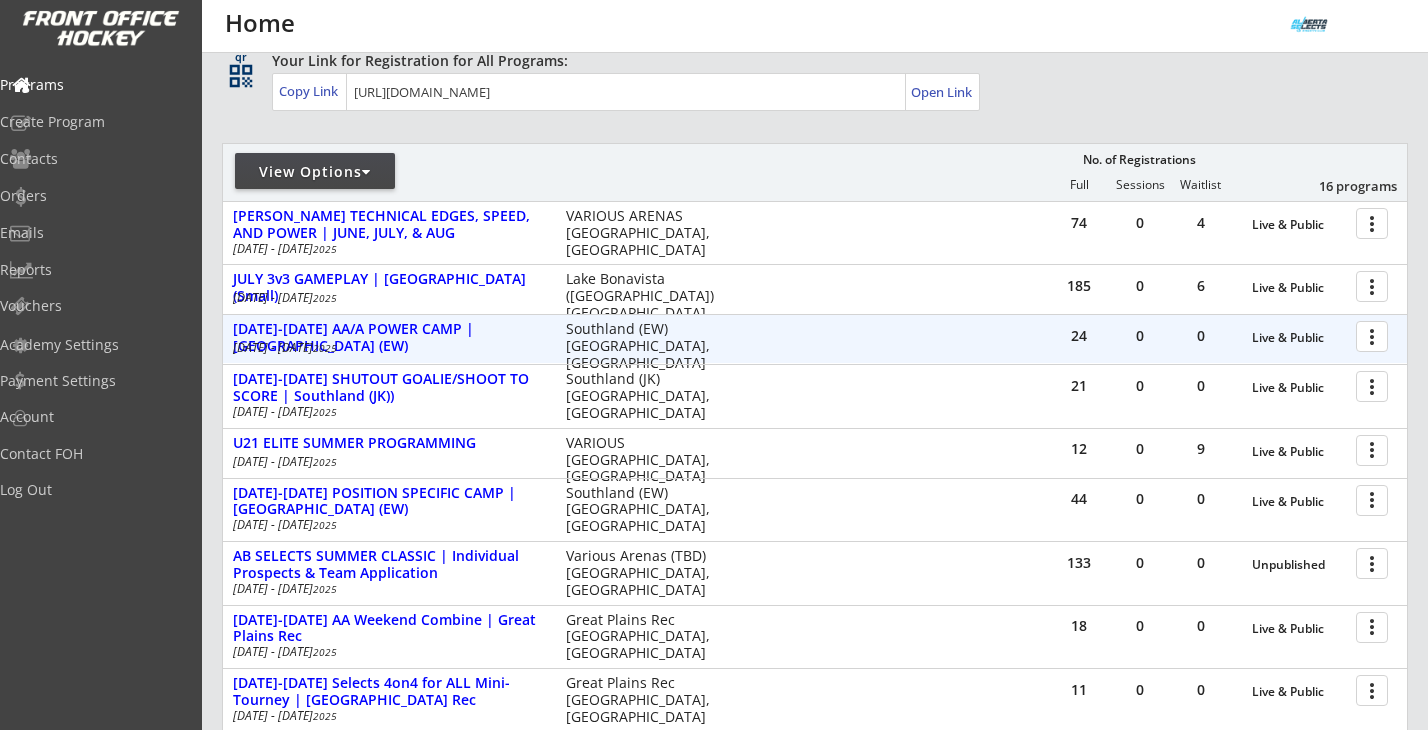 scroll, scrollTop: 581, scrollLeft: 0, axis: vertical 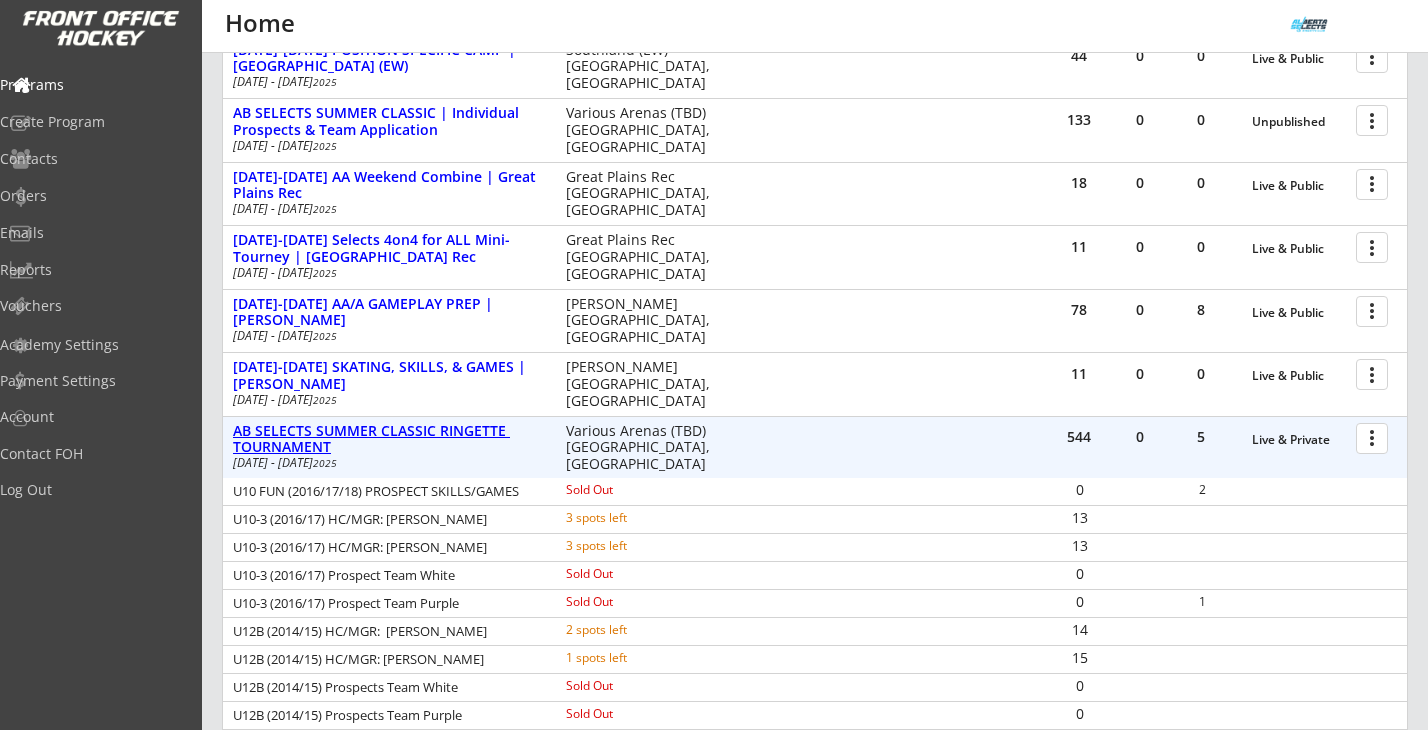 click on "AB SELECTS SUMMER CLASSIC RINGETTE TOURNAMENT" at bounding box center (389, 440) 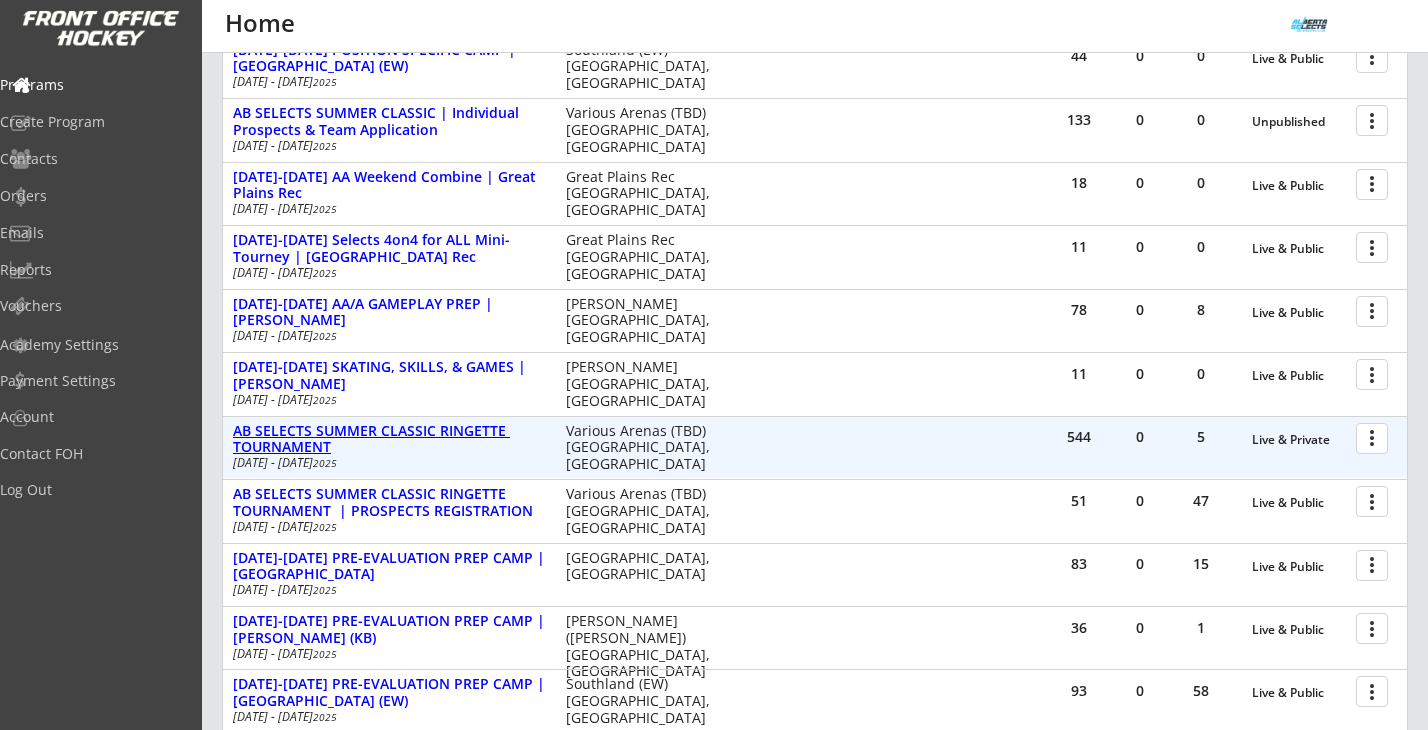 click on "AB SELECTS SUMMER CLASSIC RINGETTE TOURNAMENT" at bounding box center (389, 440) 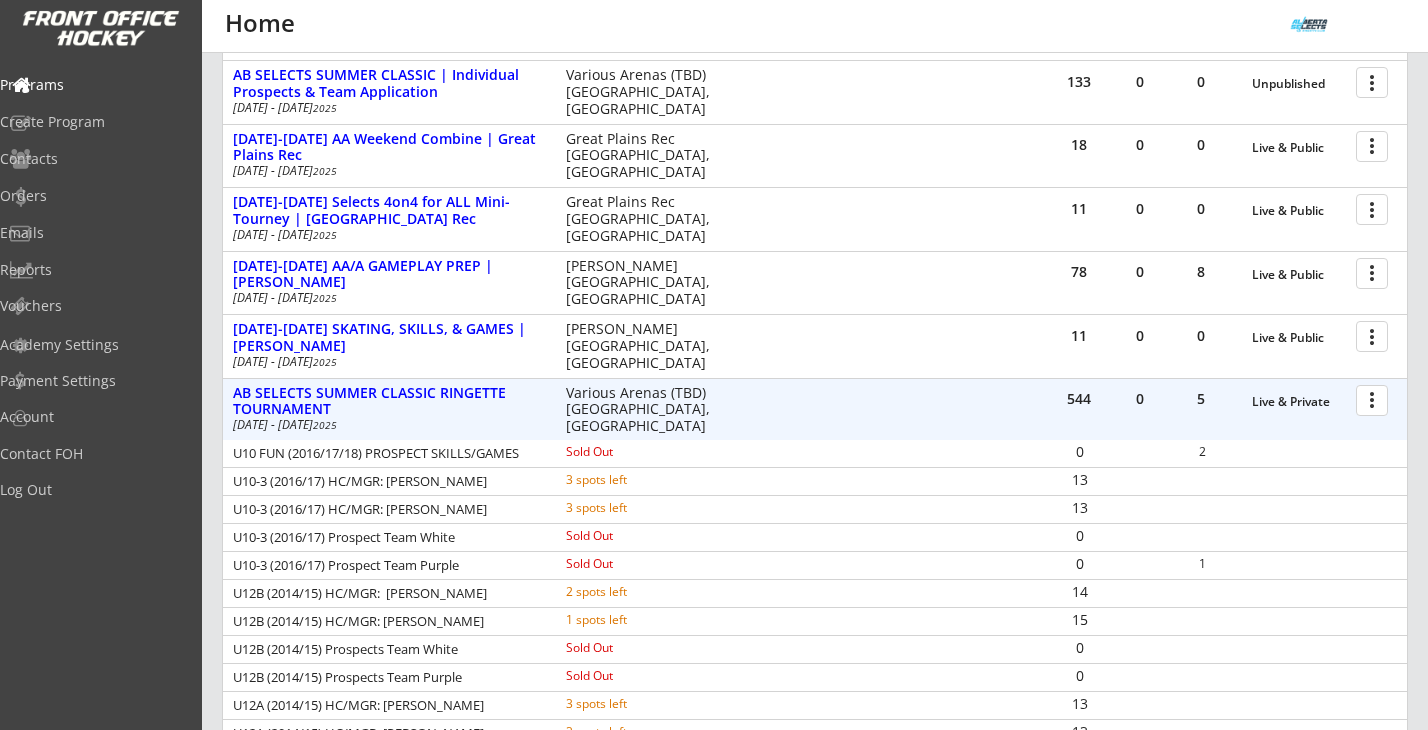 scroll, scrollTop: 860, scrollLeft: 0, axis: vertical 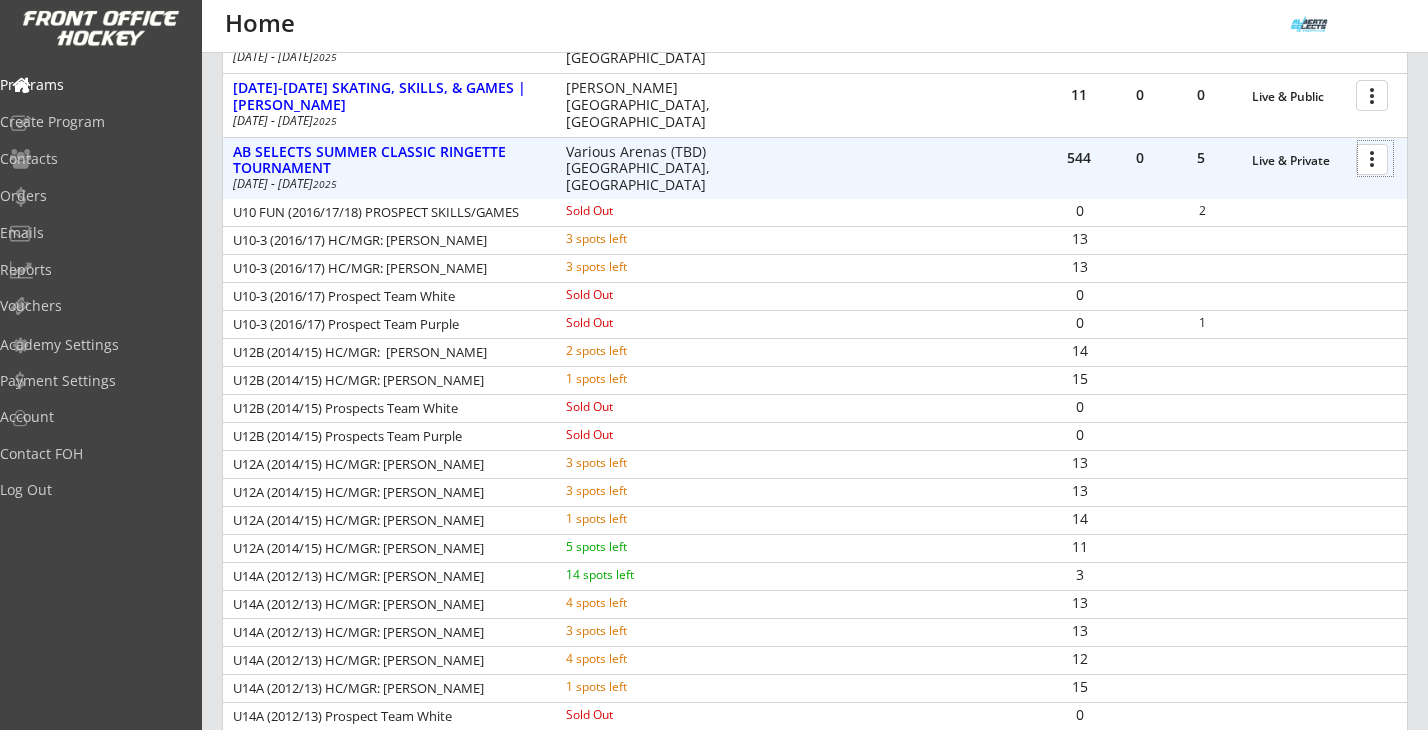 click at bounding box center [1375, 158] 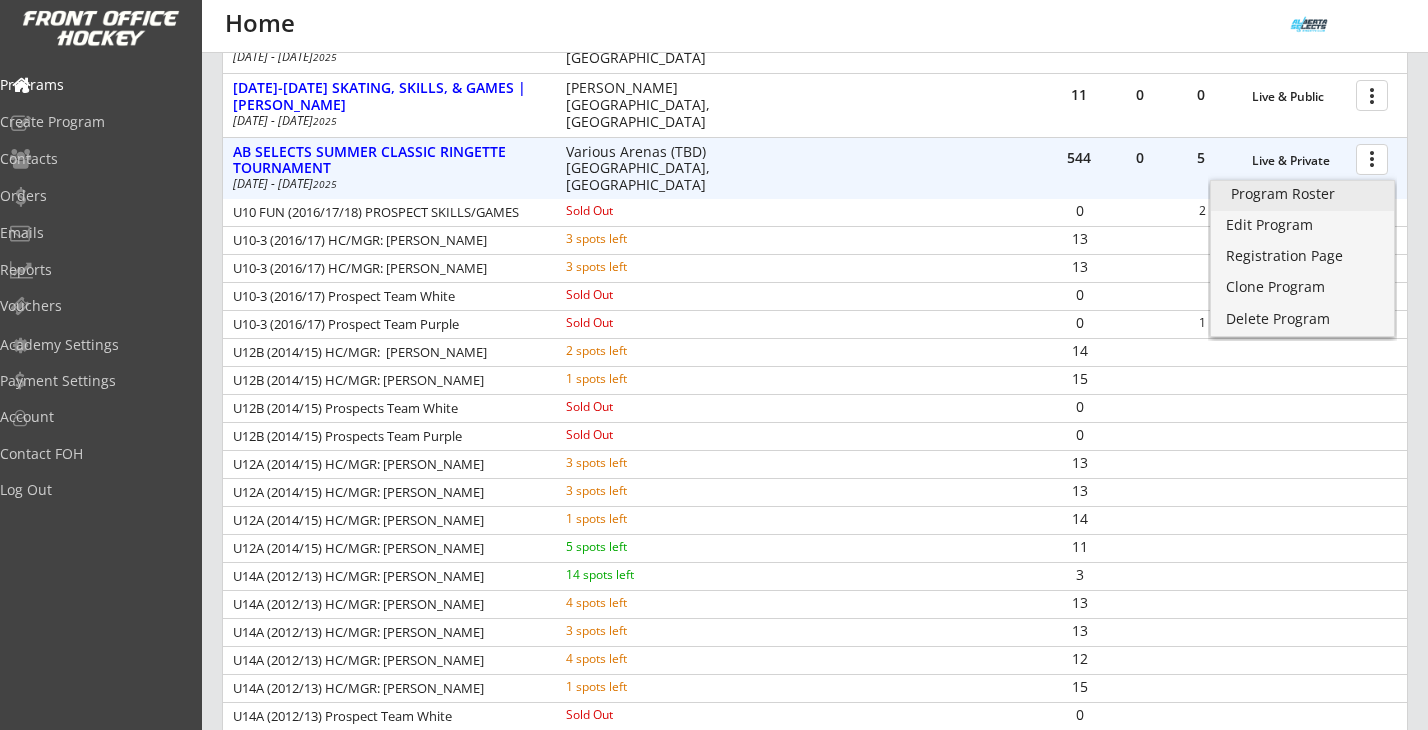 click on "Program Roster" at bounding box center (1302, 194) 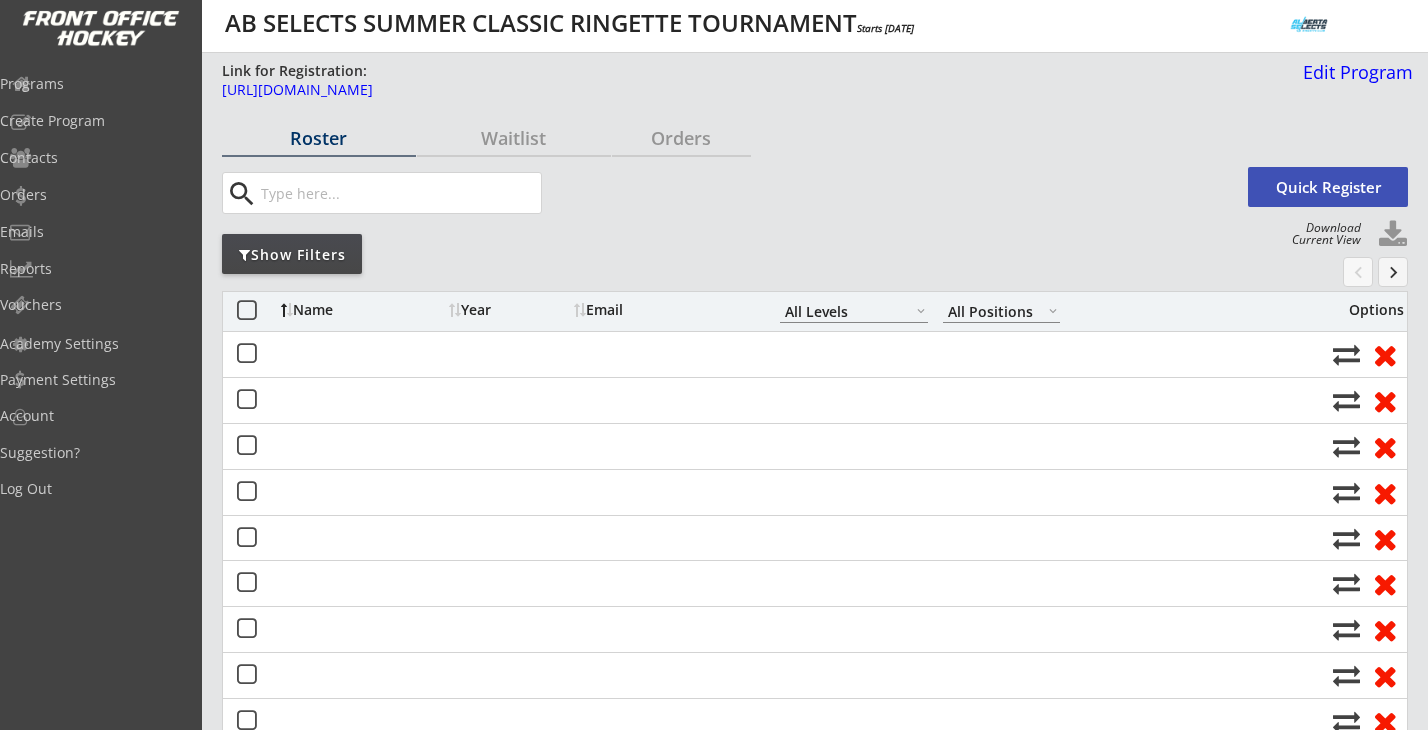 select on ""All Levels"" 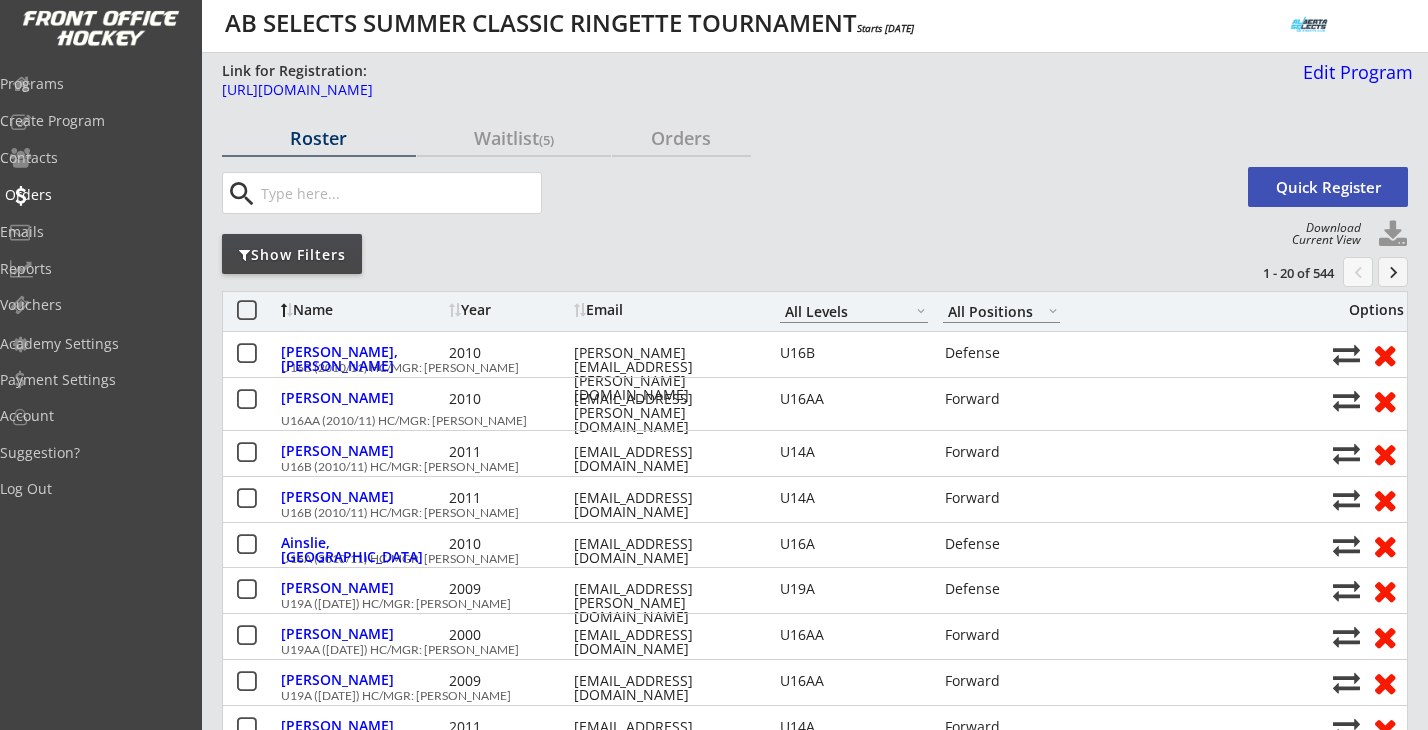 click on "Orders" at bounding box center [95, 195] 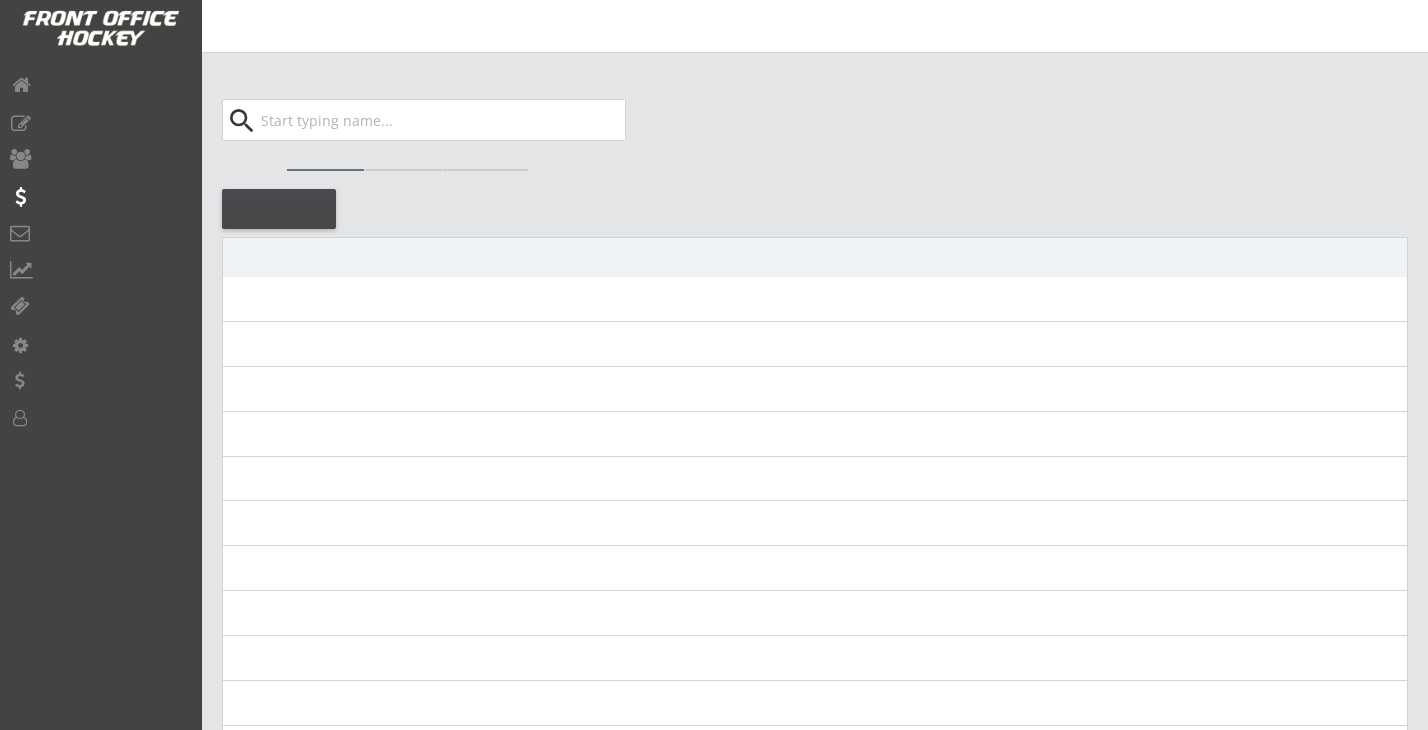 scroll, scrollTop: 0, scrollLeft: 0, axis: both 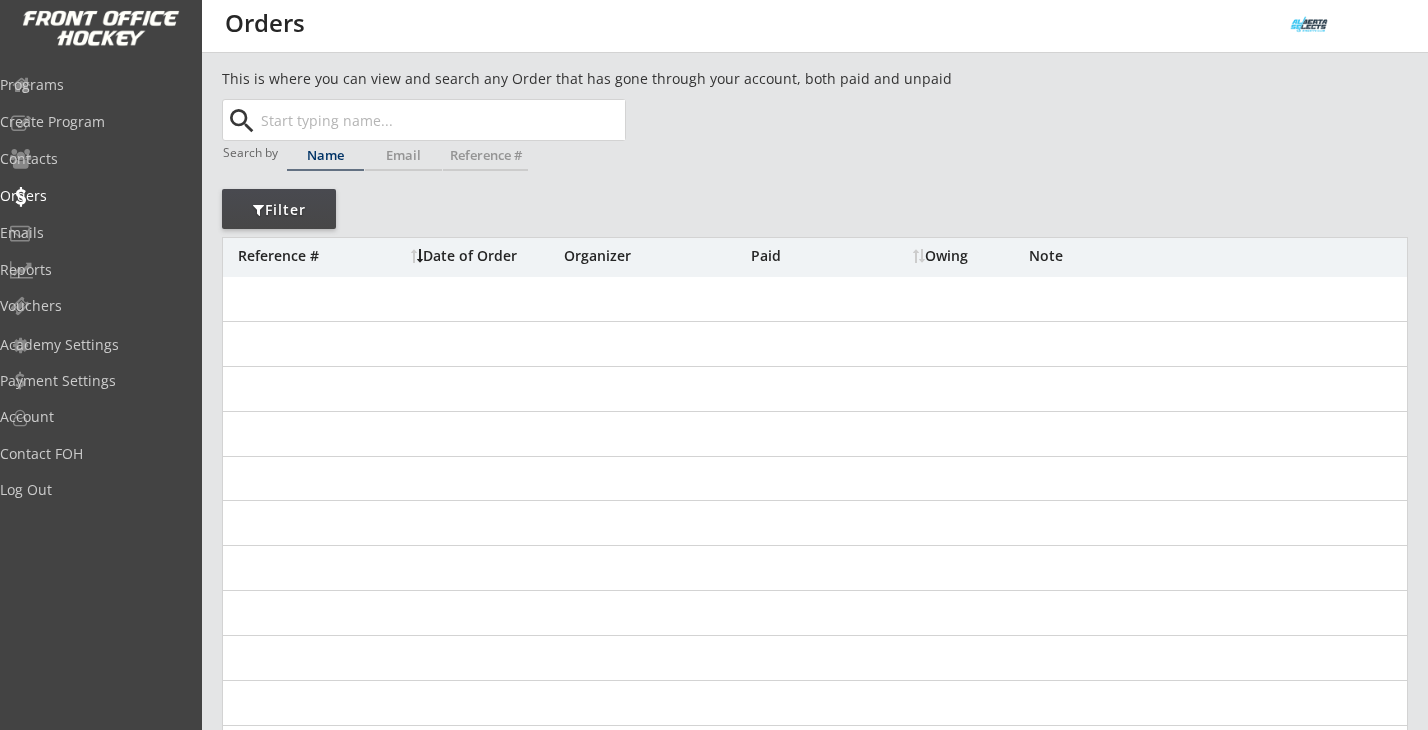 click at bounding box center (441, 120) 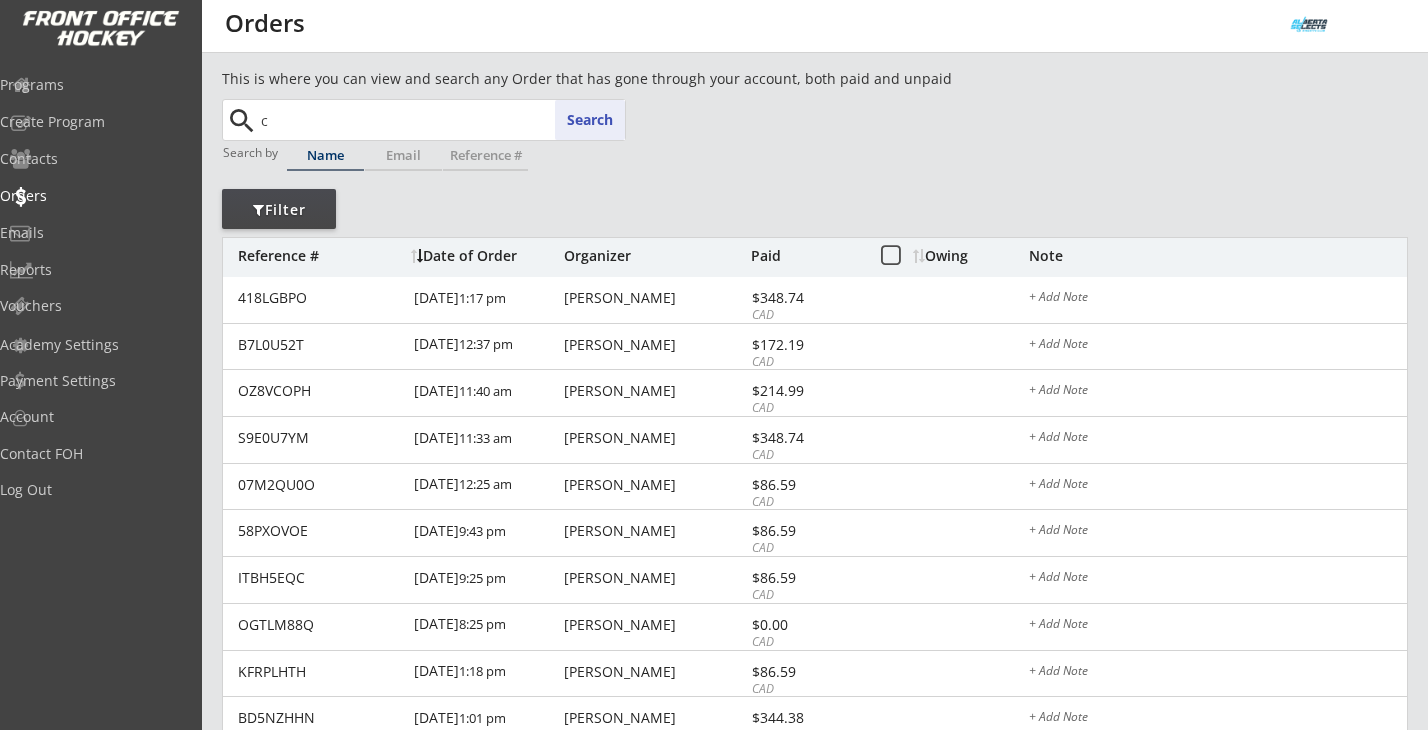 type on "ci" 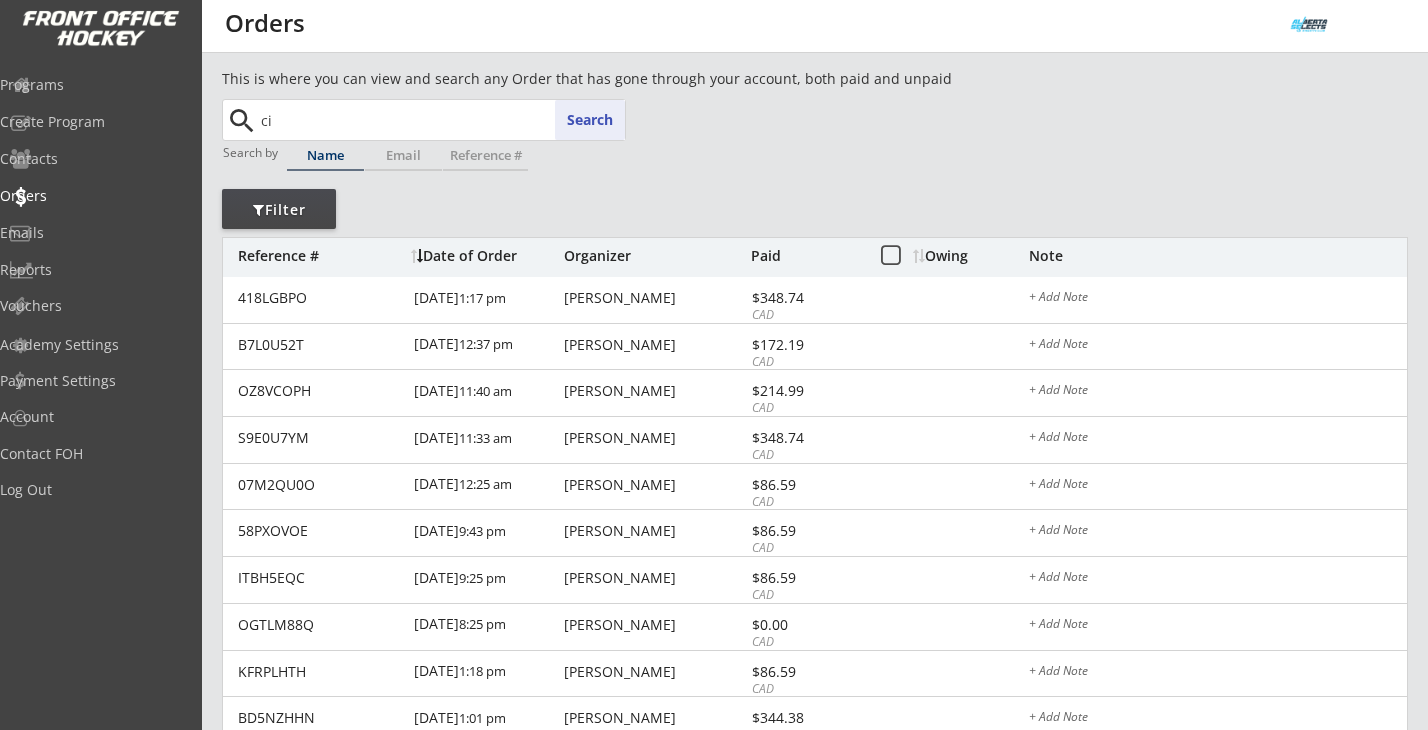 type on "[PERSON_NAME]" 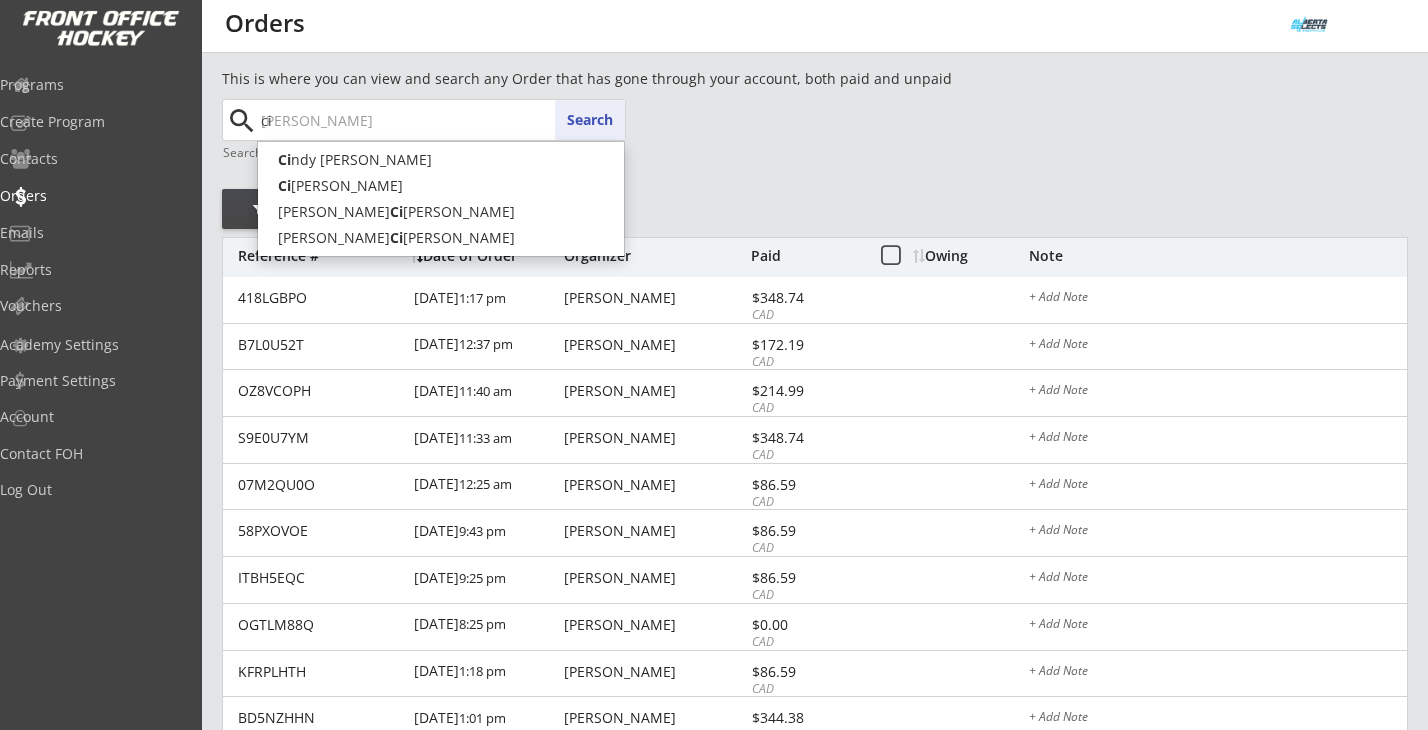 type 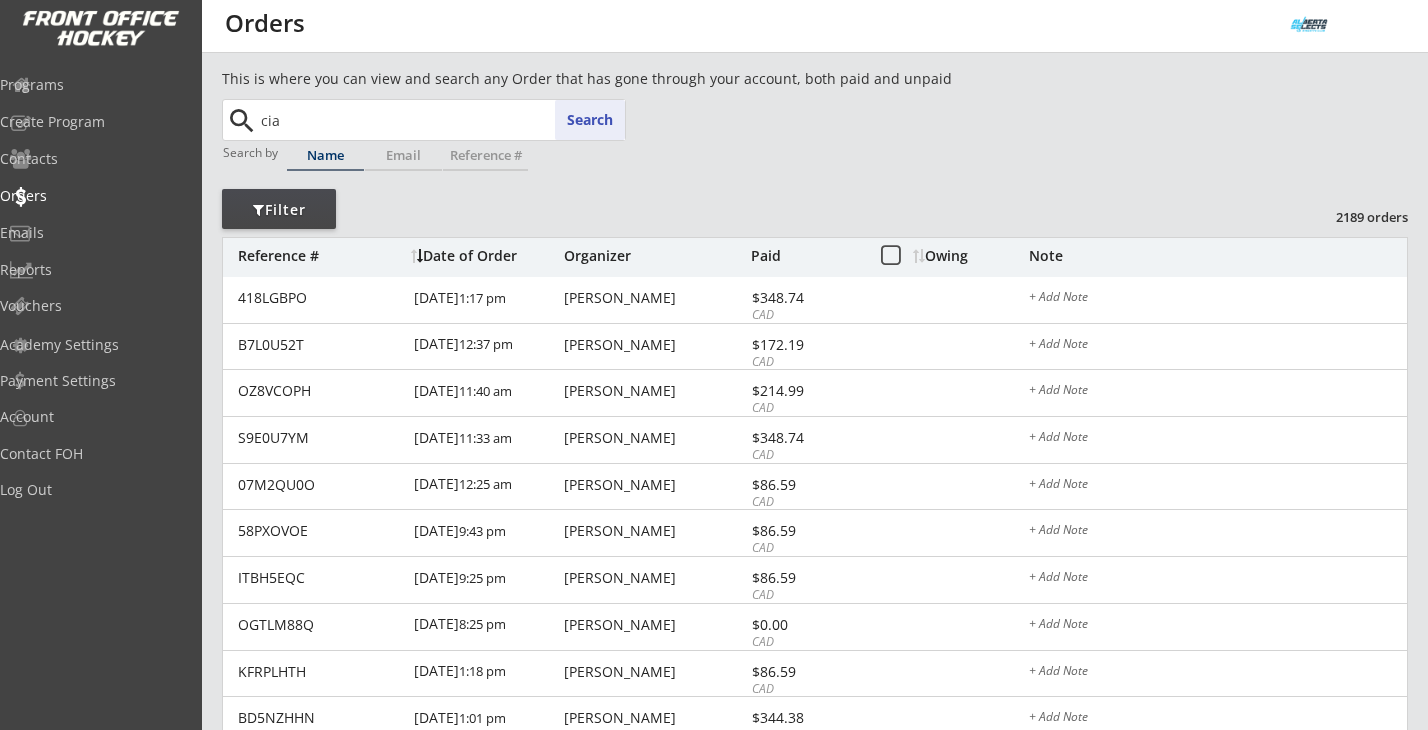 type on "ci" 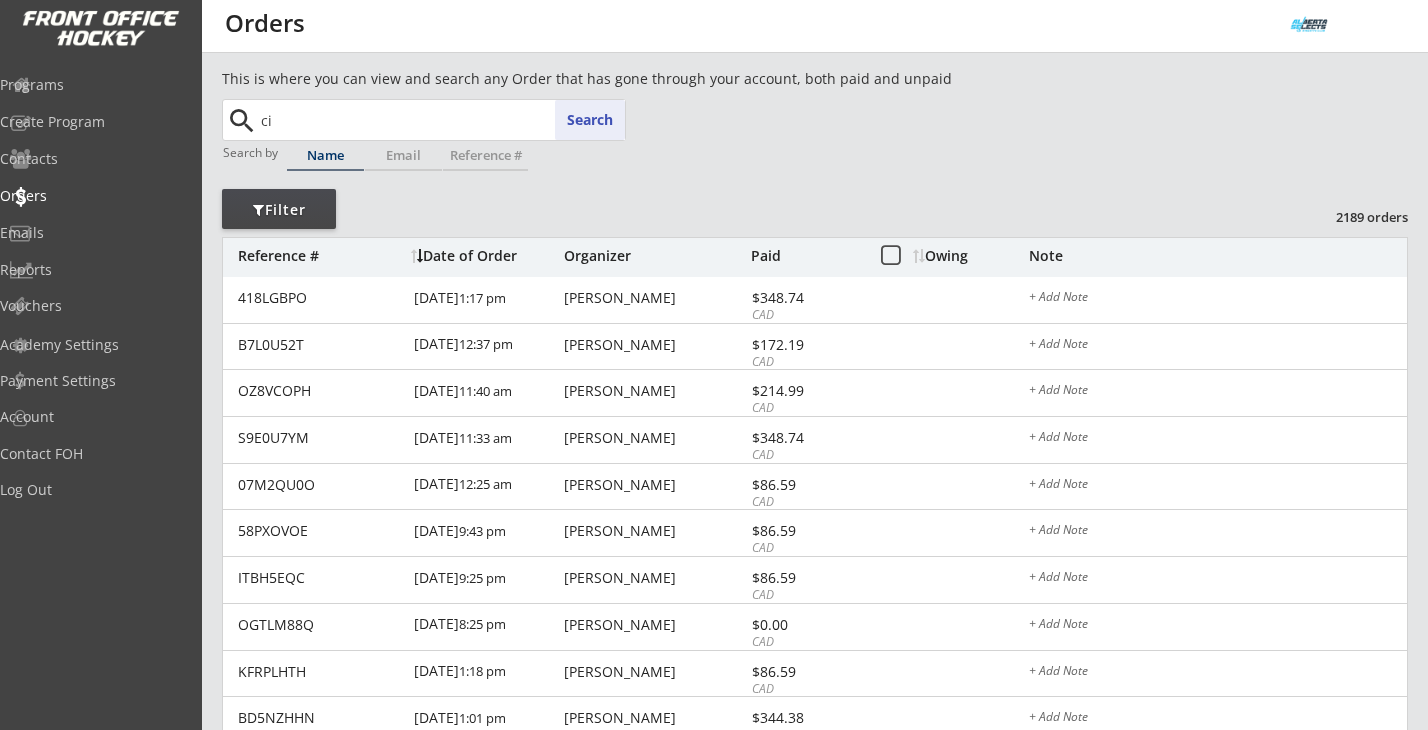 type on "[PERSON_NAME]" 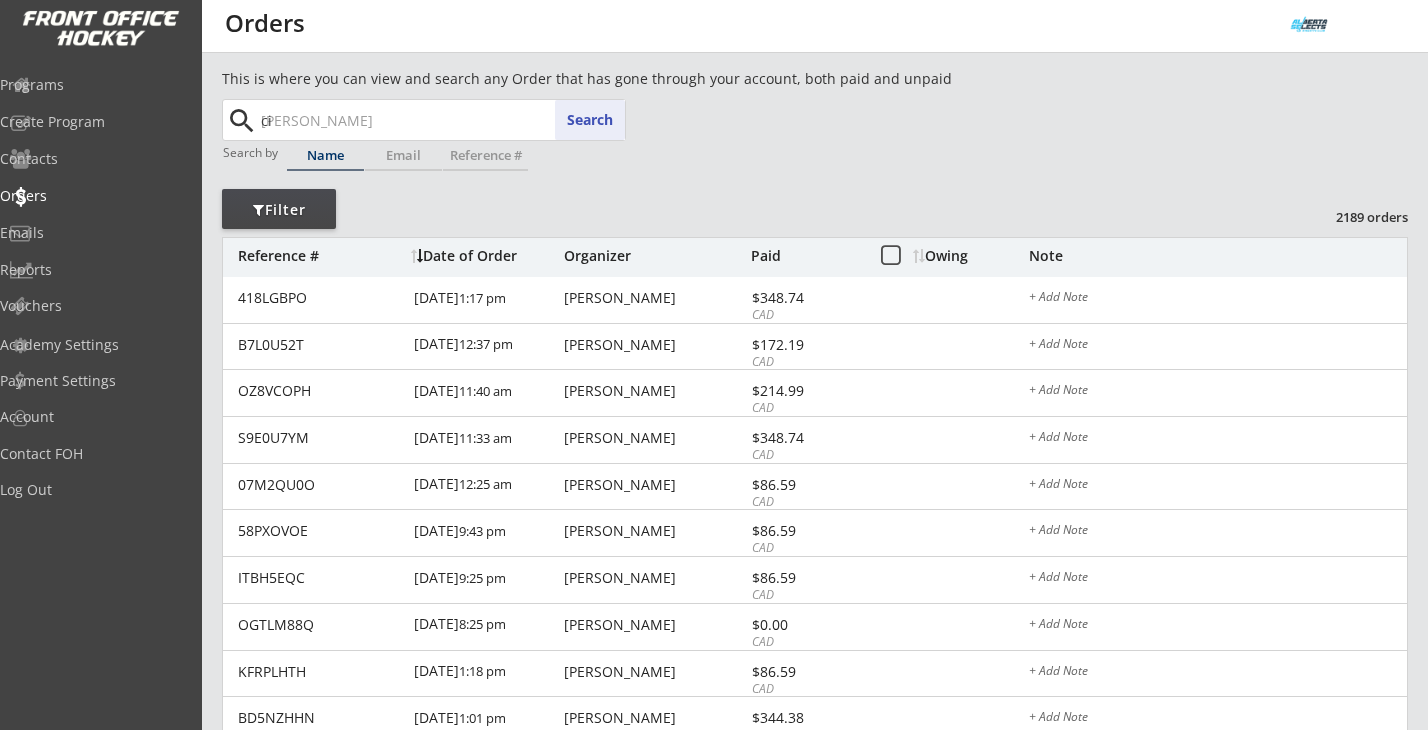 type on "c" 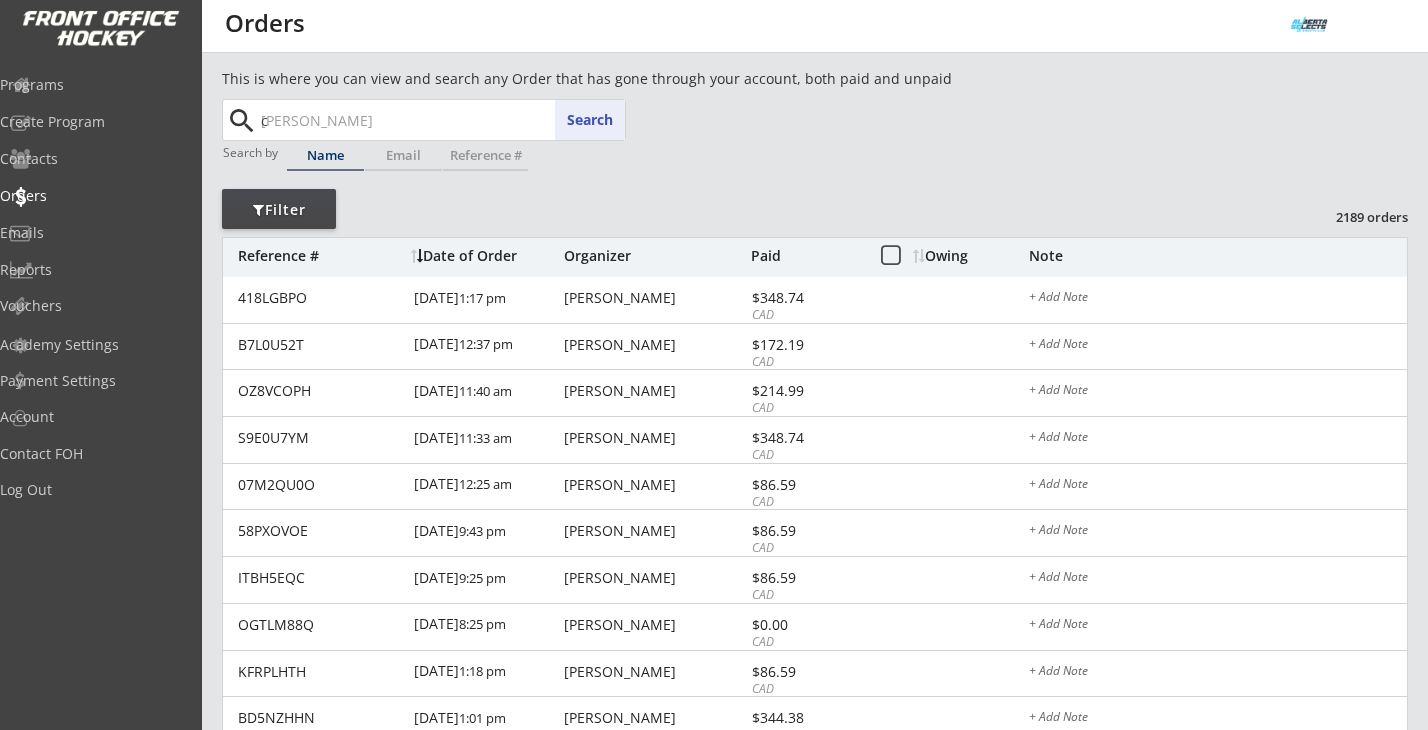 type 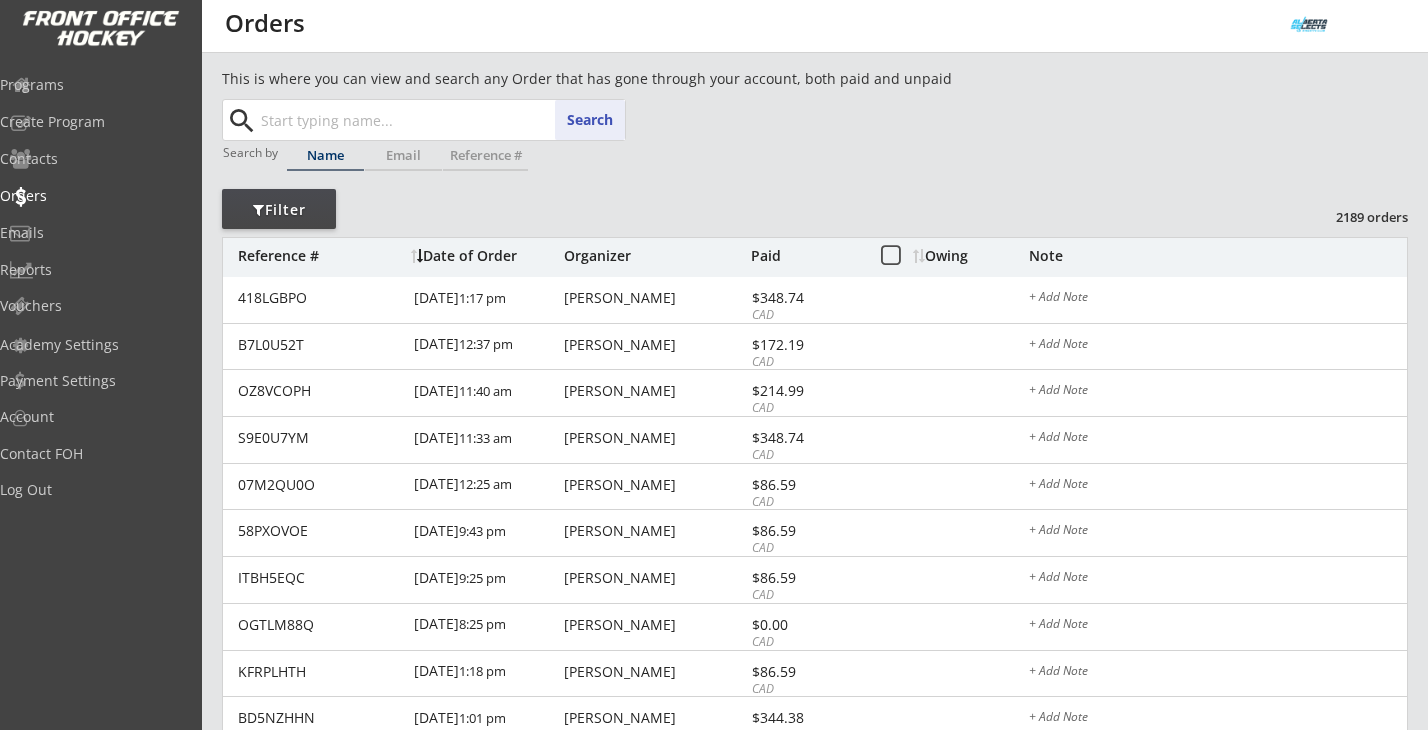 type on "b" 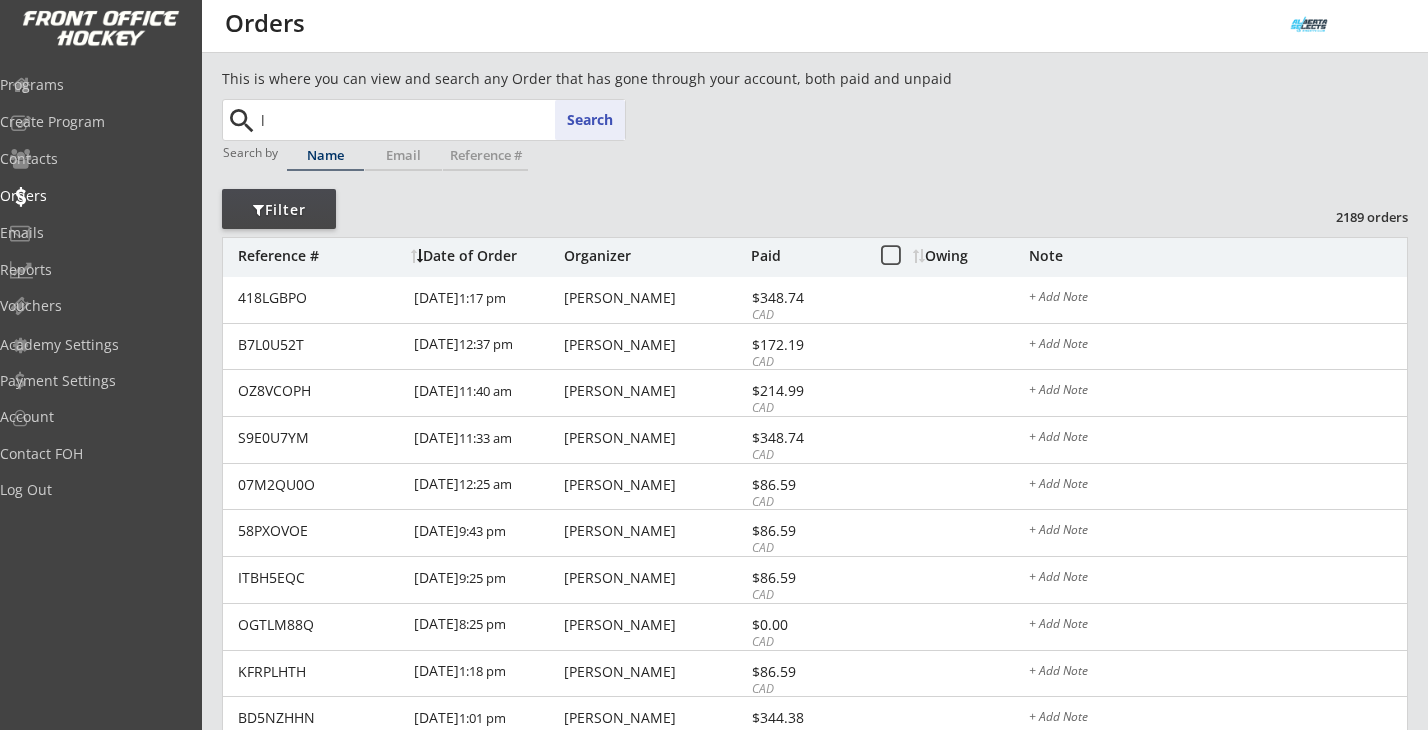 type on "la" 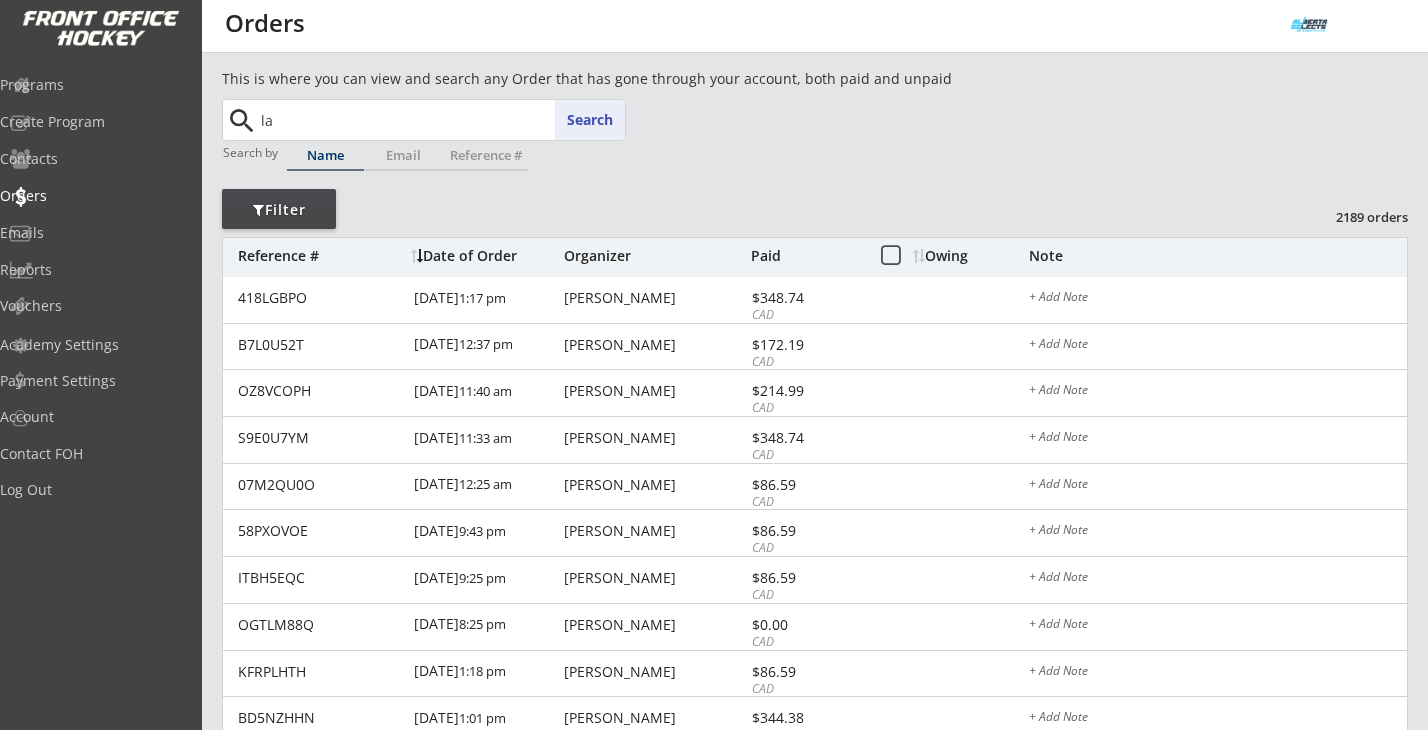 type on "[PERSON_NAME]" 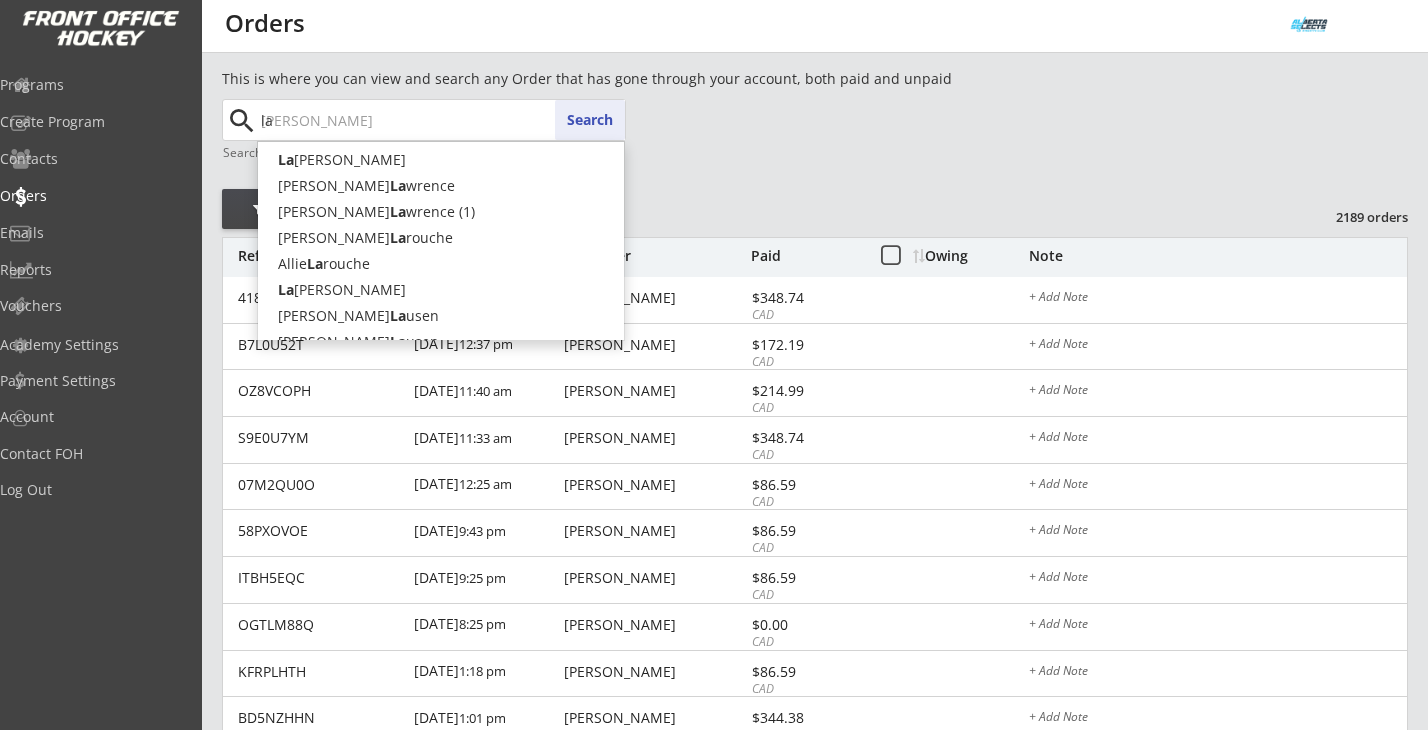 type on "[PERSON_NAME]" 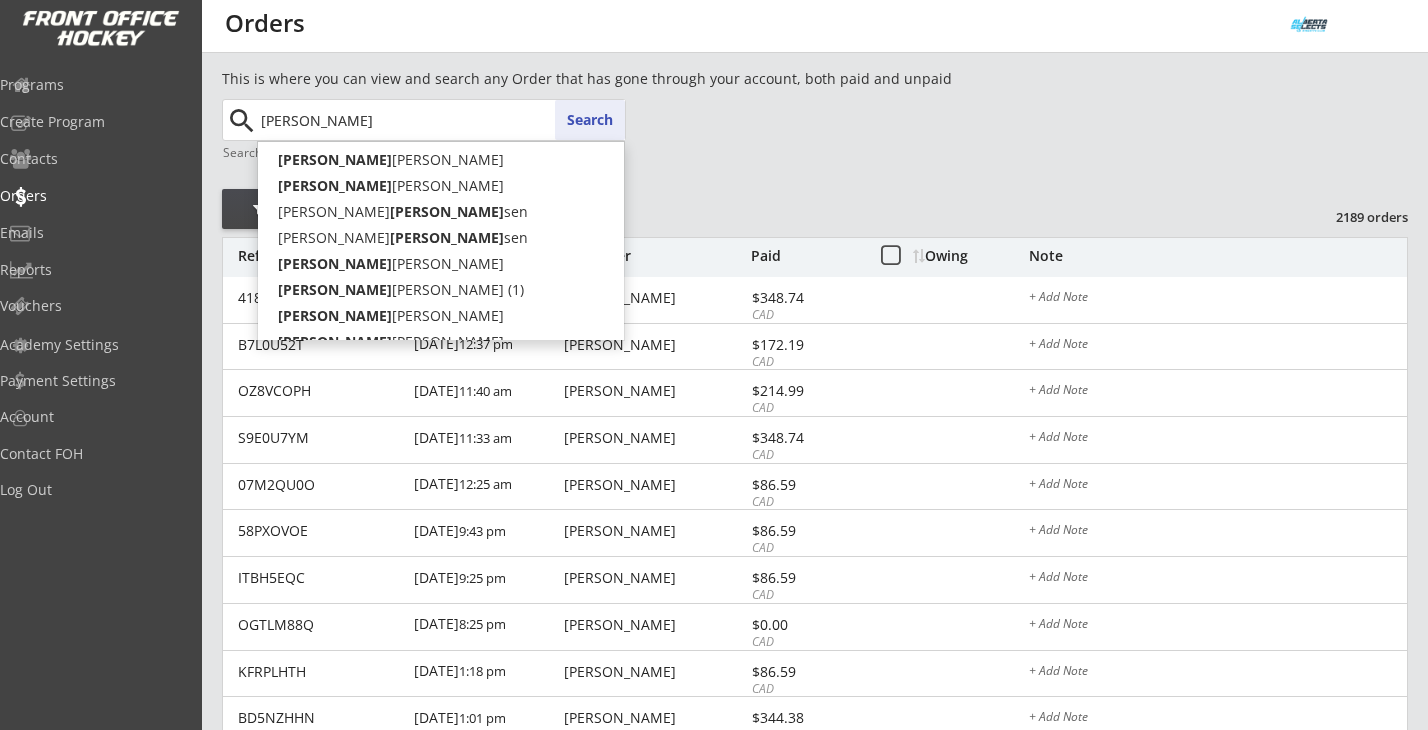 type 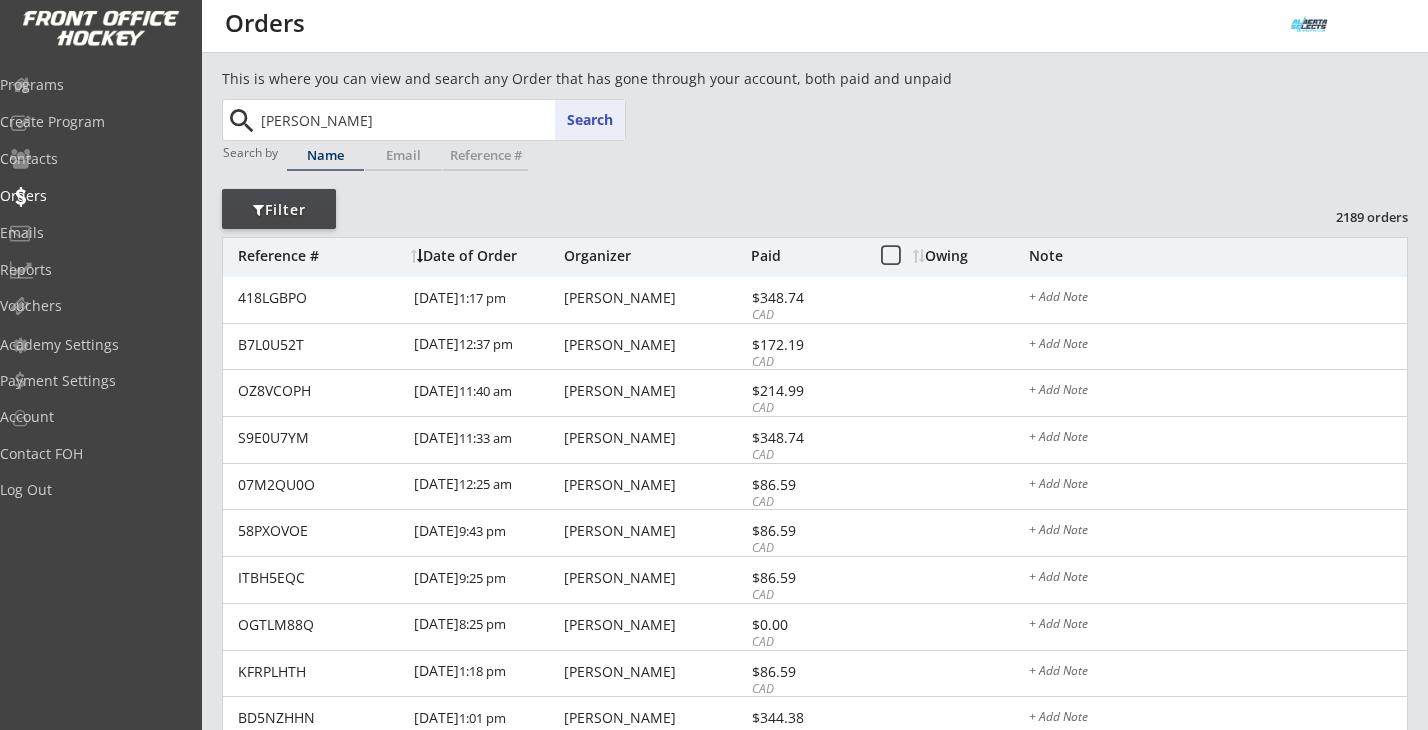 type on "[PERSON_NAME]" 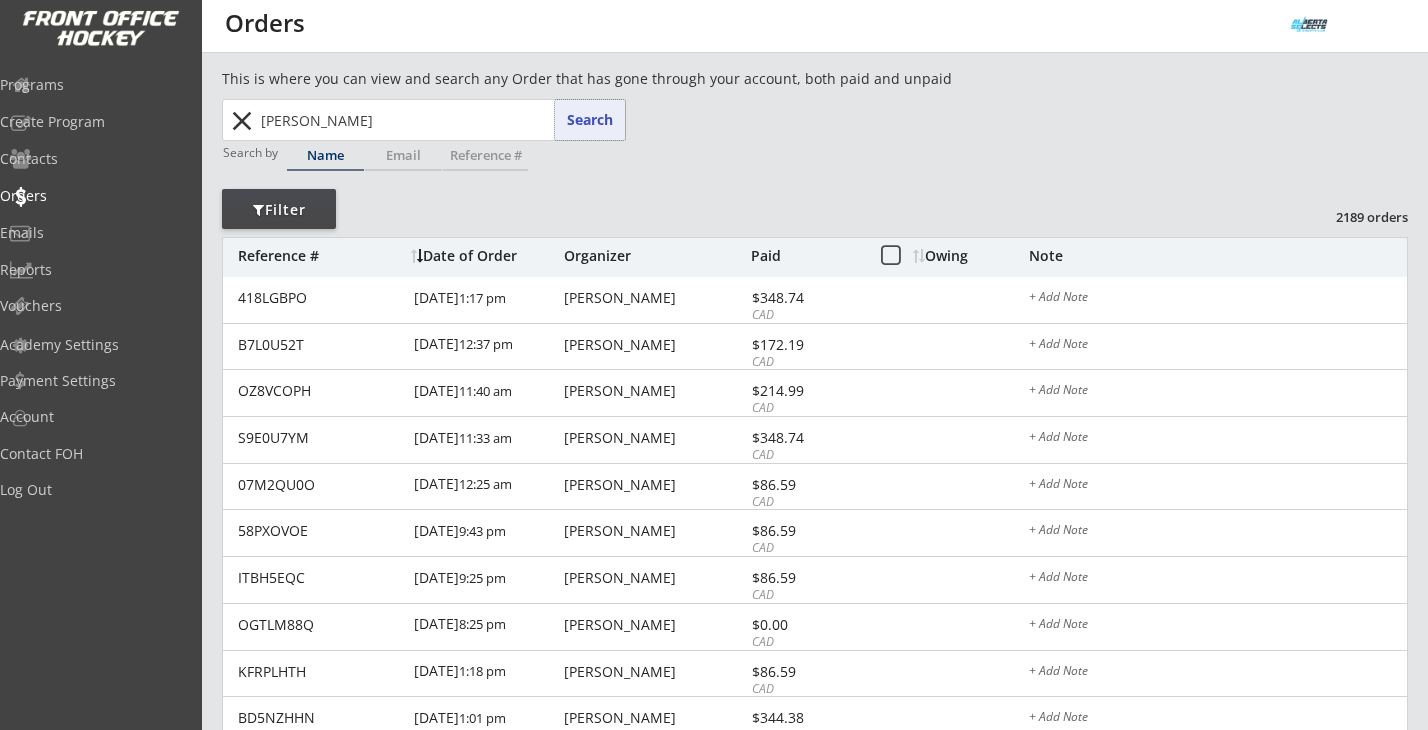 click on "Search" at bounding box center [590, 120] 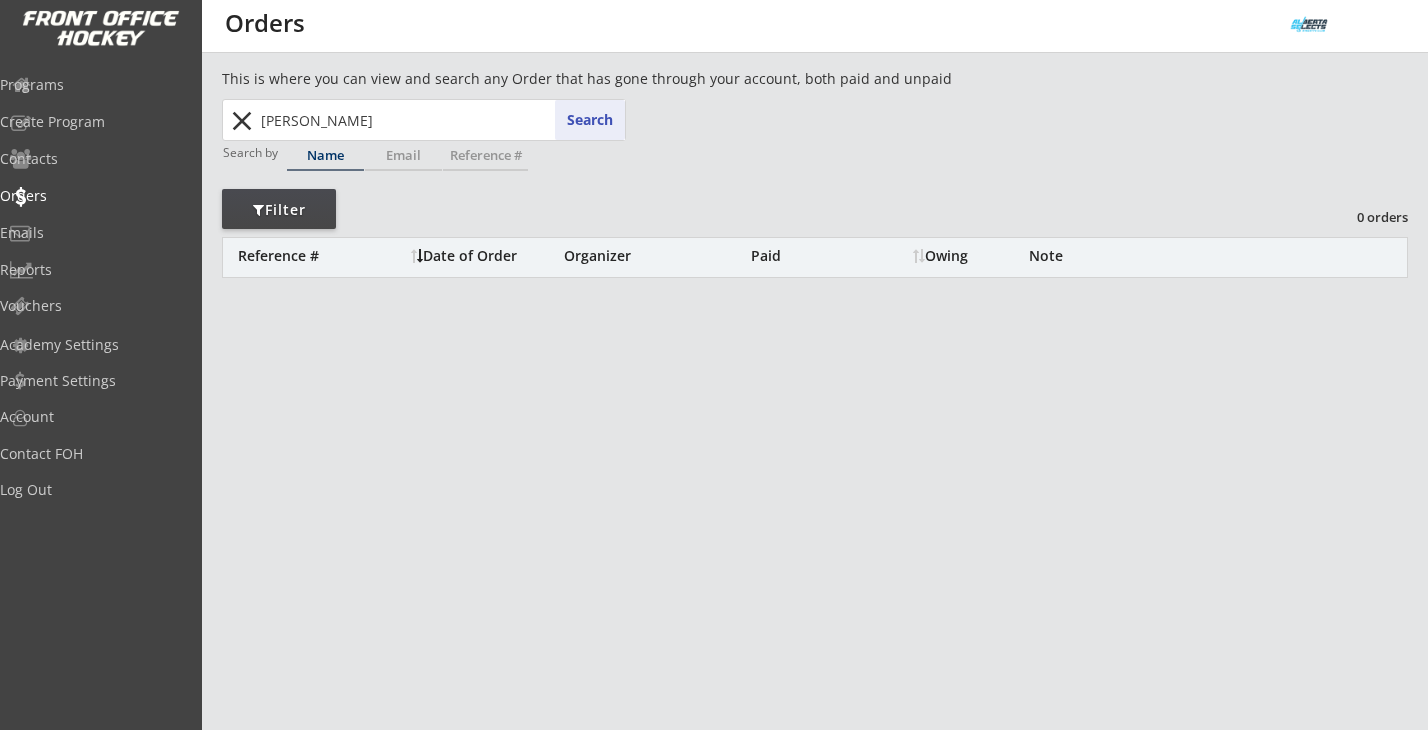 click on "close" at bounding box center (241, 121) 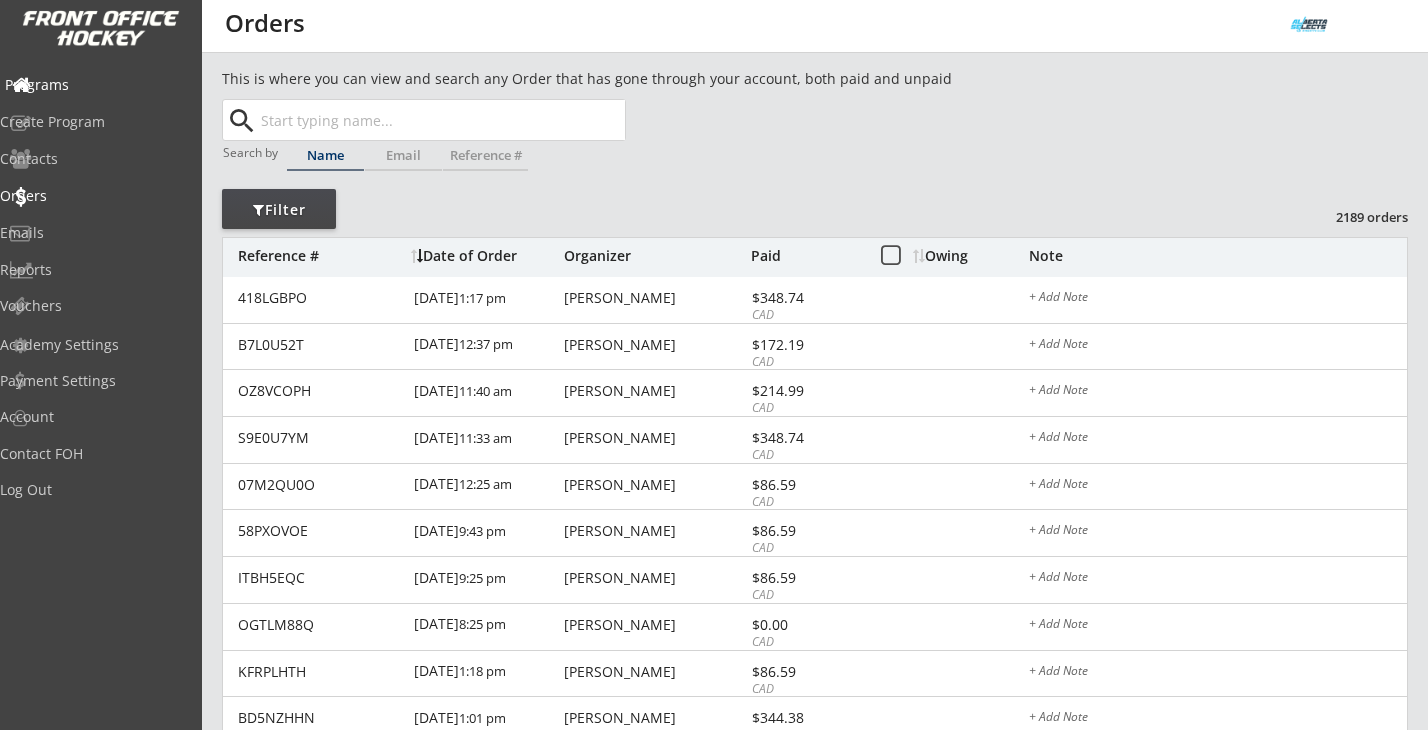 click on "Programs" at bounding box center [95, 85] 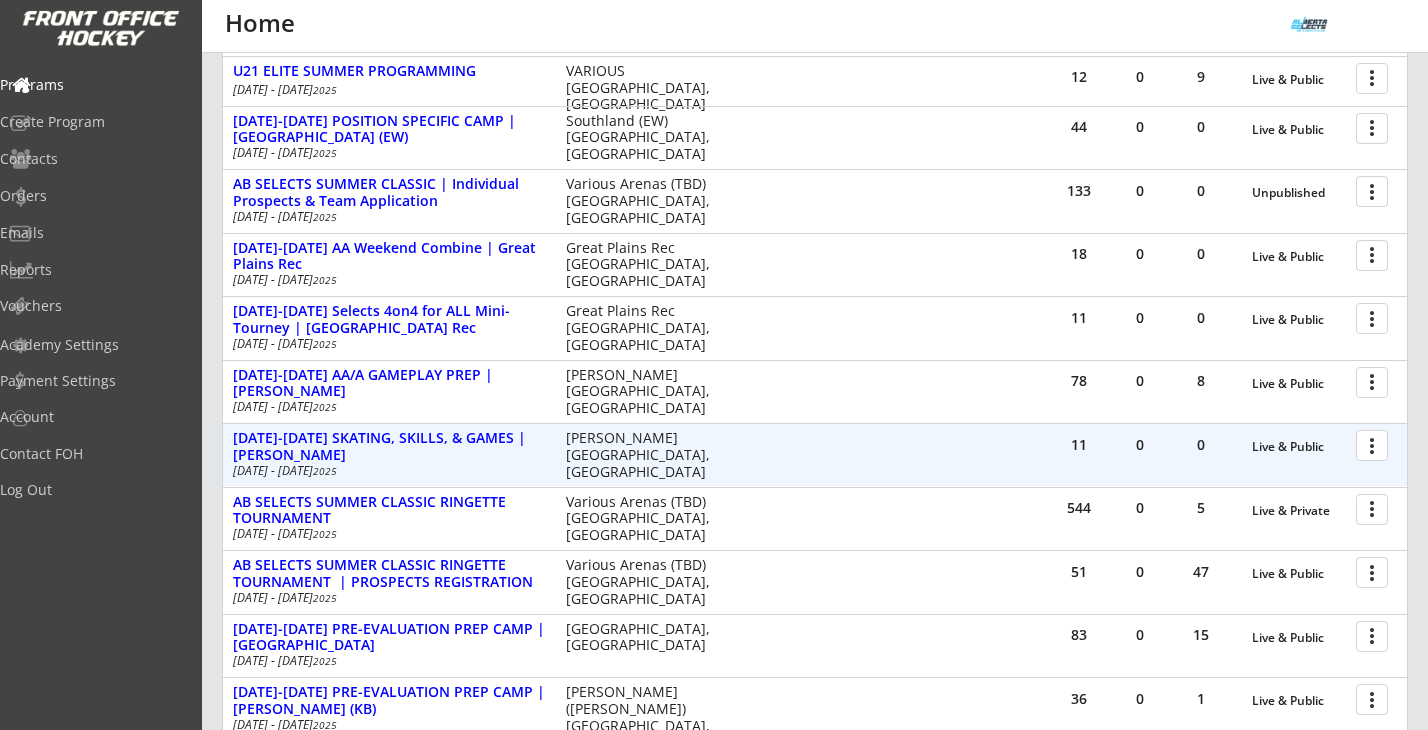 scroll, scrollTop: 520, scrollLeft: 0, axis: vertical 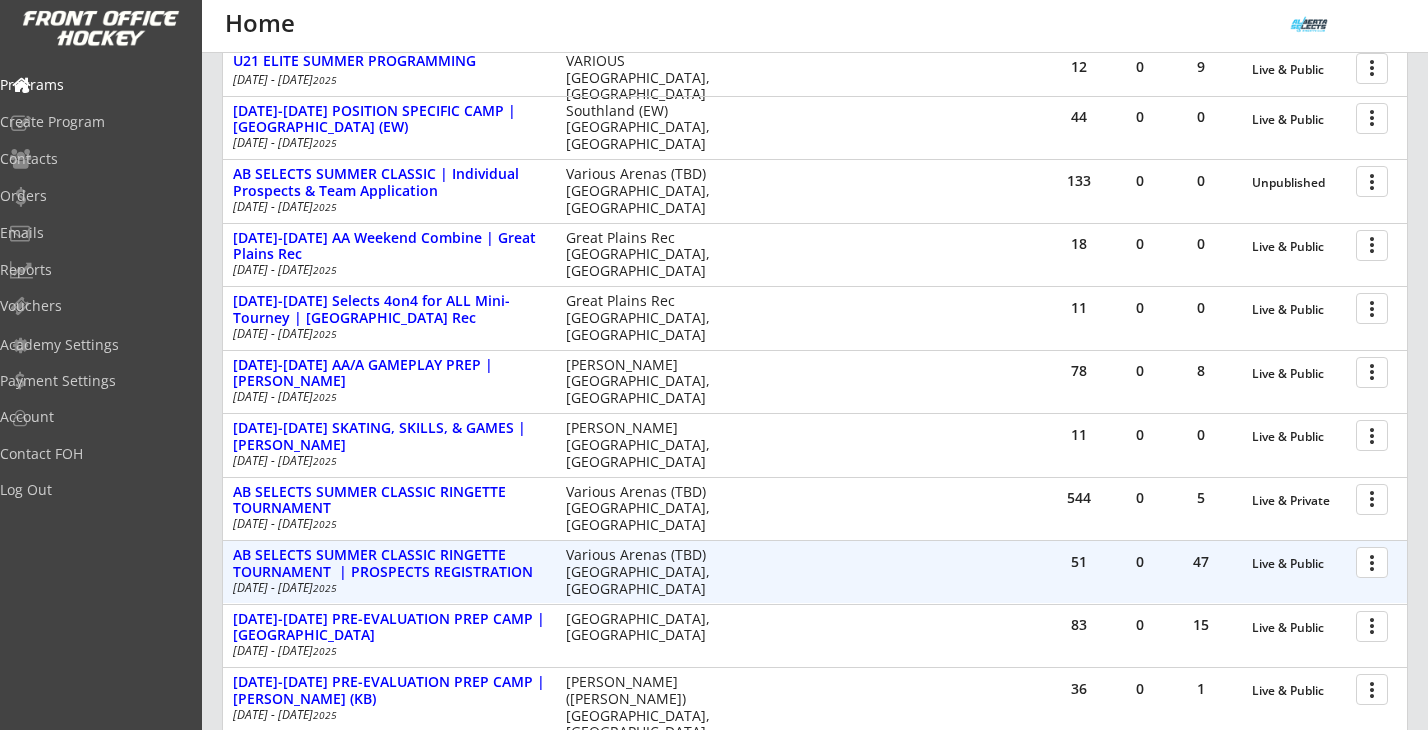 click at bounding box center [1375, 561] 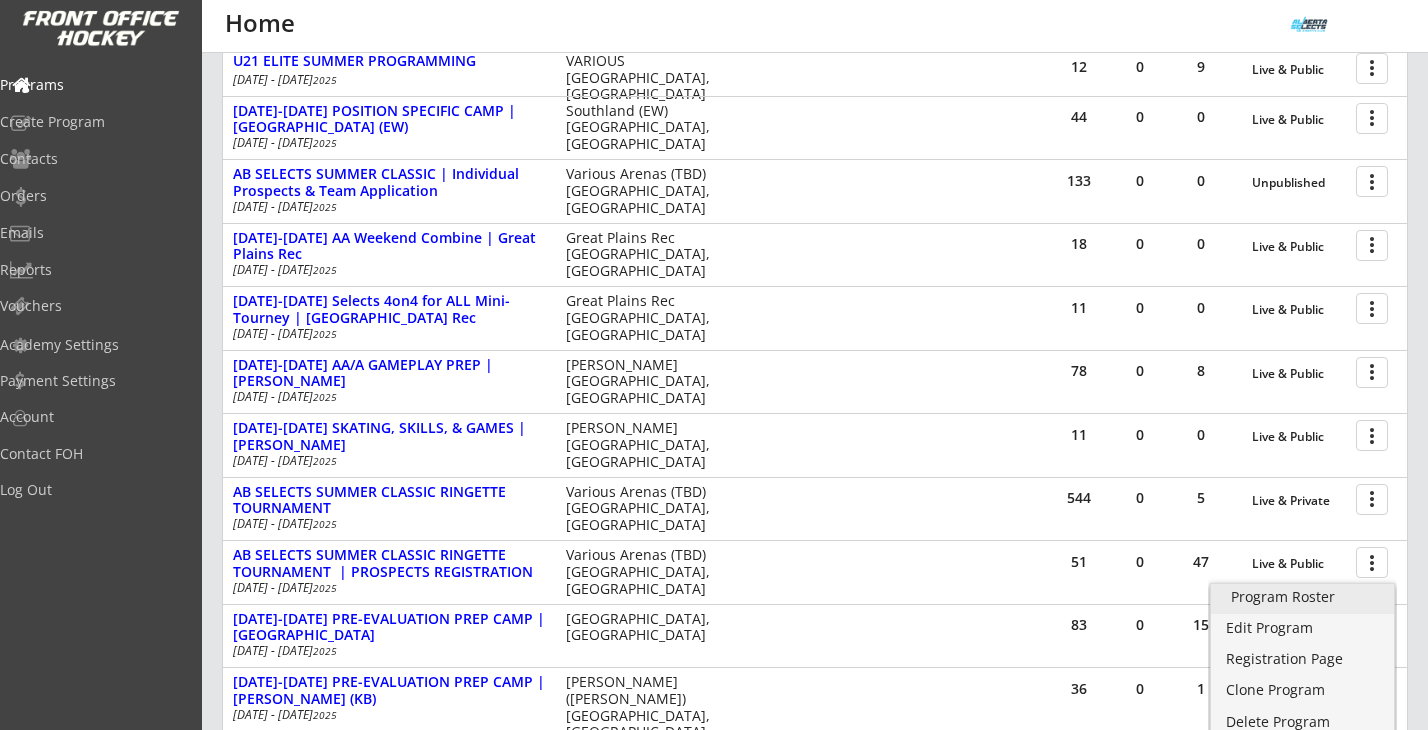 click on "Program Roster" at bounding box center [1302, 597] 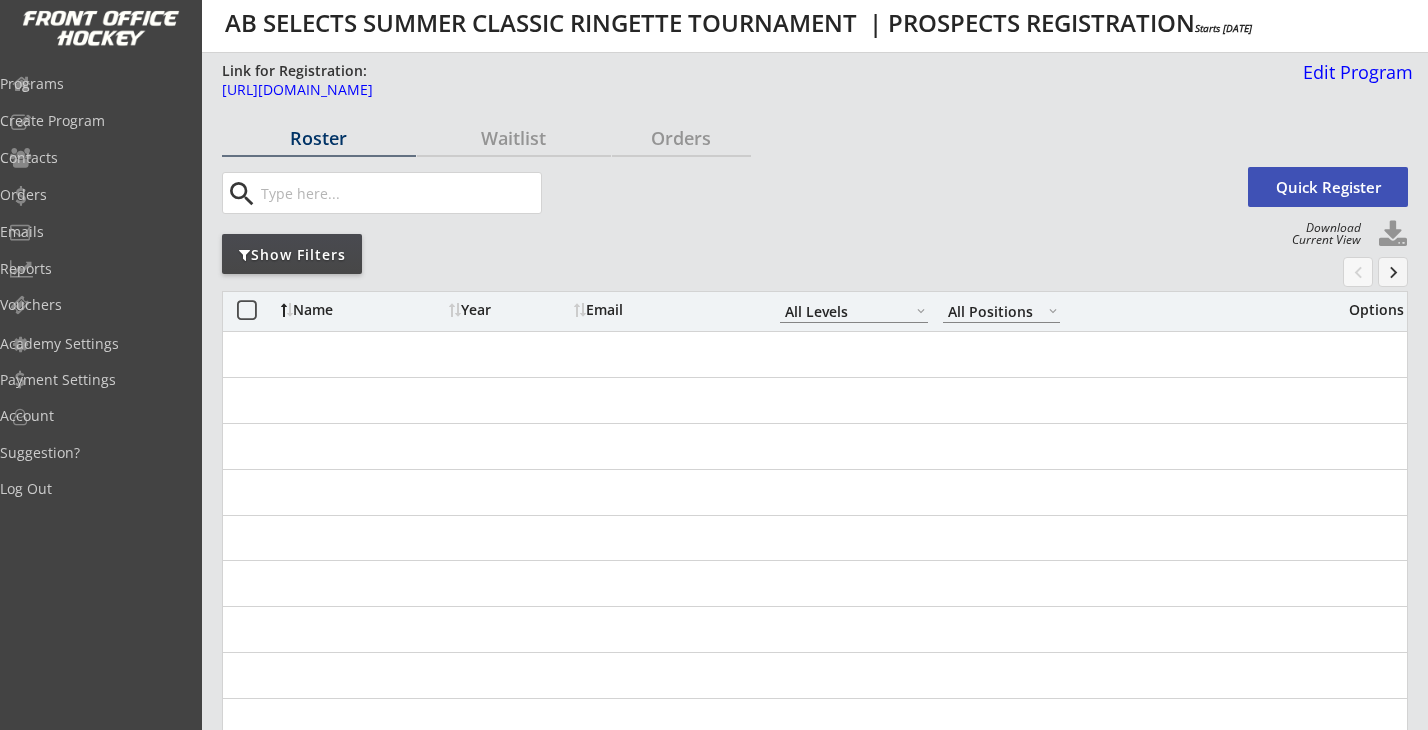 select on ""All Levels"" 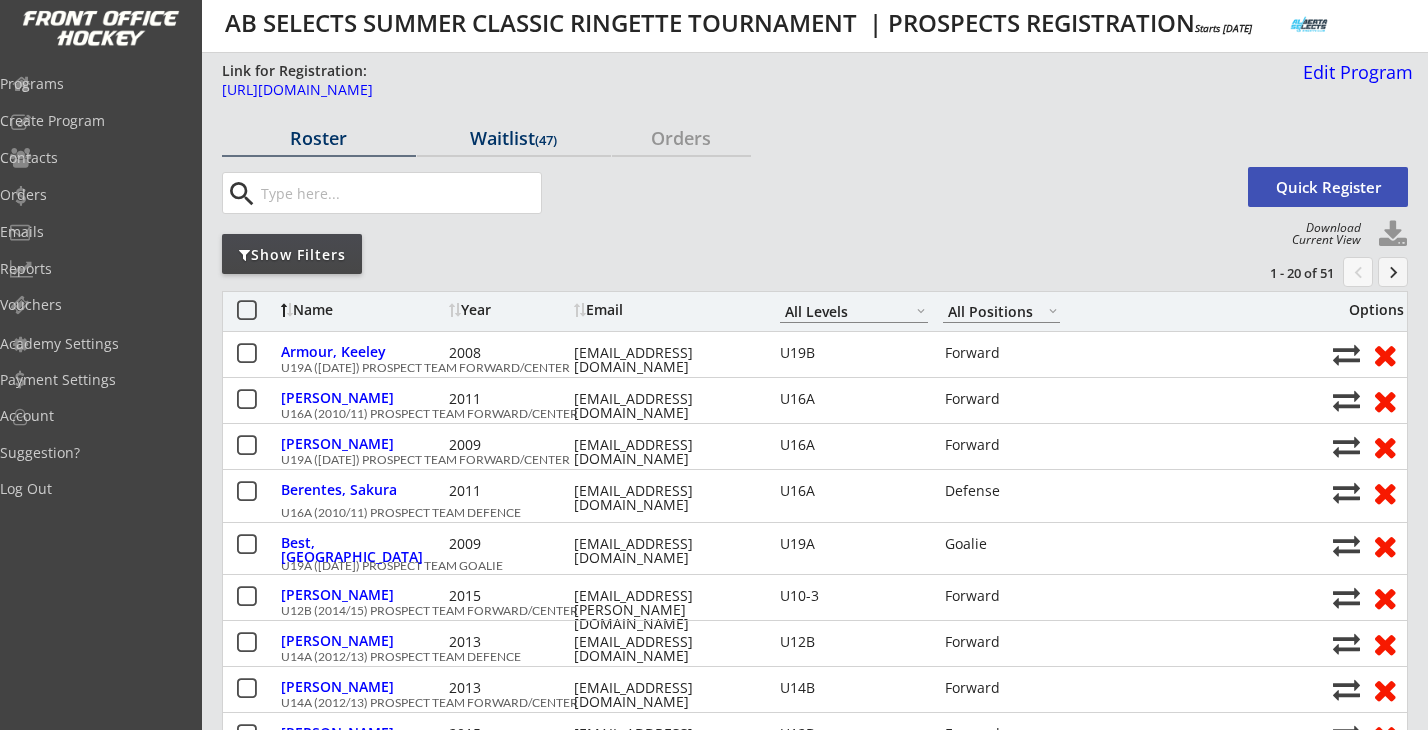 click on "Waitlist   (47)" at bounding box center [514, 138] 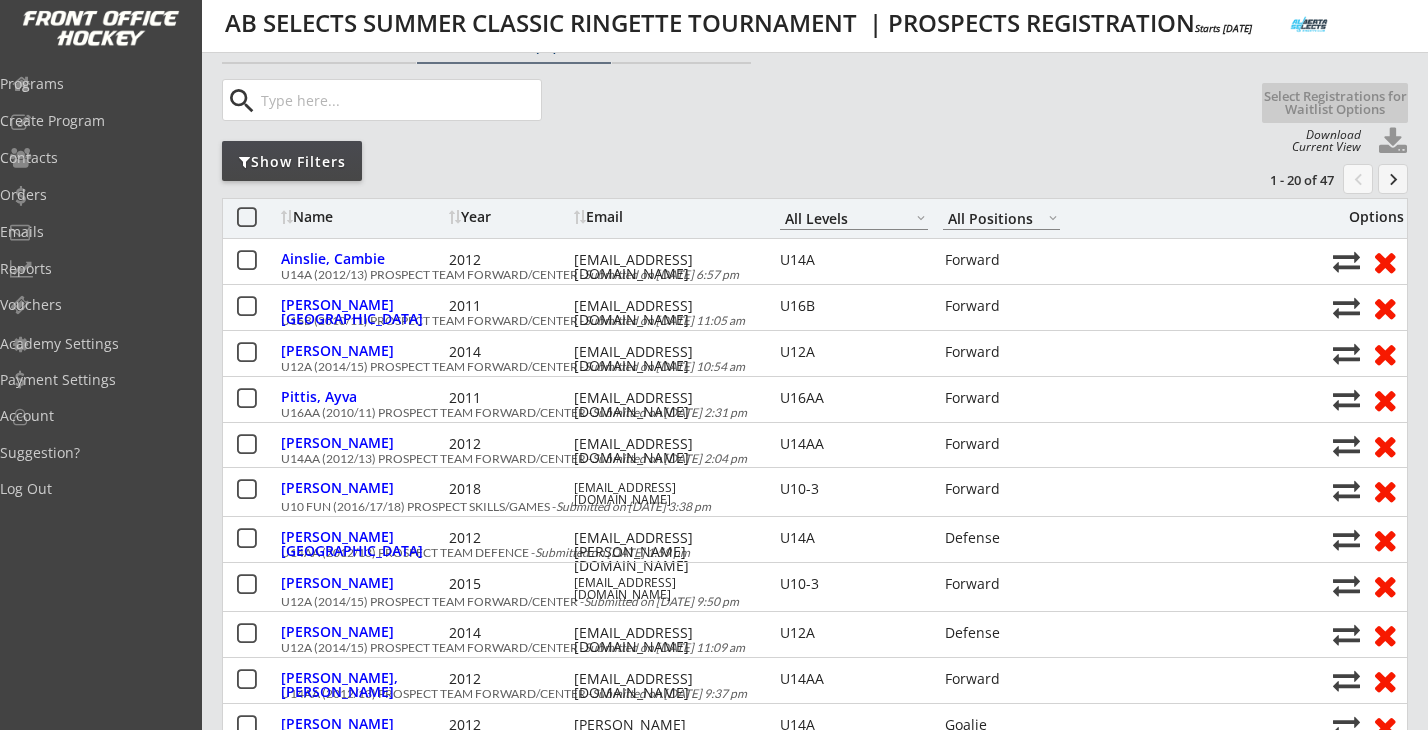 scroll, scrollTop: 96, scrollLeft: 0, axis: vertical 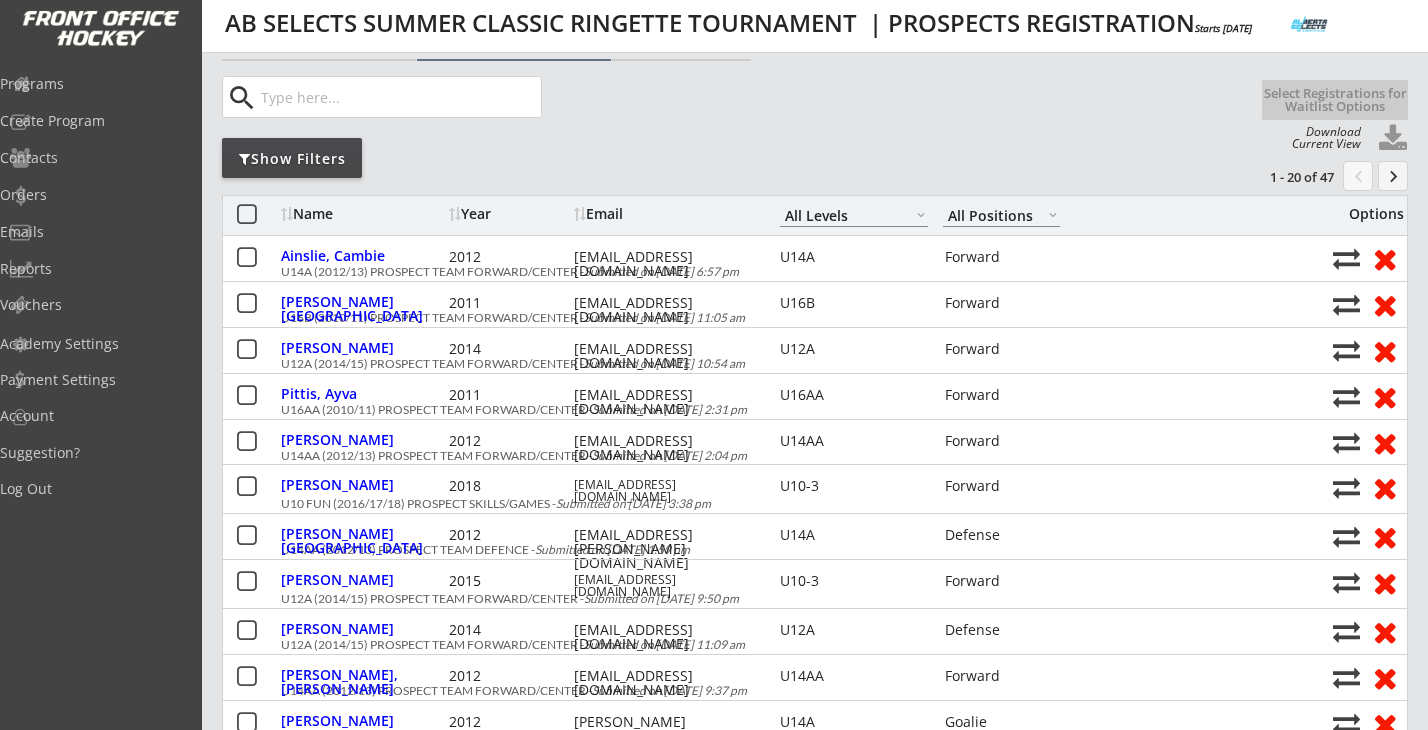 click on "Name" at bounding box center (362, 214) 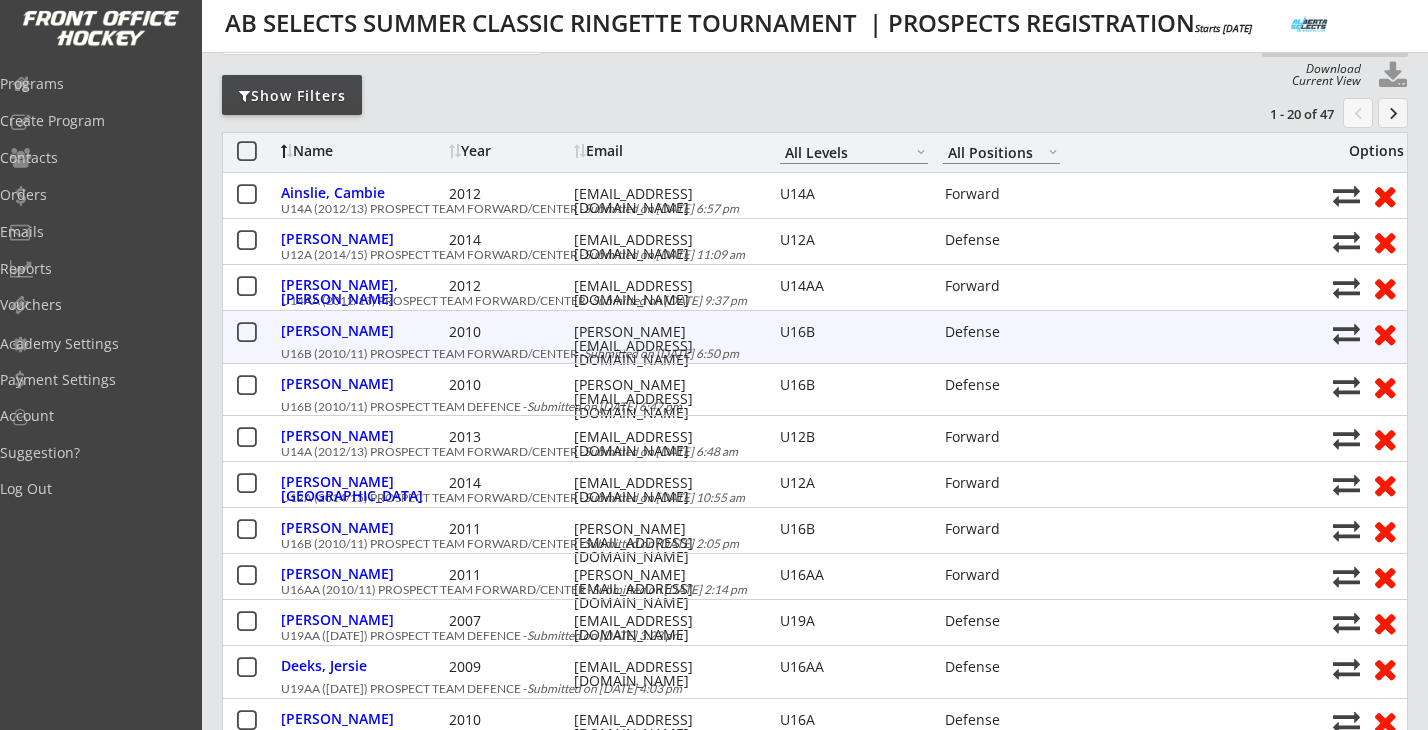 scroll, scrollTop: 0, scrollLeft: 0, axis: both 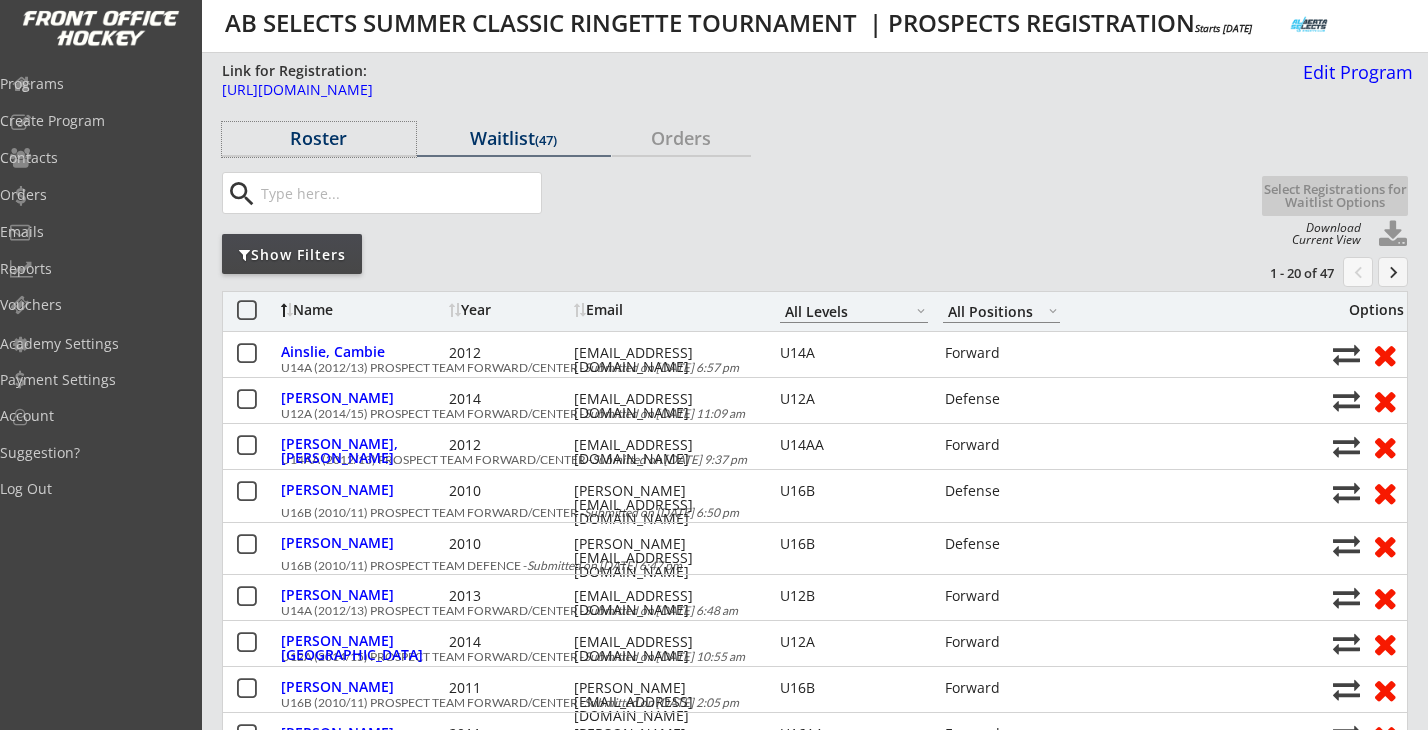 click on "Roster" at bounding box center (319, 138) 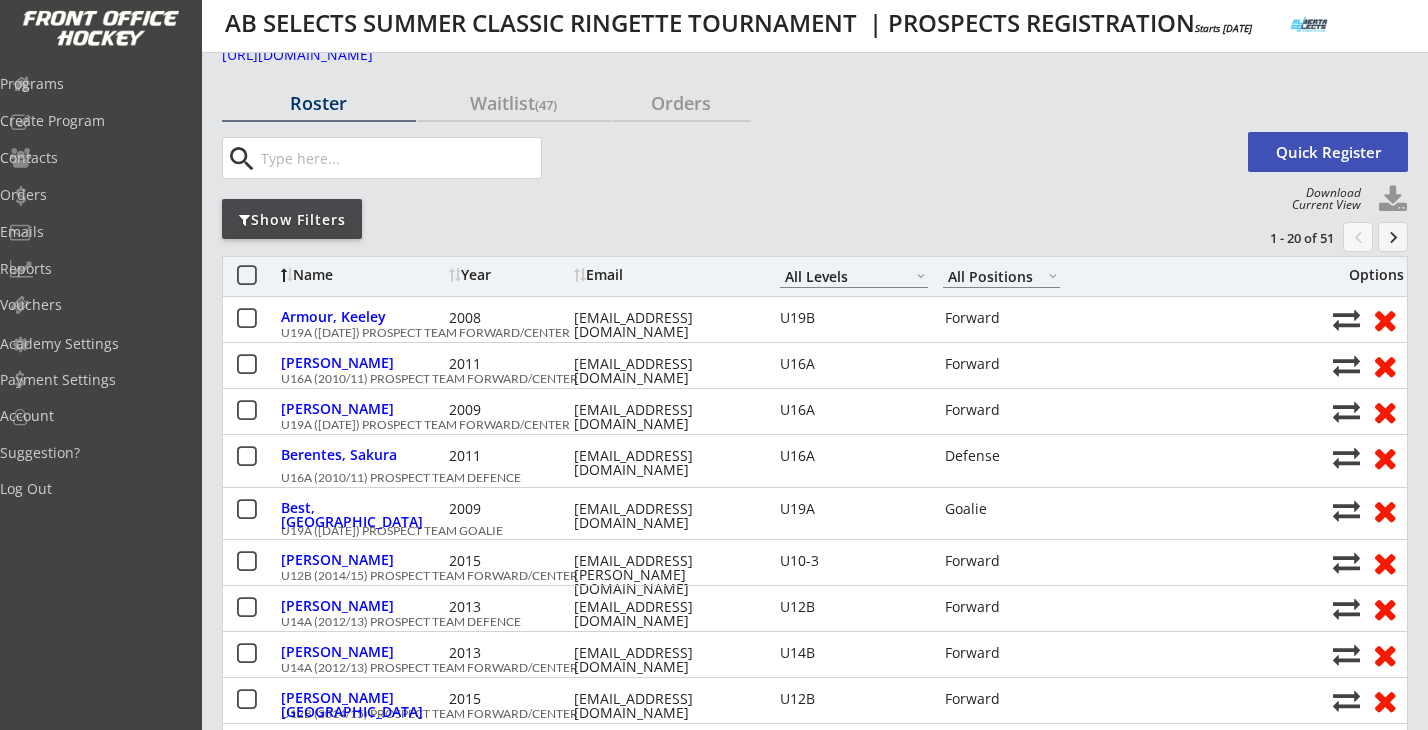 scroll, scrollTop: 0, scrollLeft: 0, axis: both 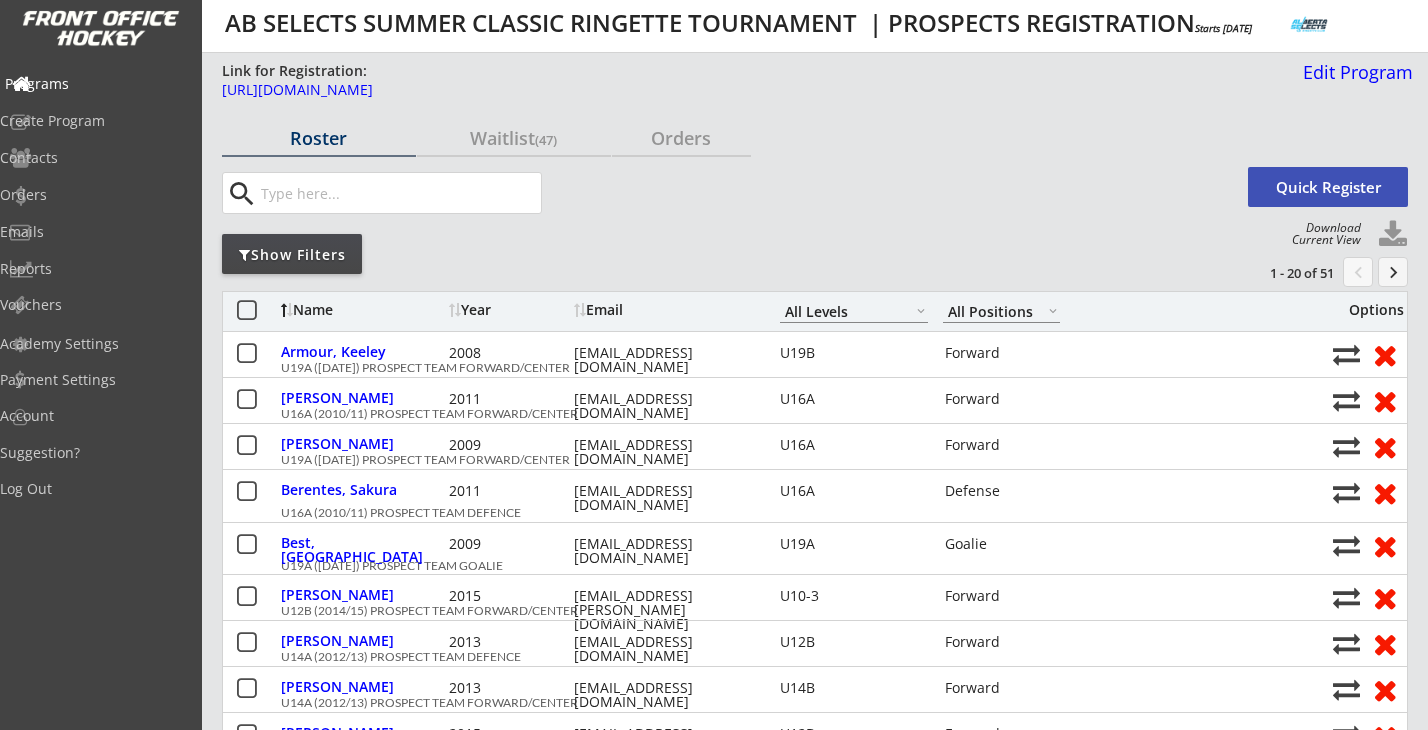 click on "Programs" at bounding box center [95, 84] 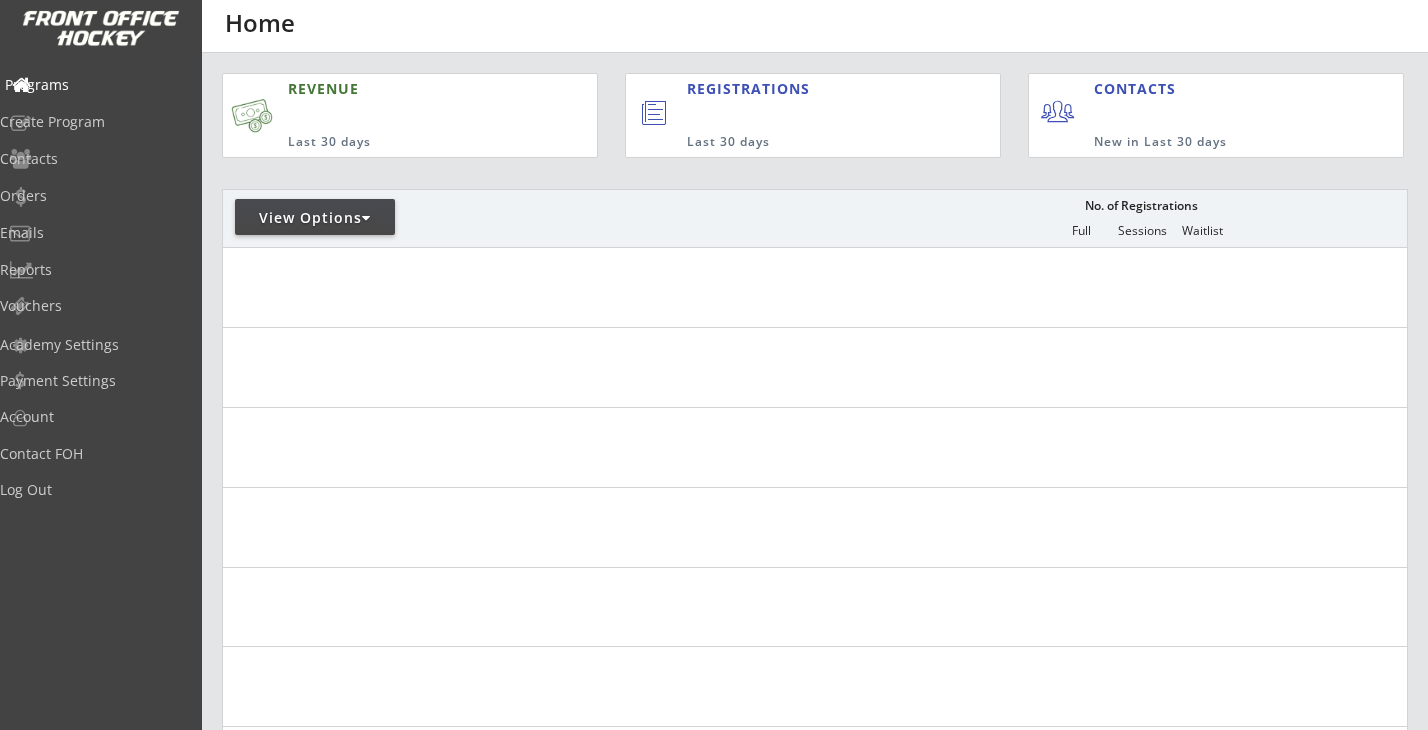 scroll, scrollTop: 0, scrollLeft: 0, axis: both 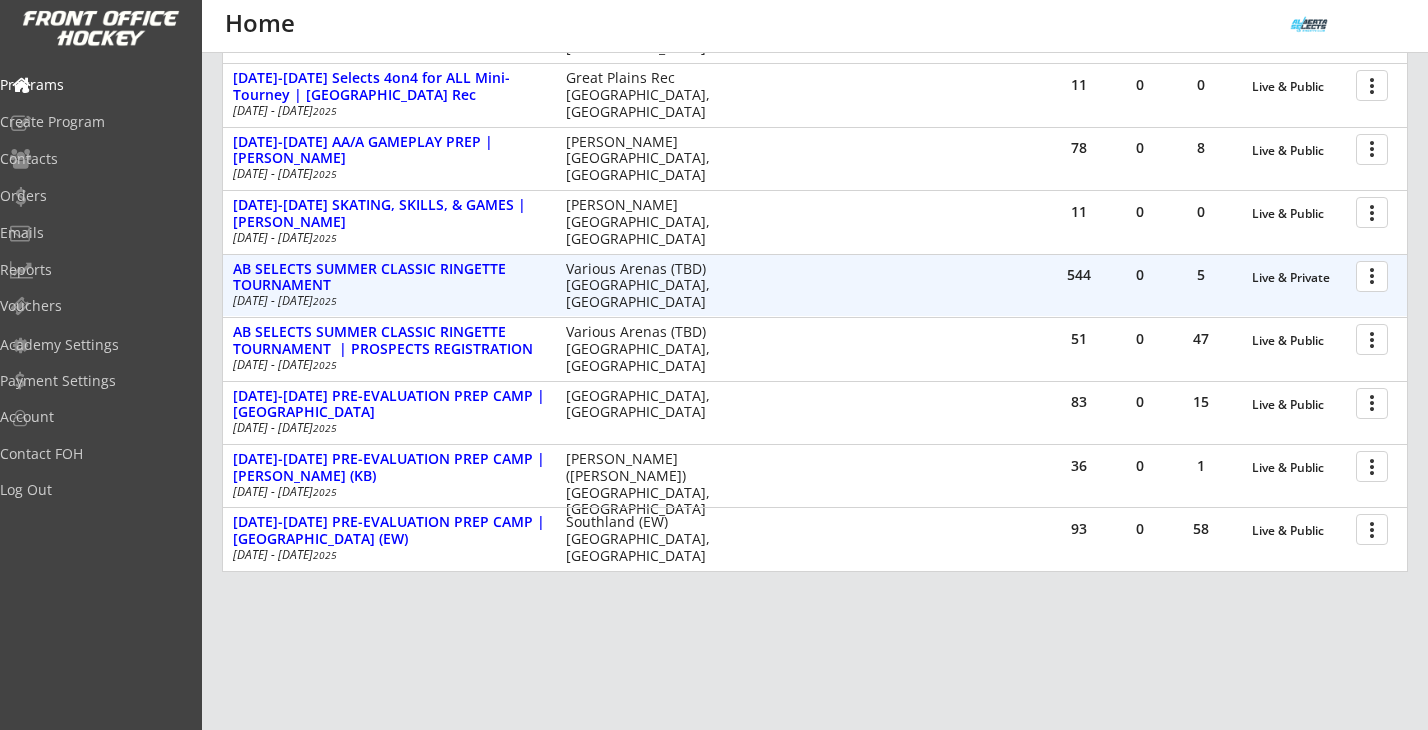 click at bounding box center (1375, 275) 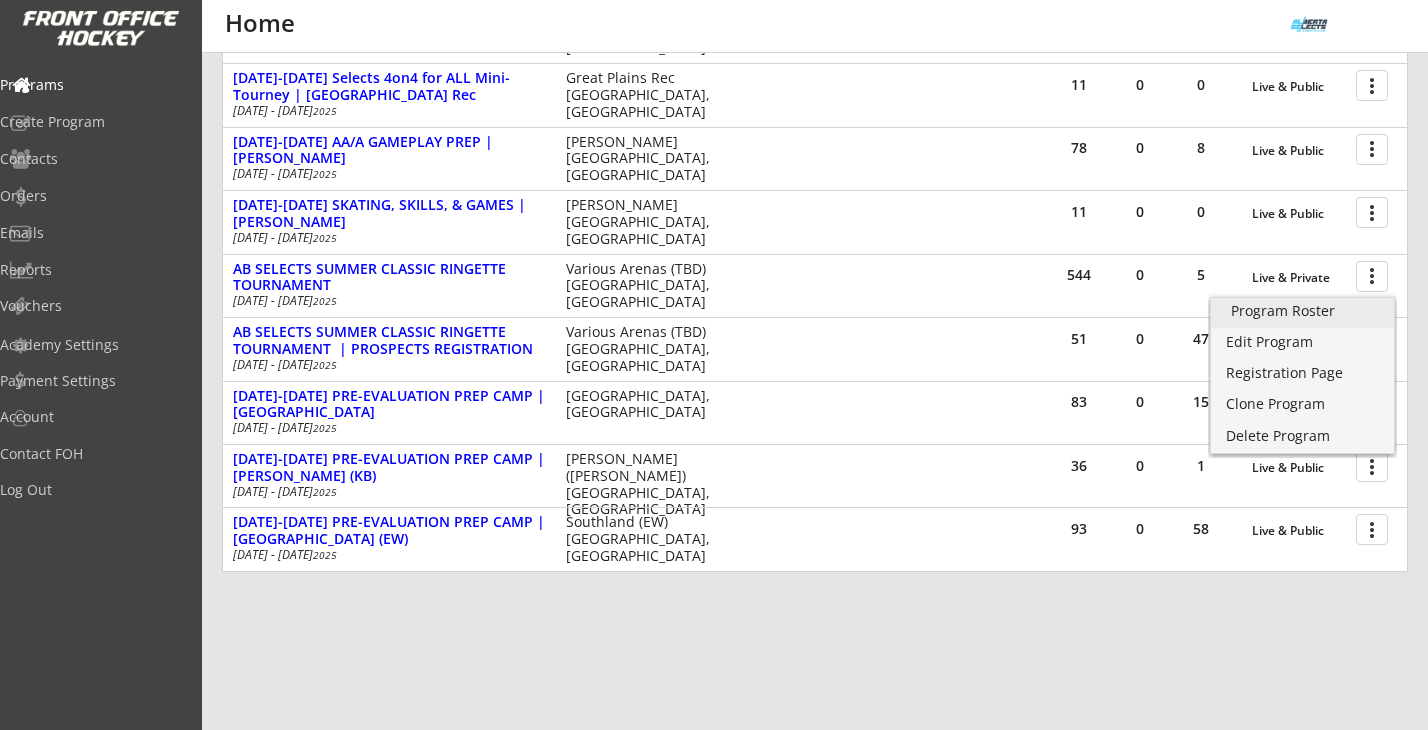 click on "Program Roster" at bounding box center [1302, 311] 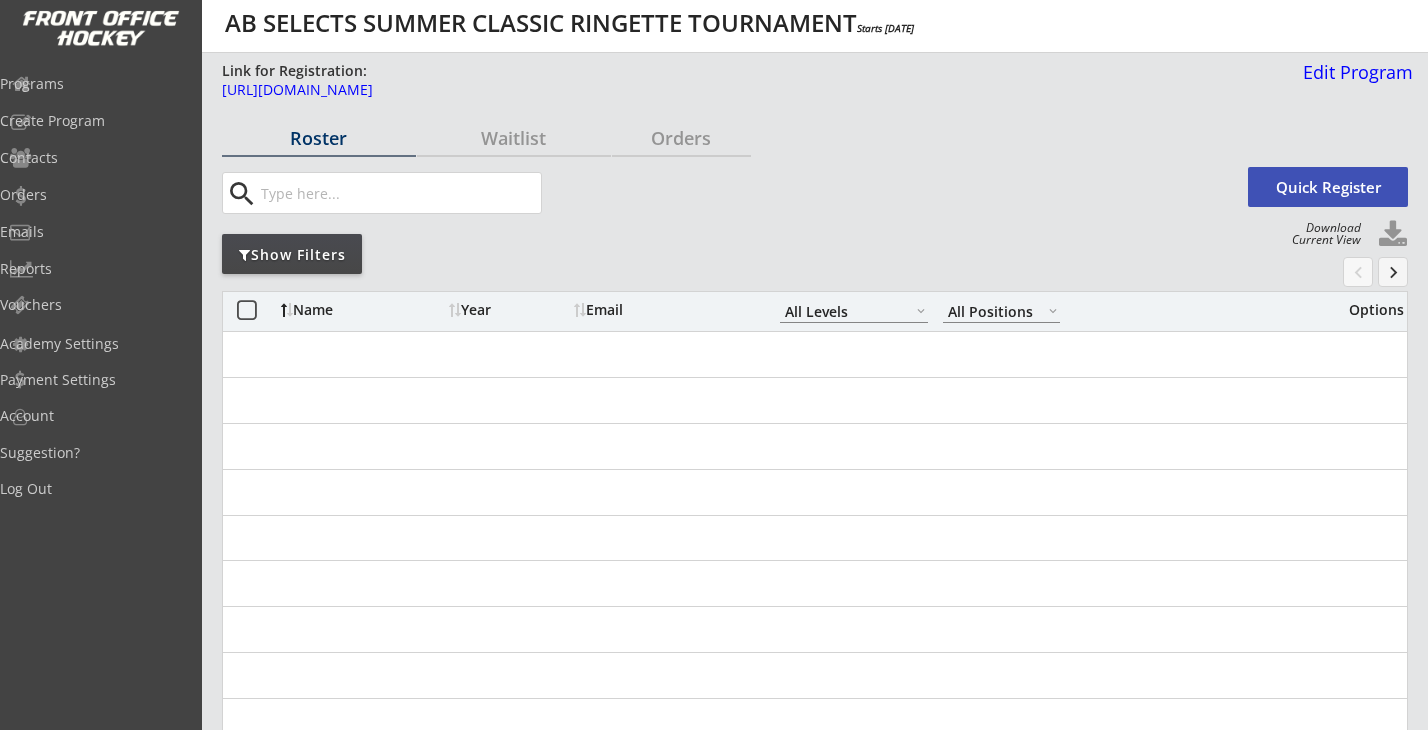 select on ""All Levels"" 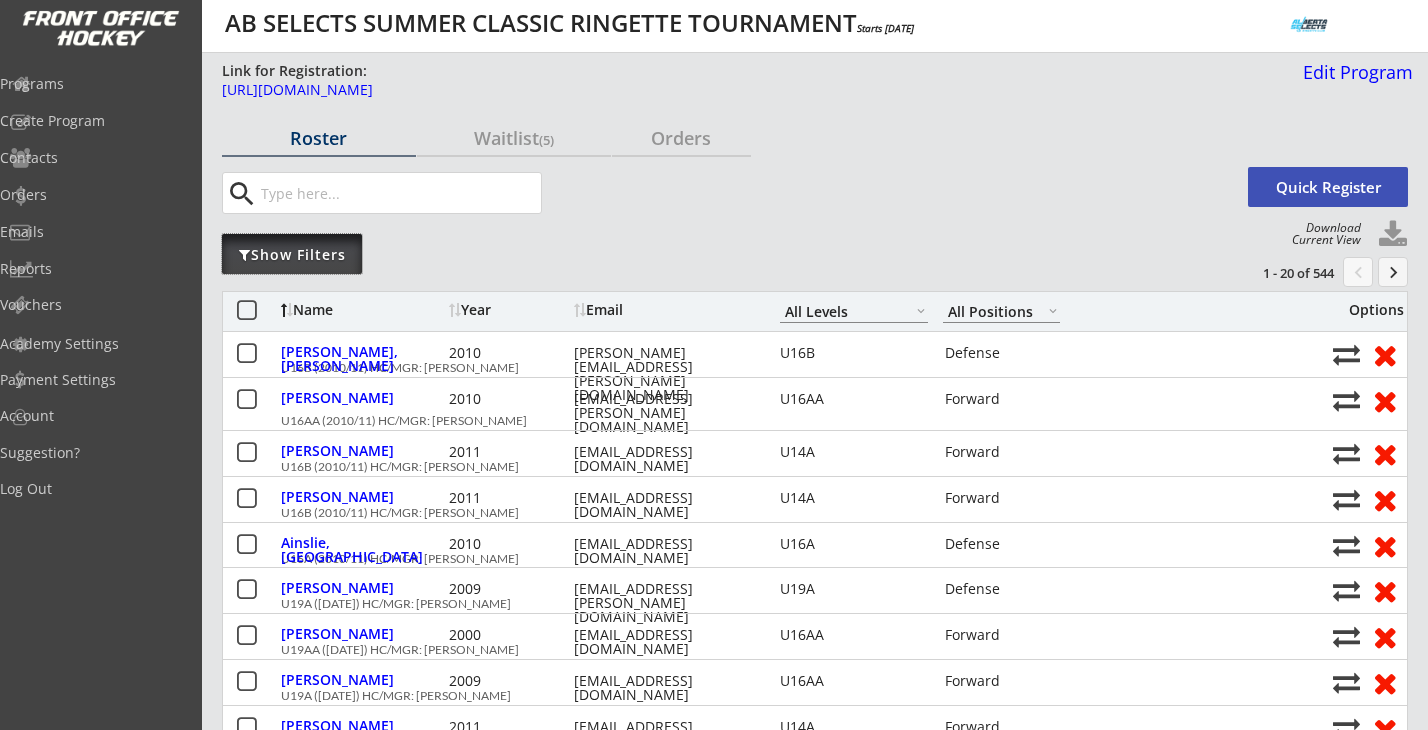 click at bounding box center [245, 255] 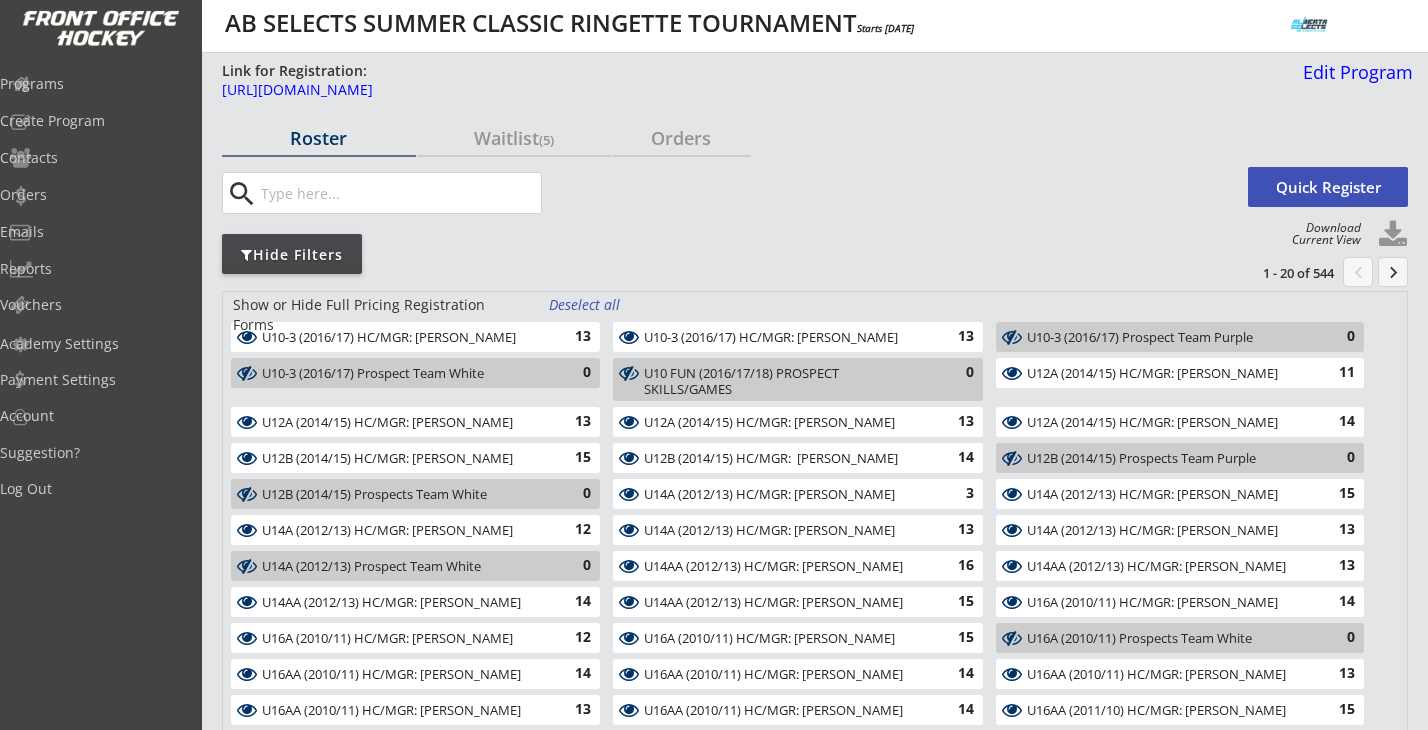 click on "Deselect all" at bounding box center [586, 305] 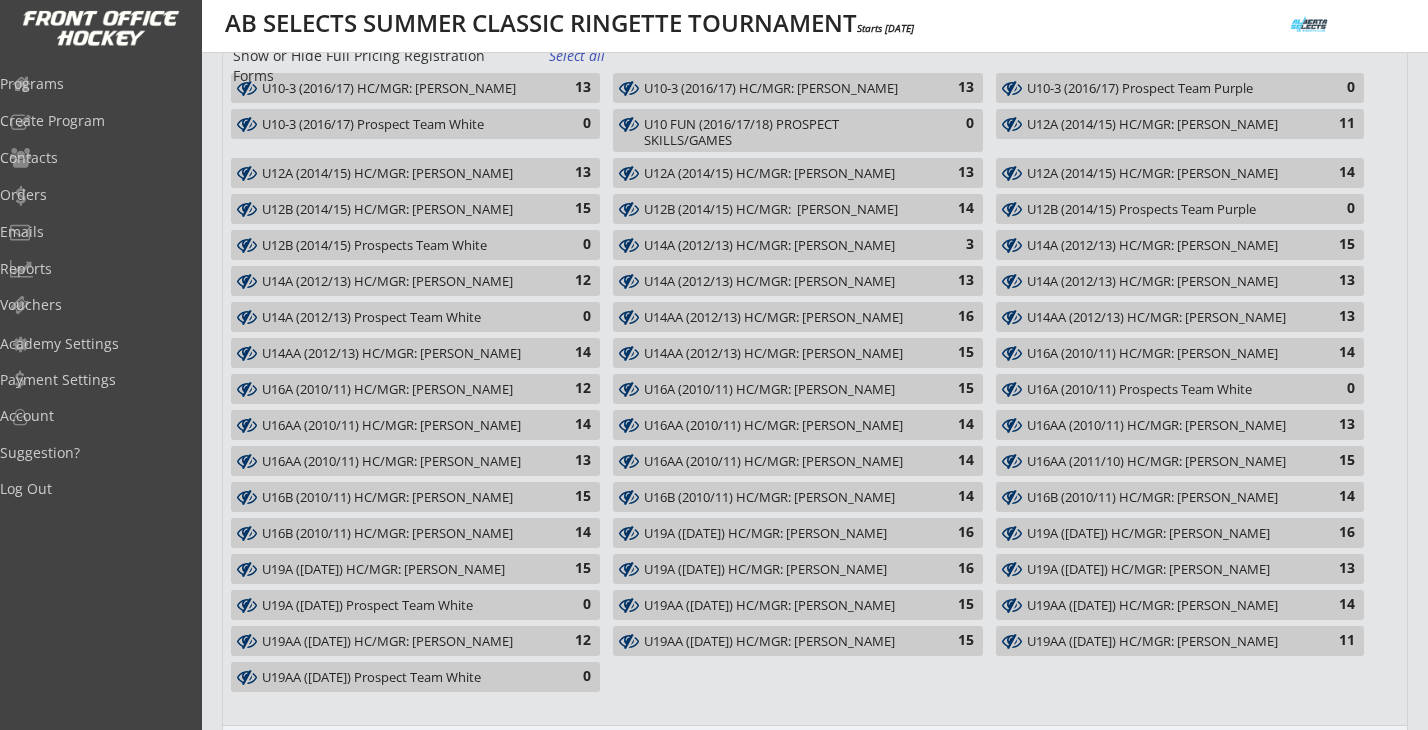 scroll, scrollTop: 253, scrollLeft: 0, axis: vertical 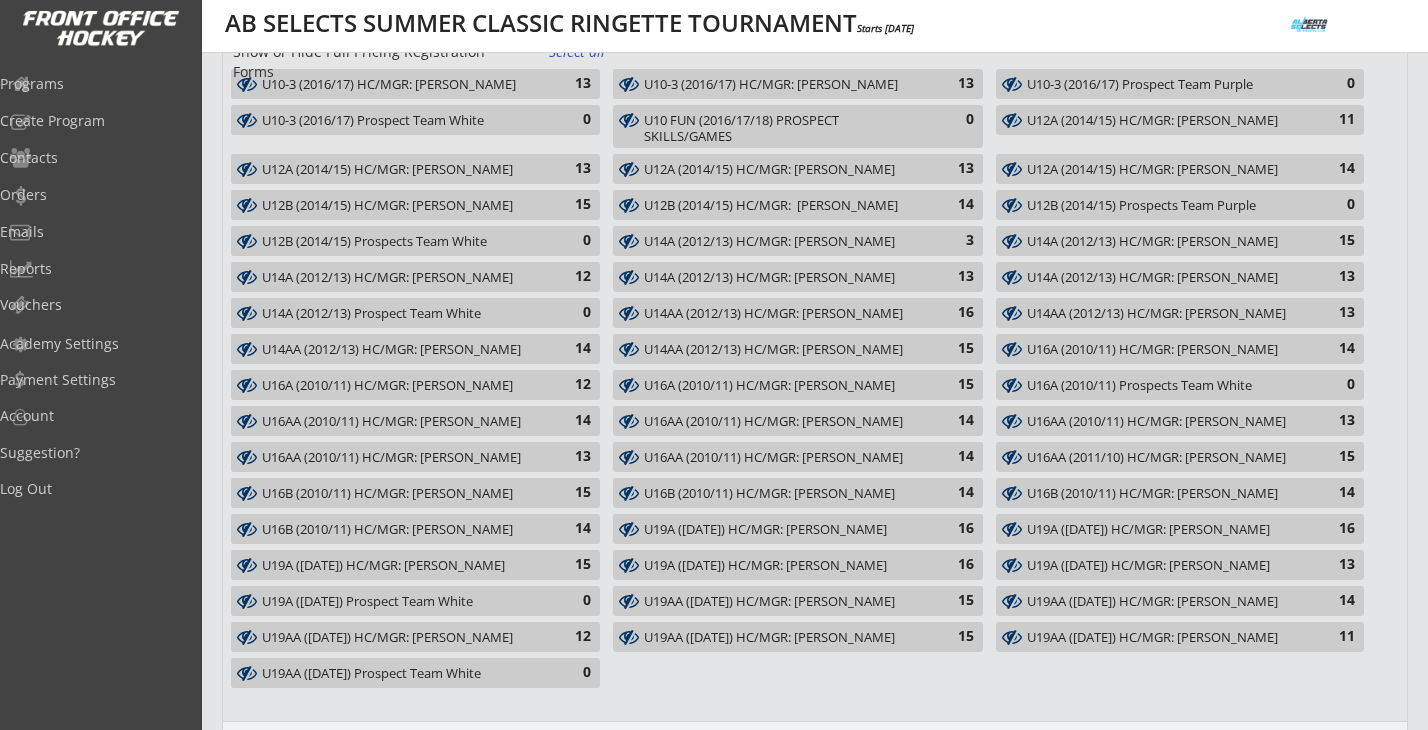 click on "U16B (2010/11) HC/MGR: [PERSON_NAME]" at bounding box center [404, 530] 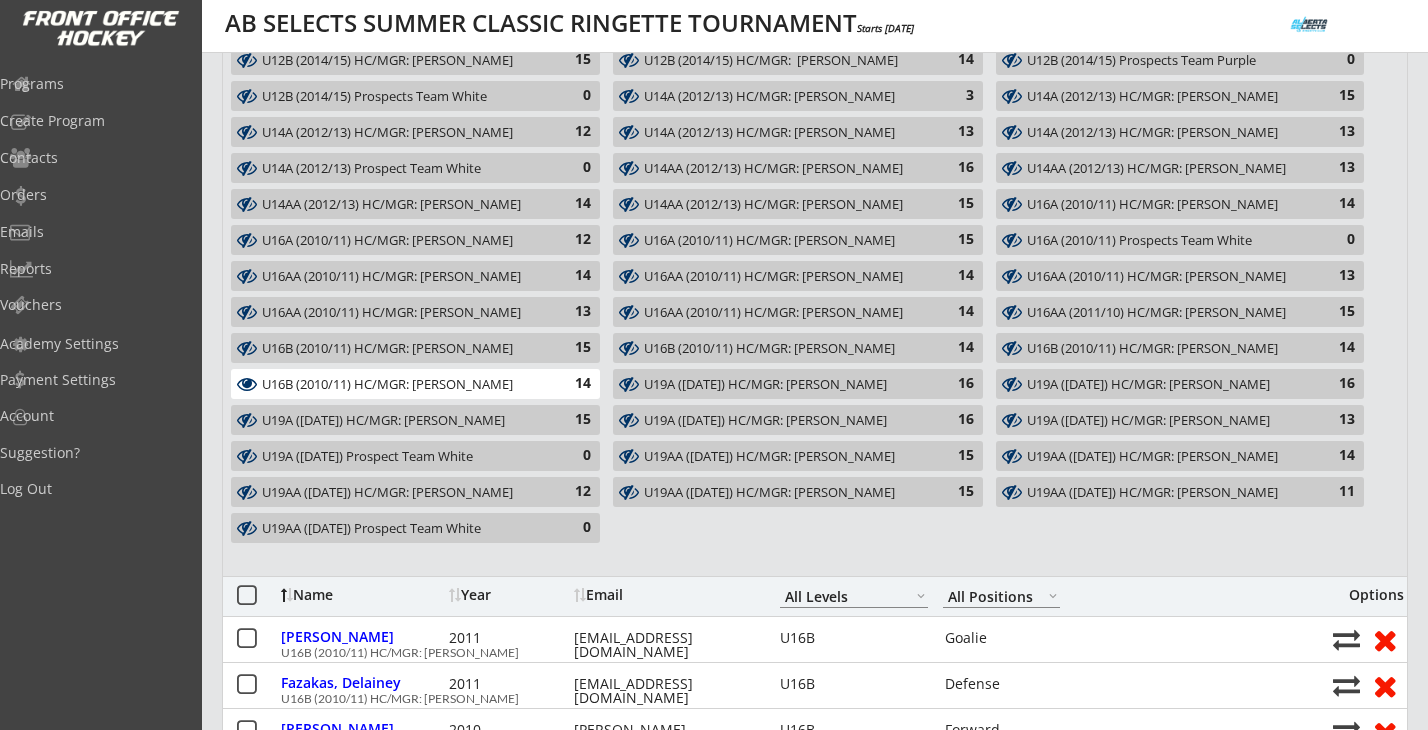 scroll, scrollTop: 0, scrollLeft: 0, axis: both 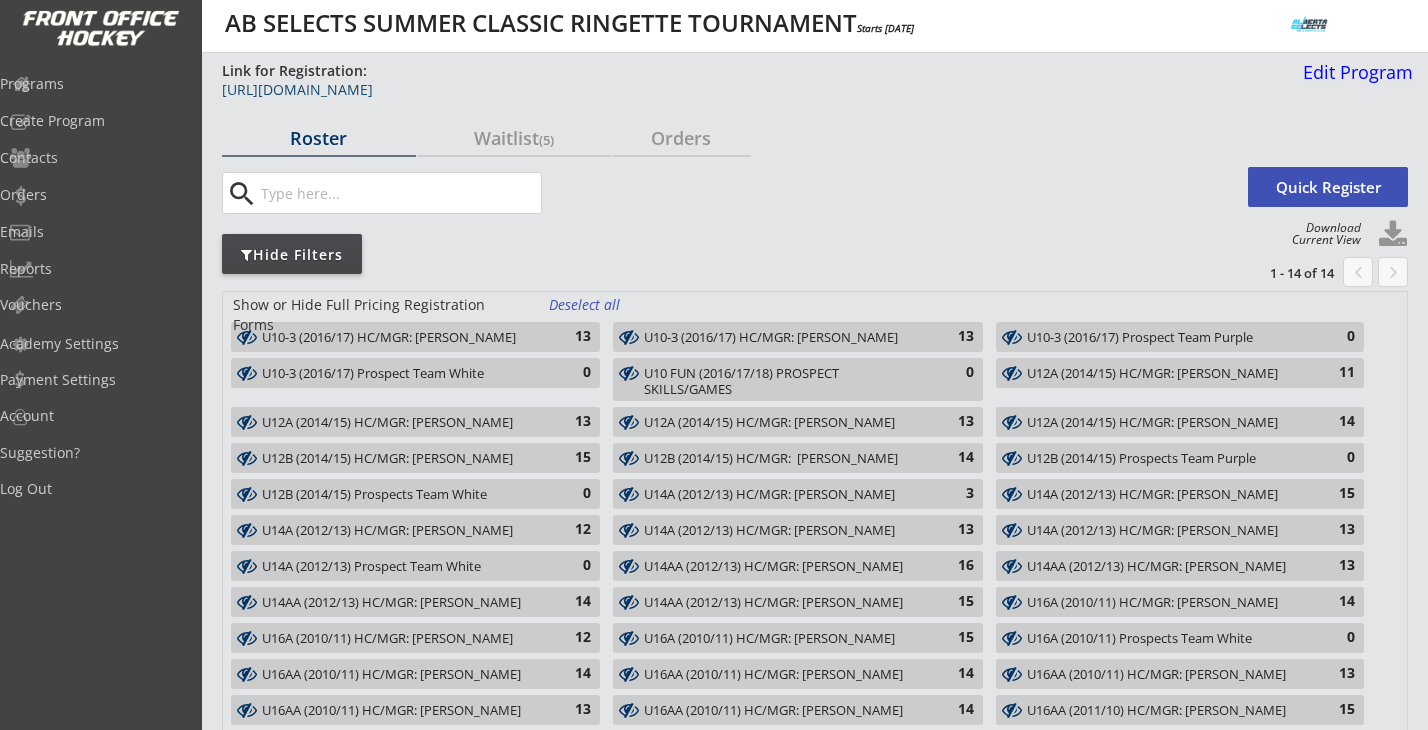 click on "[URL][DOMAIN_NAME]" at bounding box center (726, 90) 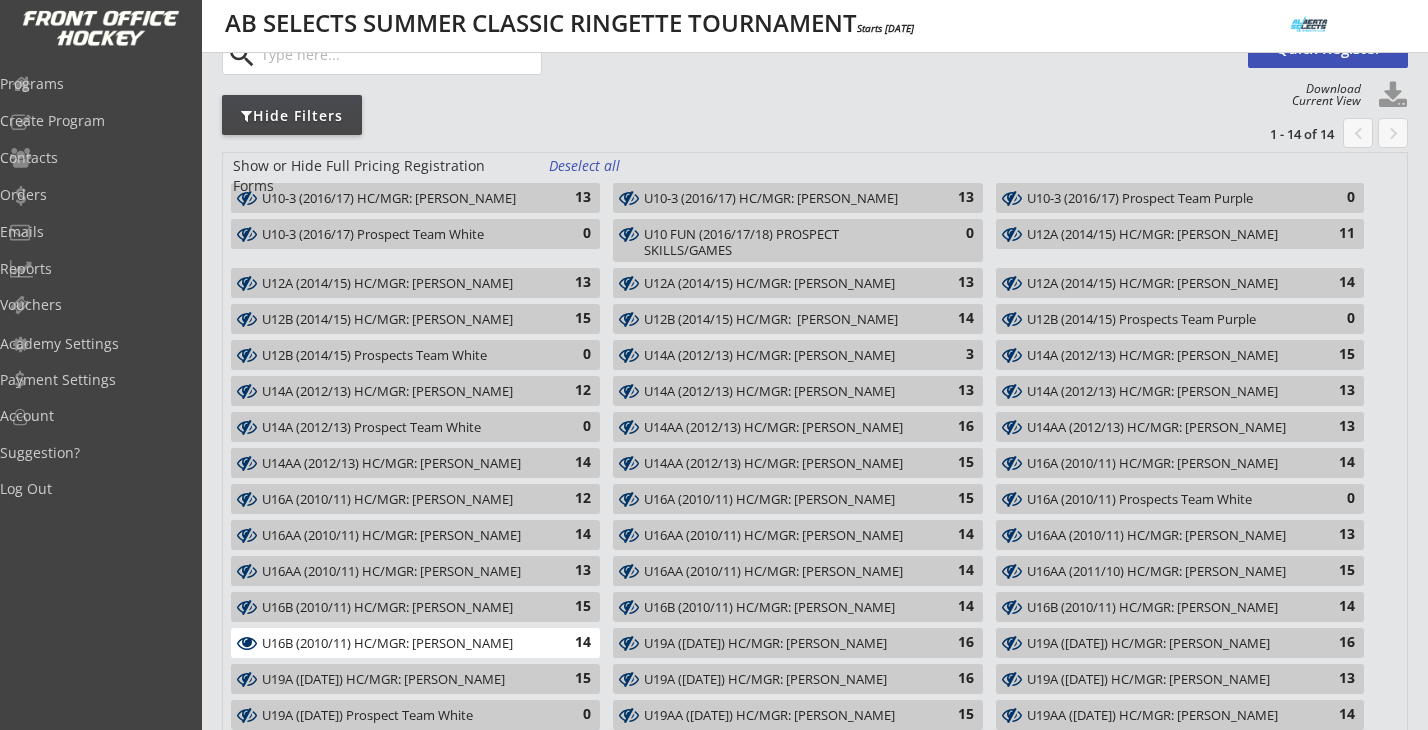 scroll, scrollTop: 0, scrollLeft: 0, axis: both 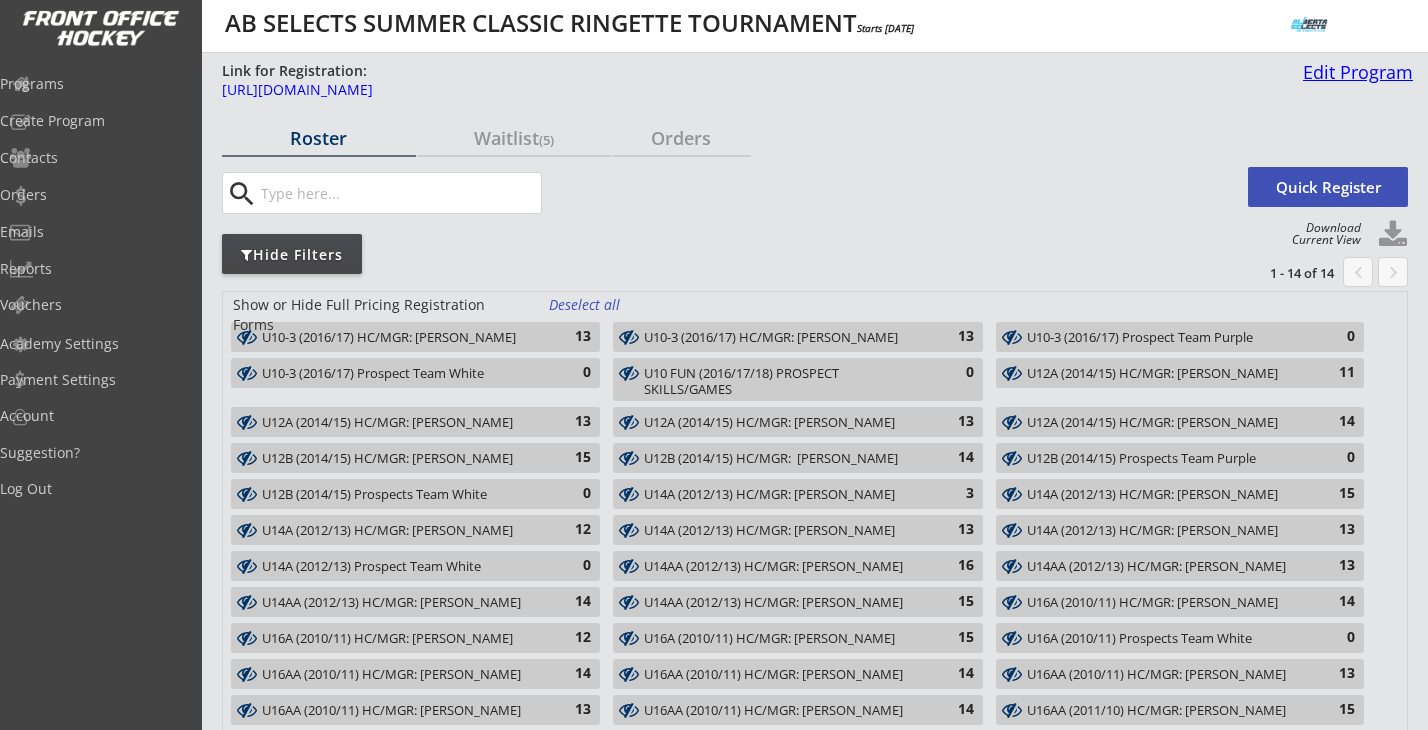 click on "Edit Program" at bounding box center (1354, 72) 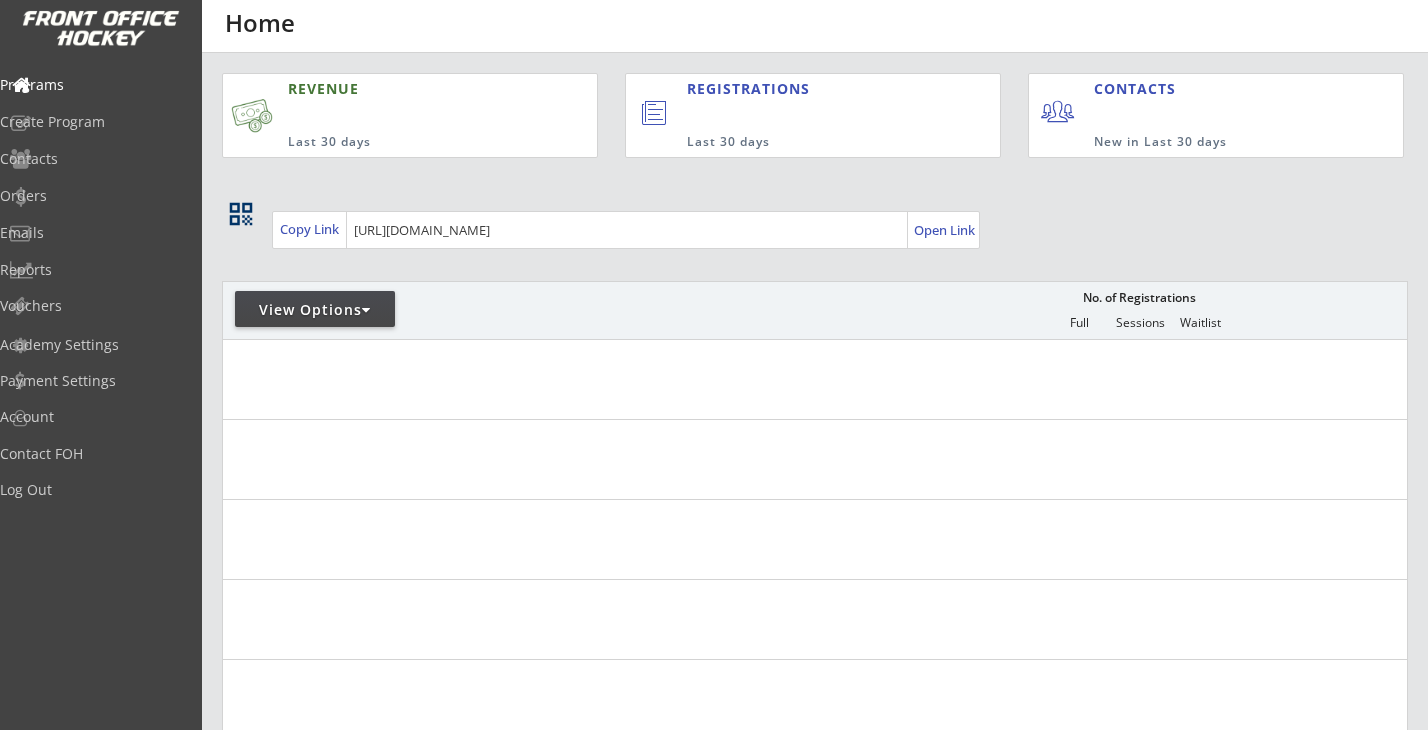scroll, scrollTop: 0, scrollLeft: 0, axis: both 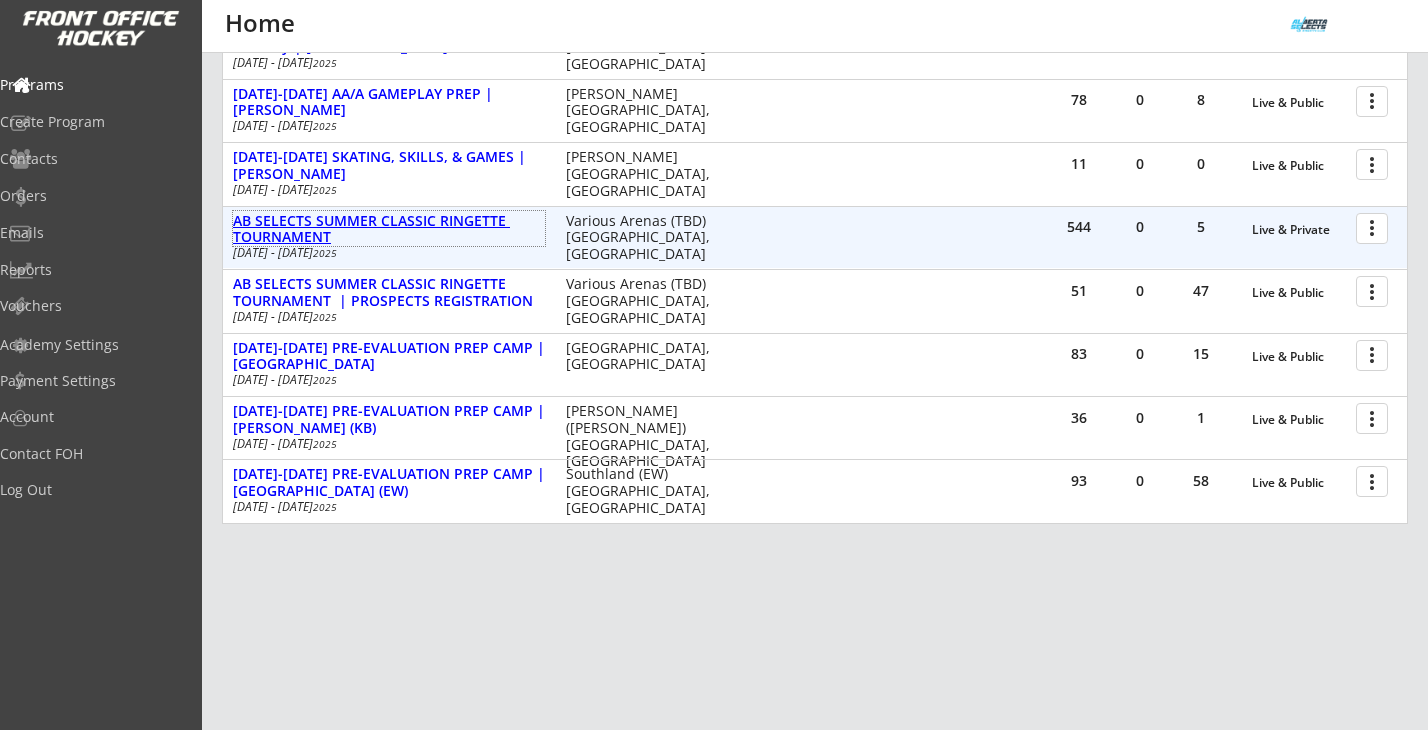 click on "AB SELECTS SUMMER CLASSIC RINGETTE TOURNAMENT" at bounding box center (389, 230) 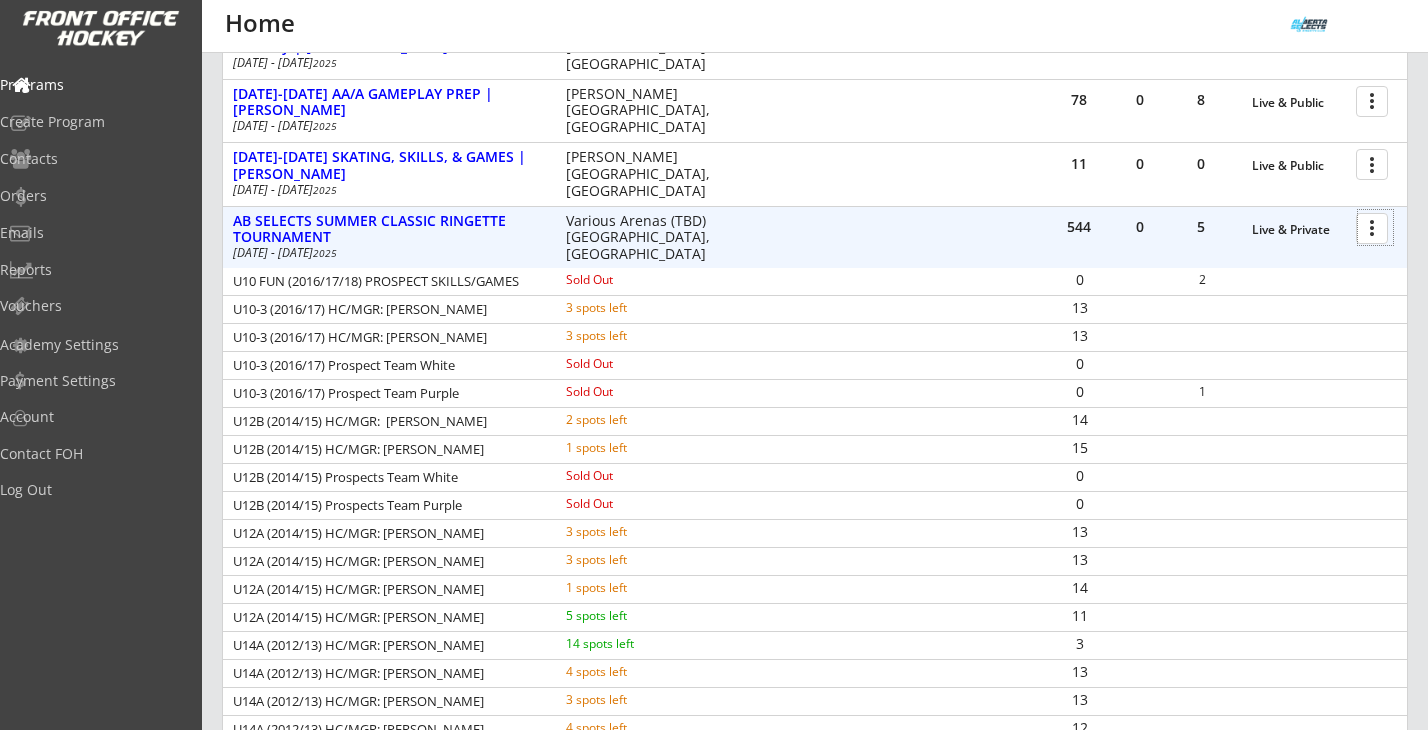 click at bounding box center [1375, 227] 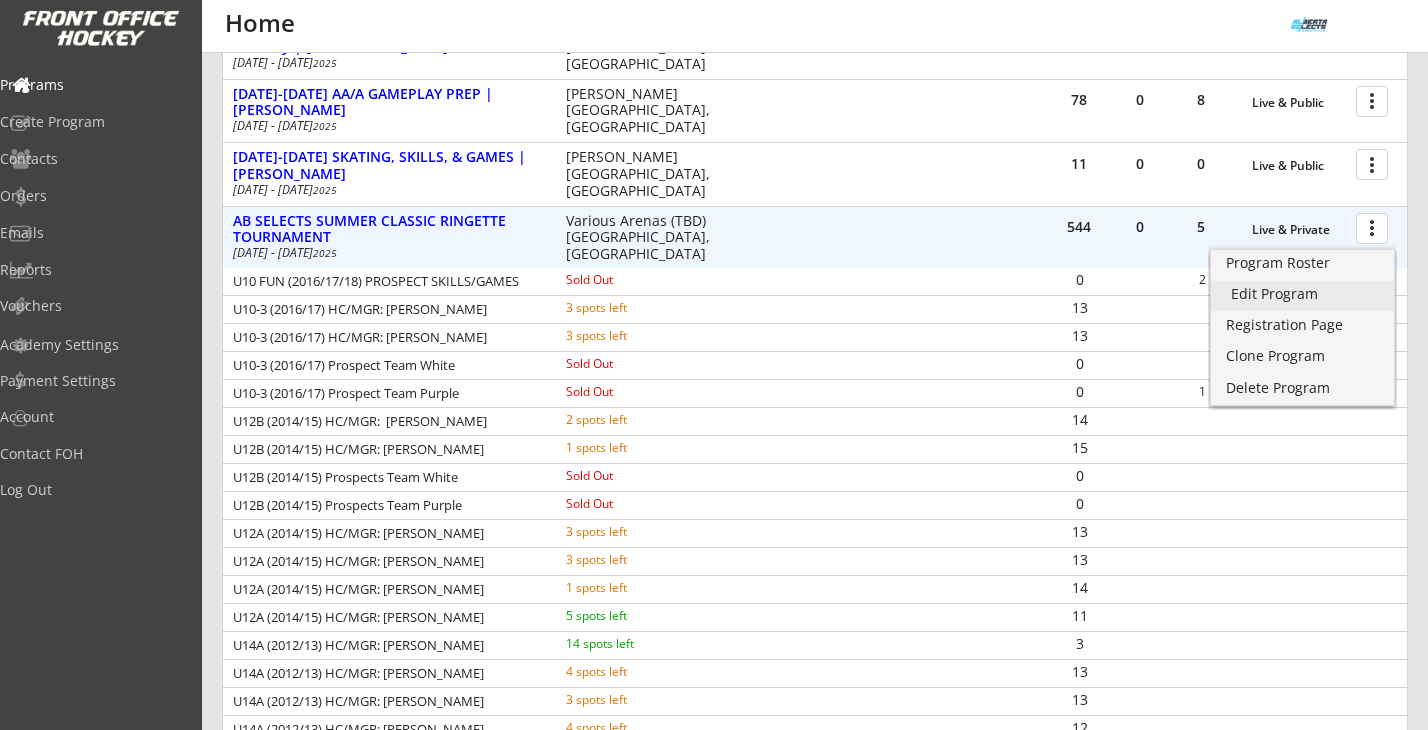 click on "Edit Program" at bounding box center [1302, 294] 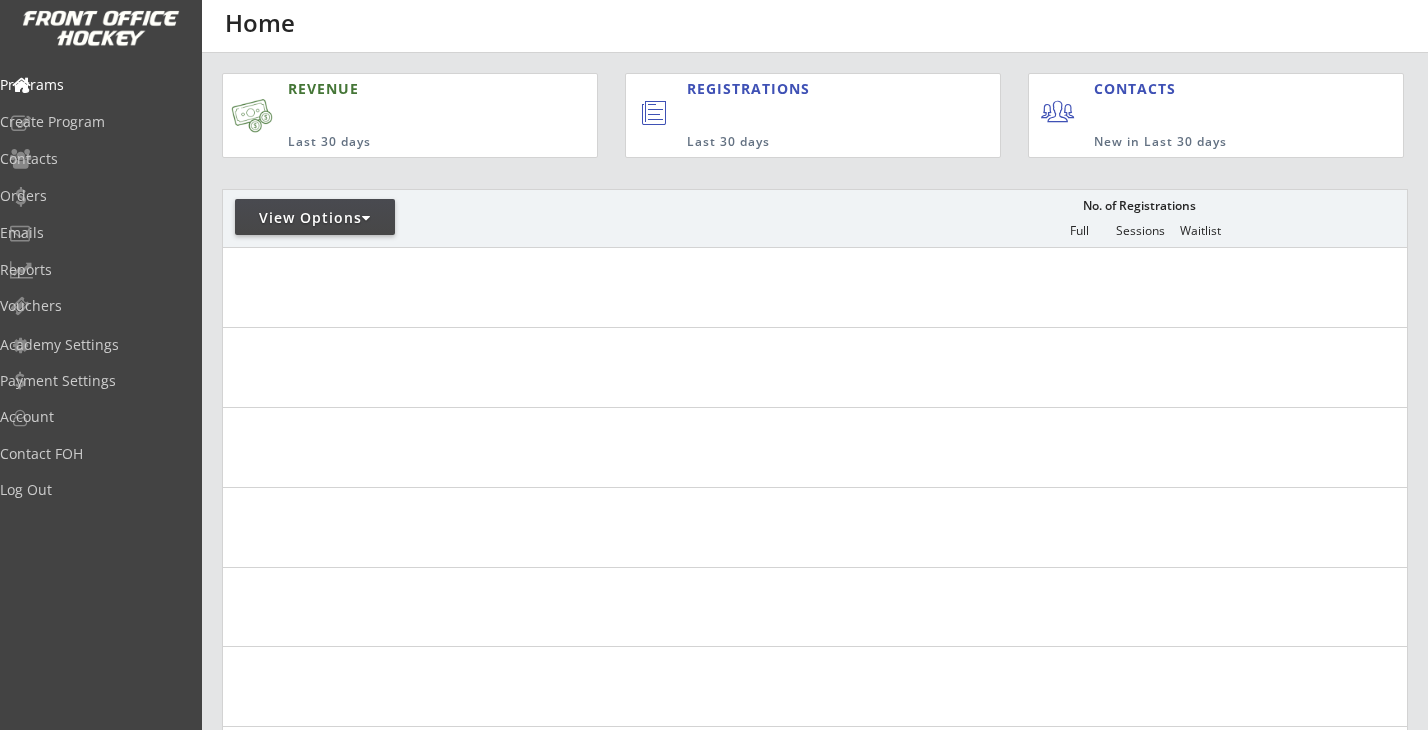 scroll, scrollTop: 0, scrollLeft: 0, axis: both 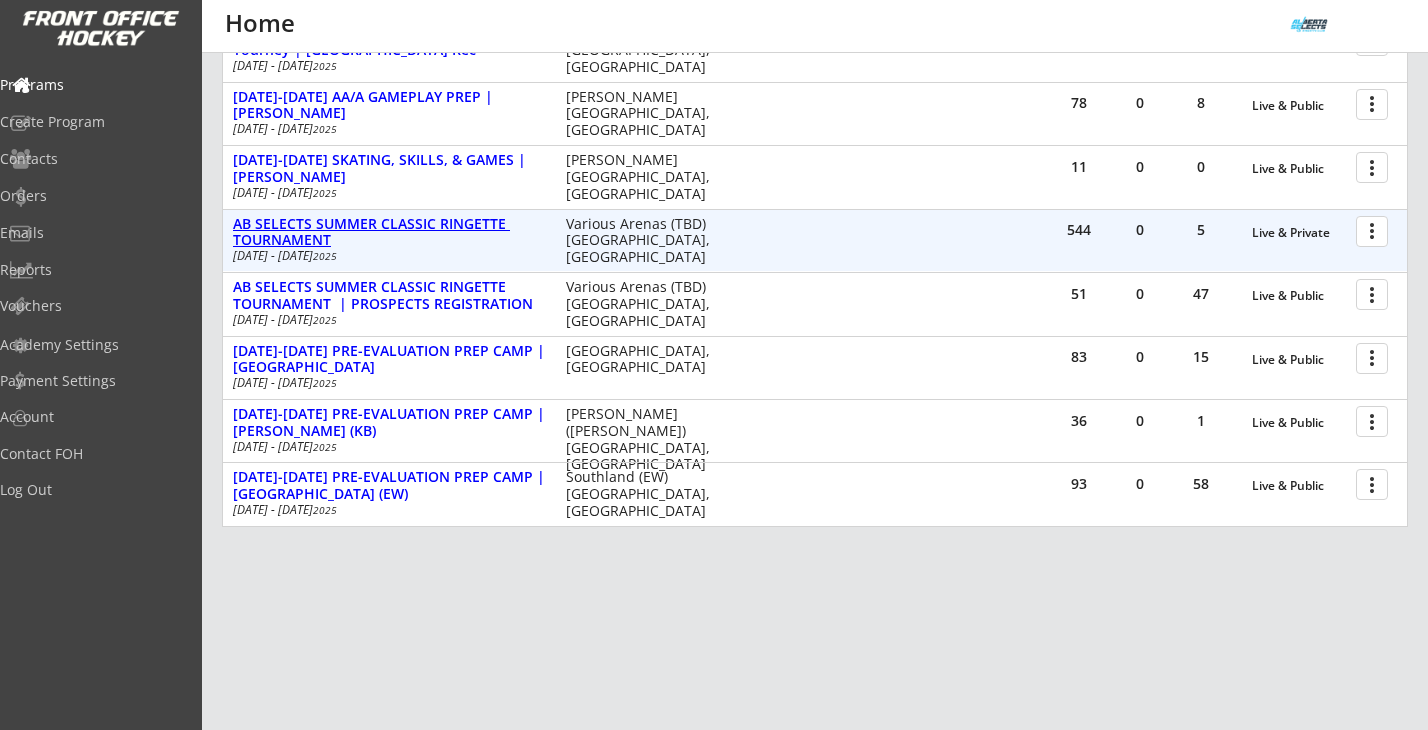 click on "AB SELECTS SUMMER CLASSIC RINGETTE TOURNAMENT" at bounding box center (389, 233) 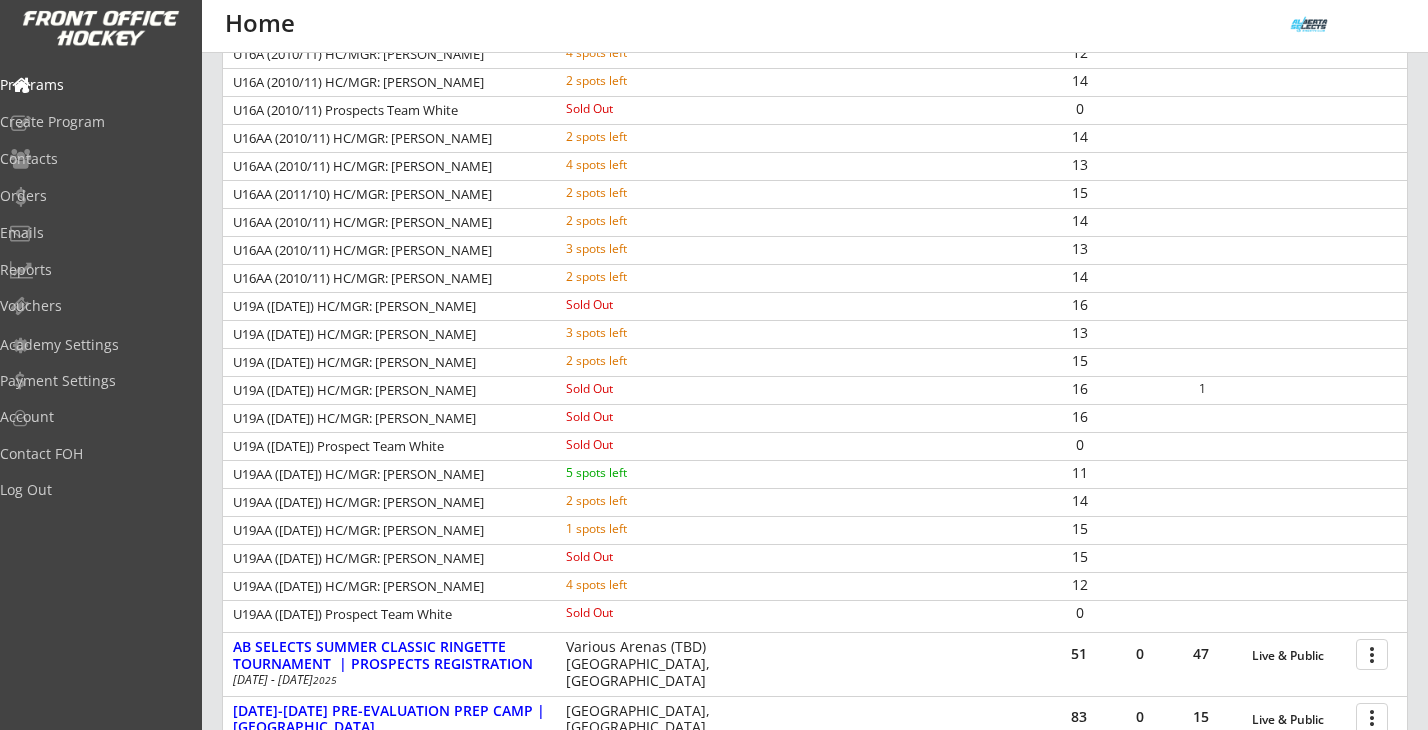 scroll, scrollTop: 1798, scrollLeft: 0, axis: vertical 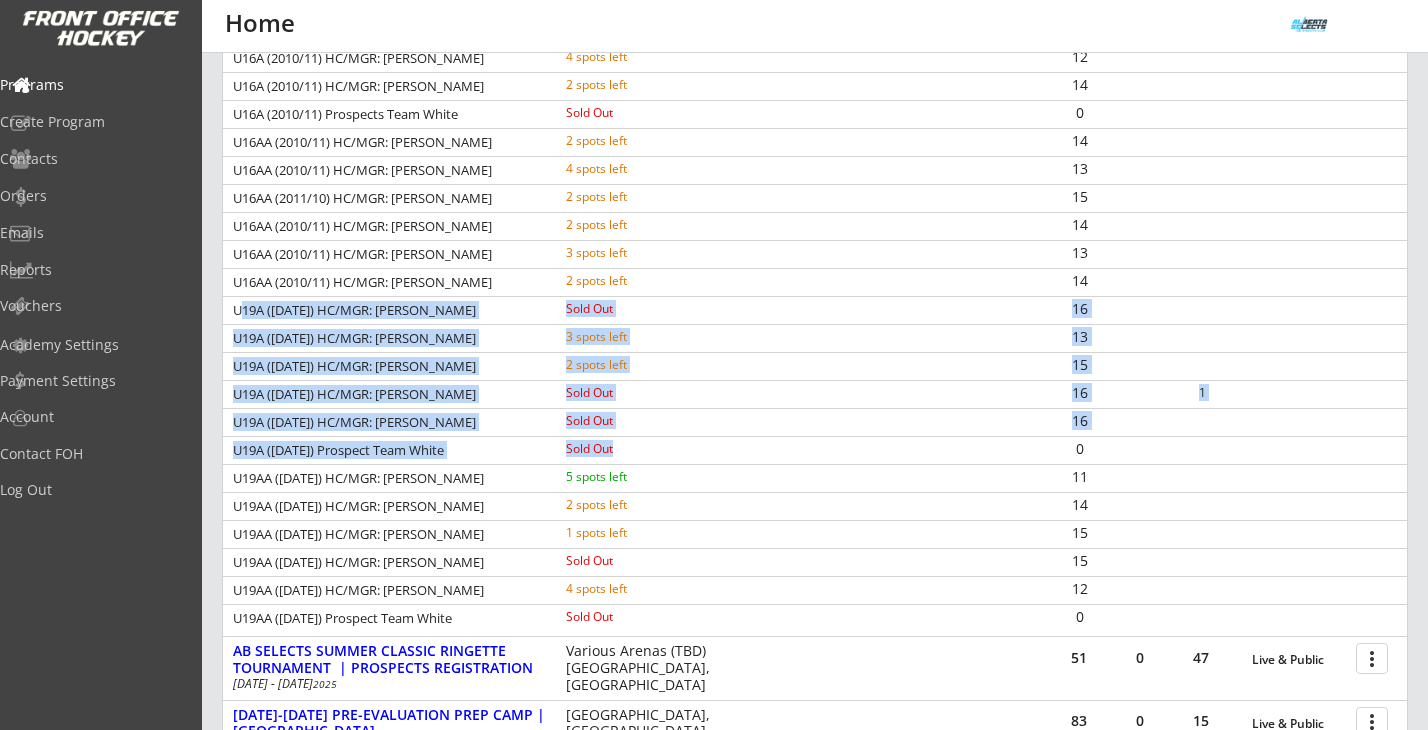 drag, startPoint x: 238, startPoint y: 311, endPoint x: 623, endPoint y: 454, distance: 410.6994 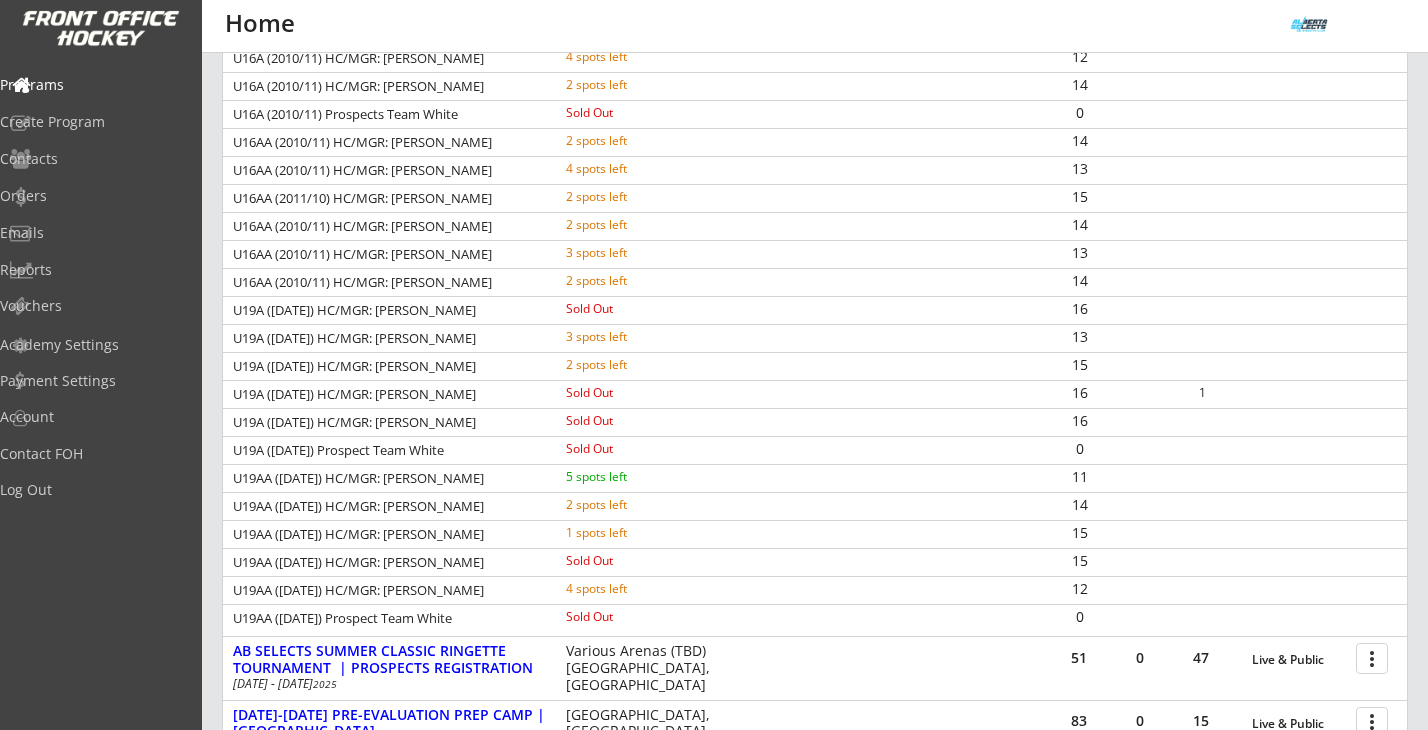 click on "0" at bounding box center [1228, 450] 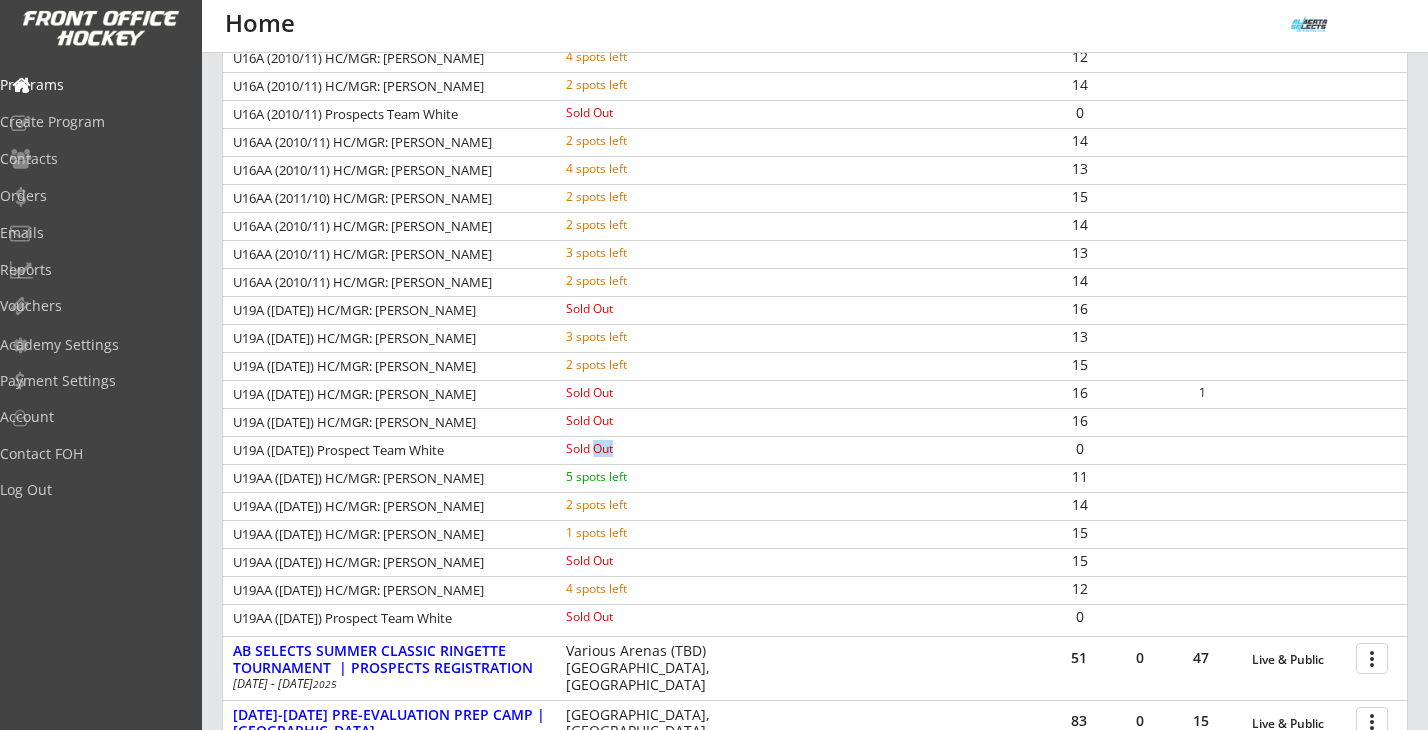 click on "Sold Out" at bounding box center (630, 449) 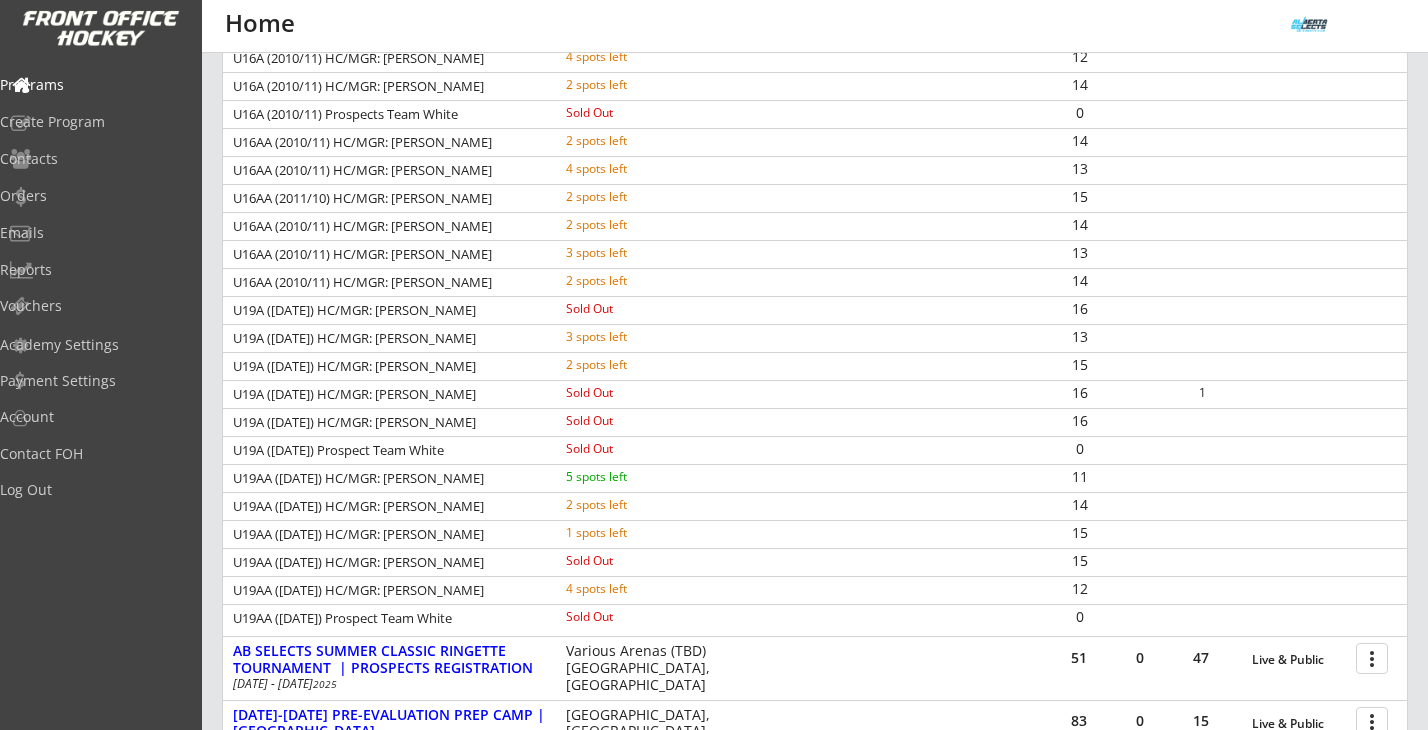 click on "0" at bounding box center (1079, 449) 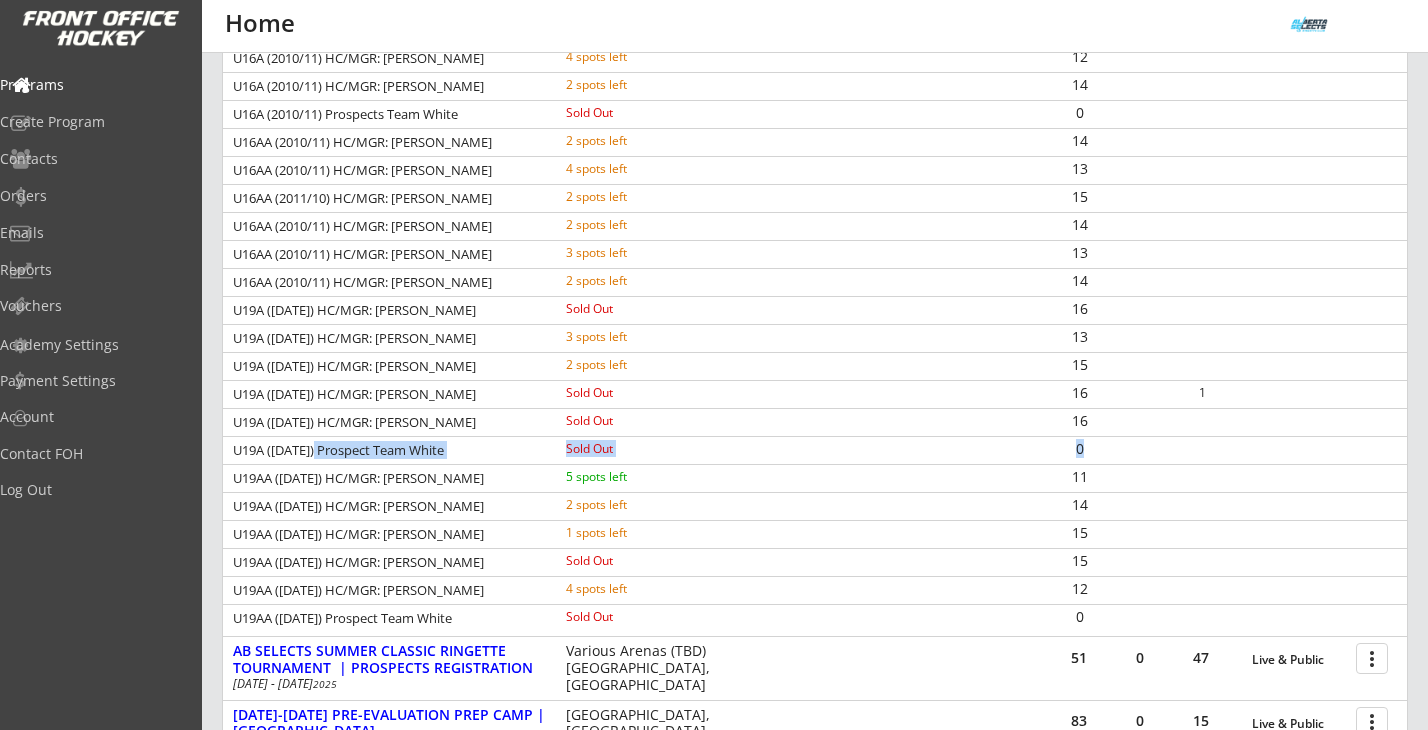 drag, startPoint x: 1089, startPoint y: 448, endPoint x: 317, endPoint y: 444, distance: 772.0104 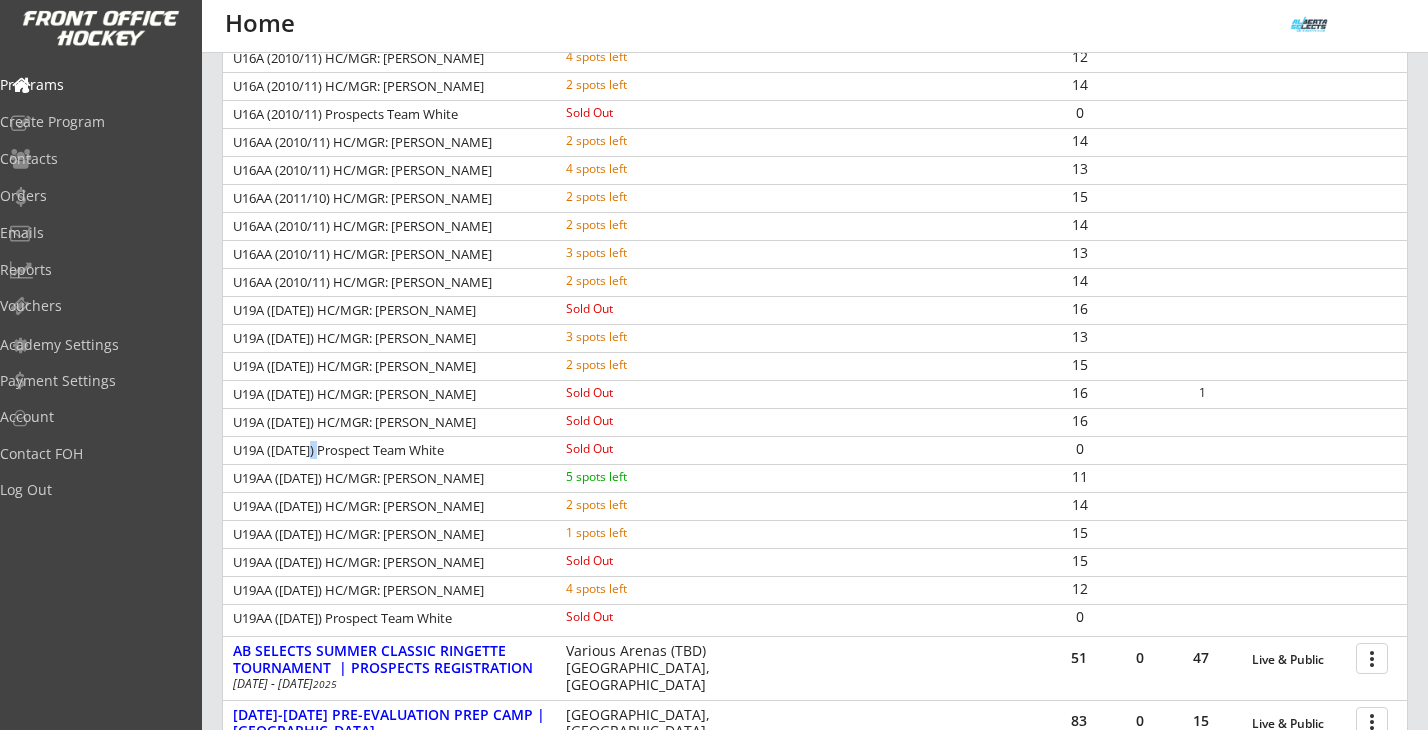 click on "U19A ([DATE]) Prospect Team White" at bounding box center (386, 450) 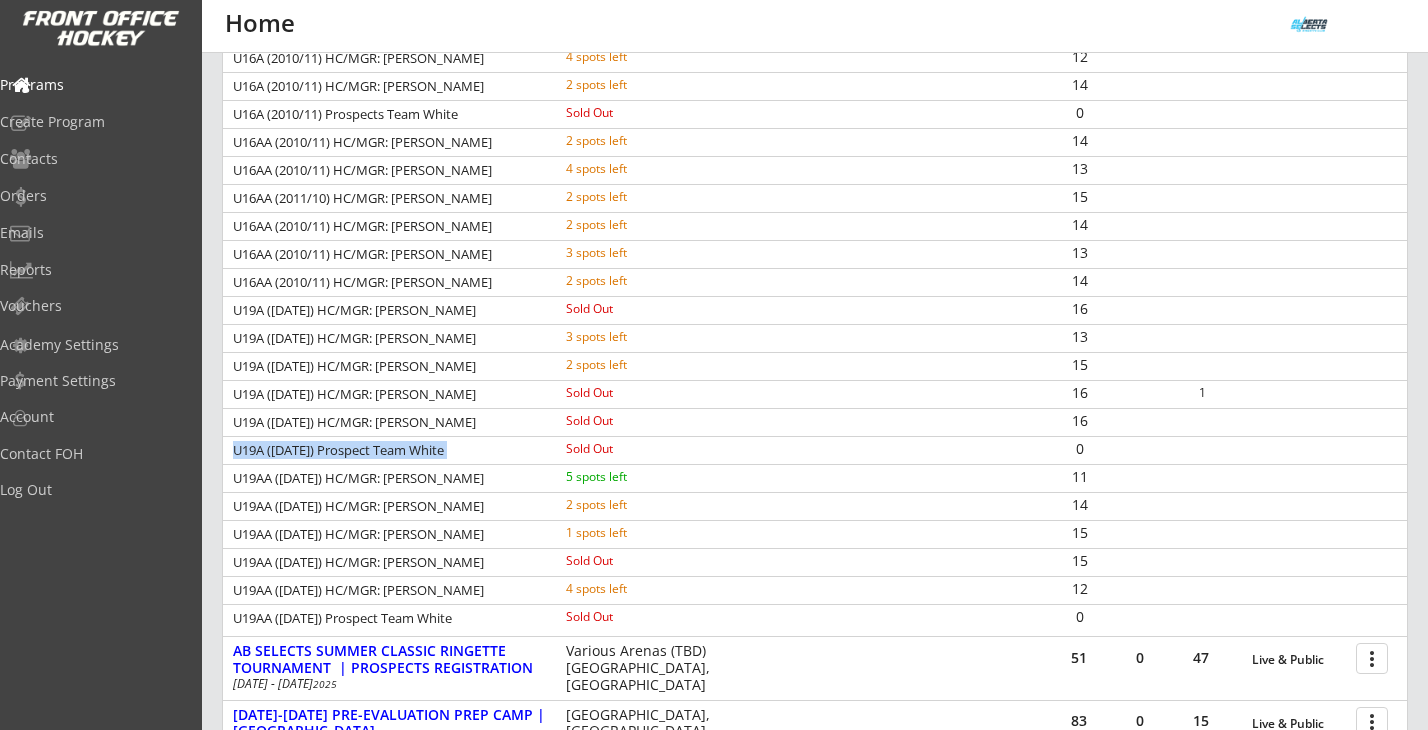 click on "U19A ([DATE]) Prospect Team White" at bounding box center [386, 450] 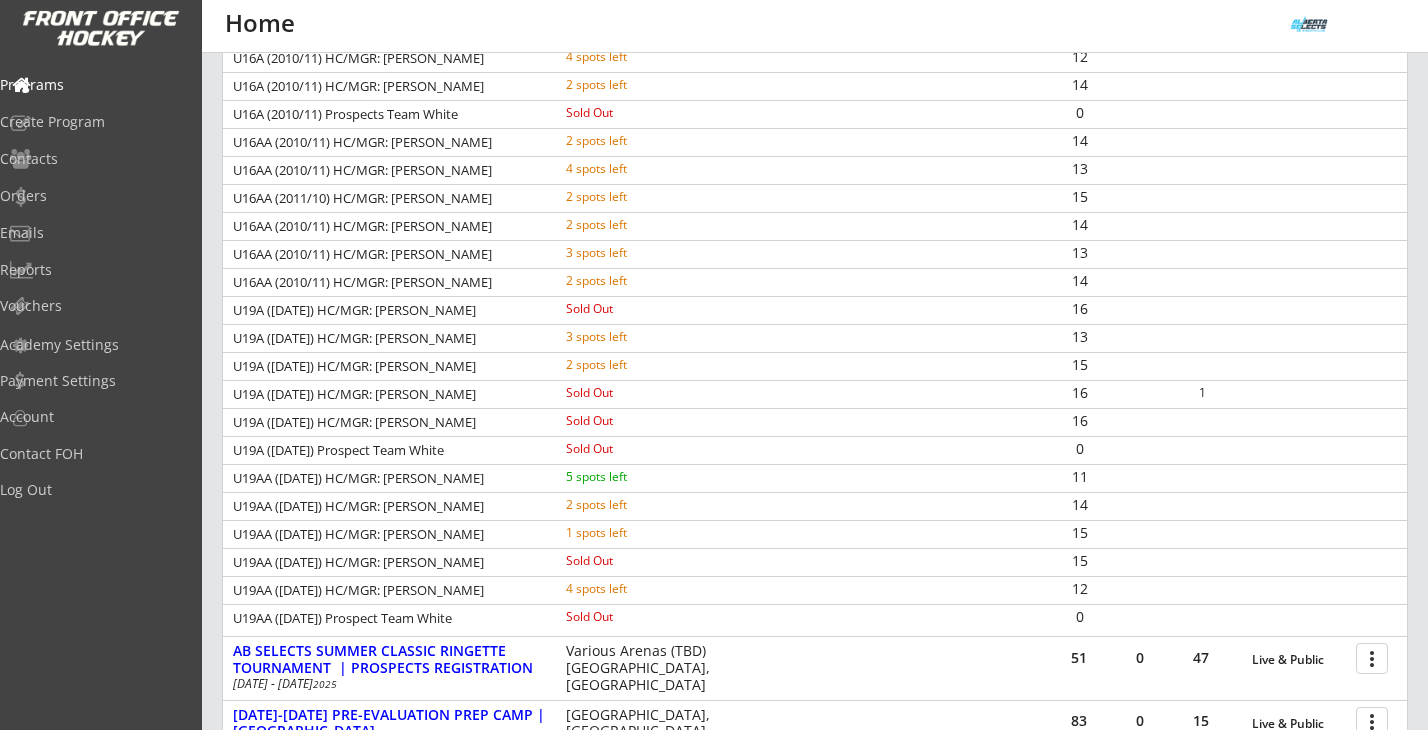 click on "U19A (2007/08/09) Prospect Team White Sold Out 0" at bounding box center (815, 450) 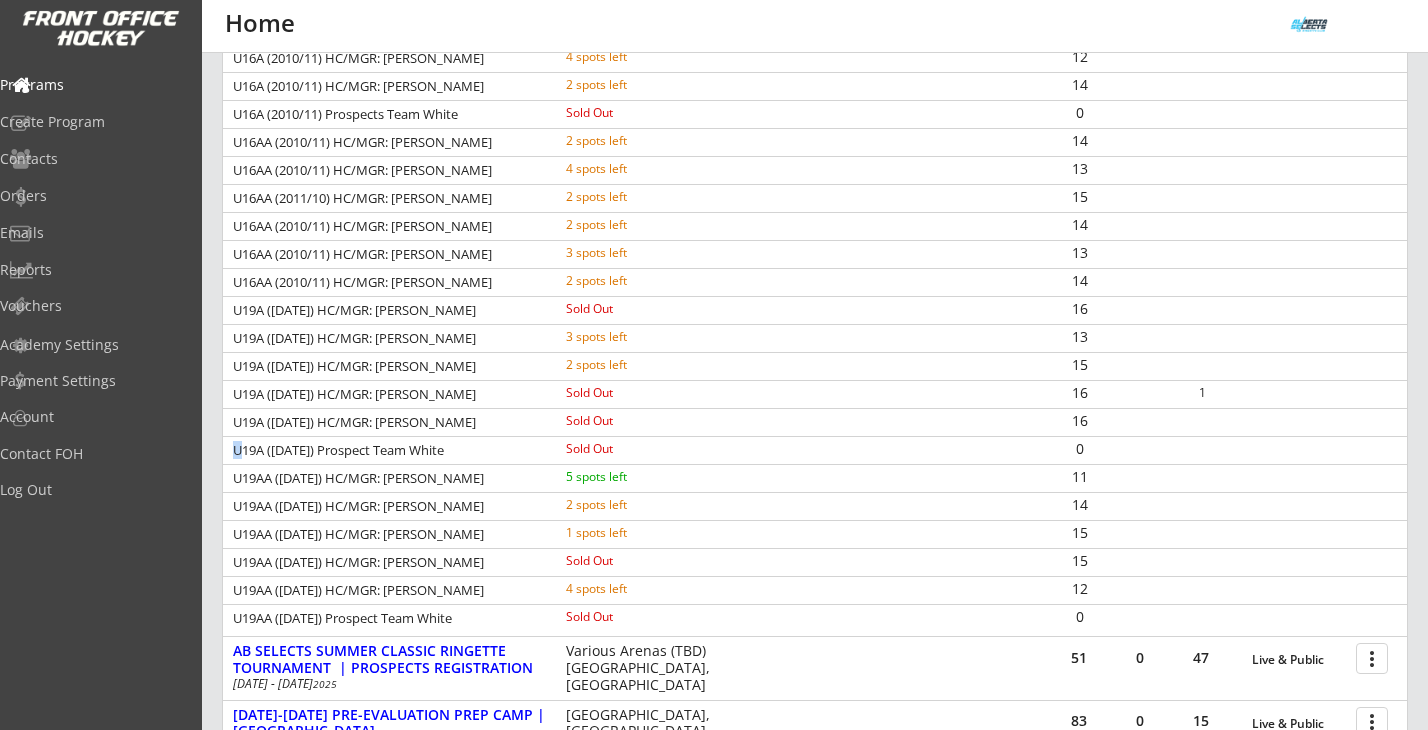 click on "U19A (2007/08/09) Prospect Team White Sold Out 0" at bounding box center [815, 450] 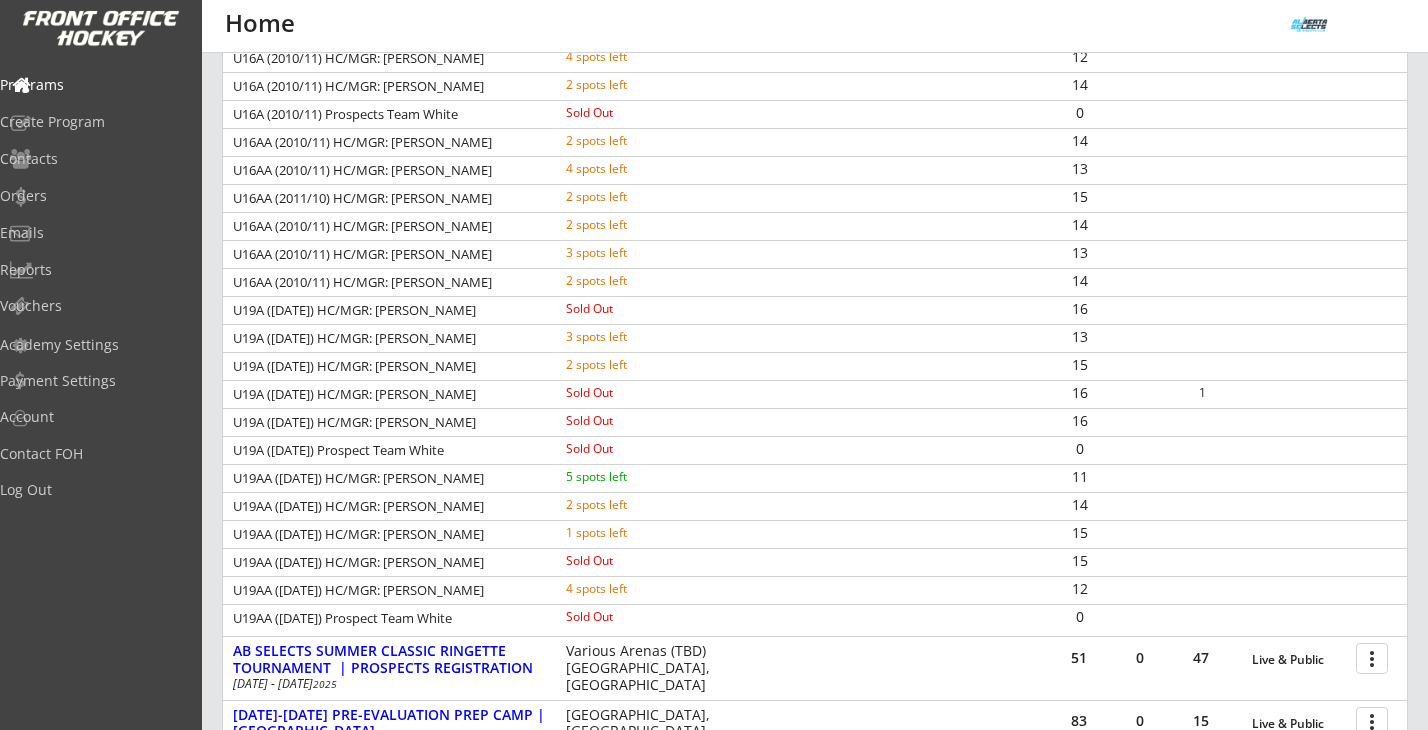 click on "Sold Out" at bounding box center (630, 449) 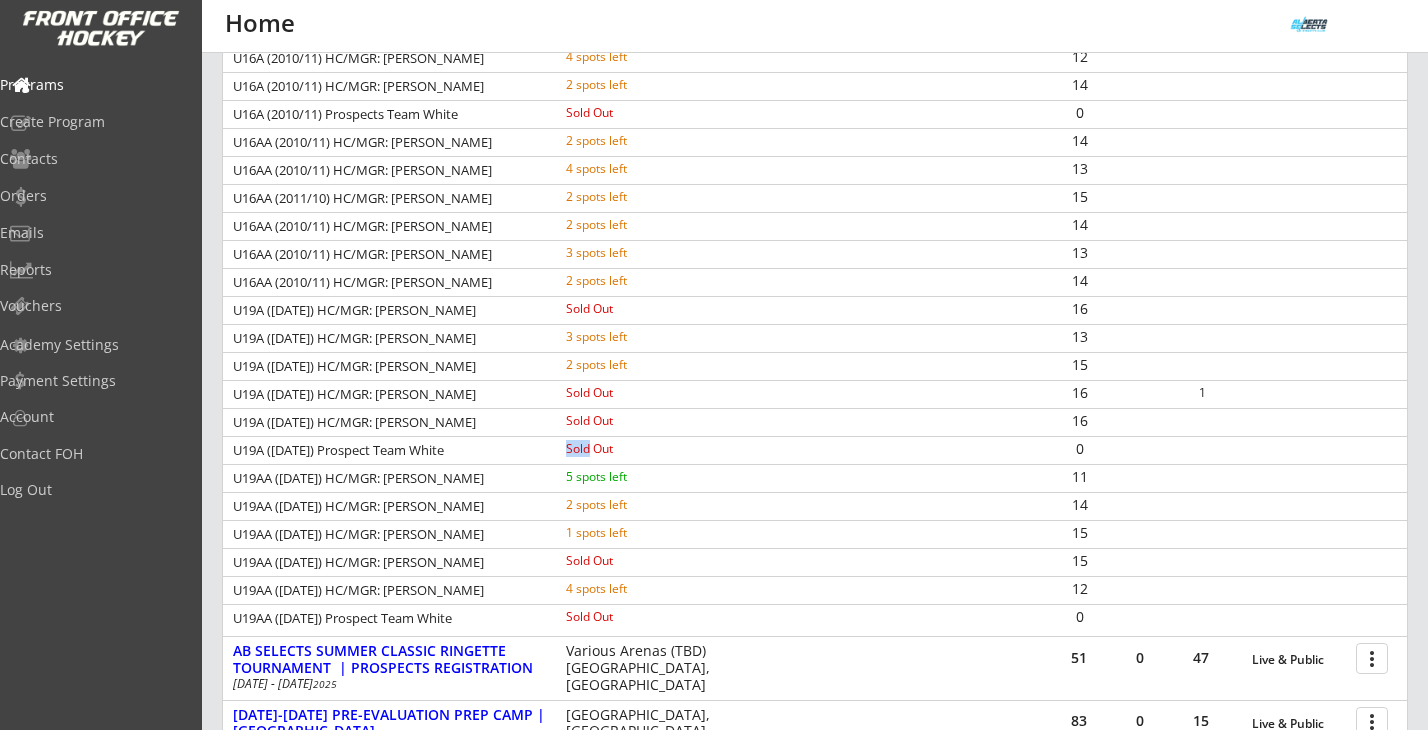 click on "Sold Out" at bounding box center [630, 449] 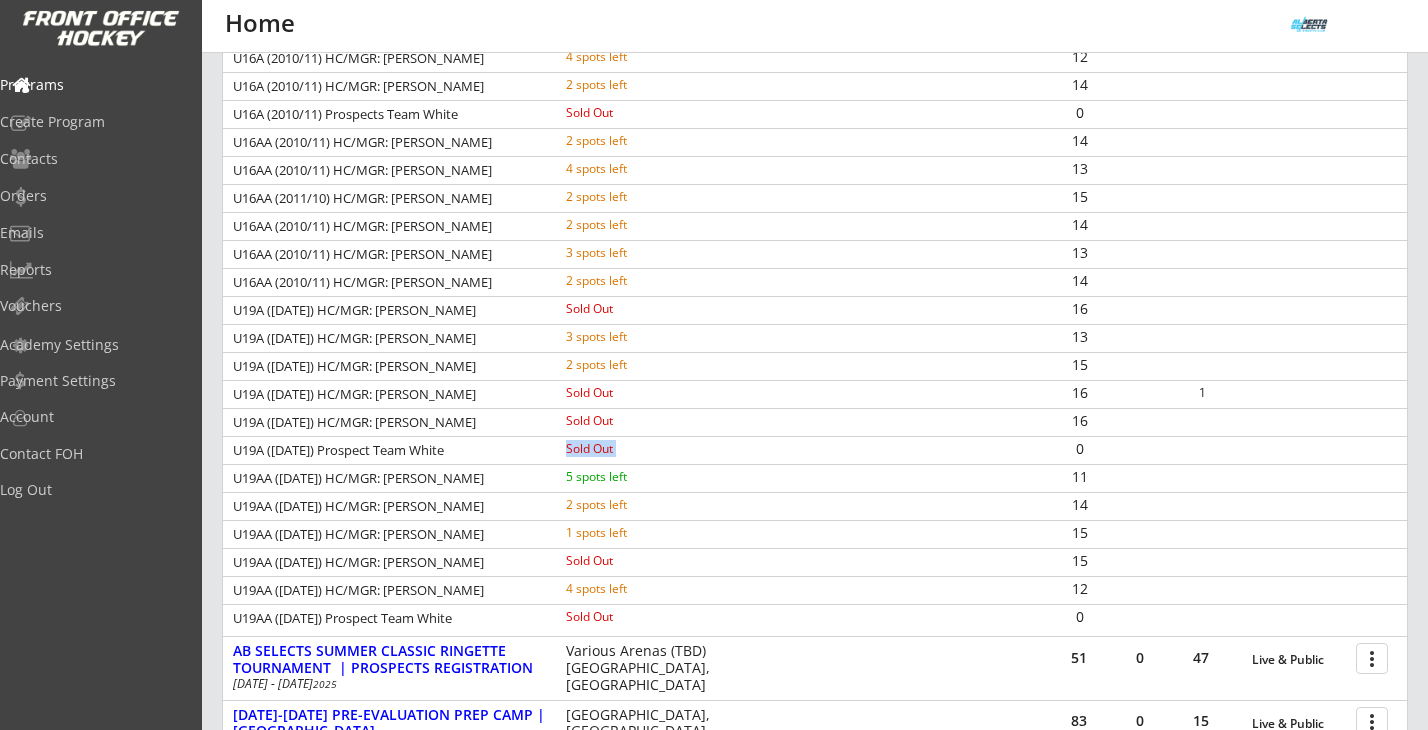 click on "Sold Out" at bounding box center (630, 449) 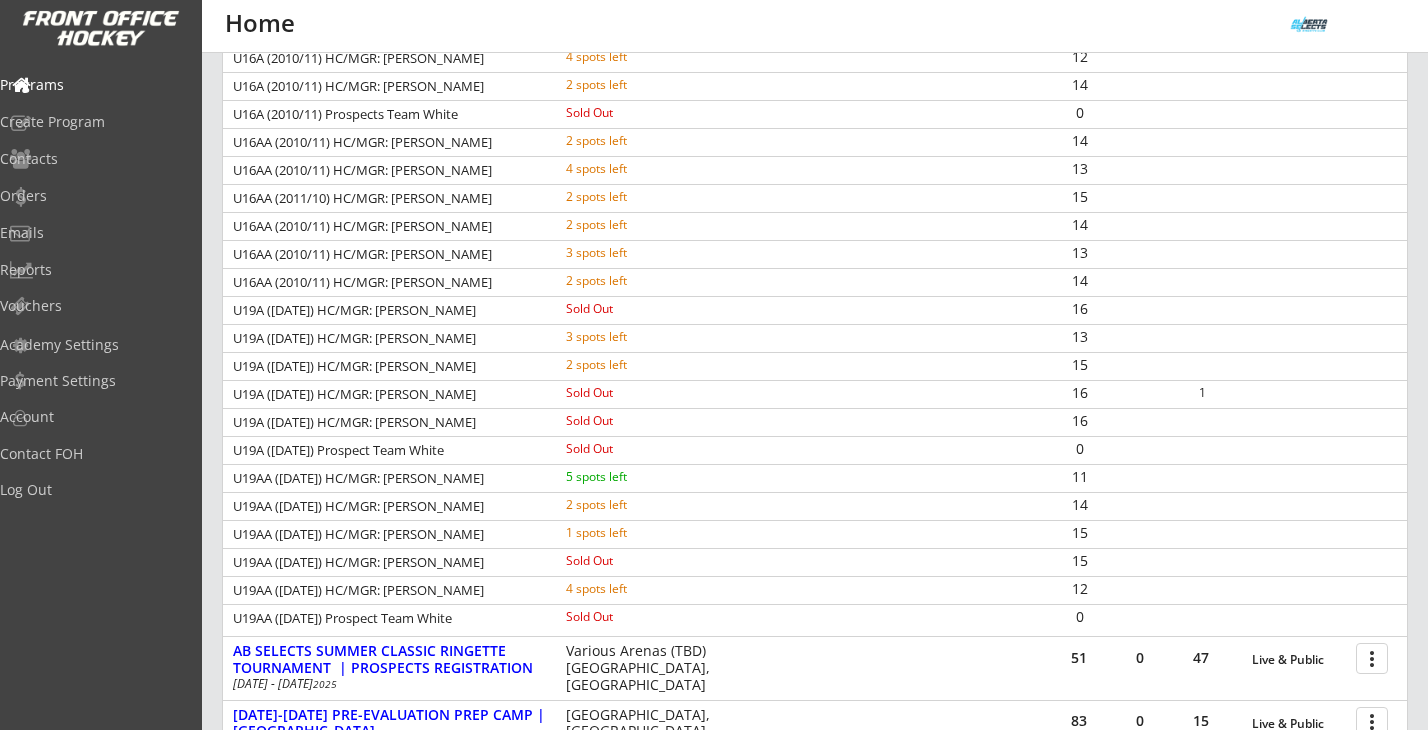click on "0" at bounding box center [1079, 449] 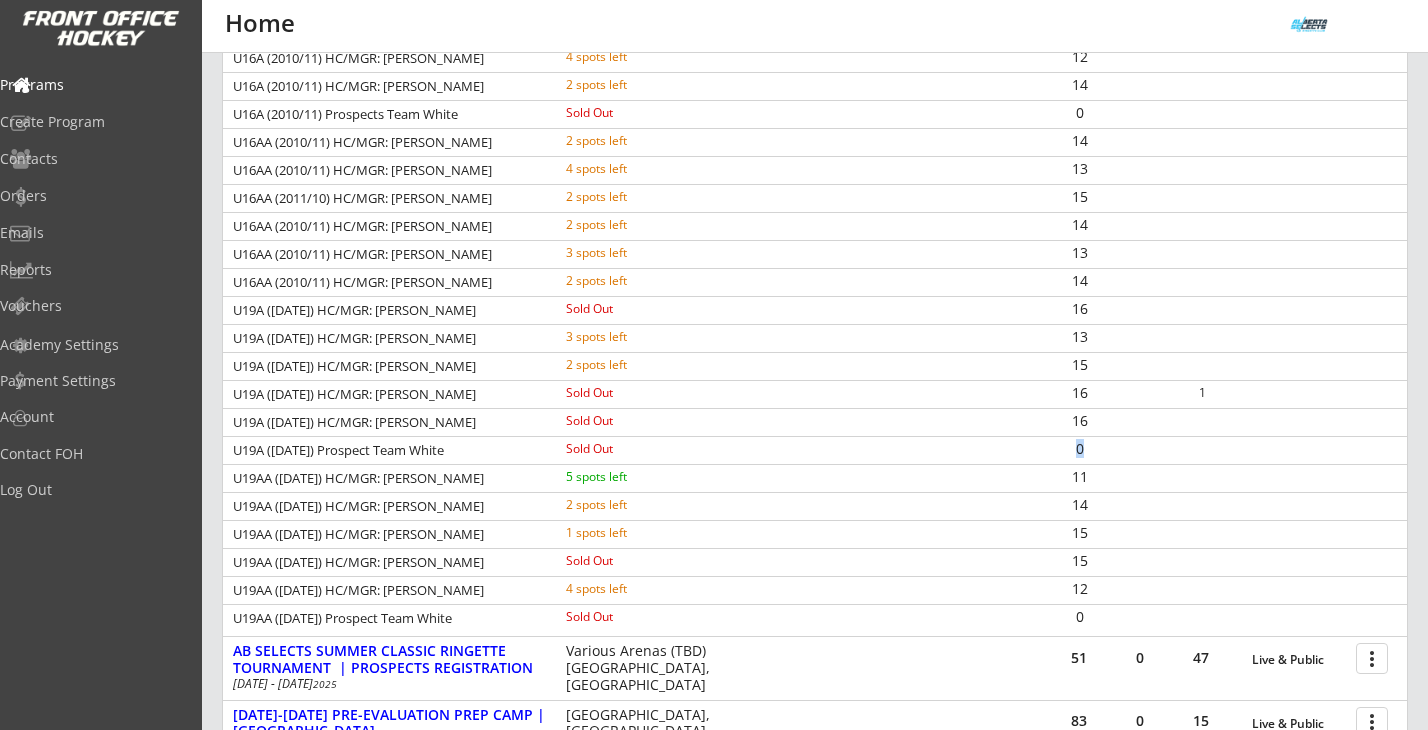 drag, startPoint x: 1075, startPoint y: 446, endPoint x: 1096, endPoint y: 446, distance: 21 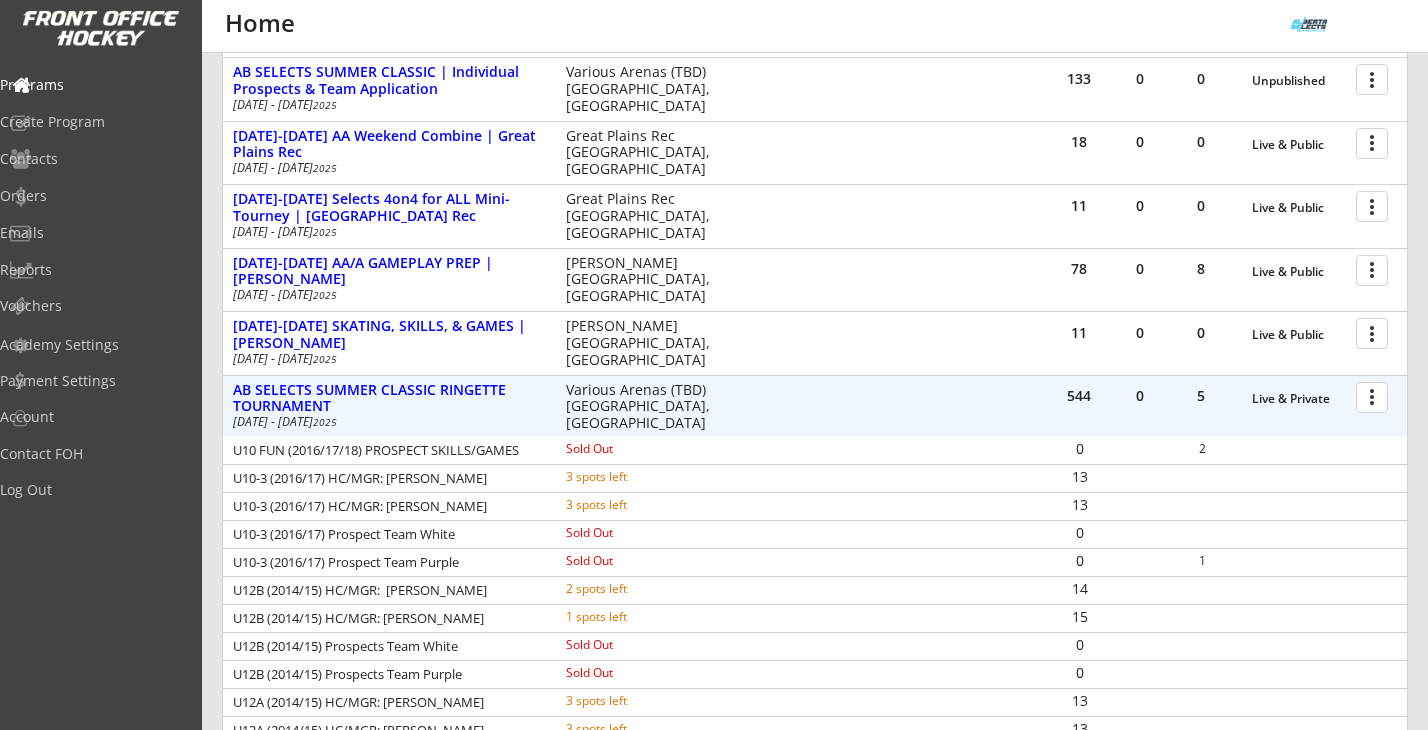 scroll, scrollTop: 621, scrollLeft: 0, axis: vertical 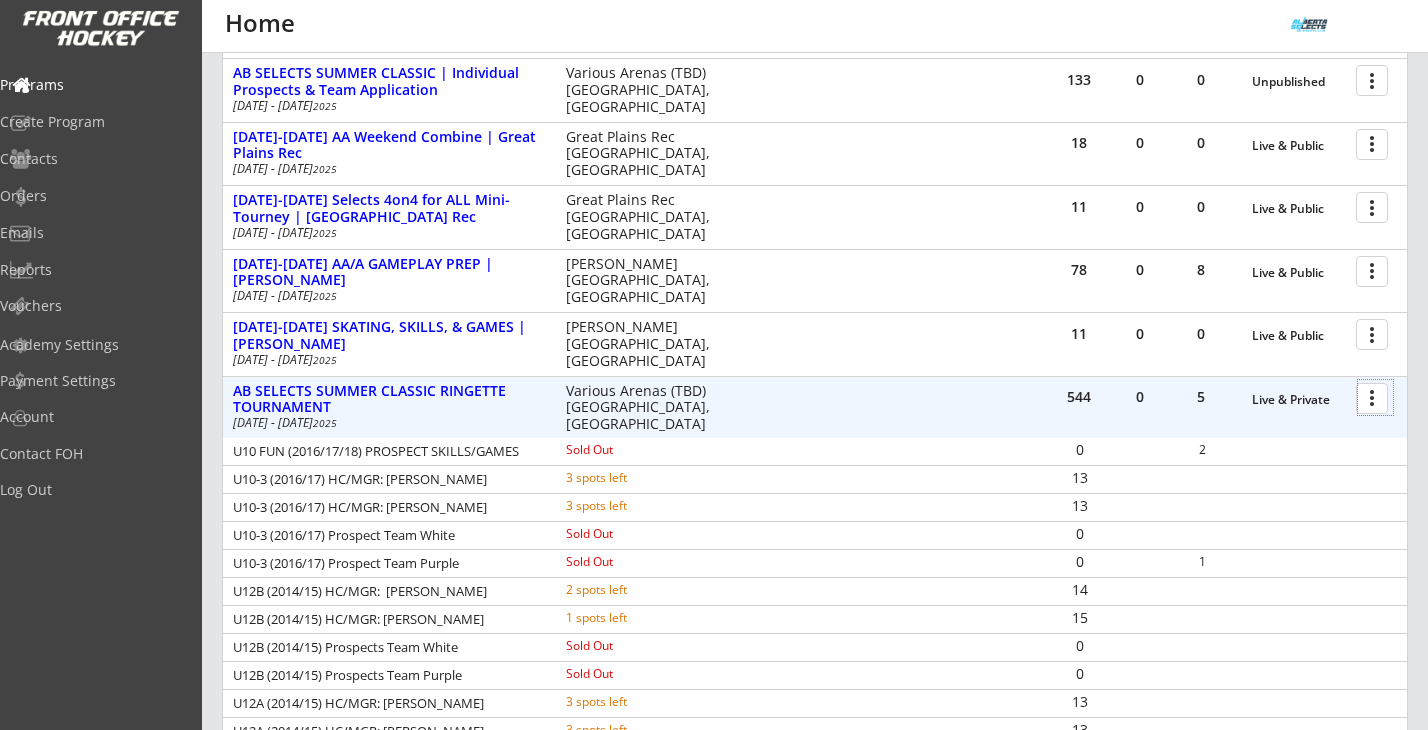 click at bounding box center [1375, 397] 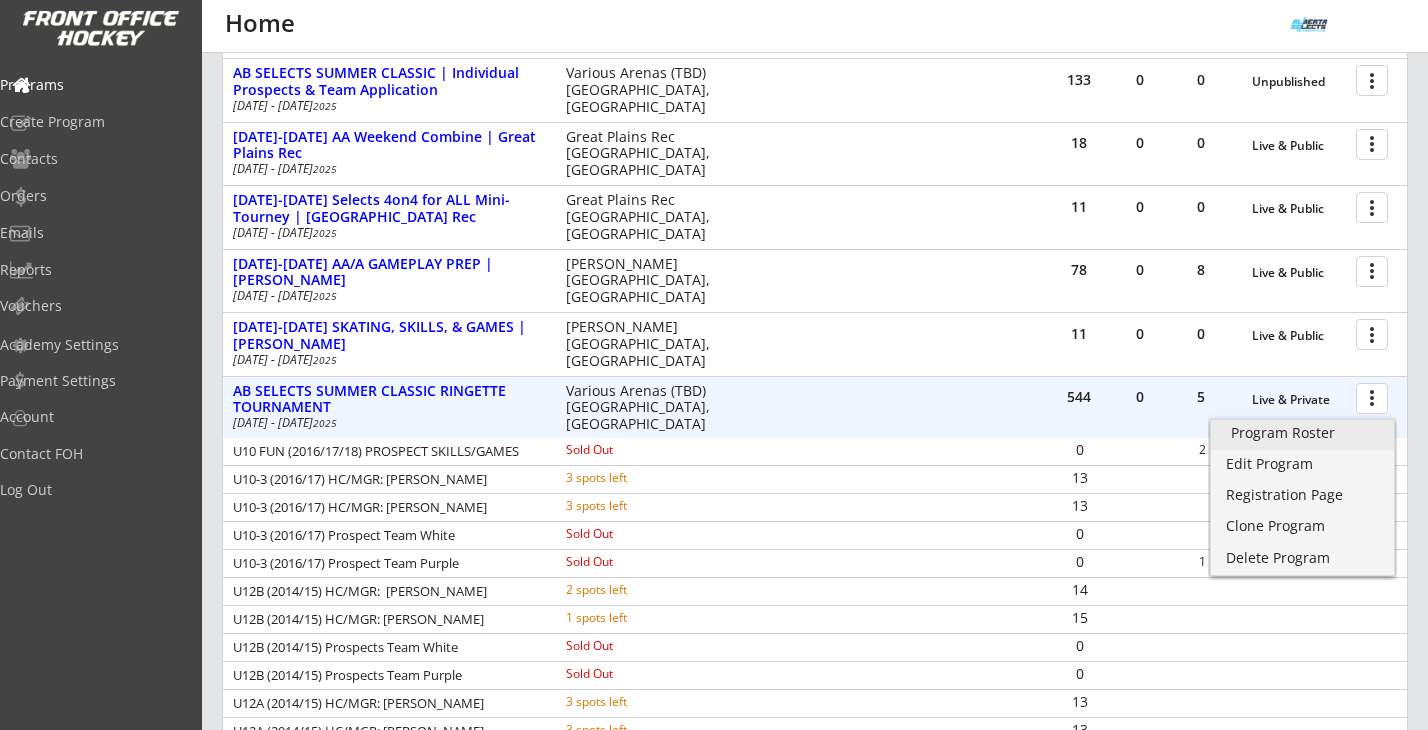 click on "Program Roster" at bounding box center [1302, 433] 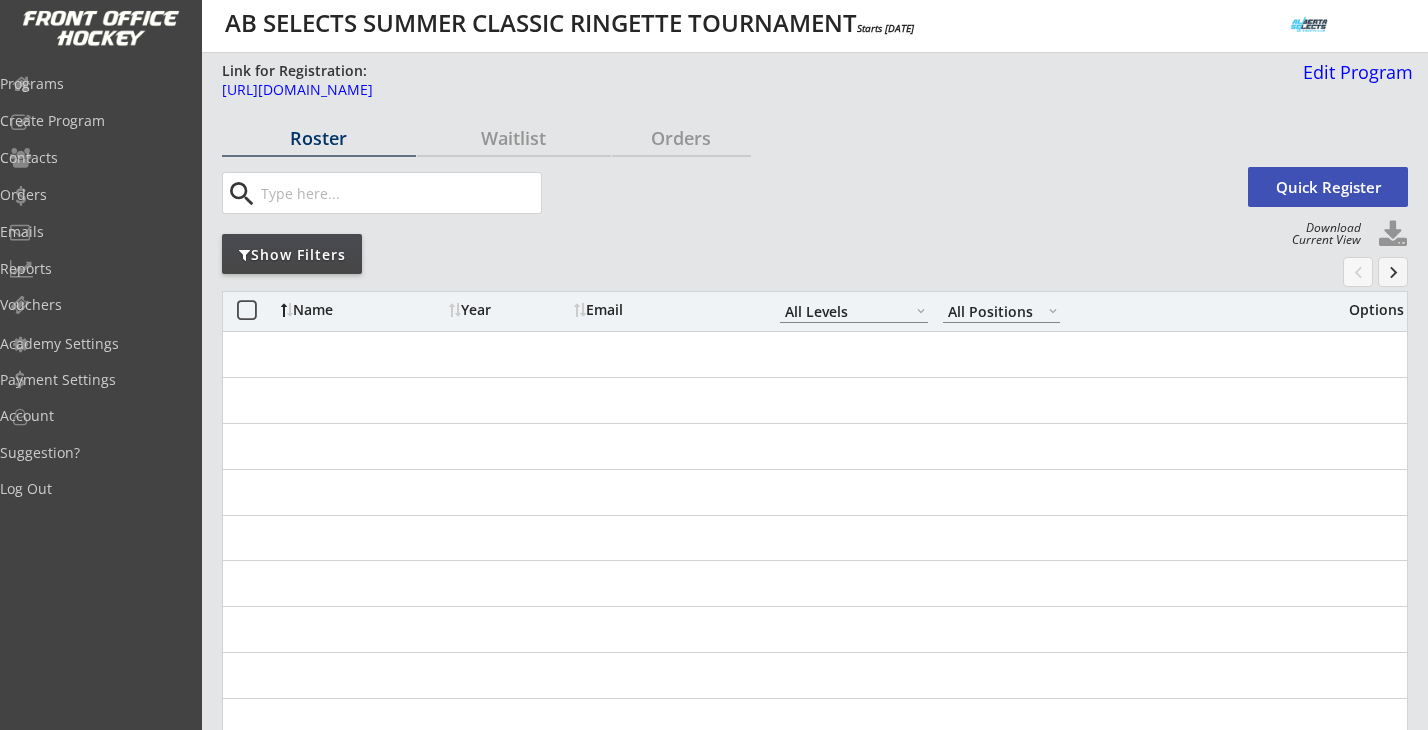 select on ""All Levels"" 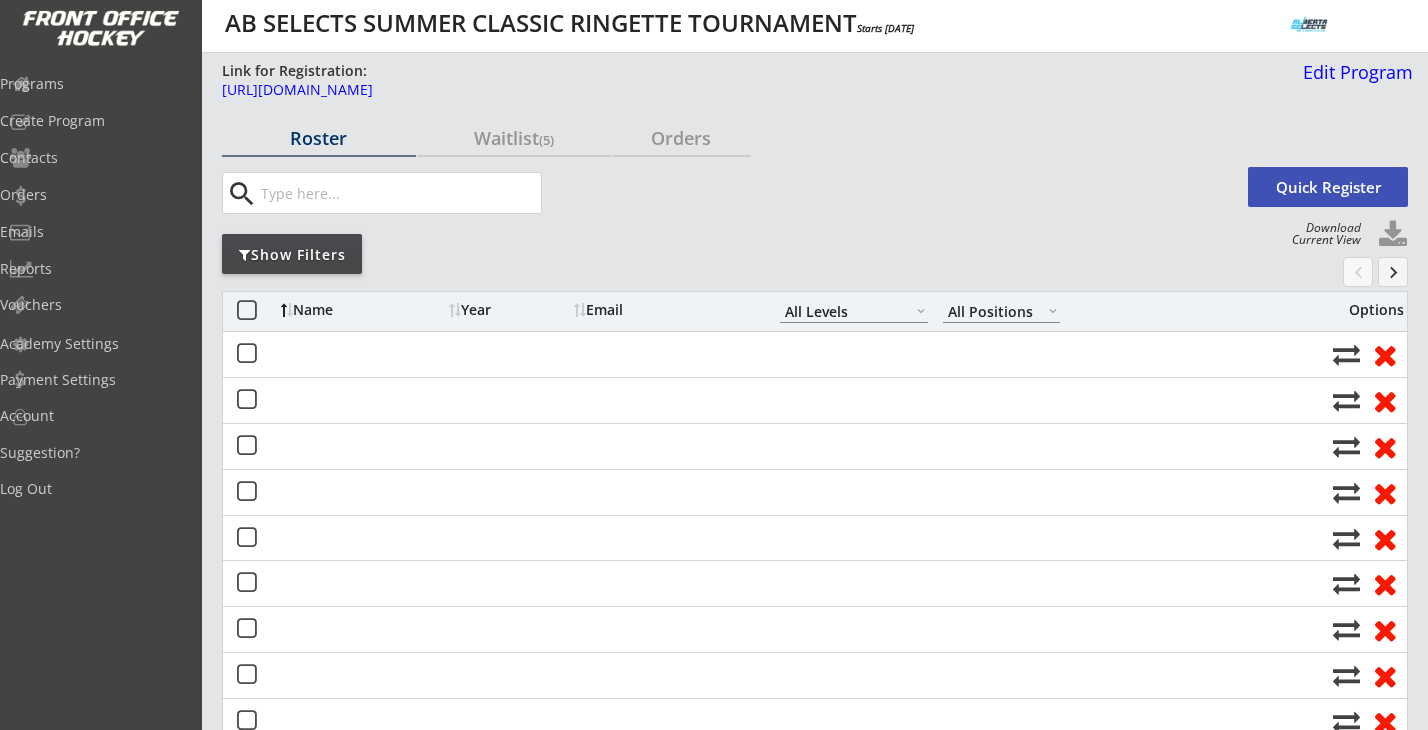 scroll, scrollTop: 0, scrollLeft: 0, axis: both 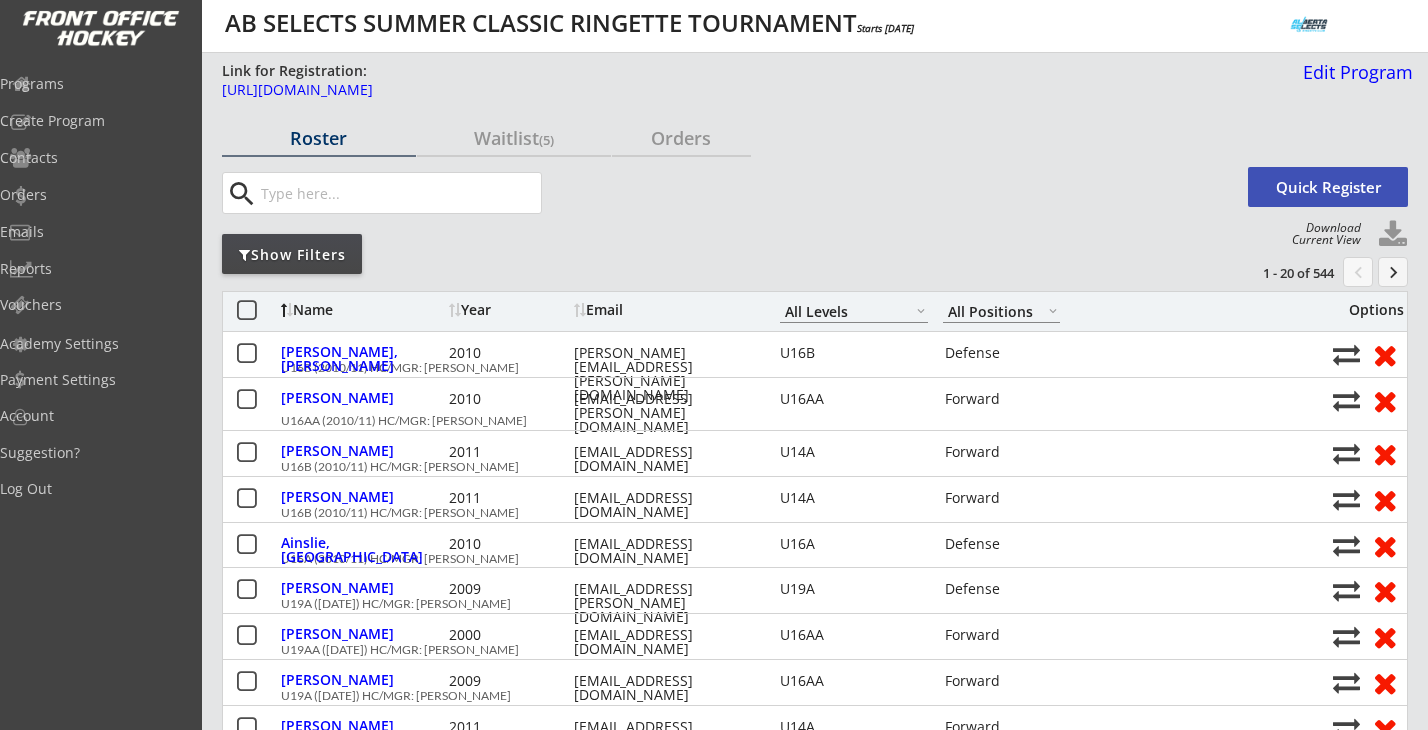 click on "Show Filters" at bounding box center [292, 255] 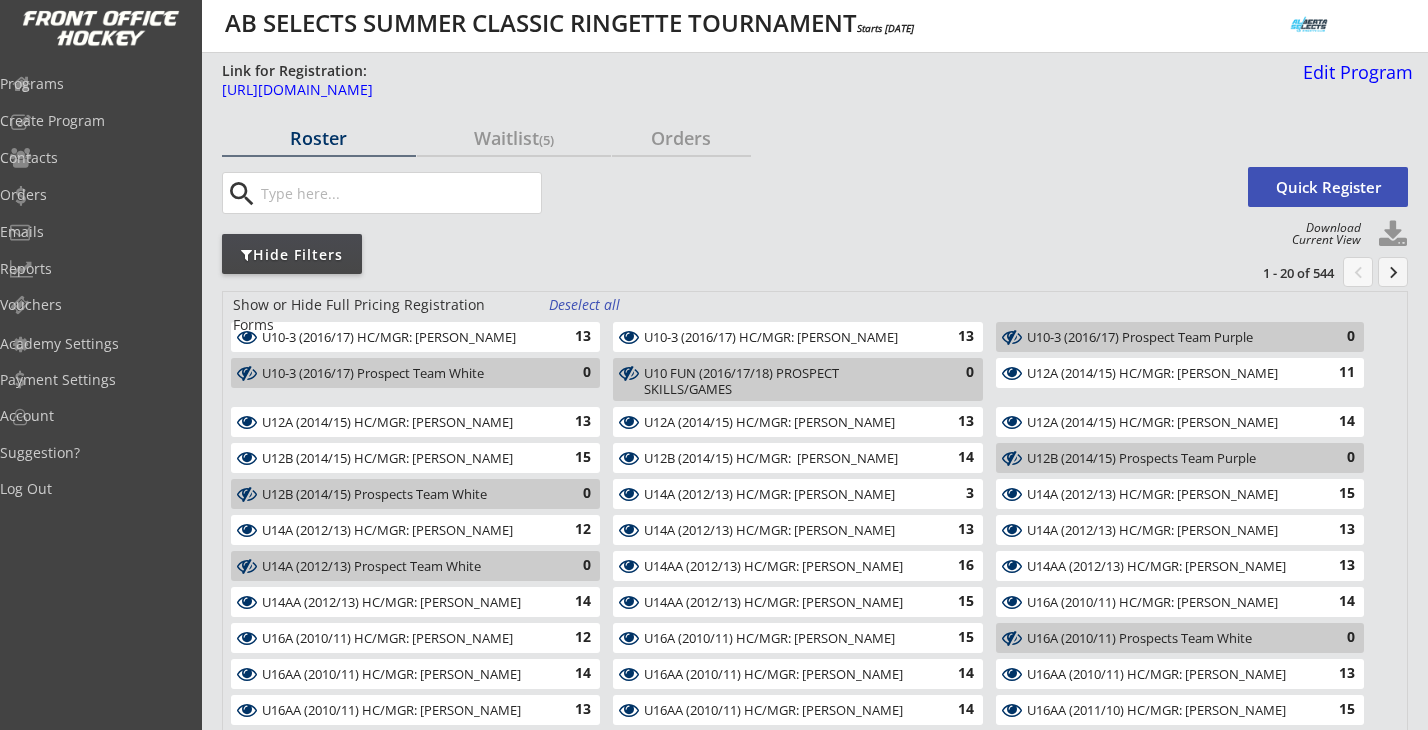click on "Deselect all" at bounding box center (586, 305) 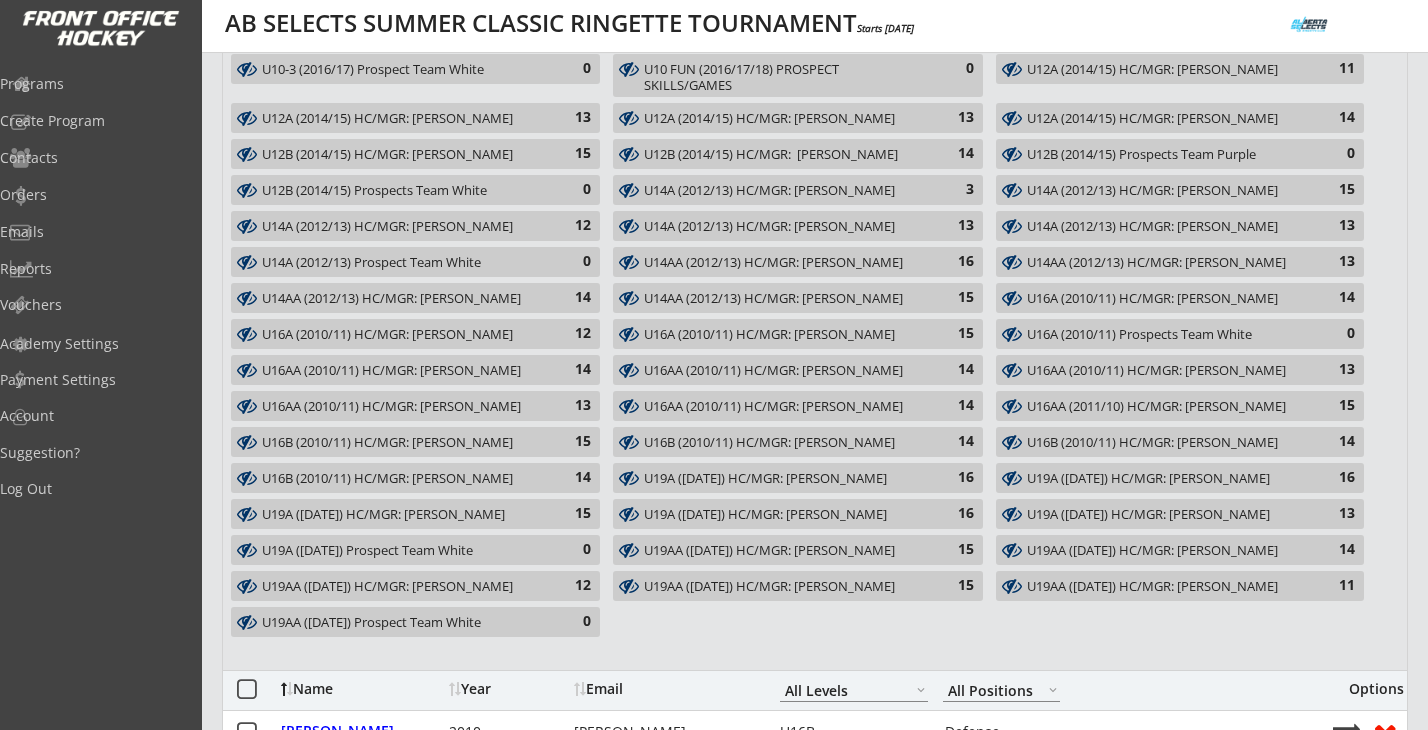 scroll, scrollTop: 338, scrollLeft: 0, axis: vertical 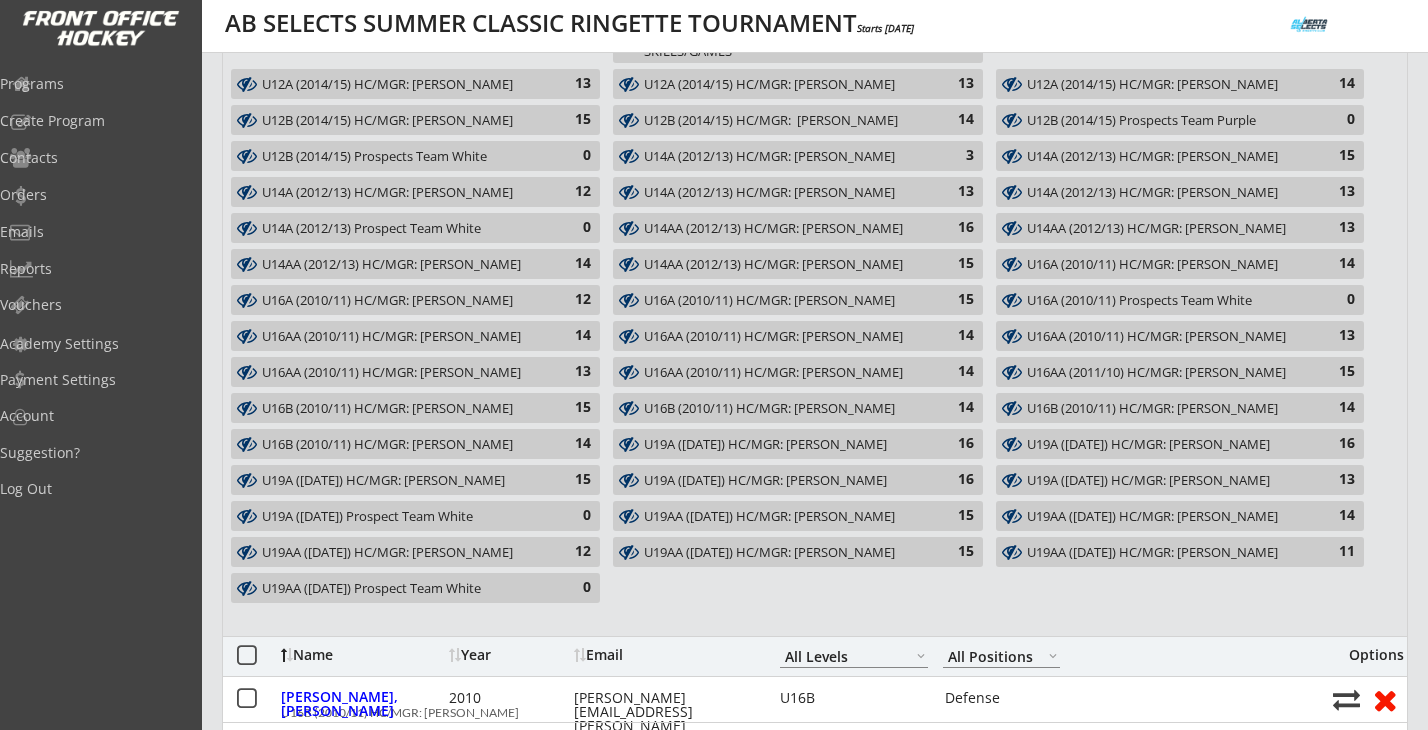 click on "U19A ([DATE]) HC/MGR: [PERSON_NAME]" at bounding box center (404, 481) 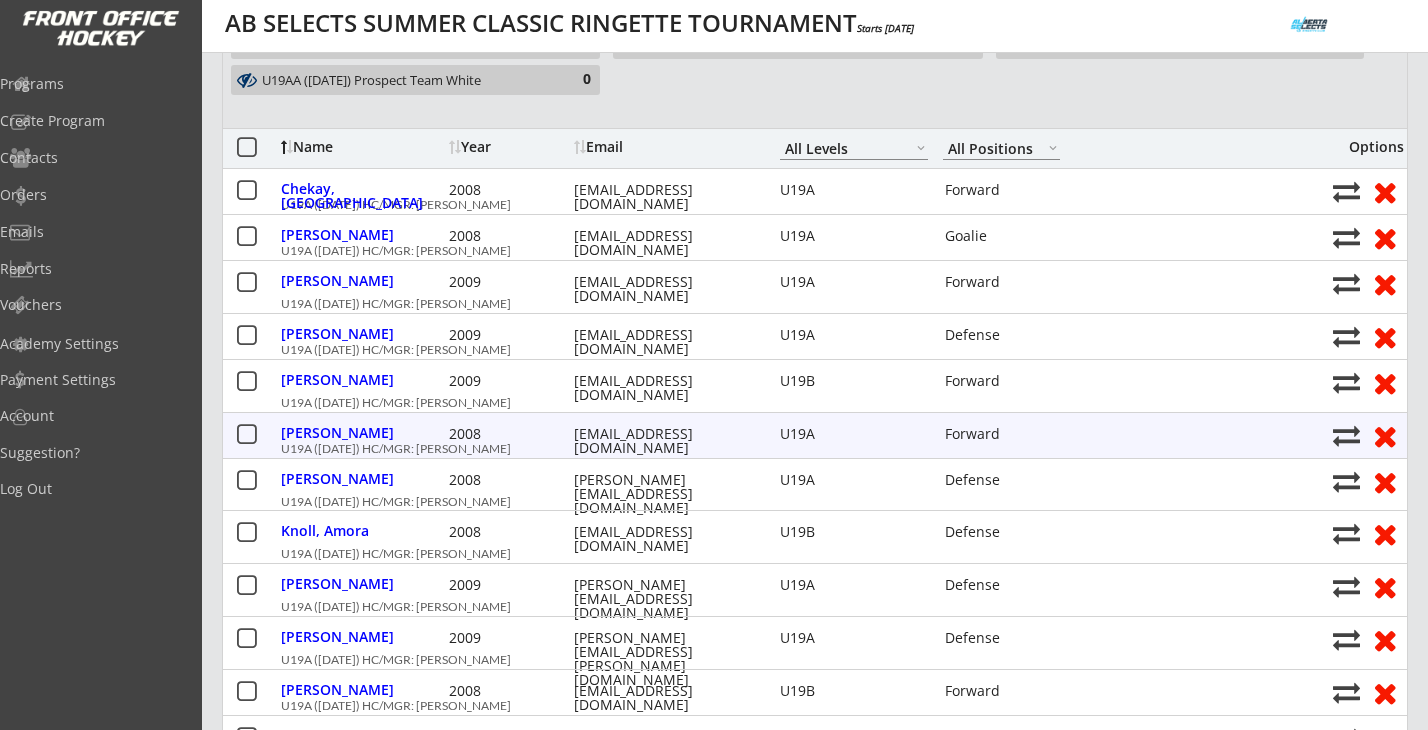 scroll, scrollTop: 849, scrollLeft: 0, axis: vertical 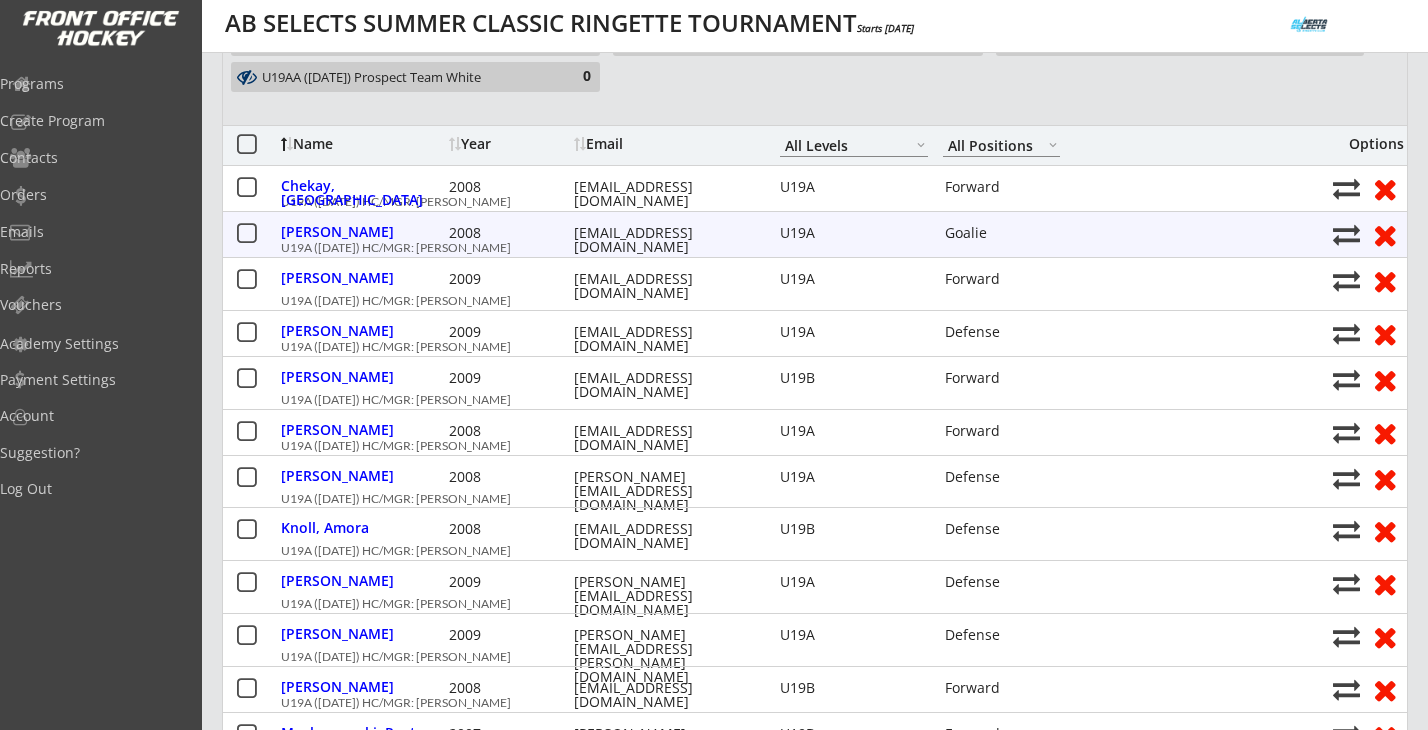click on "[EMAIL_ADDRESS][DOMAIN_NAME]" at bounding box center [664, 240] 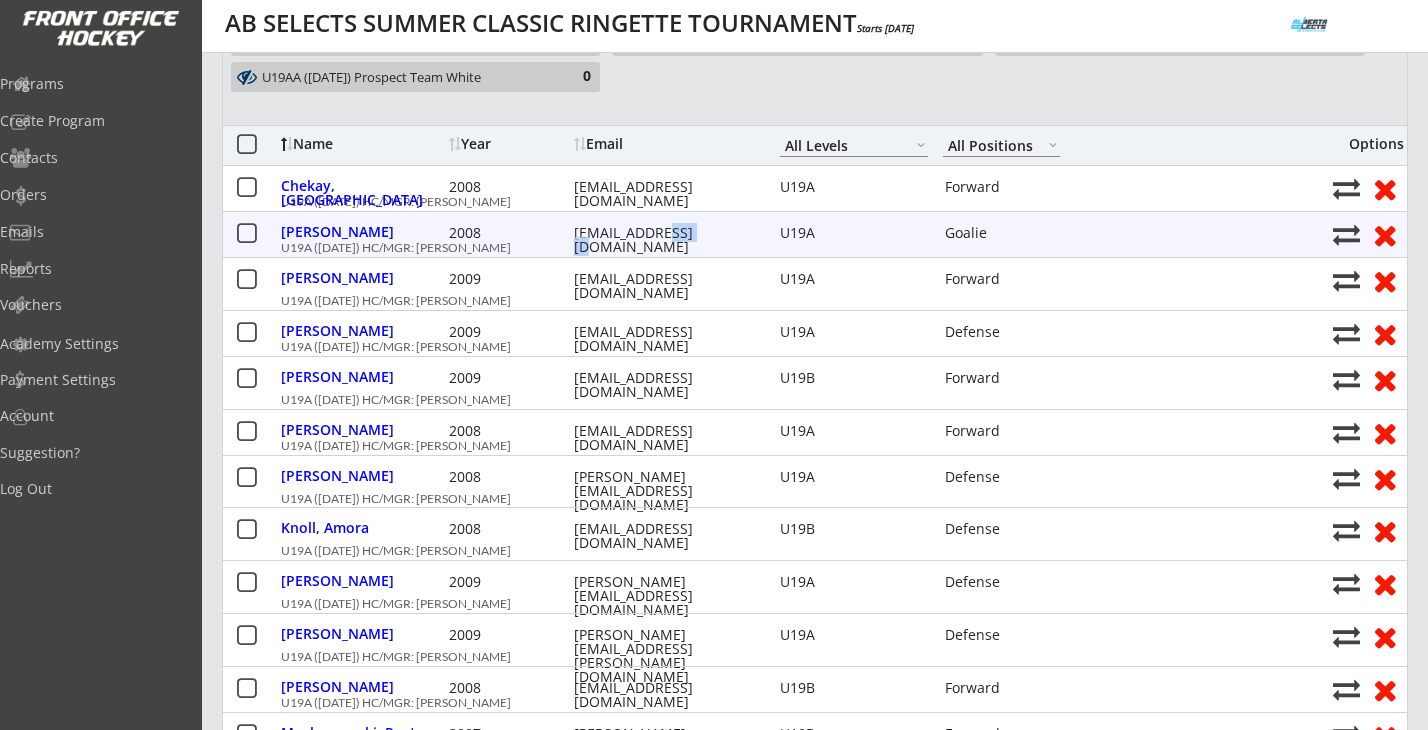 click on "[EMAIL_ADDRESS][DOMAIN_NAME]" at bounding box center (664, 240) 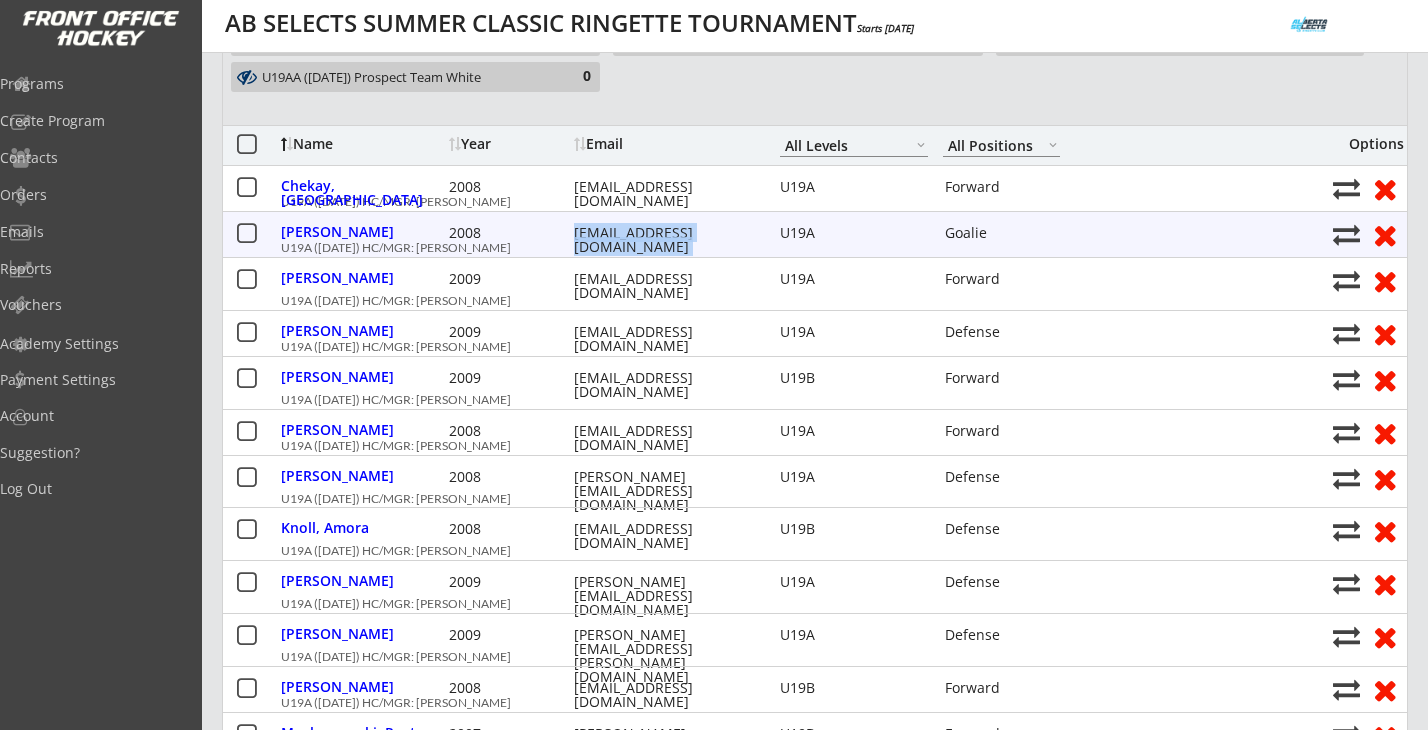 click on "[EMAIL_ADDRESS][DOMAIN_NAME]" at bounding box center [664, 240] 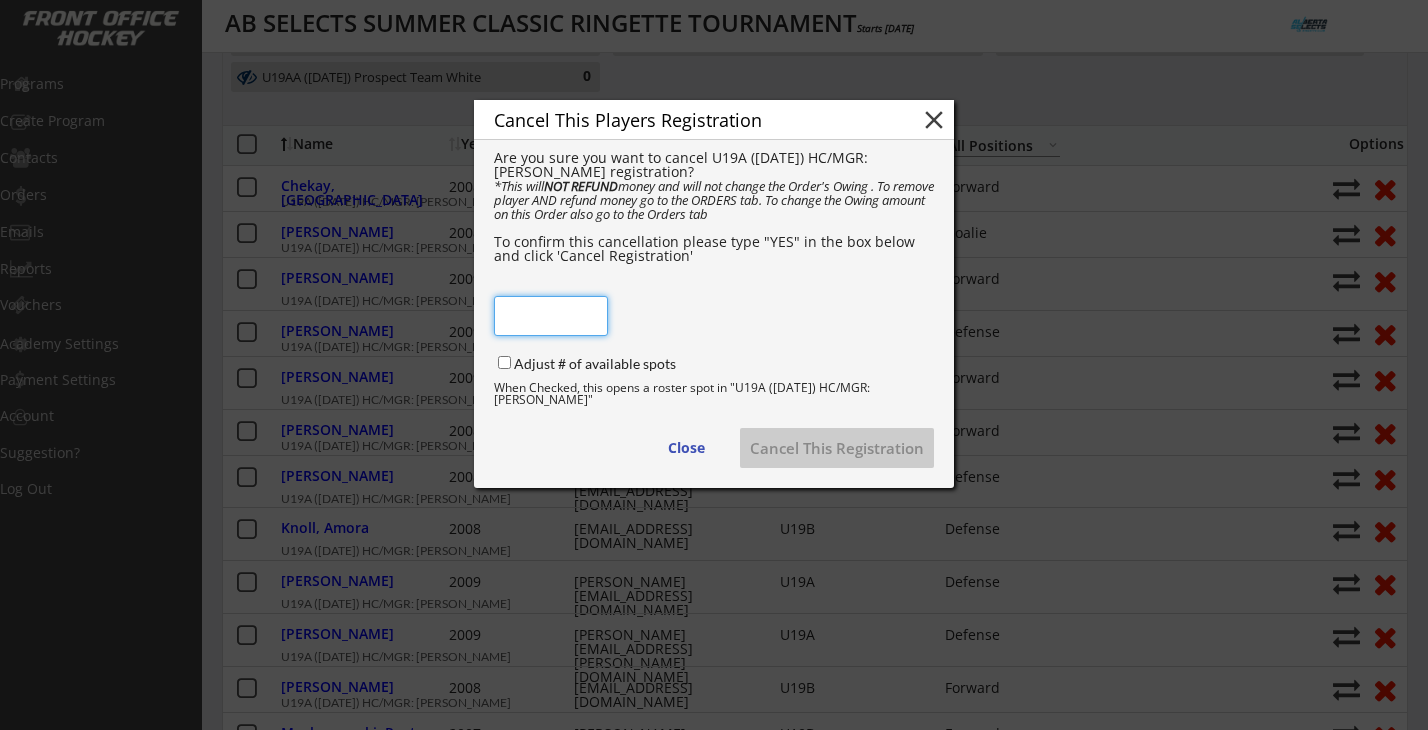 click at bounding box center (551, 316) 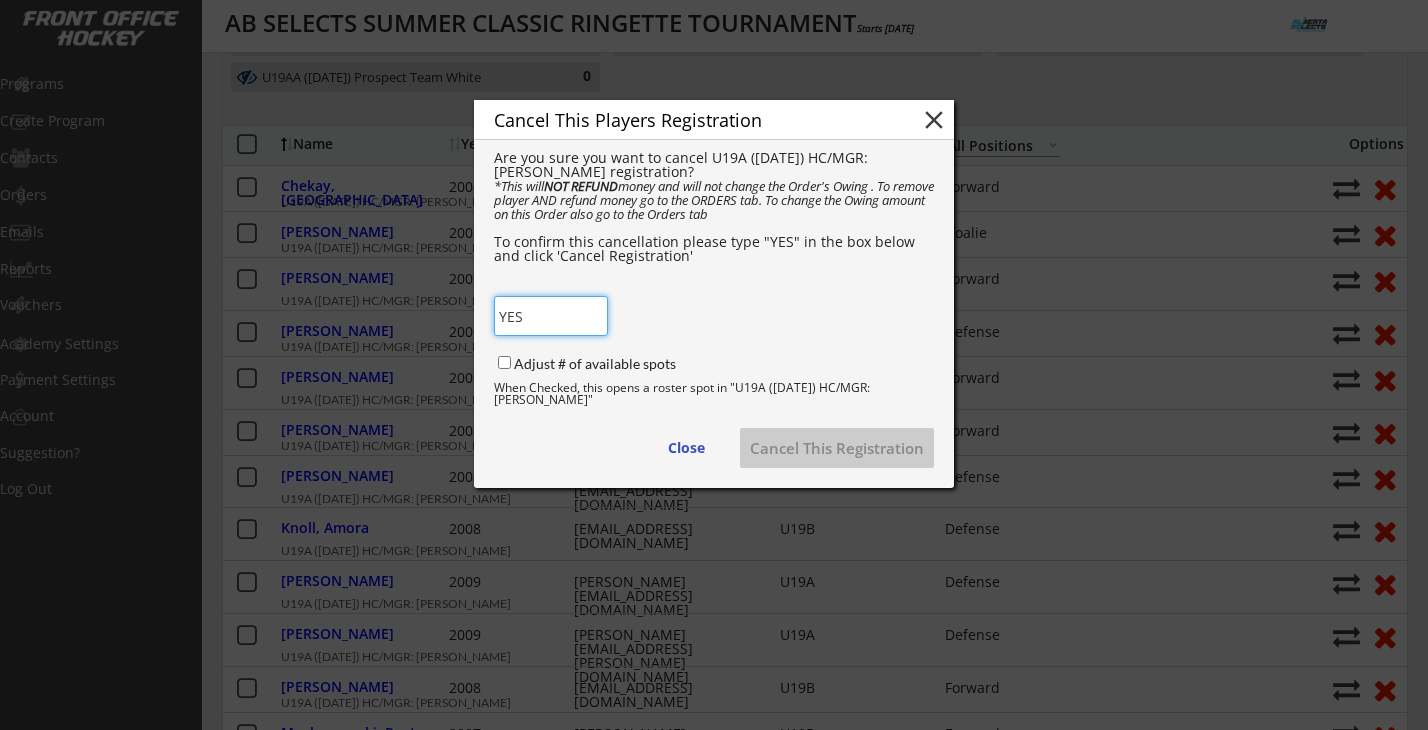 type on "YES" 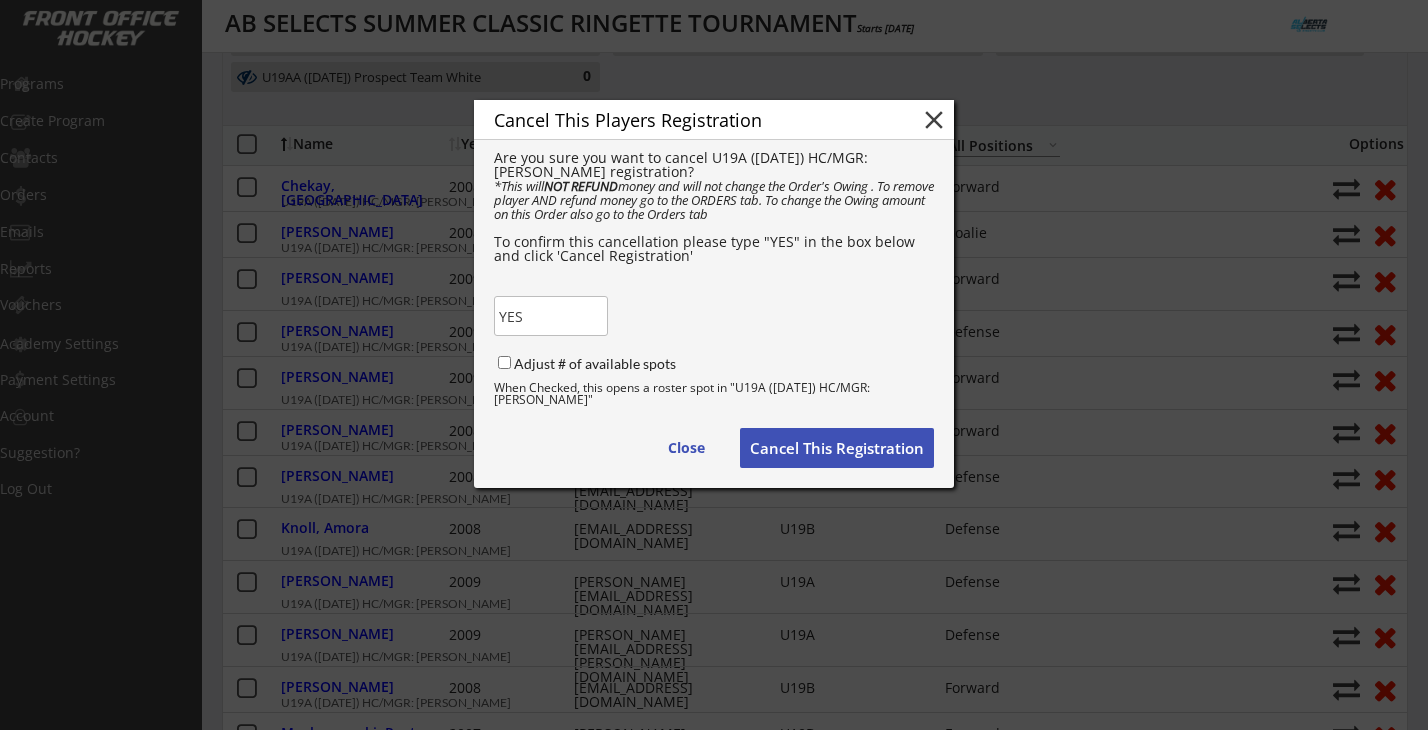 click on "Cancel This Registration" at bounding box center (837, 448) 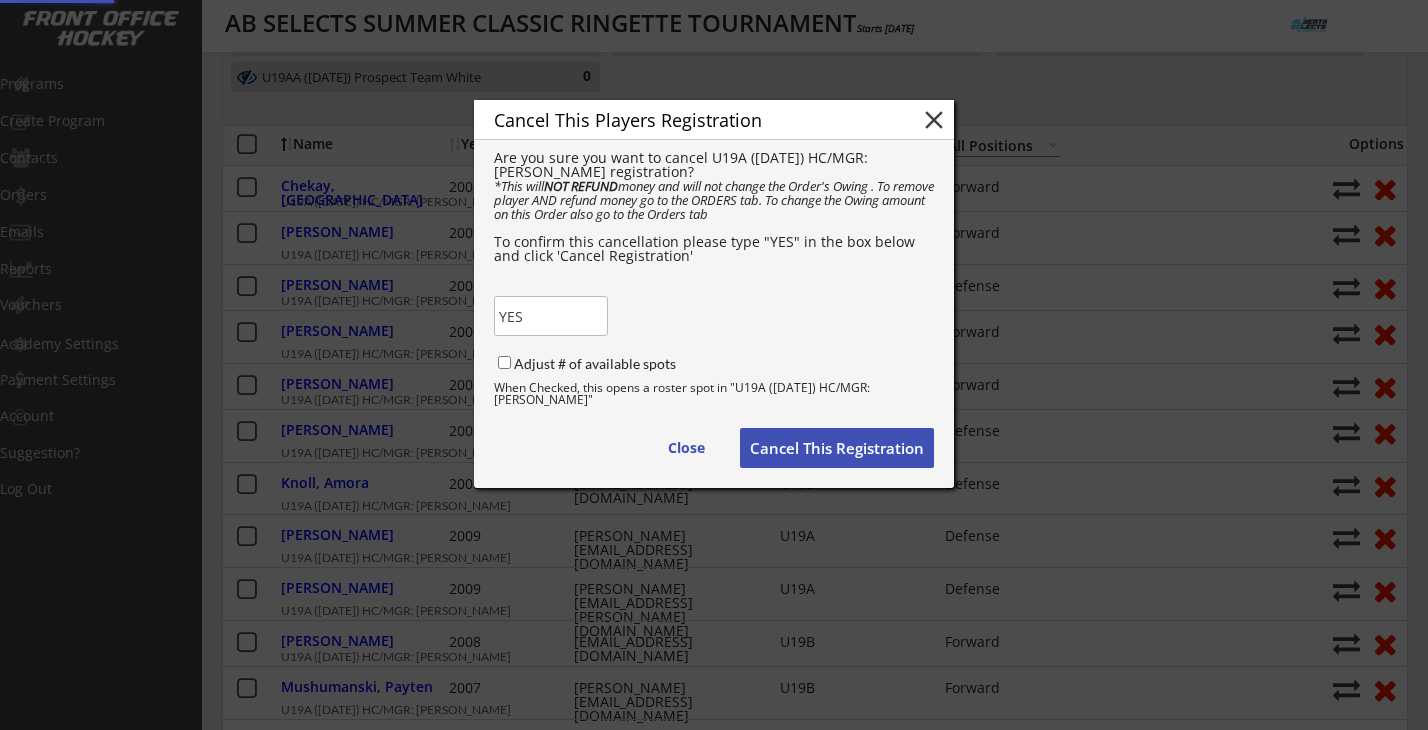 type 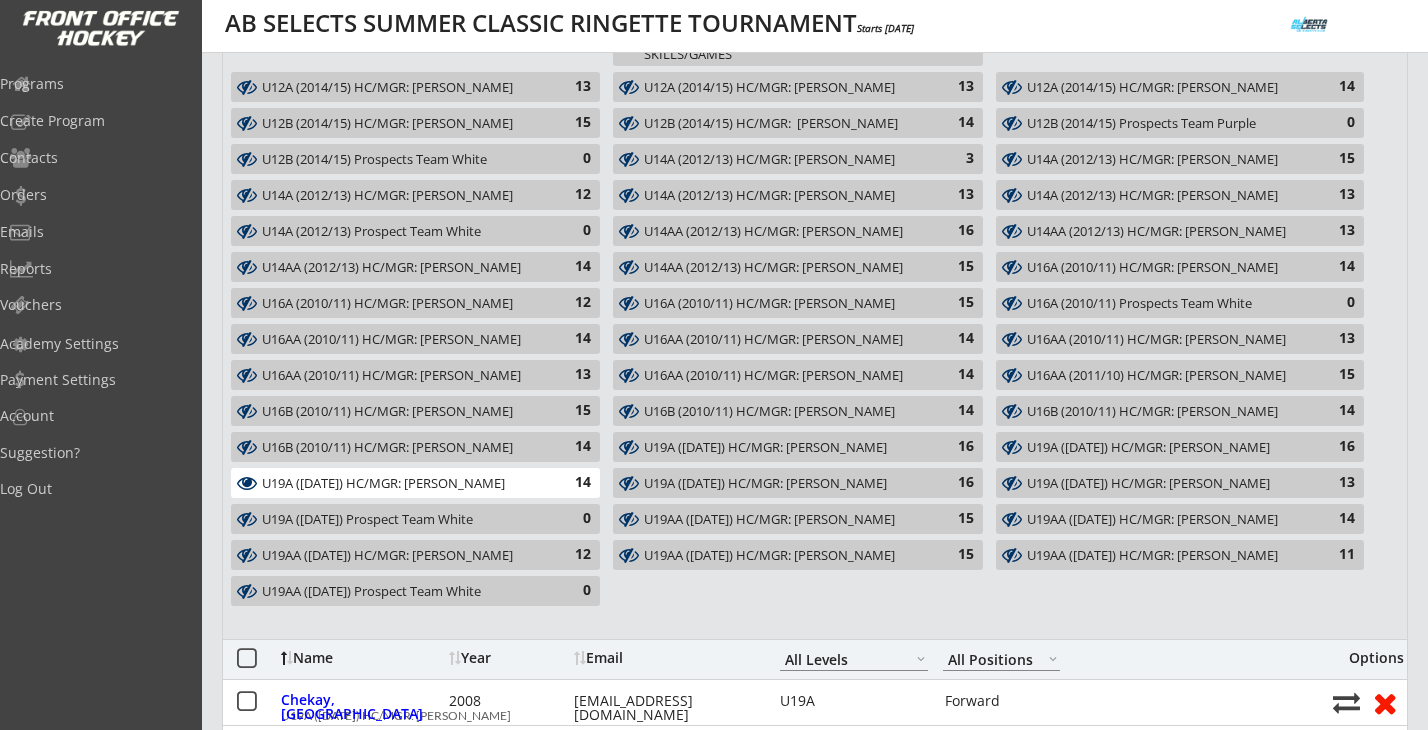scroll, scrollTop: 0, scrollLeft: 0, axis: both 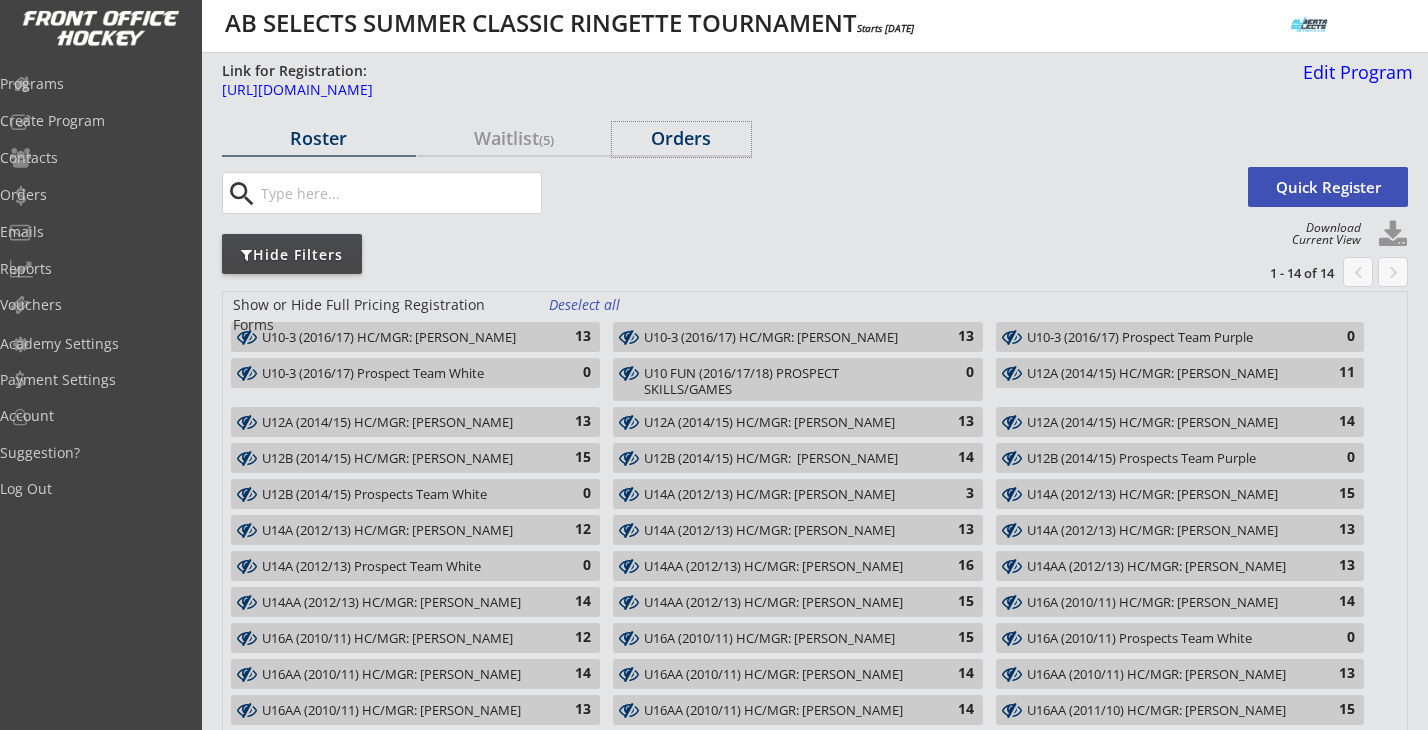 click on "Orders" at bounding box center [681, 138] 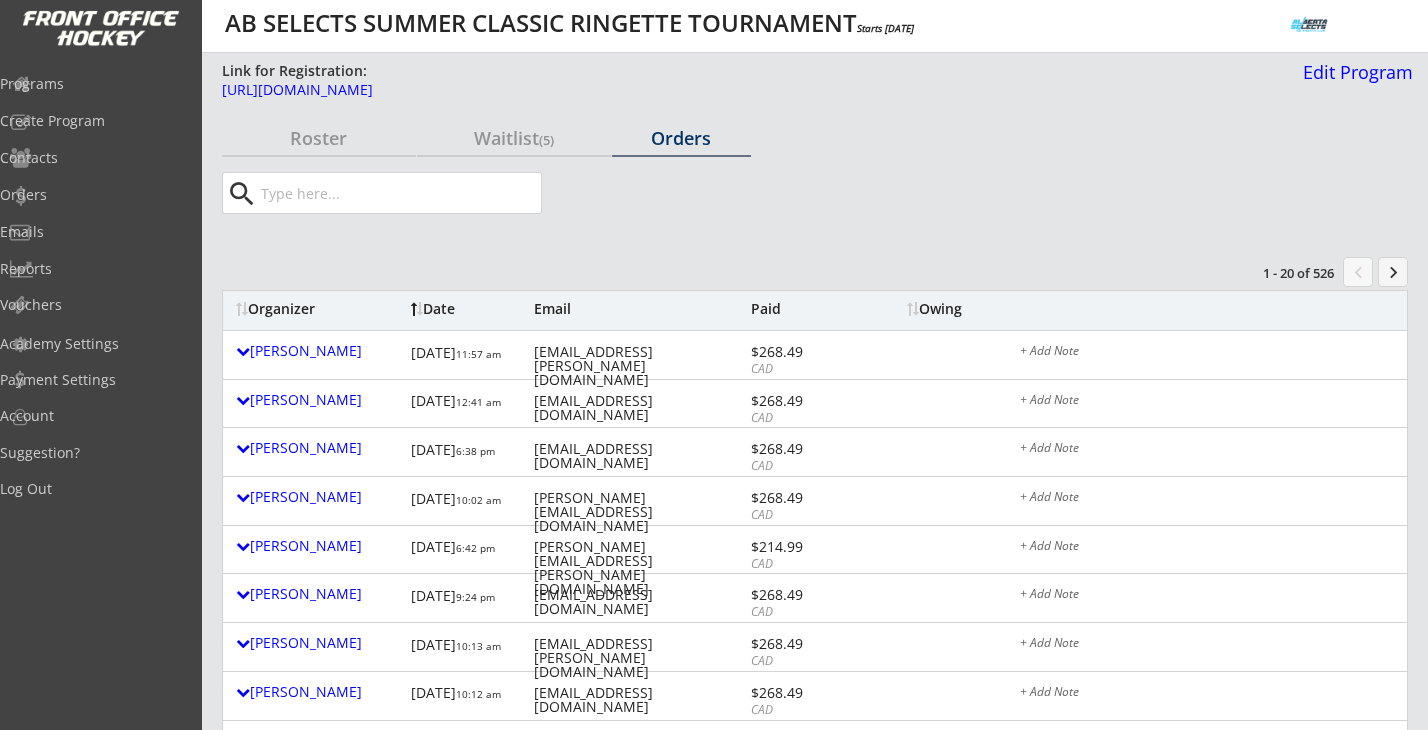 click at bounding box center [399, 193] 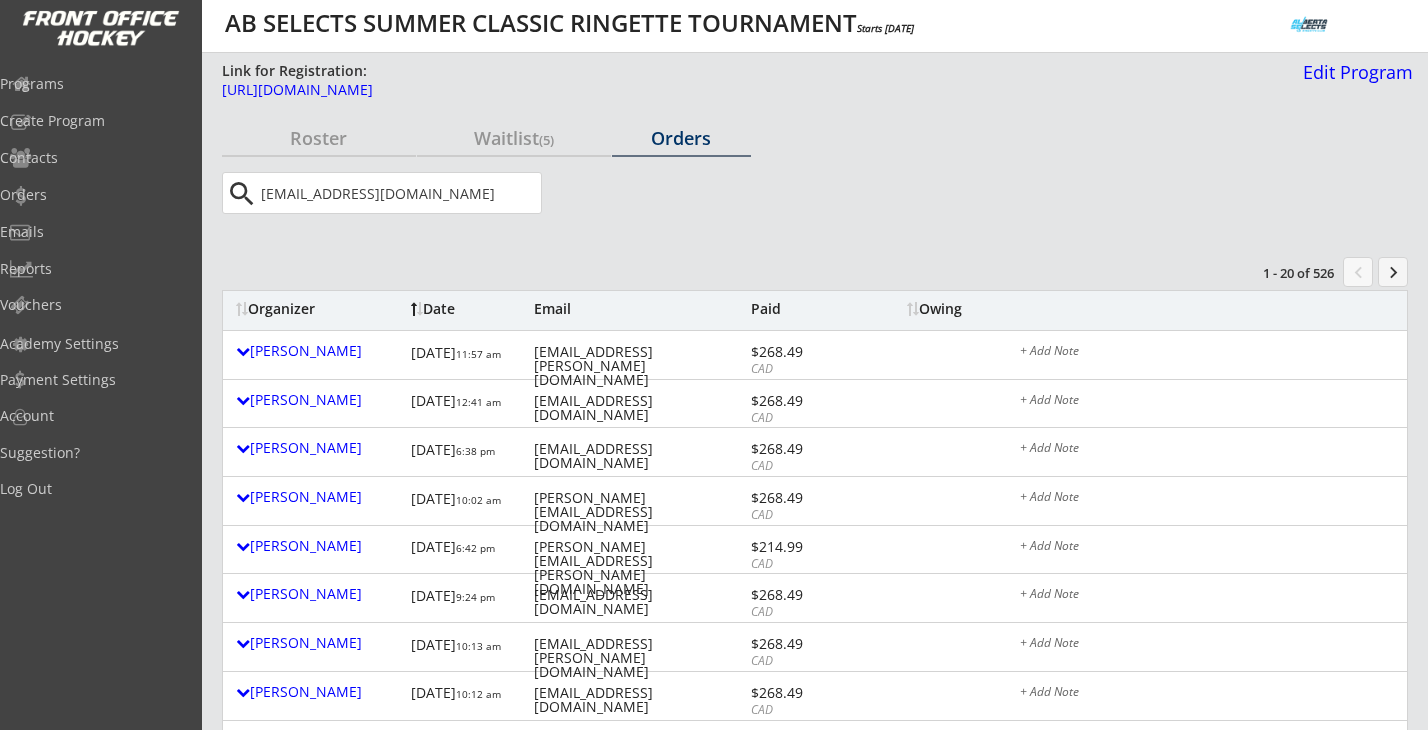 type on "kdennis5000@gmail.com" 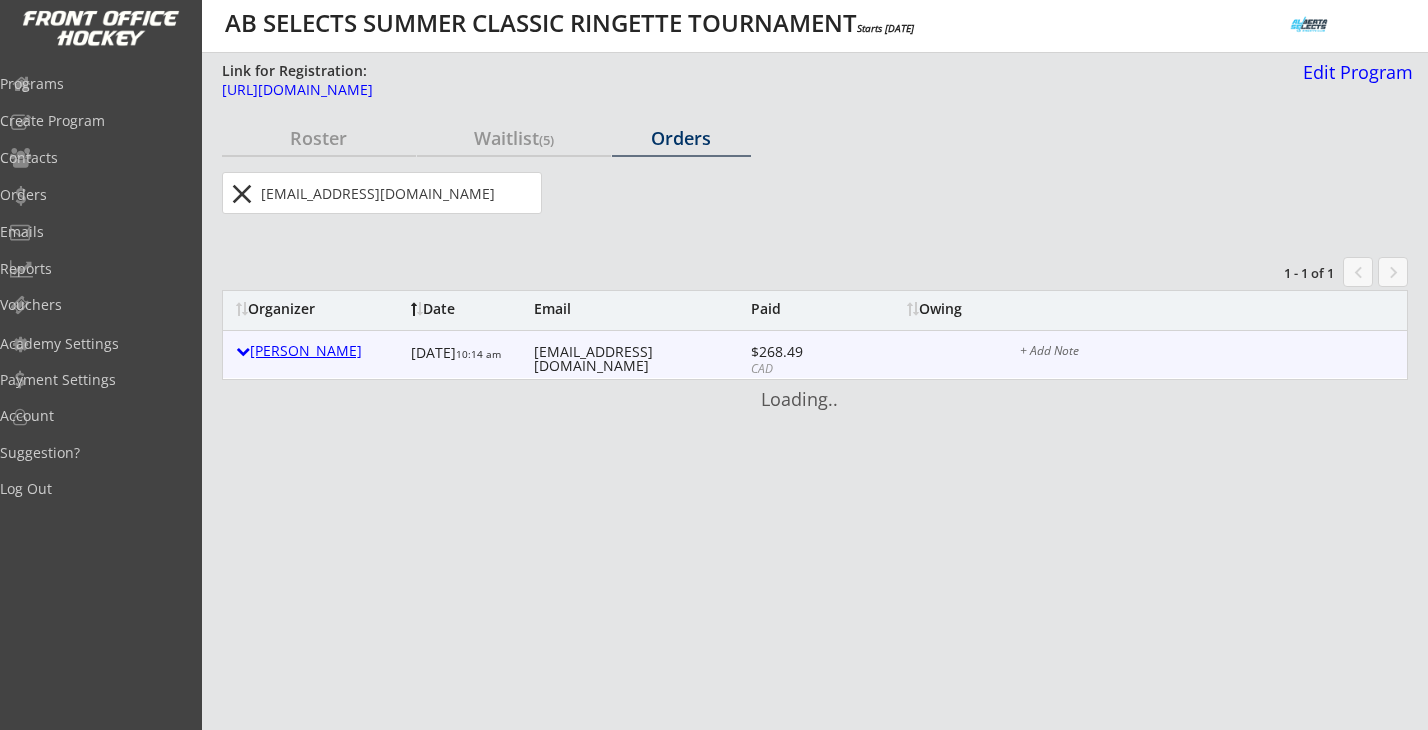 click on "Kelly Dennis" at bounding box center (318, 351) 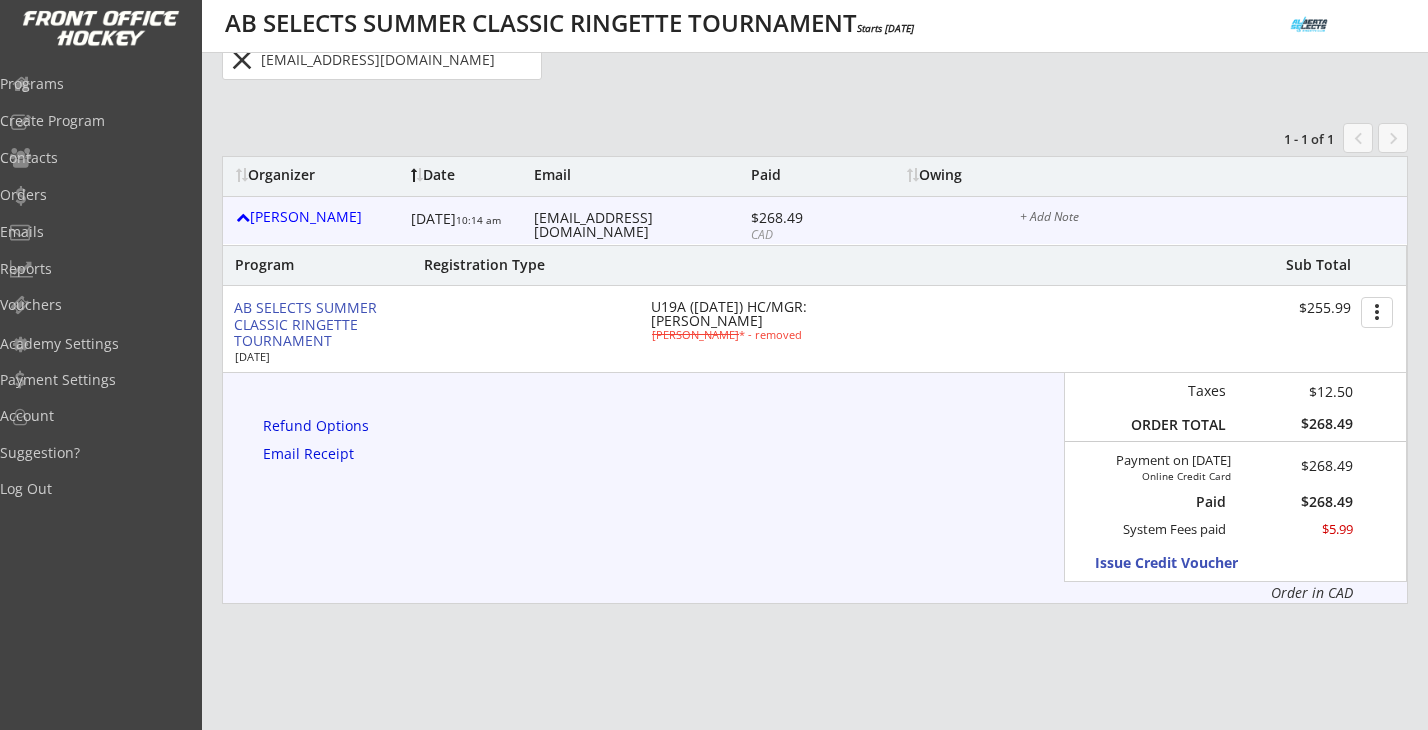 scroll, scrollTop: 132, scrollLeft: 0, axis: vertical 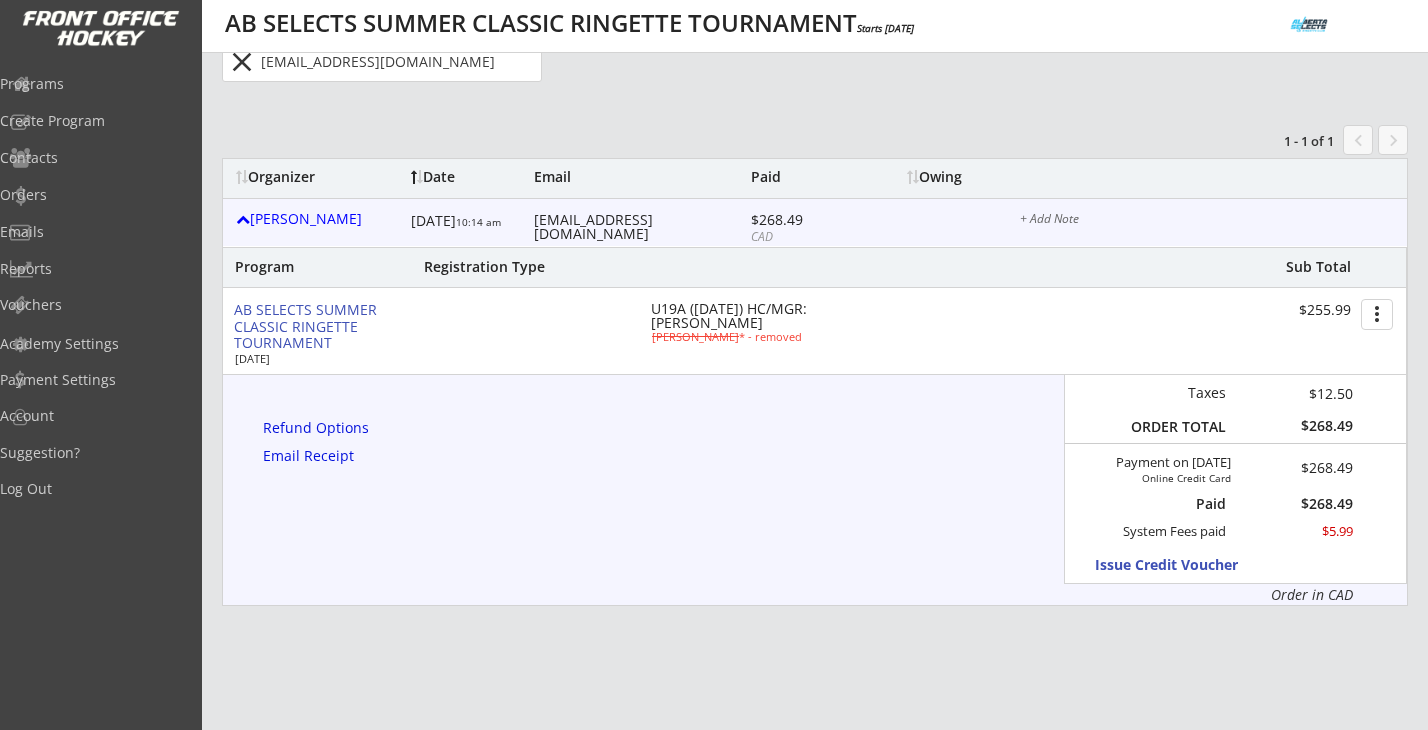 click on "$268.49" at bounding box center [1296, 504] 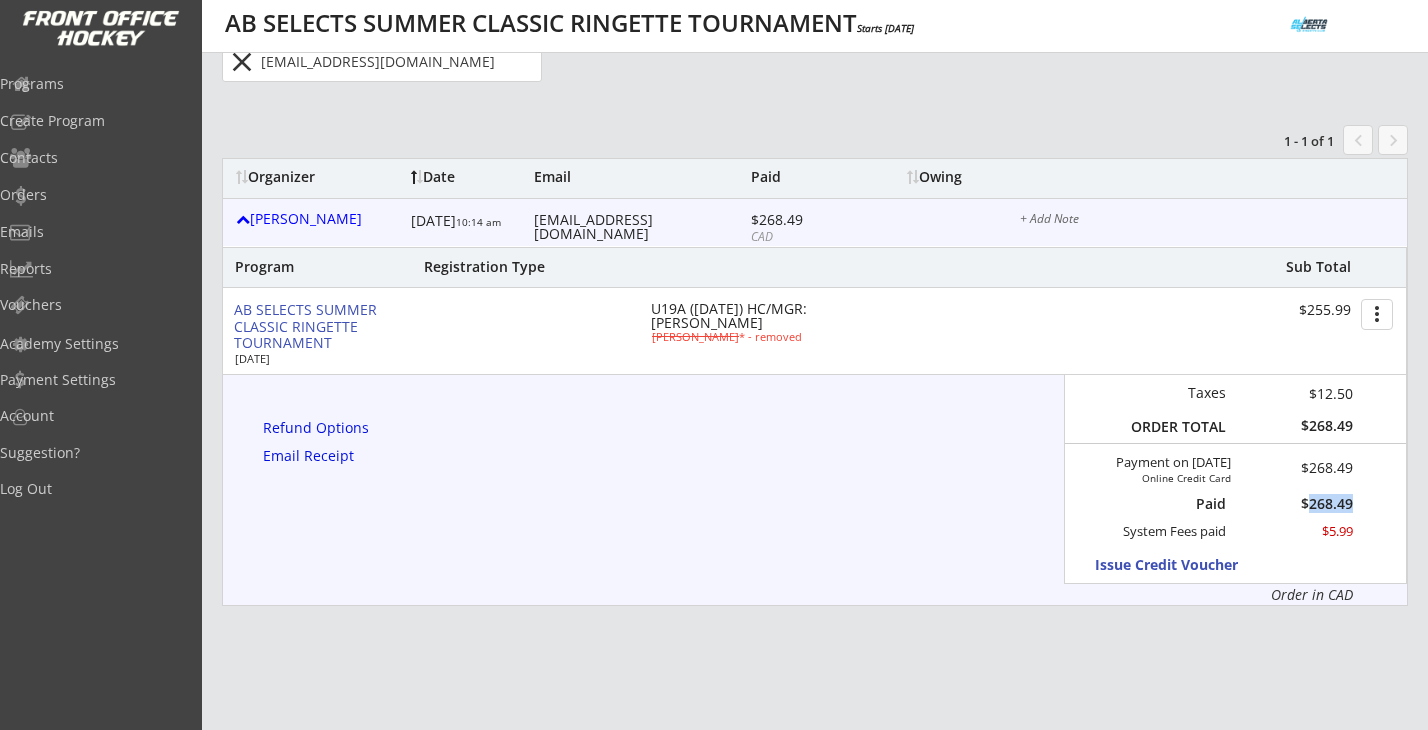 click on "$268.49" at bounding box center [1296, 504] 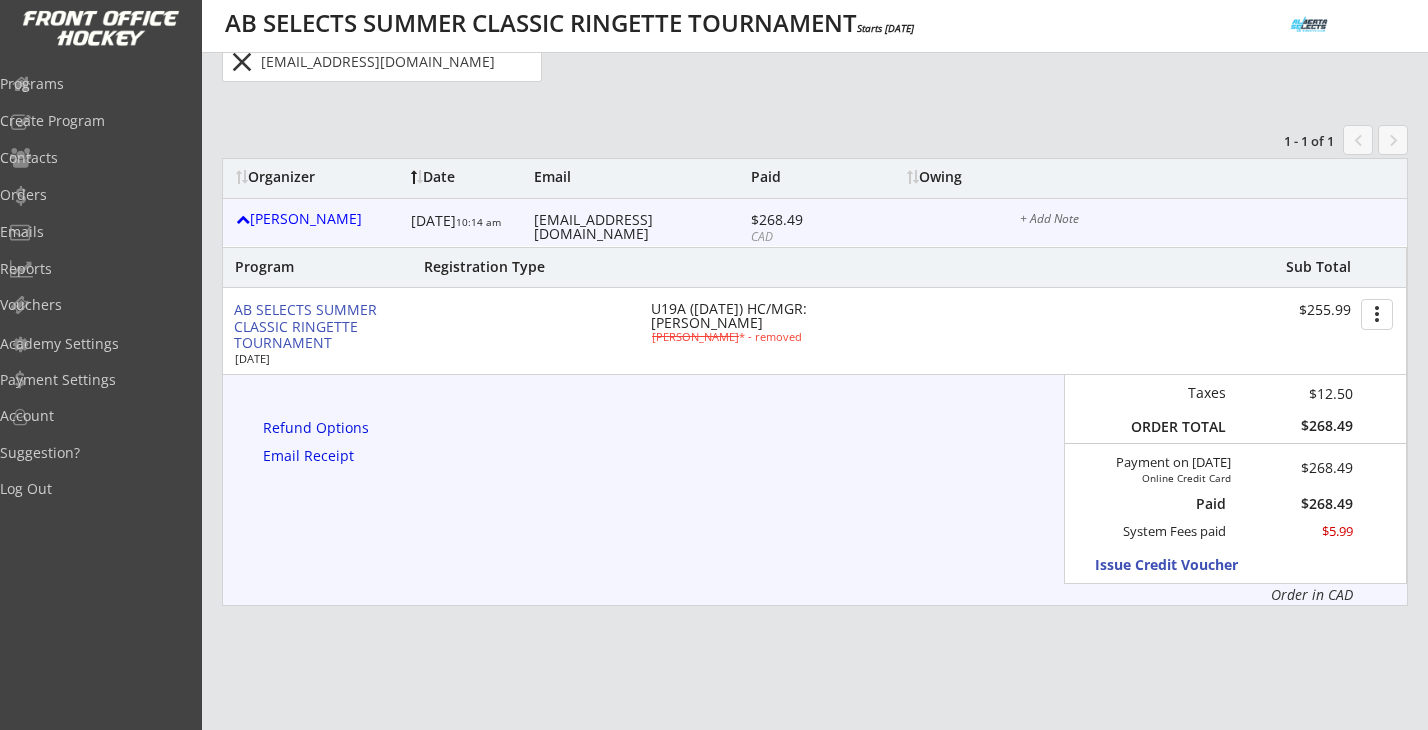 click on "Refund Options Email Receipt" at bounding box center (306, 455) 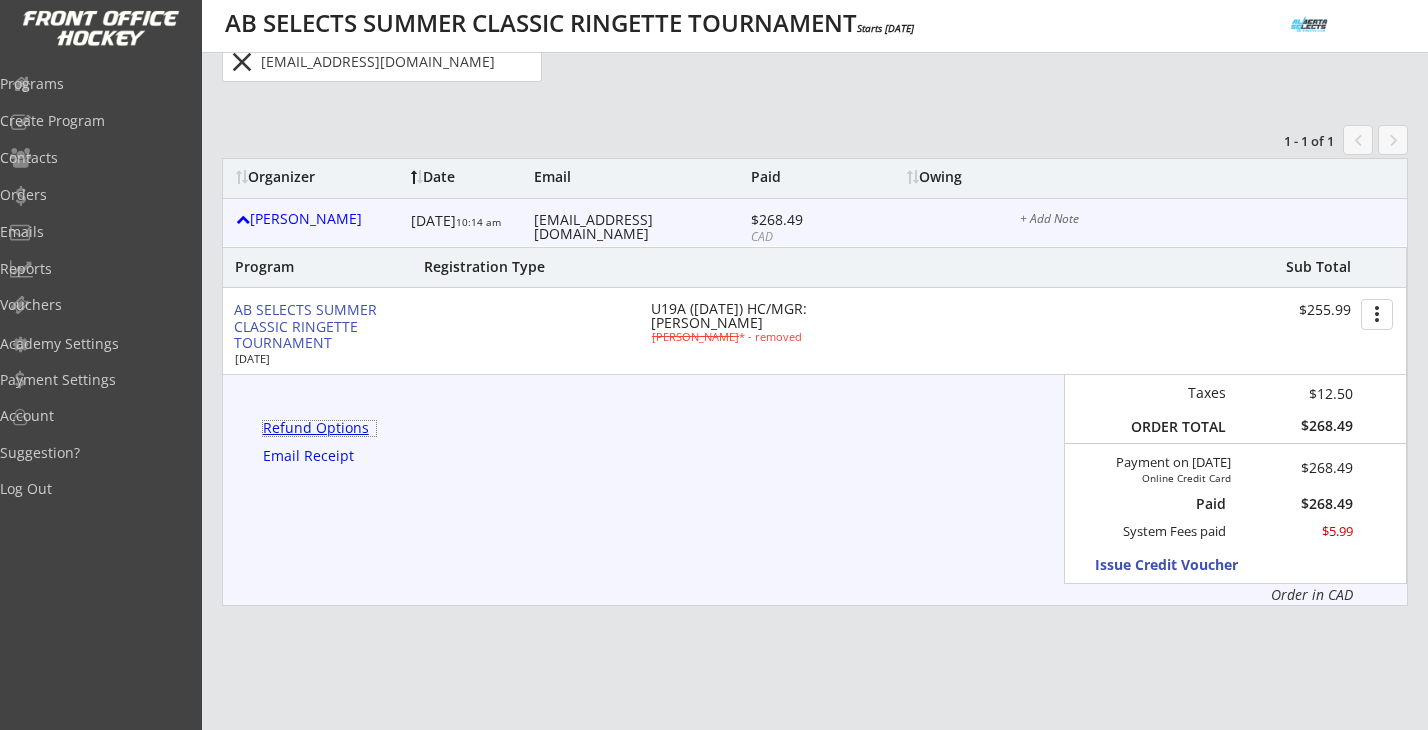 click on "Refund Options" at bounding box center [319, 428] 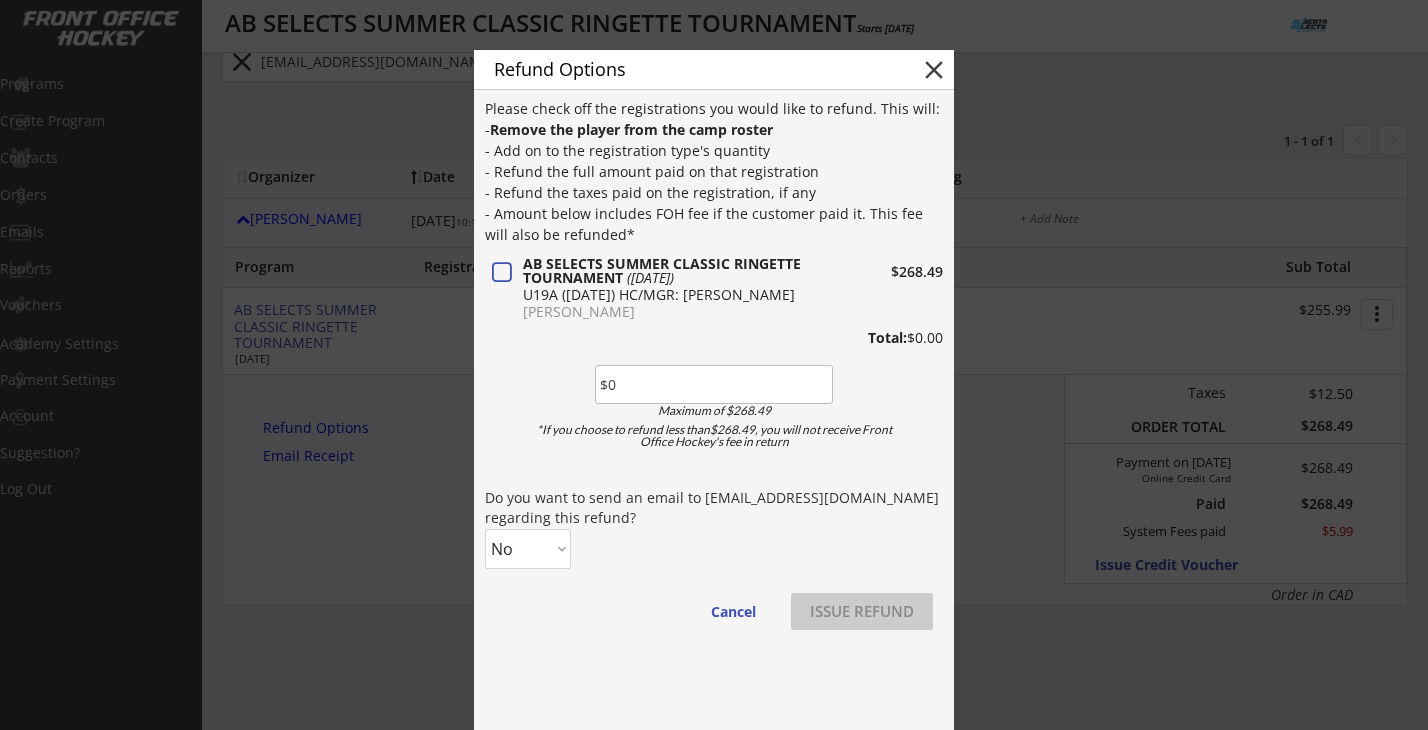 click at bounding box center (714, 384) 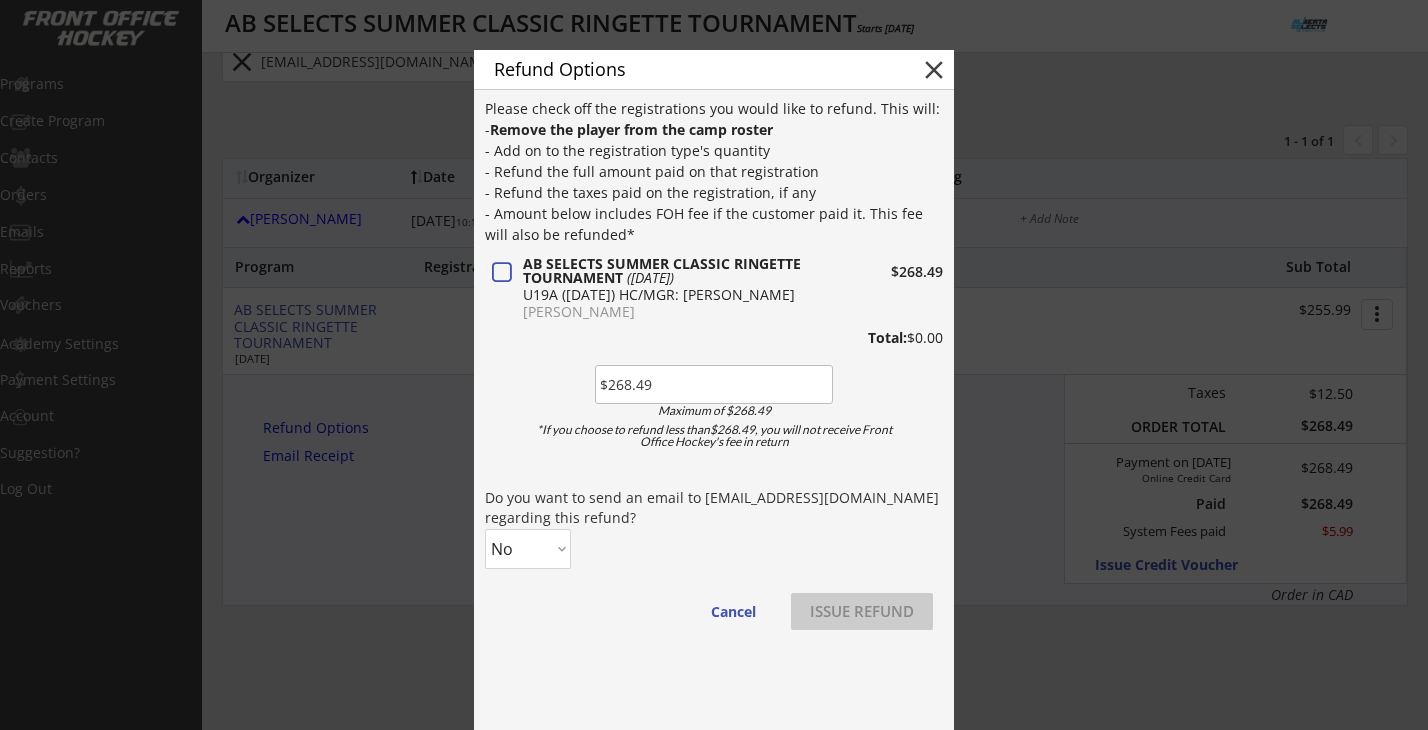 click on "No Yes" at bounding box center (528, 549) 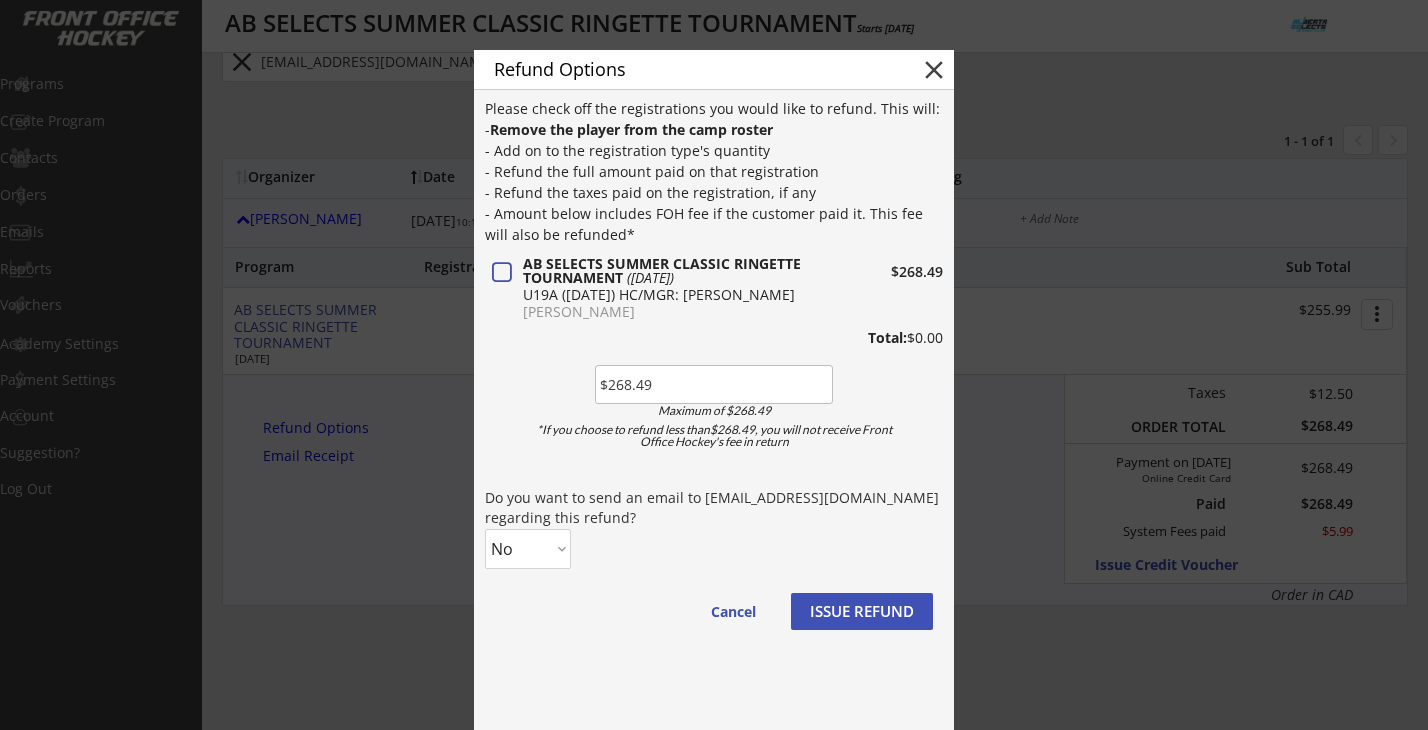 select on ""Yes"" 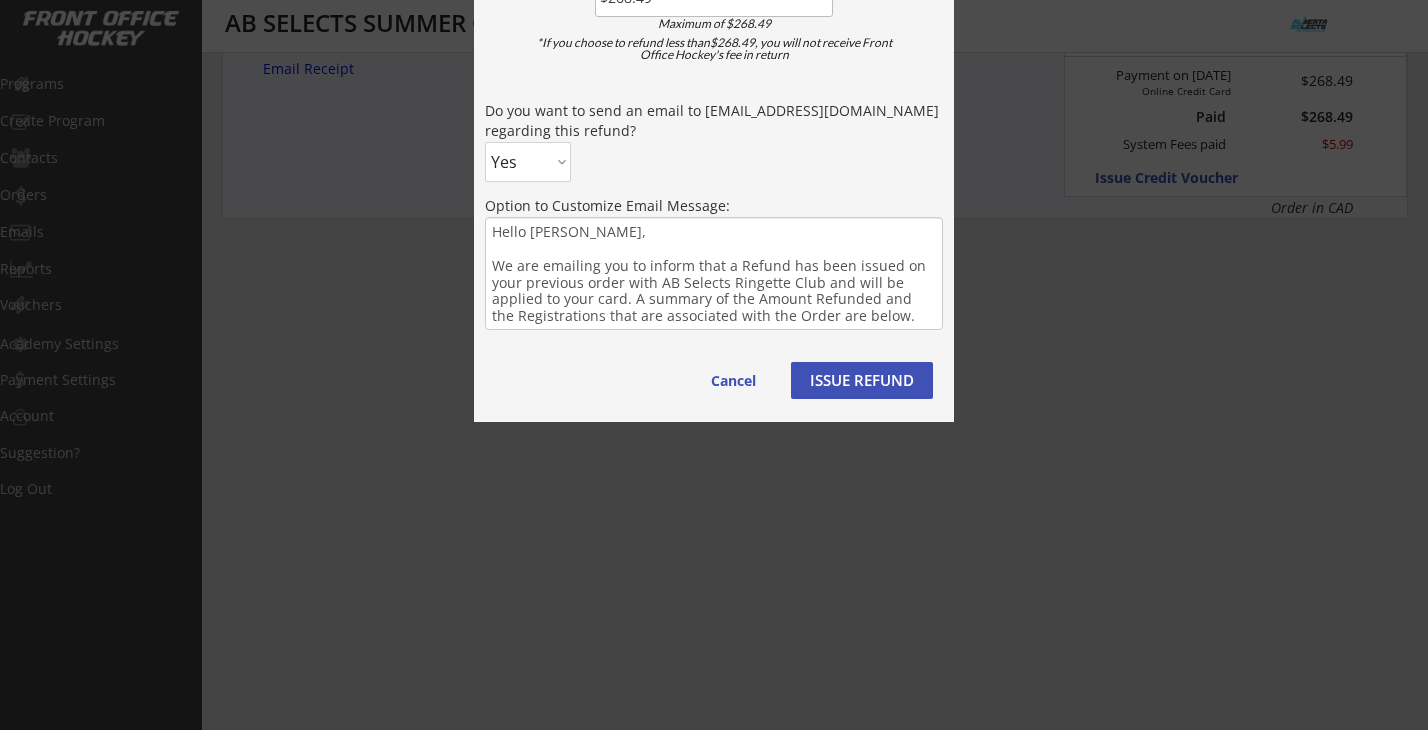 scroll, scrollTop: 585, scrollLeft: 0, axis: vertical 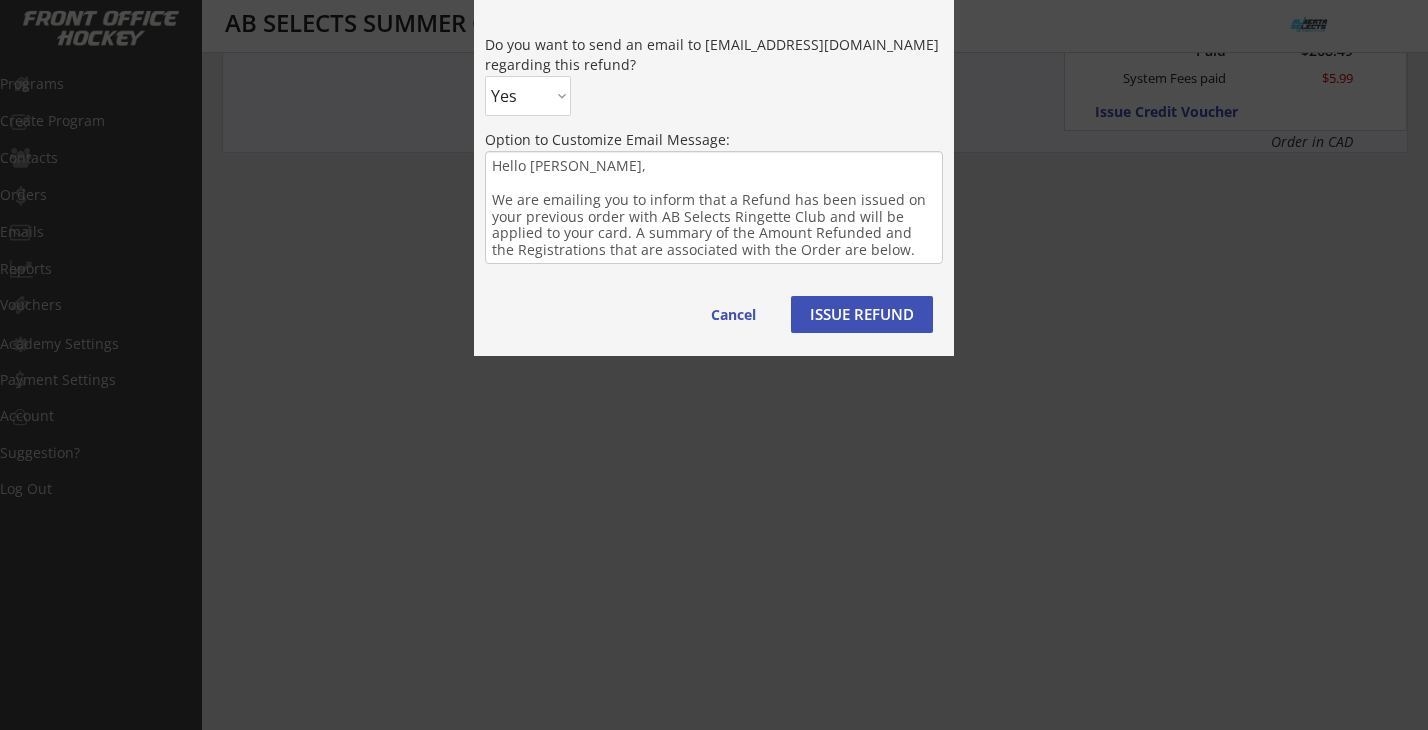 click on "ISSUE REFUND" at bounding box center (862, 314) 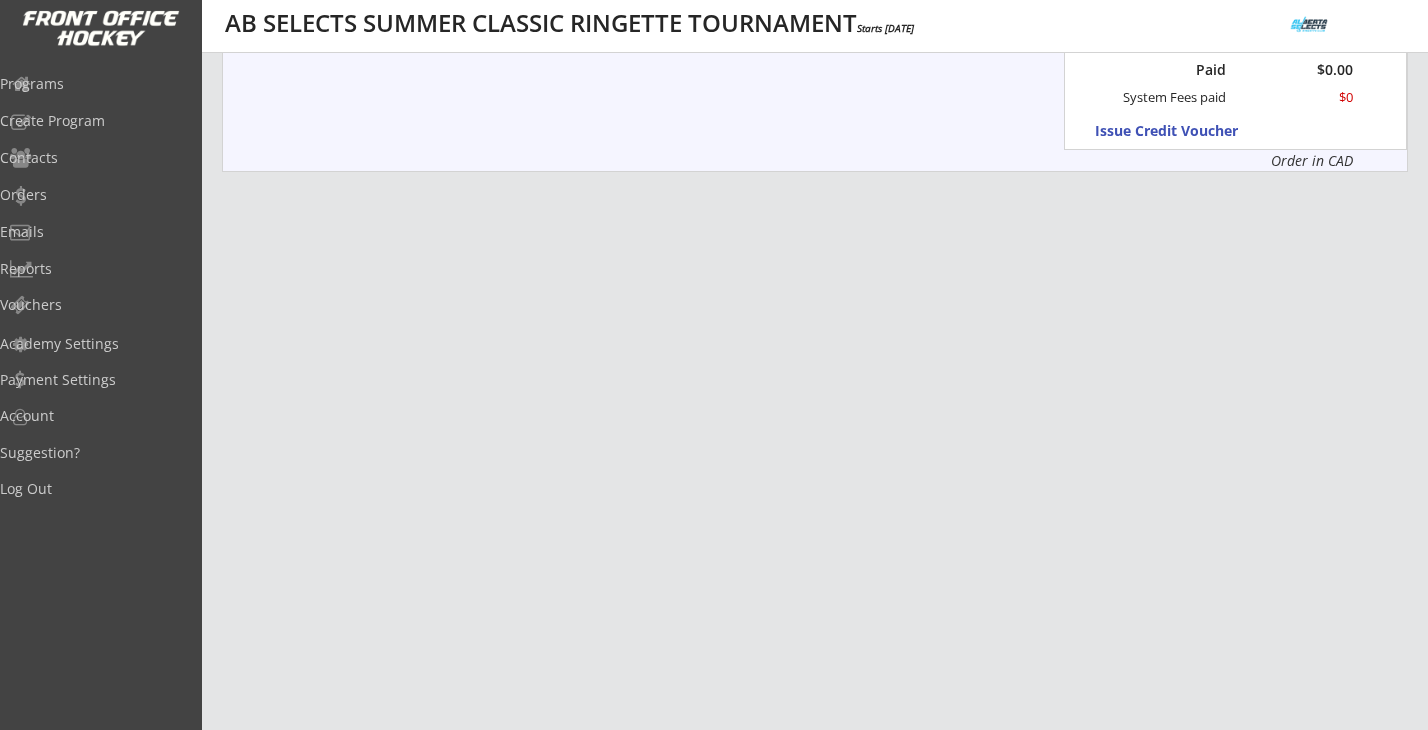 scroll, scrollTop: 0, scrollLeft: 0, axis: both 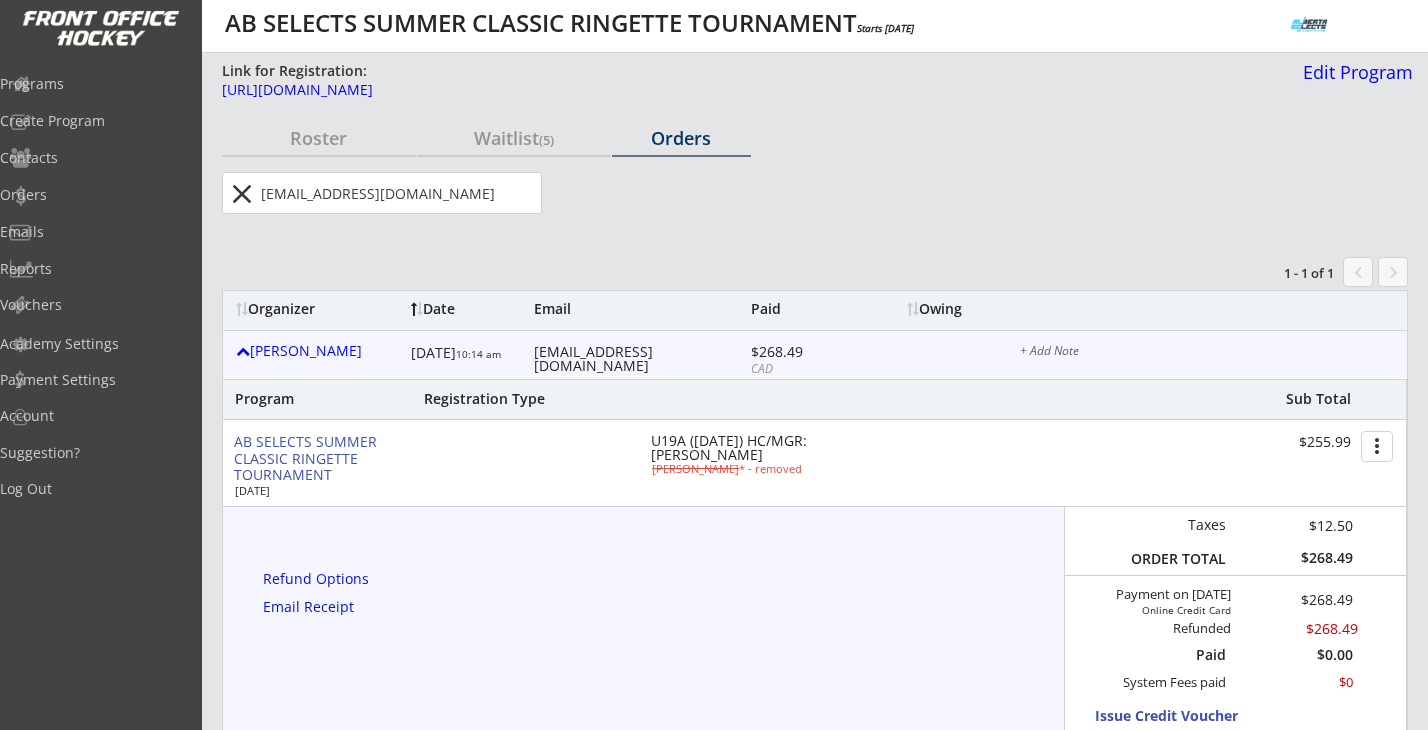 click on "close" at bounding box center (241, 194) 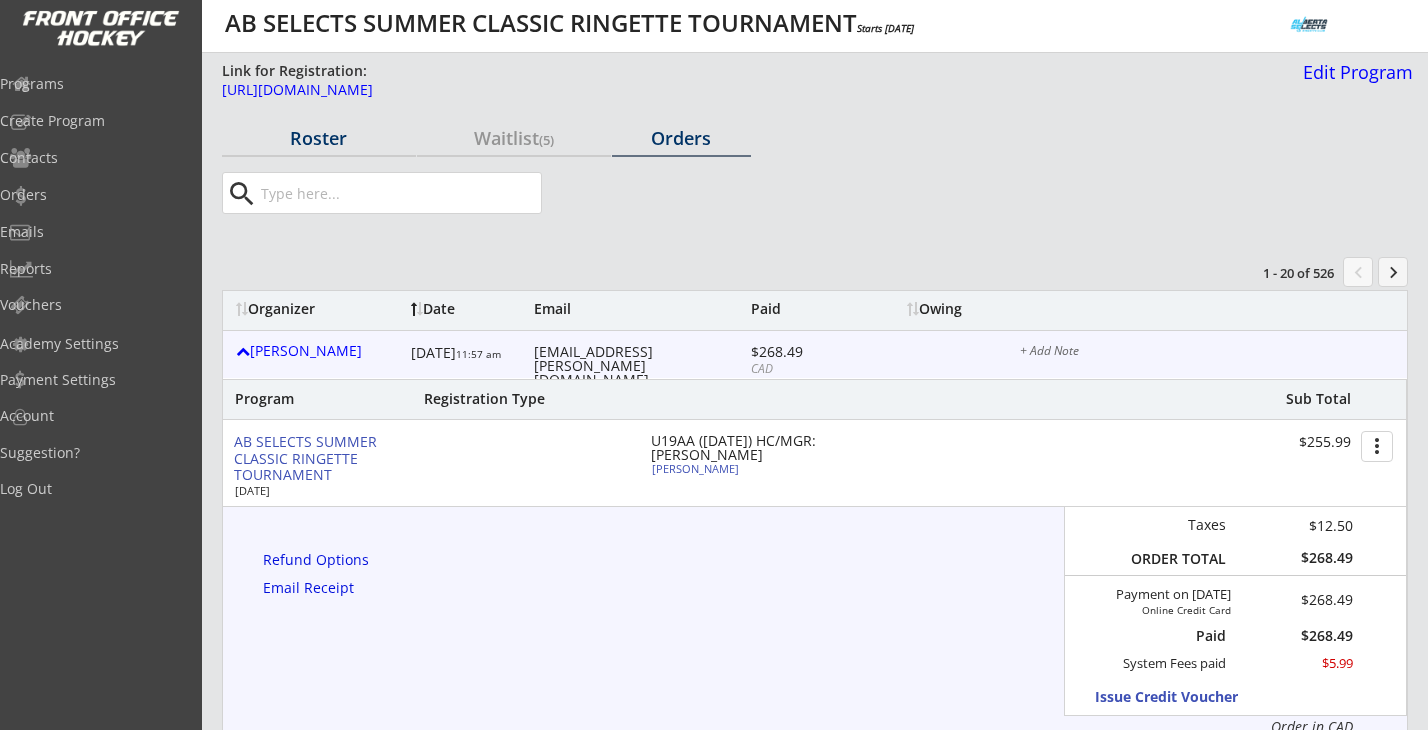 click on "Roster" at bounding box center (319, 138) 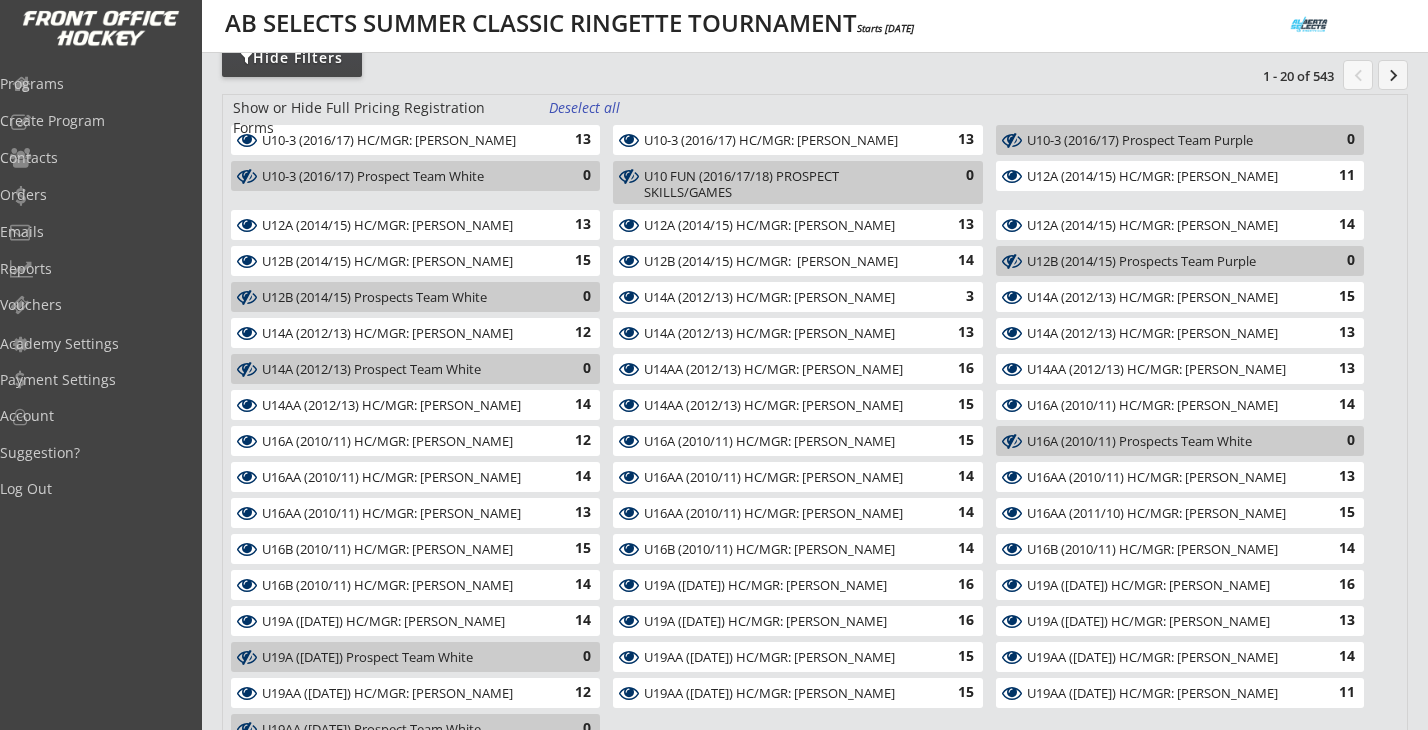 scroll, scrollTop: 0, scrollLeft: 0, axis: both 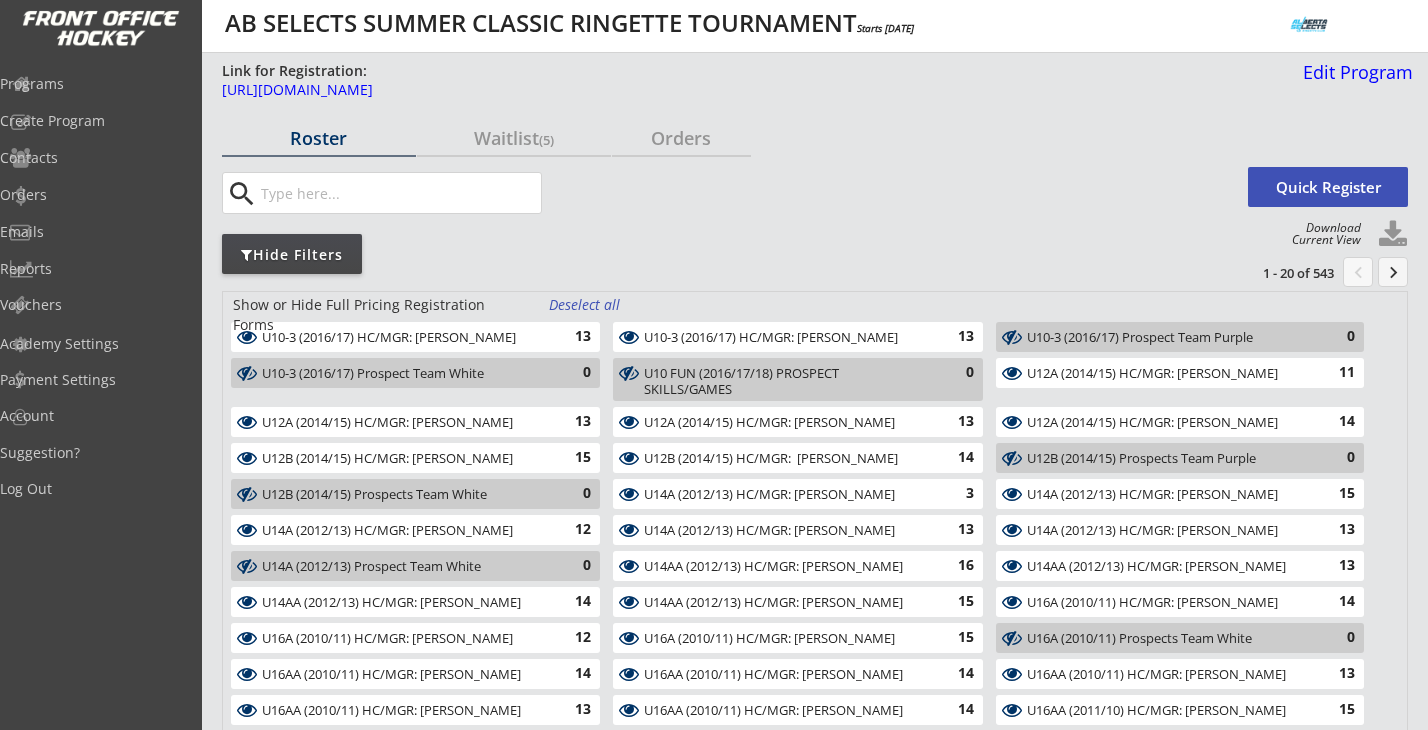 click at bounding box center (399, 193) 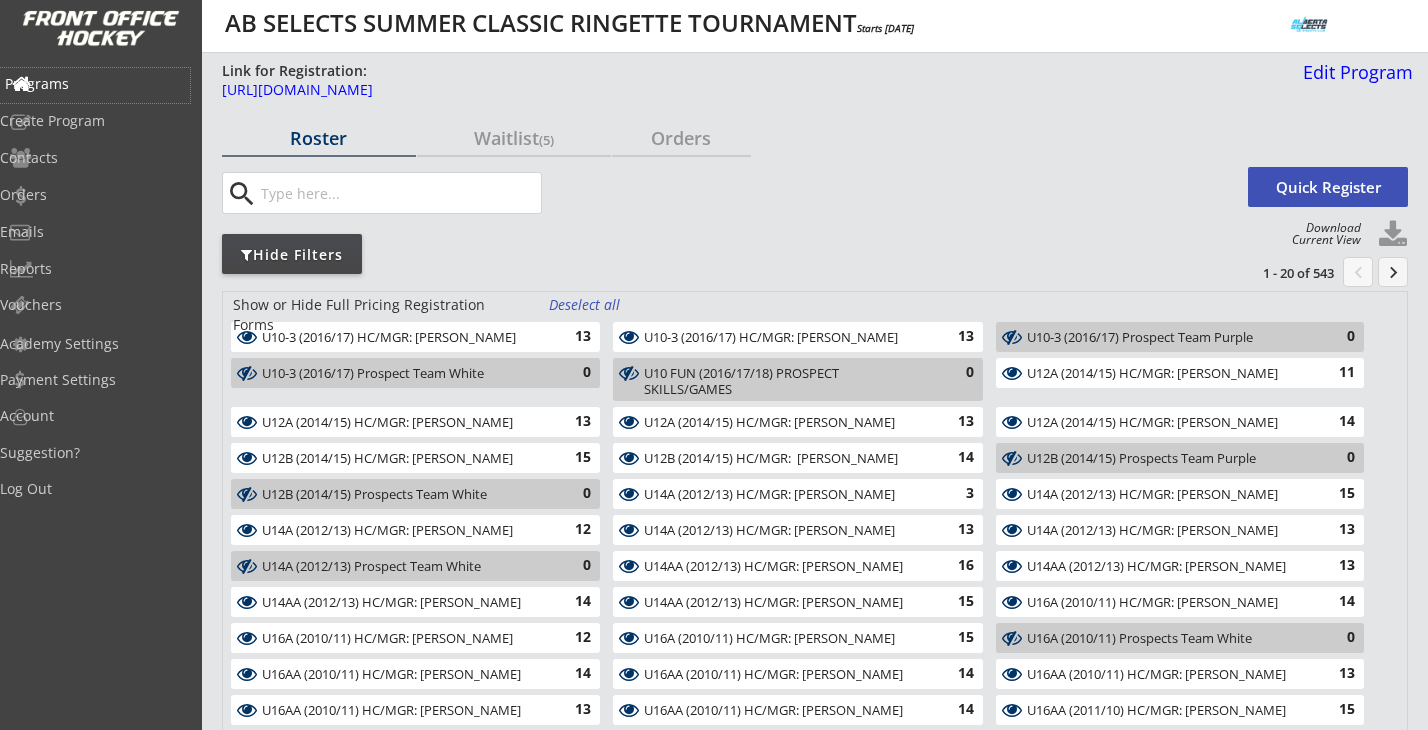 click on "Programs" at bounding box center (95, 84) 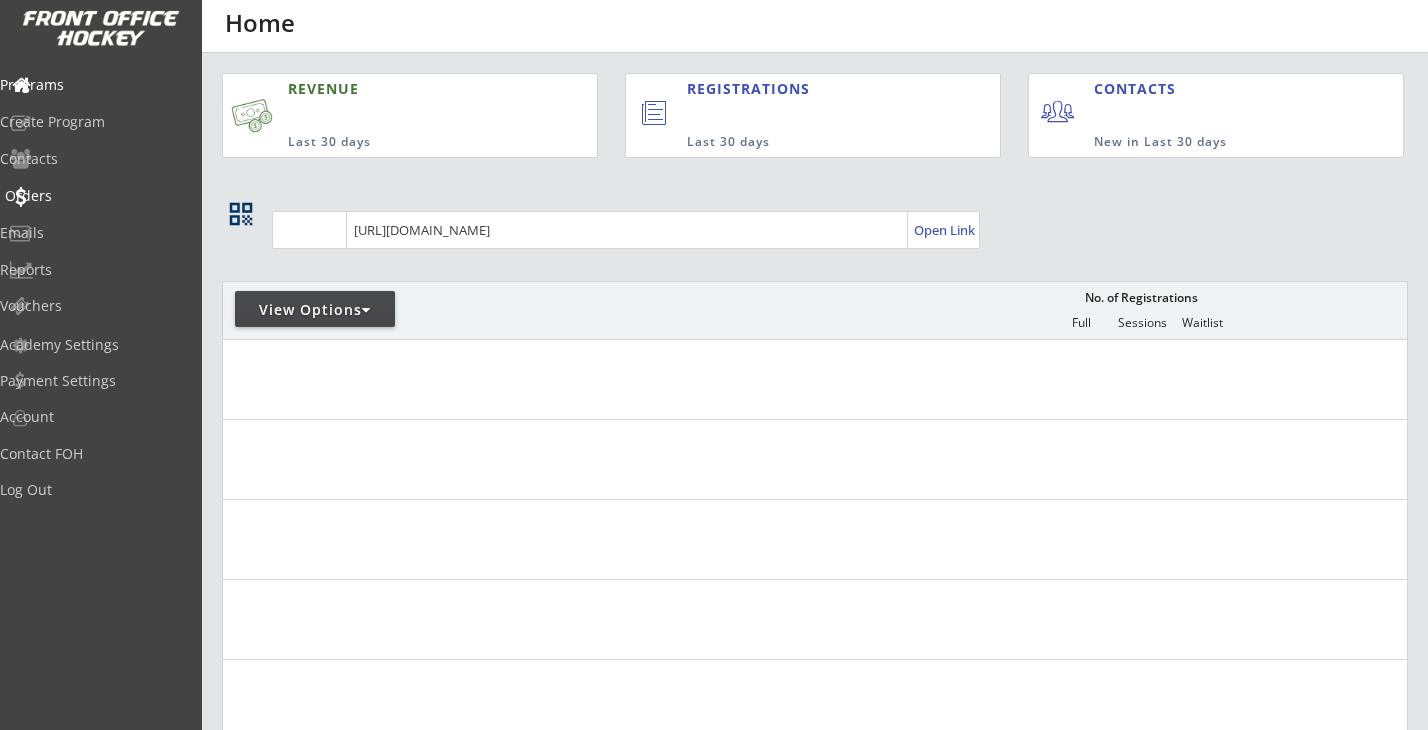 scroll, scrollTop: 0, scrollLeft: 0, axis: both 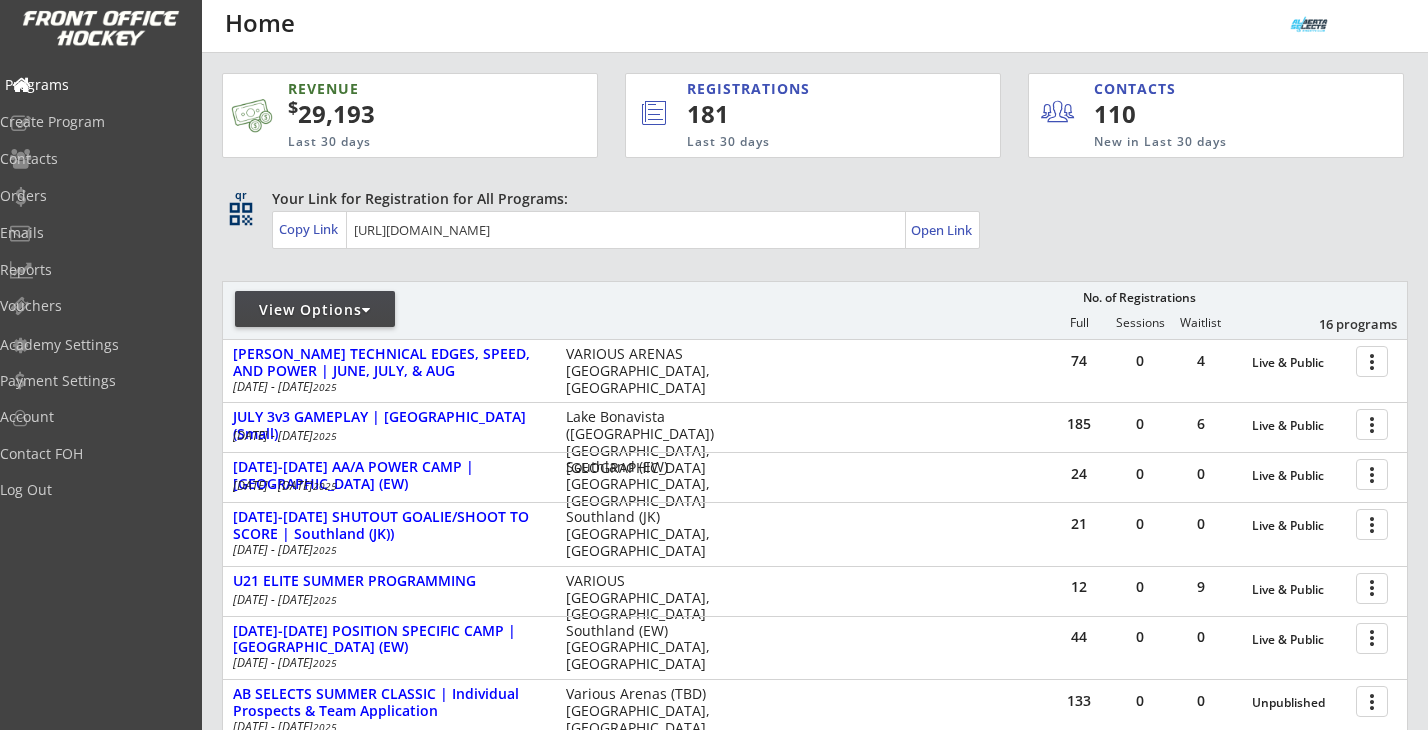 click on "Programs" at bounding box center (95, 86) 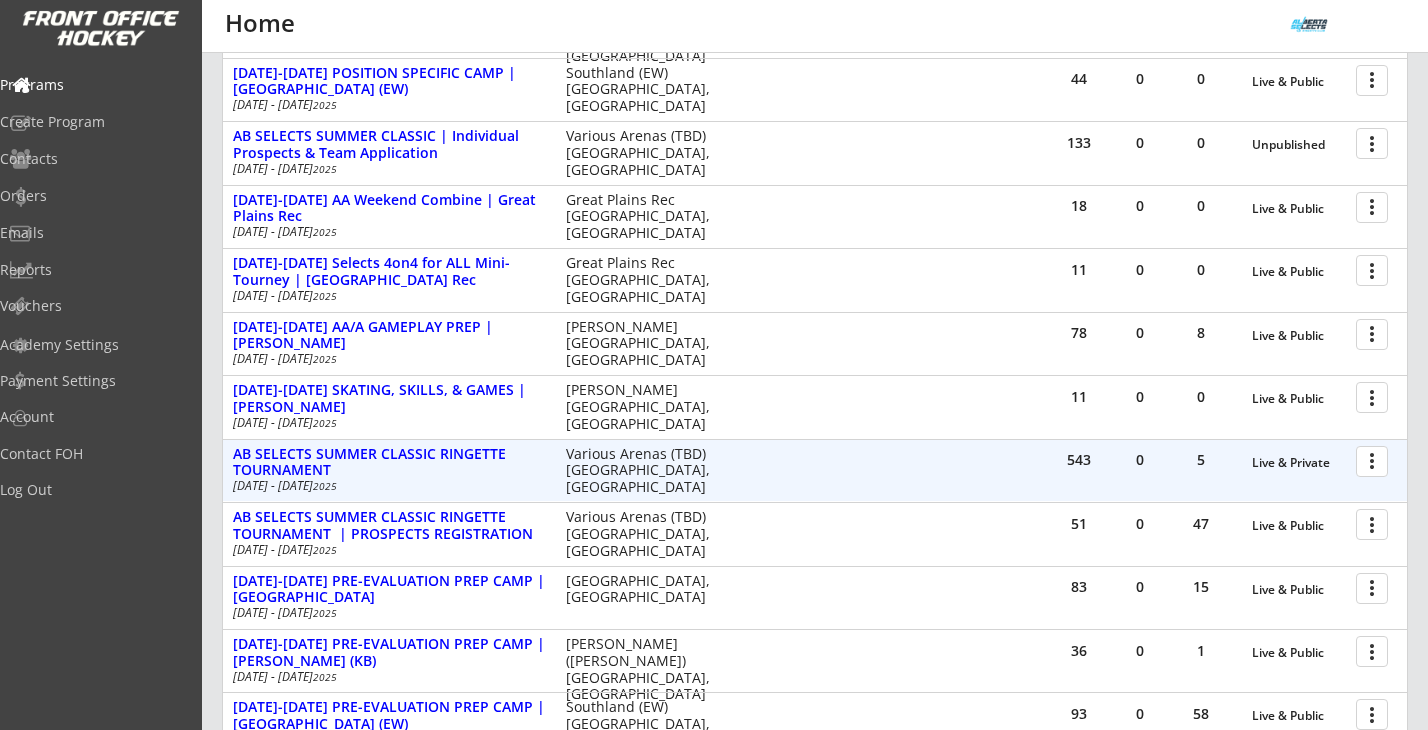 scroll, scrollTop: 485, scrollLeft: 0, axis: vertical 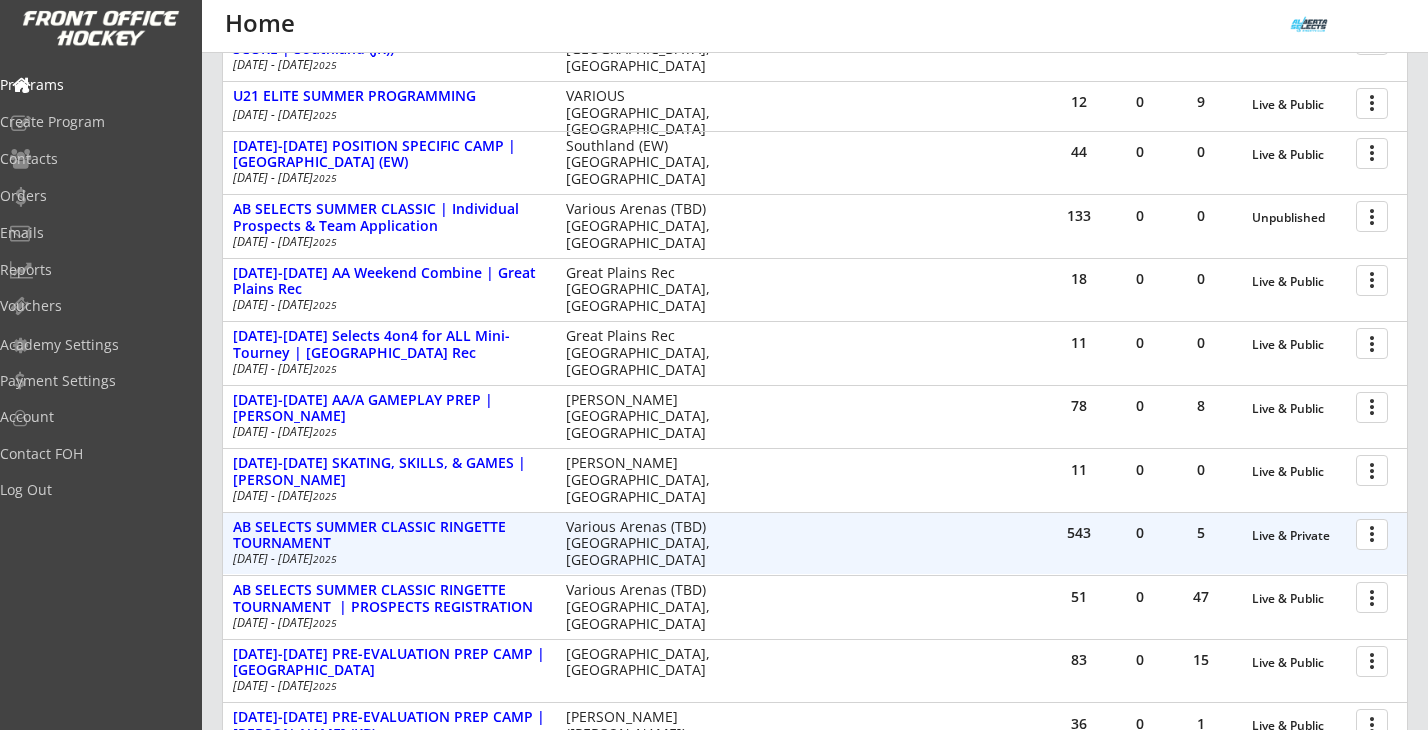 click at bounding box center (1375, 533) 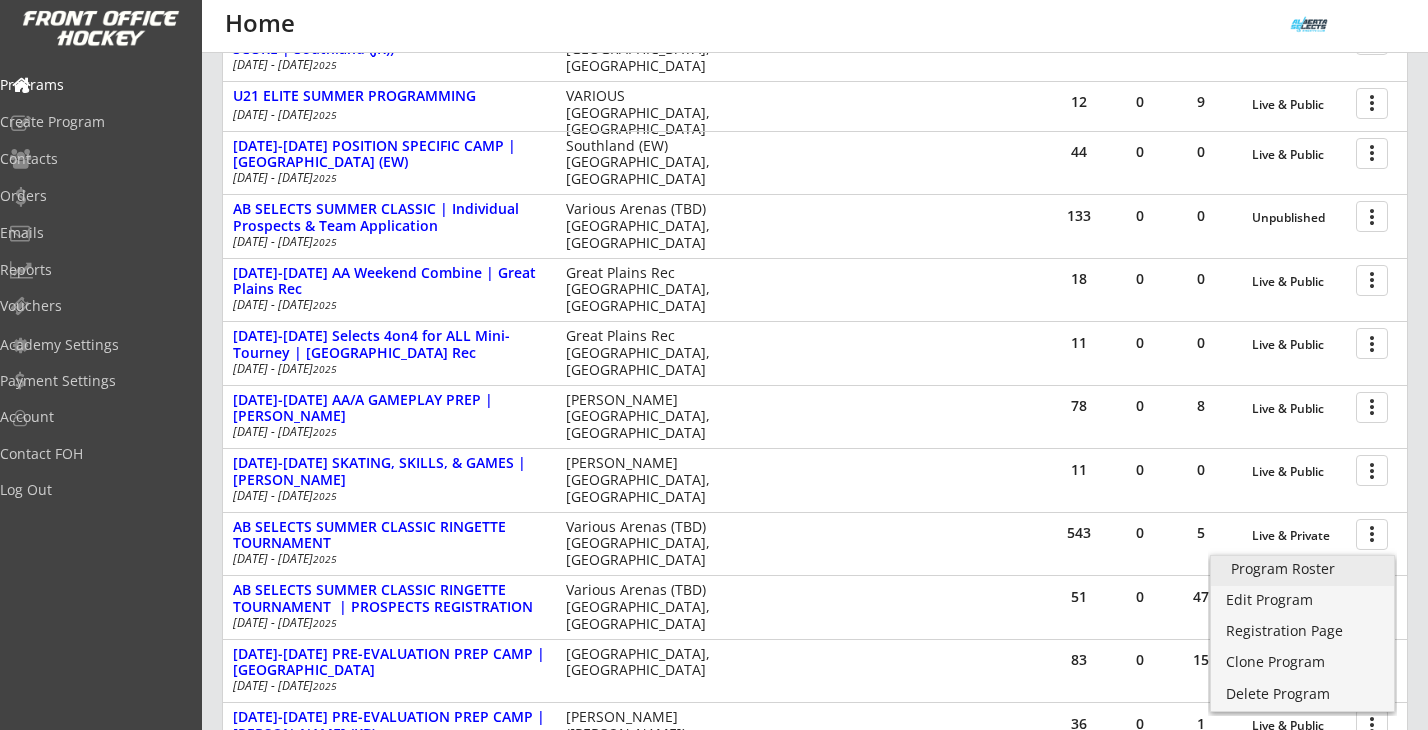 click on "Program Roster" at bounding box center (1302, 569) 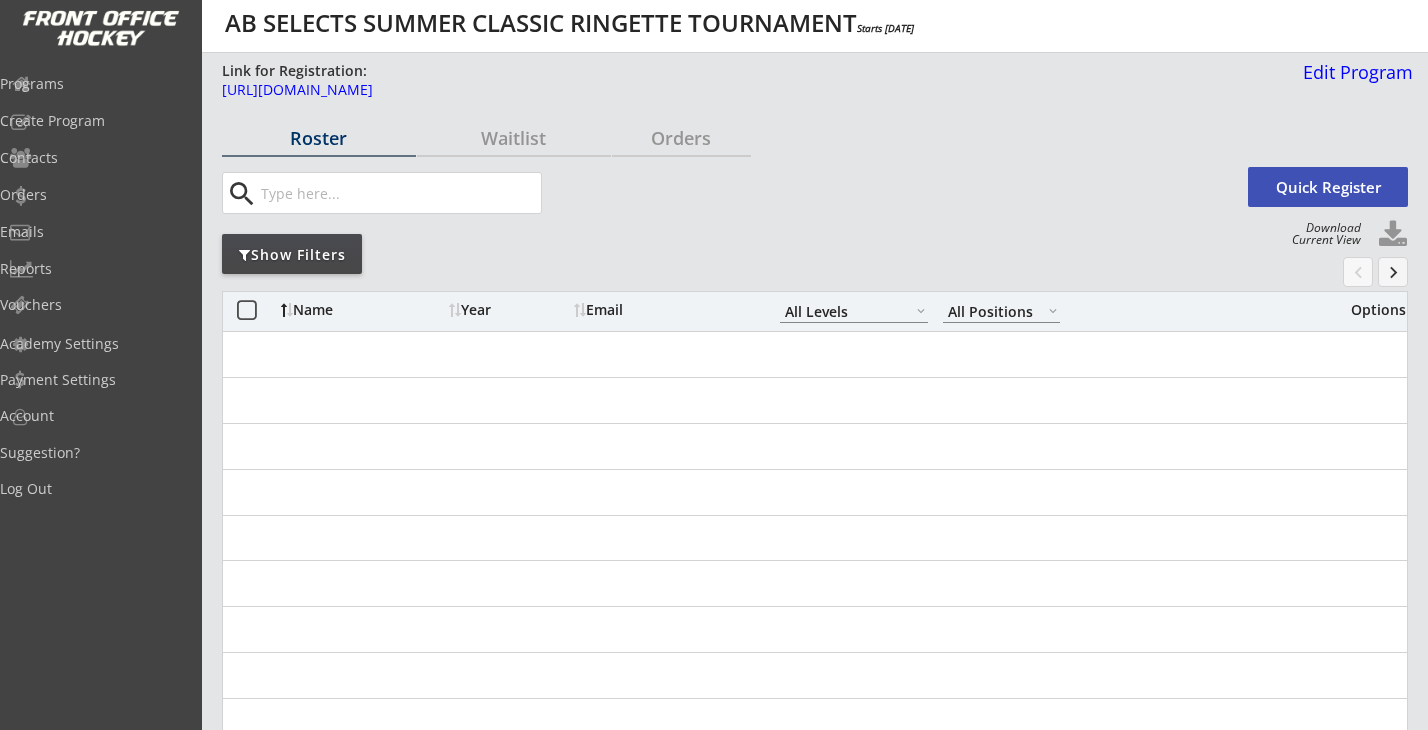 select on ""All Levels"" 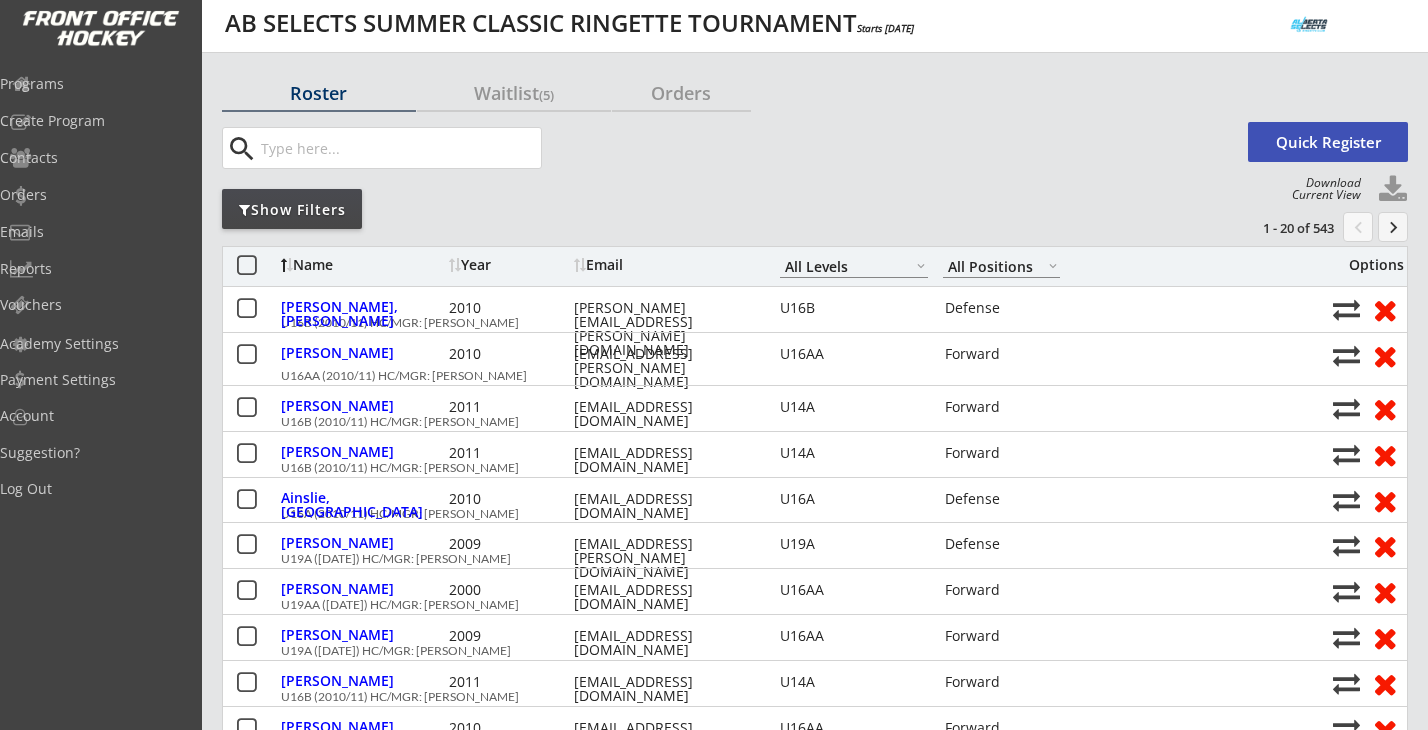 scroll, scrollTop: 0, scrollLeft: 0, axis: both 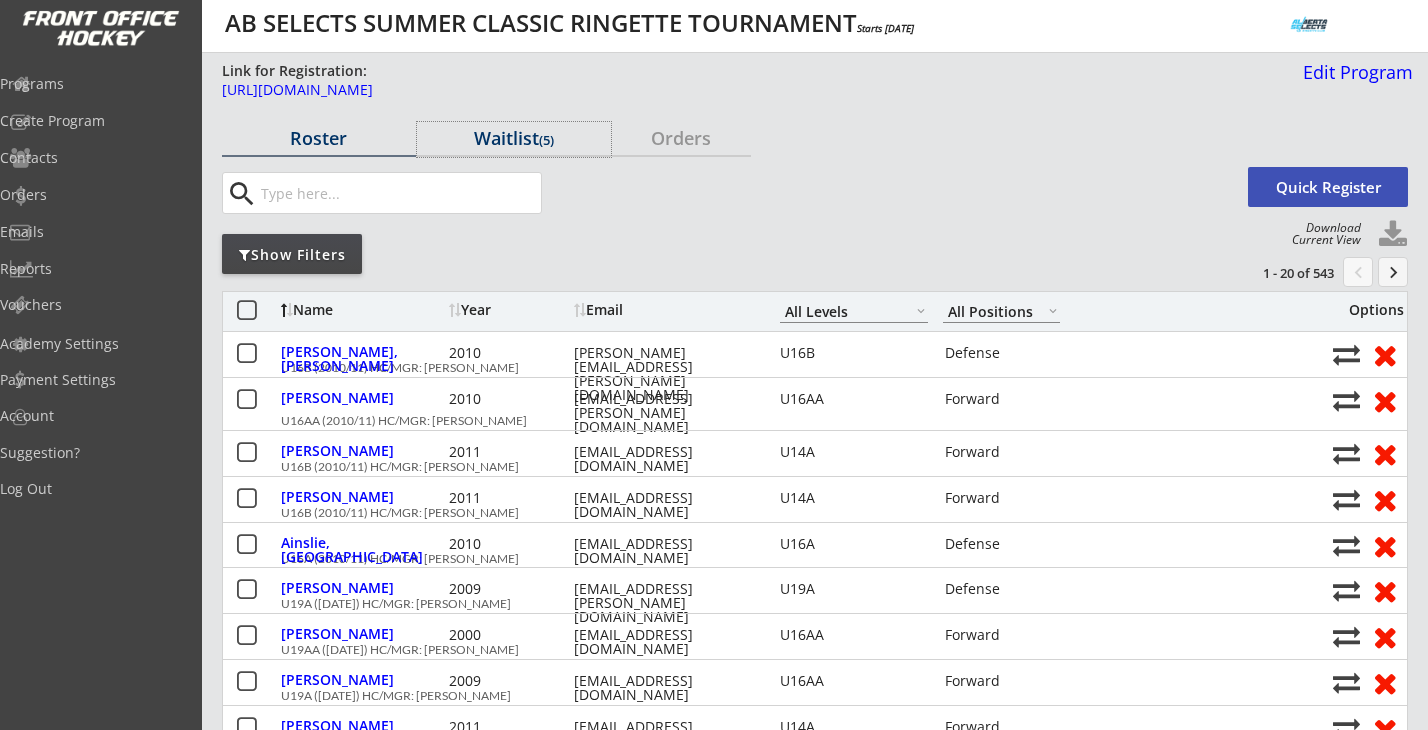 click on "Waitlist   (5)" at bounding box center [514, 138] 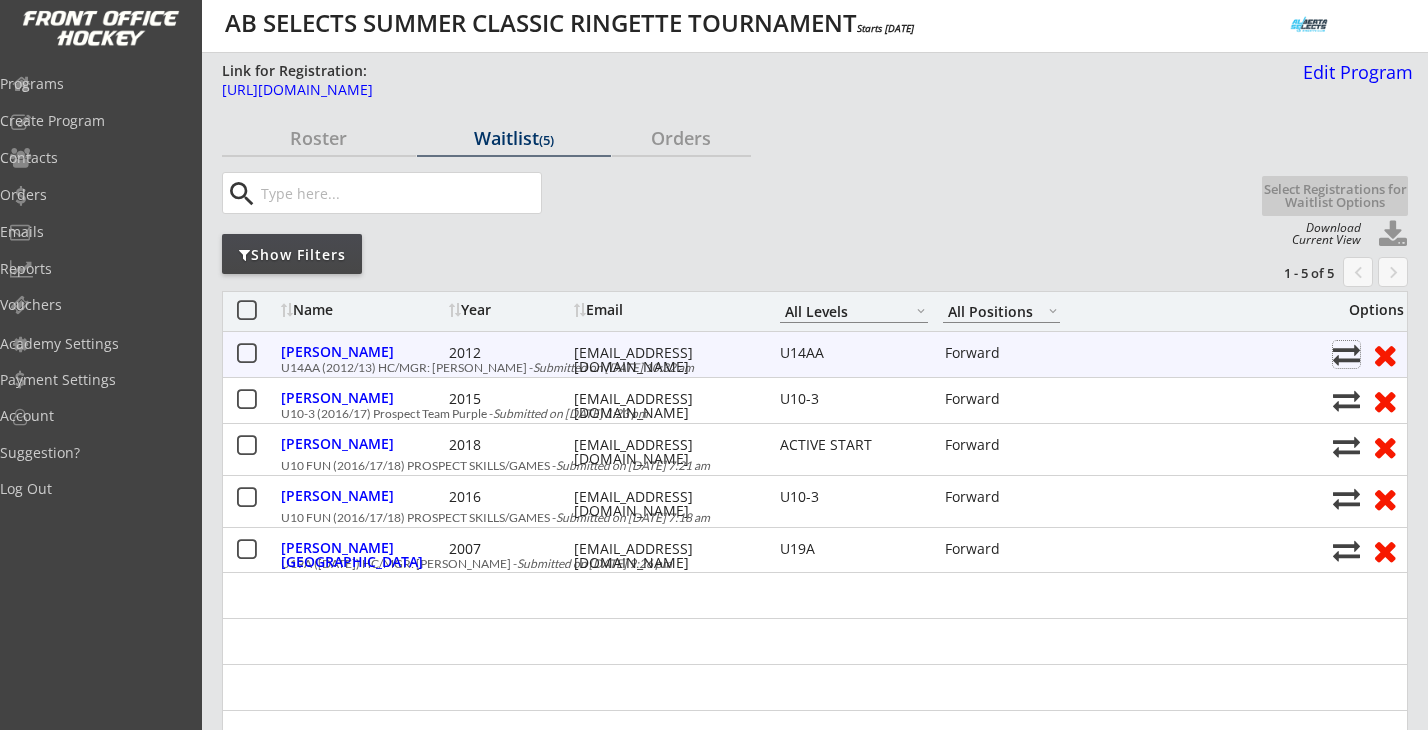 click at bounding box center (1346, 354) 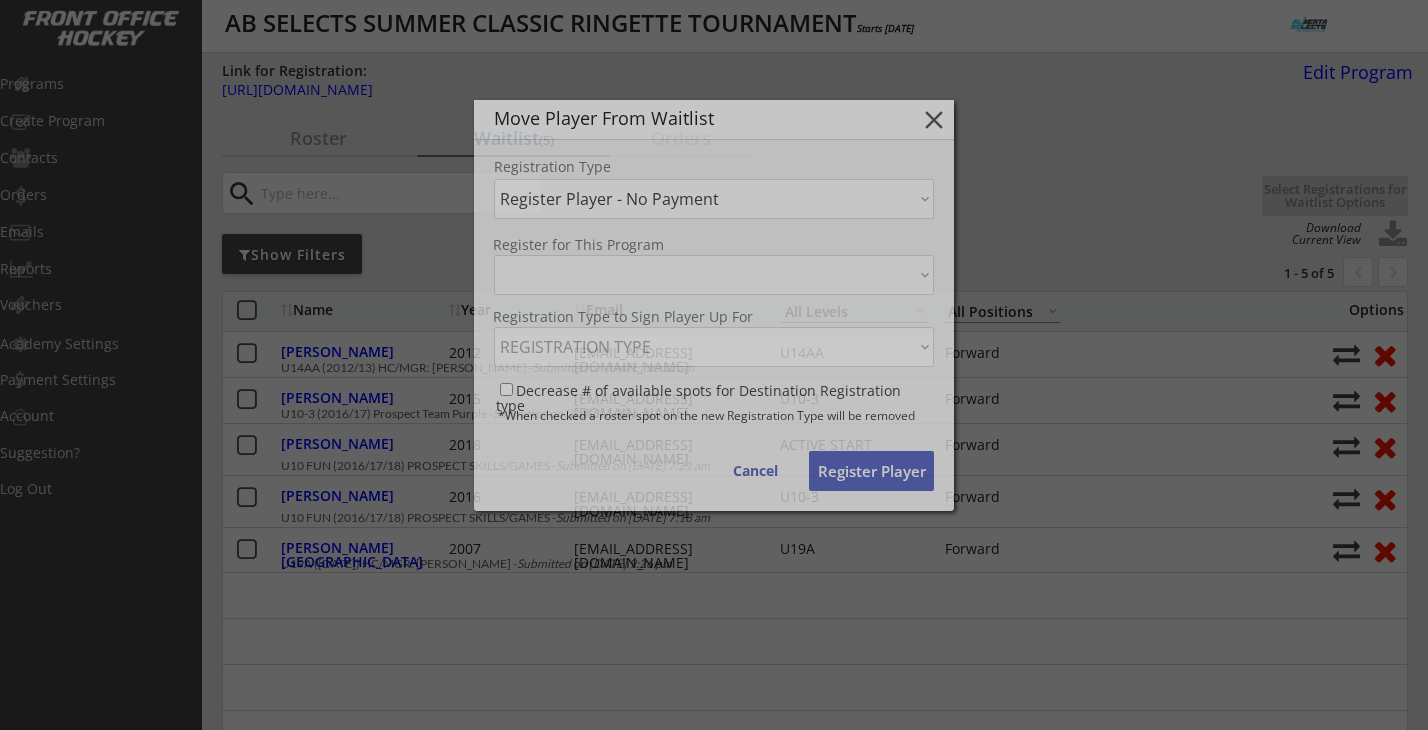 select on ""1348695171700984260__LOOKUP__1738529813502x700741773949141000"" 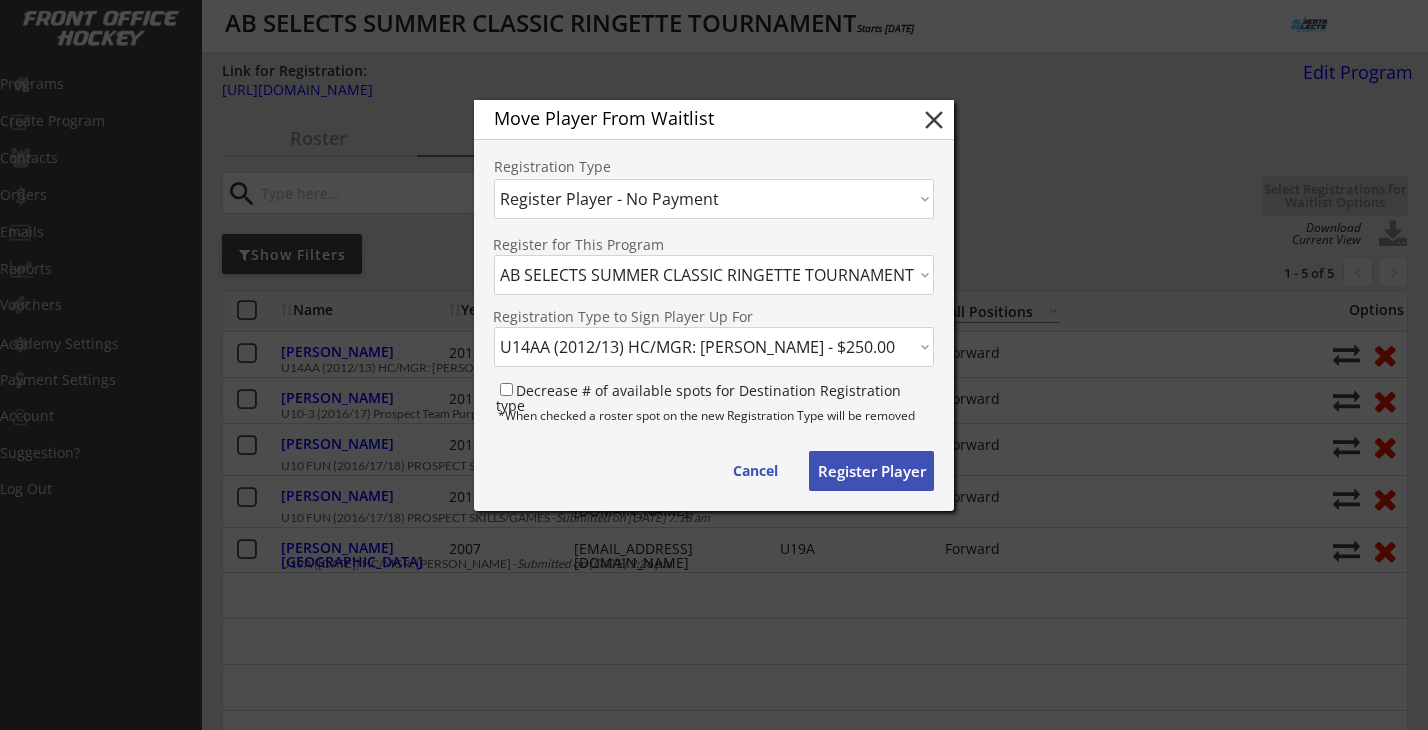 click on "PROGRAM SPRING RING LEAGUE GOLD DIVISION | Individual & Team Application -4/21/25 SPRING RING LEAGUE SILVER DIVISION | Individual & Team Application -4/21/25 XMAS BREAK AB SELECTS SHUTOUT GOALIE/SHOOT TO SCORE CLINIC  -12/27/24 FALL/WINTER [PERSON_NAME] POWERSKATE  -10/06/24 AB SELECTS 2024/25 TEAM DONATION APPLICATION  -10/01/24 SPRING RINGETTE INVITATIONAL TOURNAMENT INVITE   -5/23/25 XMAS BREAK [PERSON_NAME] POWERSKATE -12/27/24 AB SELECTS SPRING RING INVITATIONAL | A/B DIVISION Individual & Team Application  -5/23/25 SPRING RING LEAGUE - U19 GOLD DIVISION TEAM PYRO  -4/21/25 AB SELECTS/ATHENA RS2 RINGETTE STICK: DRAW DATE [DATE] -10/01/24 AB SELECTS SUMMER CLASSIC | Individual Prospects & Team Application  -8/15/25 SPRING RINGETTE INVITATIONAL TOURNAMENT INVITE - Team Willmott  -5/23/25 [DATE]-[DATE] AA/A GAMEPLAY PREP | [PERSON_NAME]  -8/18/25 [DATE]-[DATE] SKATING, SKILLS, & GAMES | [PERSON_NAME] -8/18/25 [DATE]-[DATE] PRE-EVALUATION PREP CAMP | [GEOGRAPHIC_DATA]  -8/25/25 U21 ELITE SUMMER PROGRAMMING  -8/05/25" at bounding box center [714, 275] 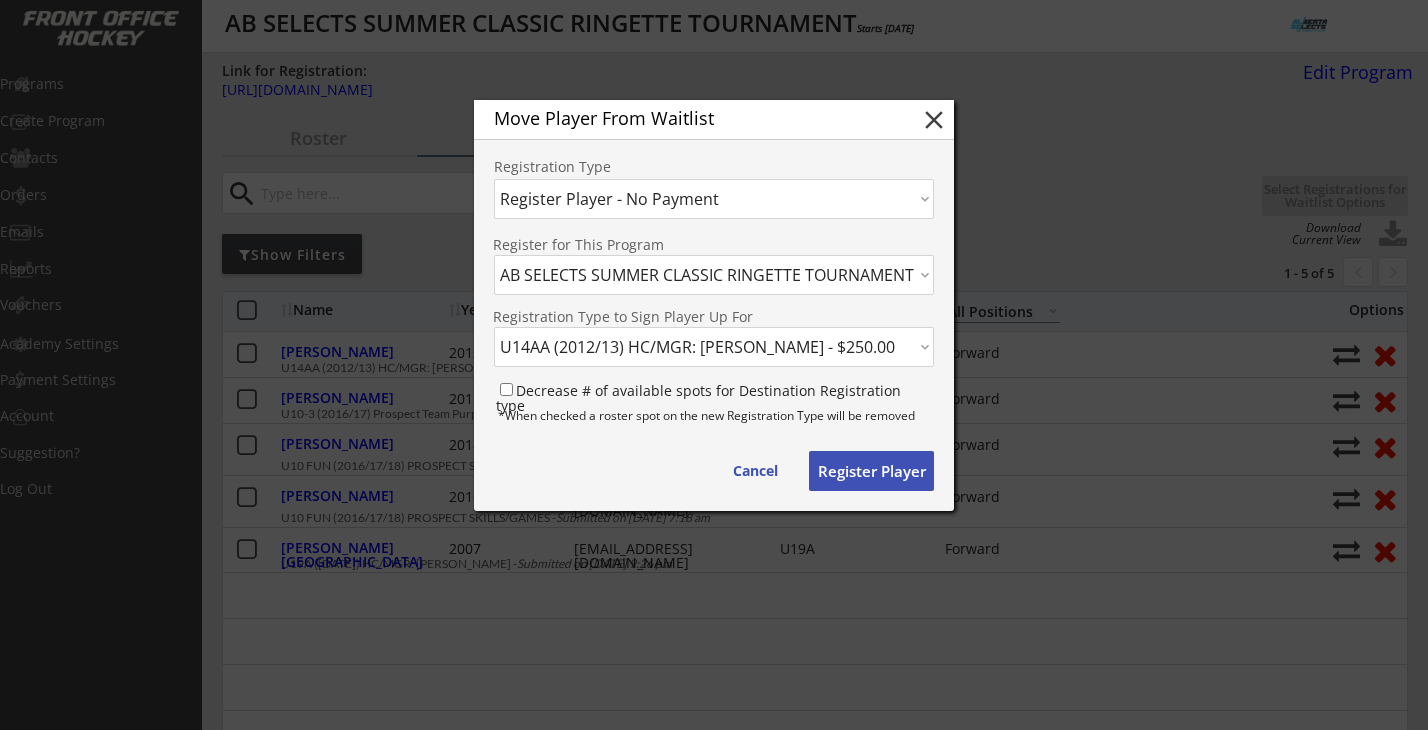 select on ""1348695171700984260__LOOKUP__1739248623075x620813868285820900"" 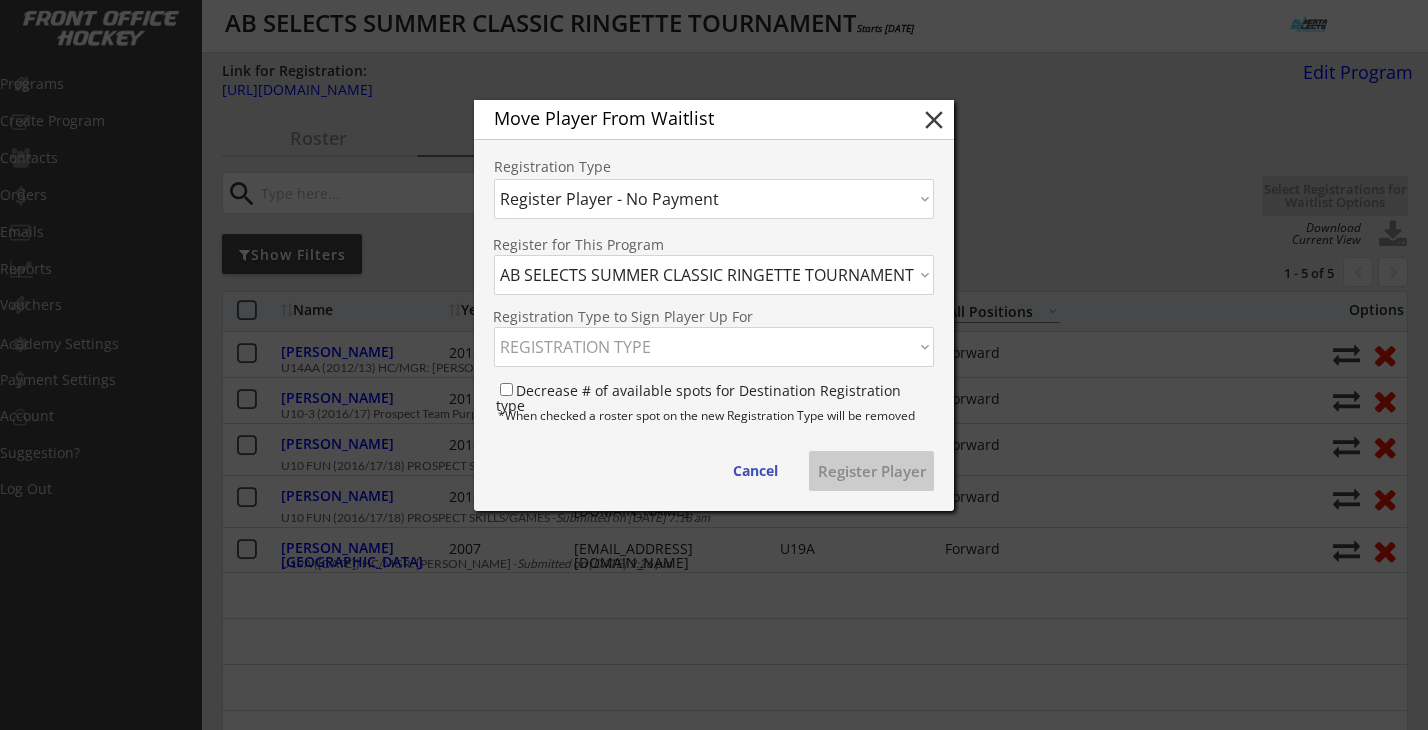 click on "REGISTRATION TYPE U10-3 (2016/17) PROSPECT TEAM GOALIE - $200.00 U10-3 (2016/17) PROSPECT TEAM PLAYERS - $200.00 U10 FUN (2016/17/18) PROSPECT SKILLS/GAMES - $180.00 U12A (2014/15) PROSPECT TEAM DEFENCE - $200.00 U12A (2014/15) PROSPECT TEAM FORWARD/CENTER - $200.00 U12A (2014/15) PROSPECT TEAM GOALIE - $200.00 U12B (2014/15) PROSPECT TEAM DEFENCE - $200.00 U12B (2014/15) PROSPECT TEAM FORWARD/CENTER - $200.00 U12B (2014/15) PROSPECT TEAM GOALIE - $200.00 U14A (2012/13) PROSPECT TEAM DEFENCE - $250.00 U14A (2012/13) PROSPECT TEAM FORWARD/CENTER - $250.00 U14A (2012/13) PROSPECT TEAM GOALIE - $250.00 U14AA (2012/13) PROSPECT TEAM DEFENCE - $250.00 U14AA (2012/13) PROSPECT TEAM FORWARD/CENTER - $250.00 U14AA (2012/13) PROSPECT TEAM GOALIE - $250.00 U16A (2010/11) PROSPECT TEAM DEFENCE - $250.00 U16A (2010/11) PROSPECT TEAM FORWARD/CENTER - $250.00 U16A (2010/11) PROSPECT TEAM GOALIE - $250.00 U16AA (2010/11) PROSPECT TEAM DEFENCE - $250.00 U16AA (2010/11) PROSPECT TEAM FORWARD/CENTER - $250.00" at bounding box center [714, 347] 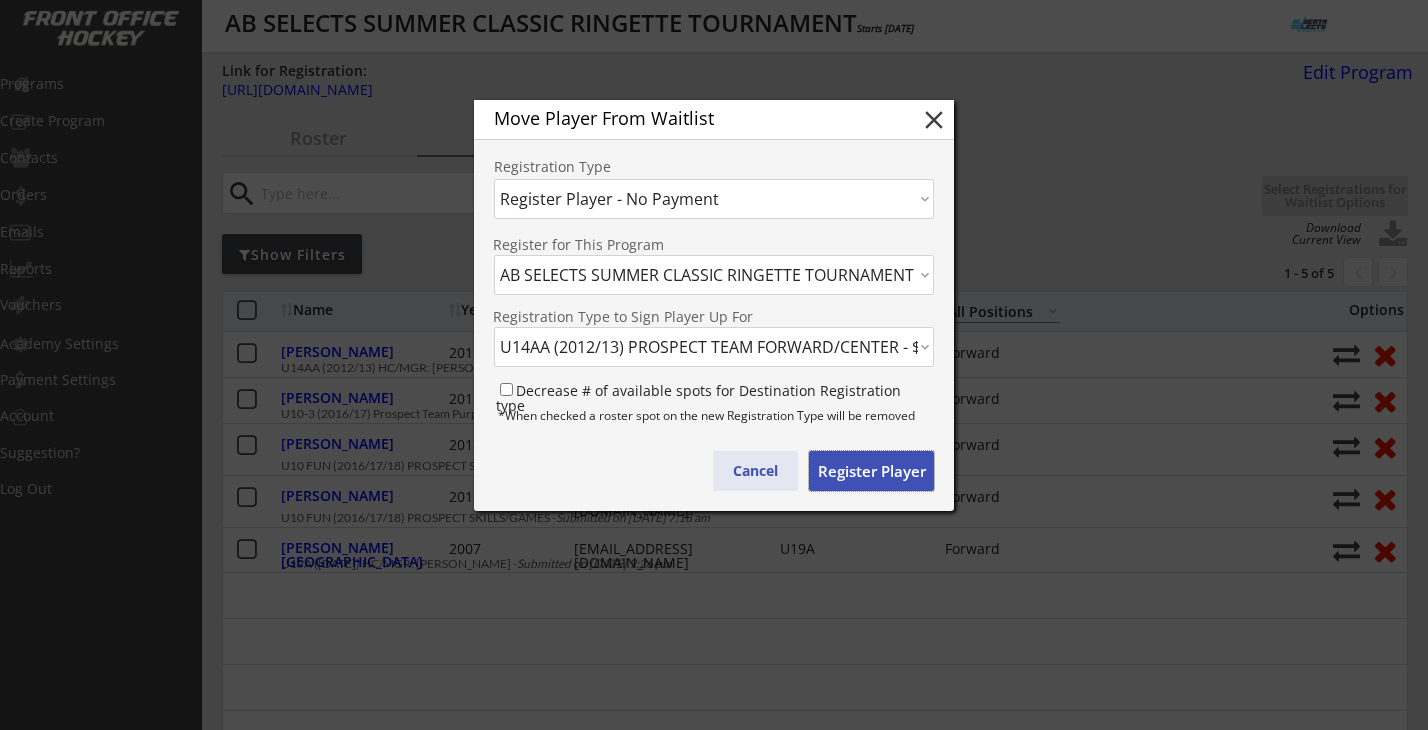 drag, startPoint x: 869, startPoint y: 477, endPoint x: 761, endPoint y: 471, distance: 108.16654 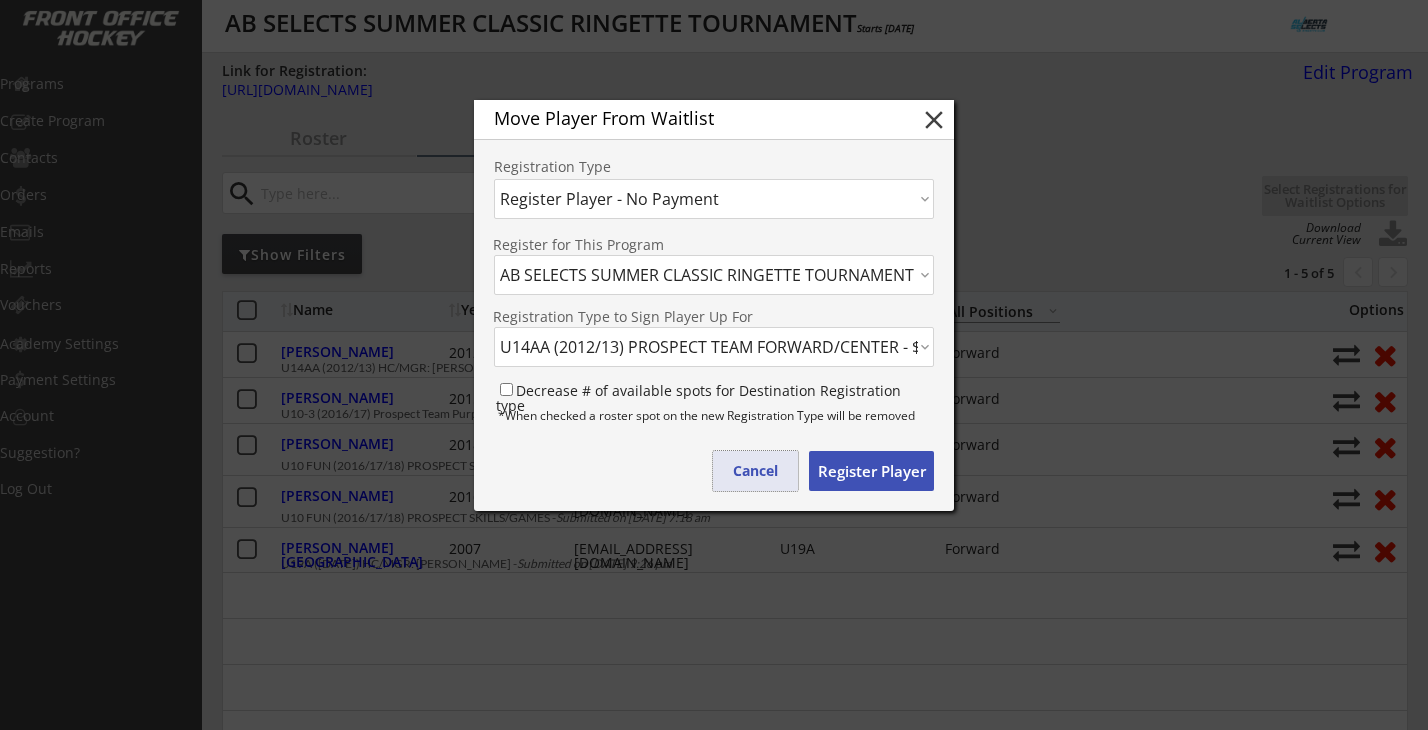 drag, startPoint x: 761, startPoint y: 471, endPoint x: 615, endPoint y: 465, distance: 146.12323 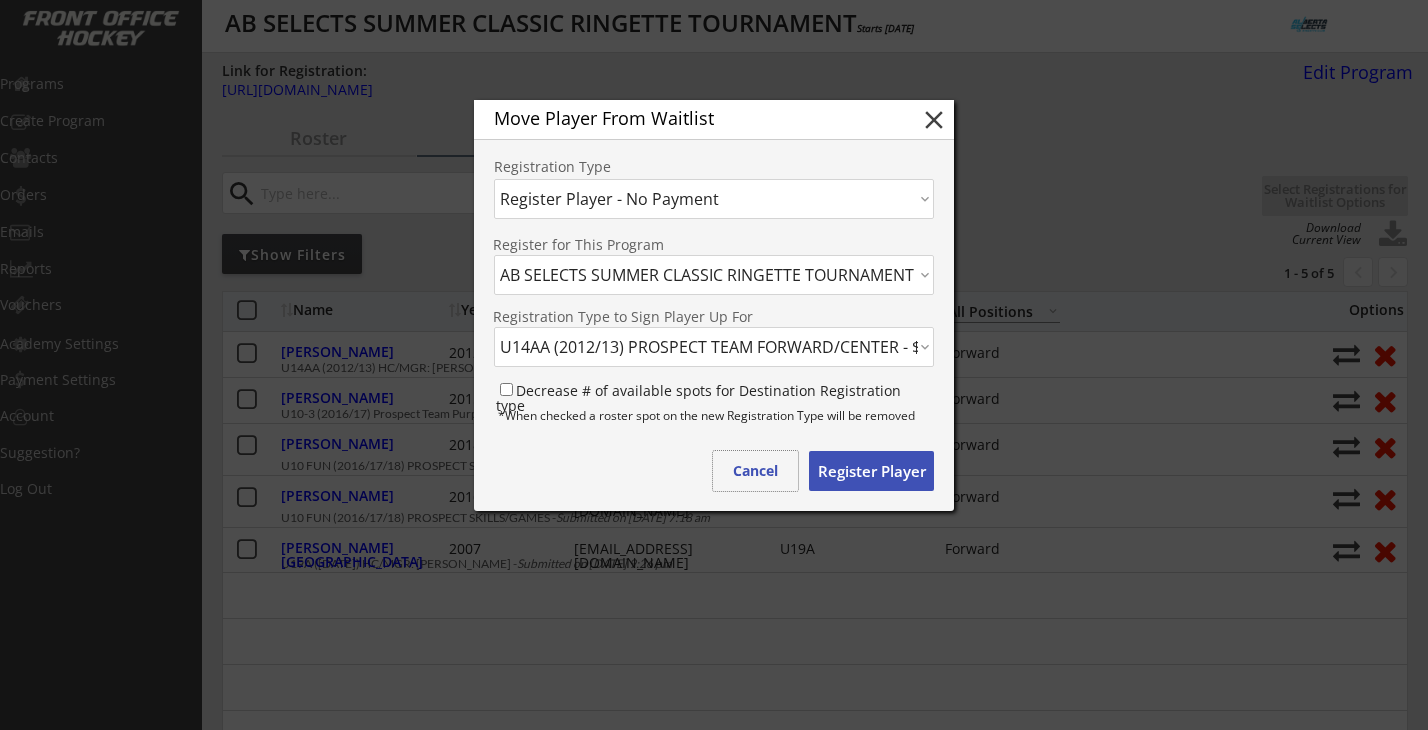 click on "Choose an option... Move Player to a Different Waitlist Register Player - No Payment Register Player - With Paying Now" at bounding box center [714, 199] 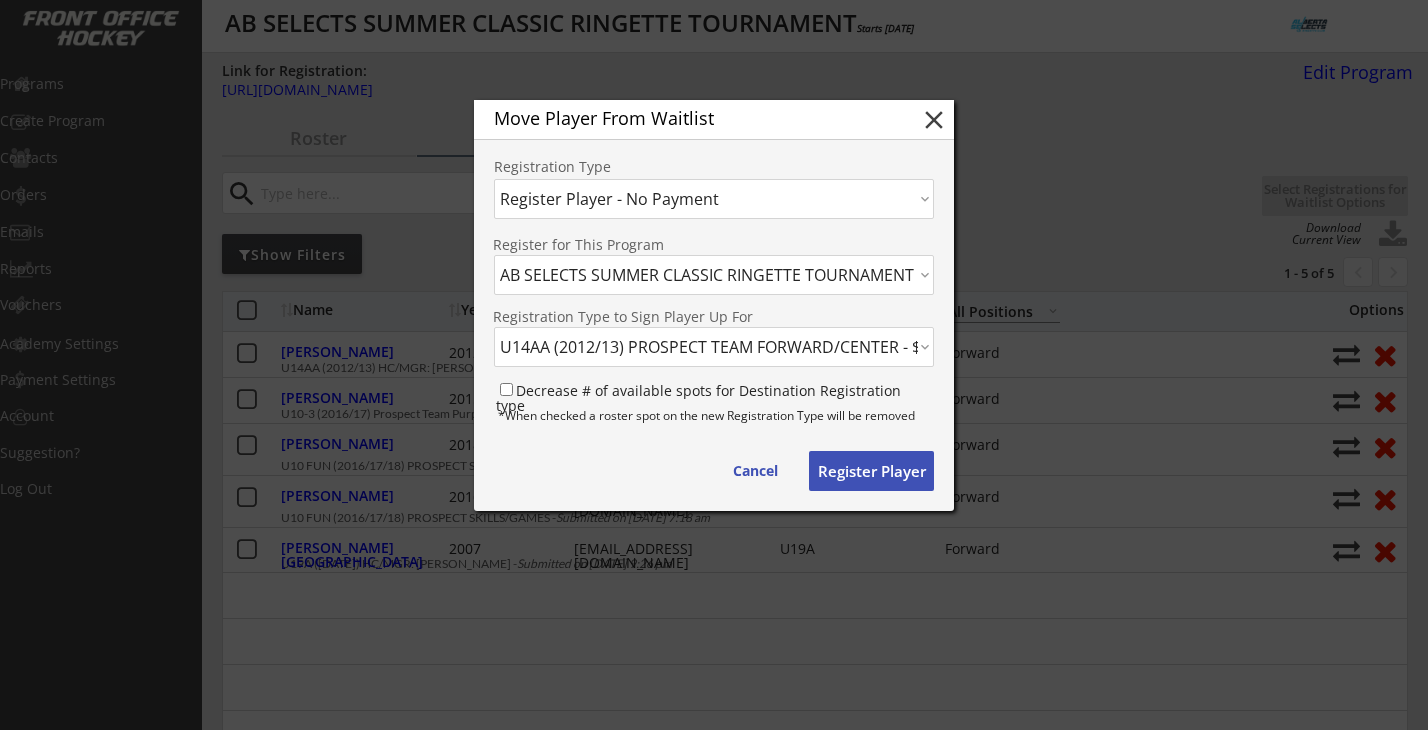select on ""Move Player to a Different Waitlist"" 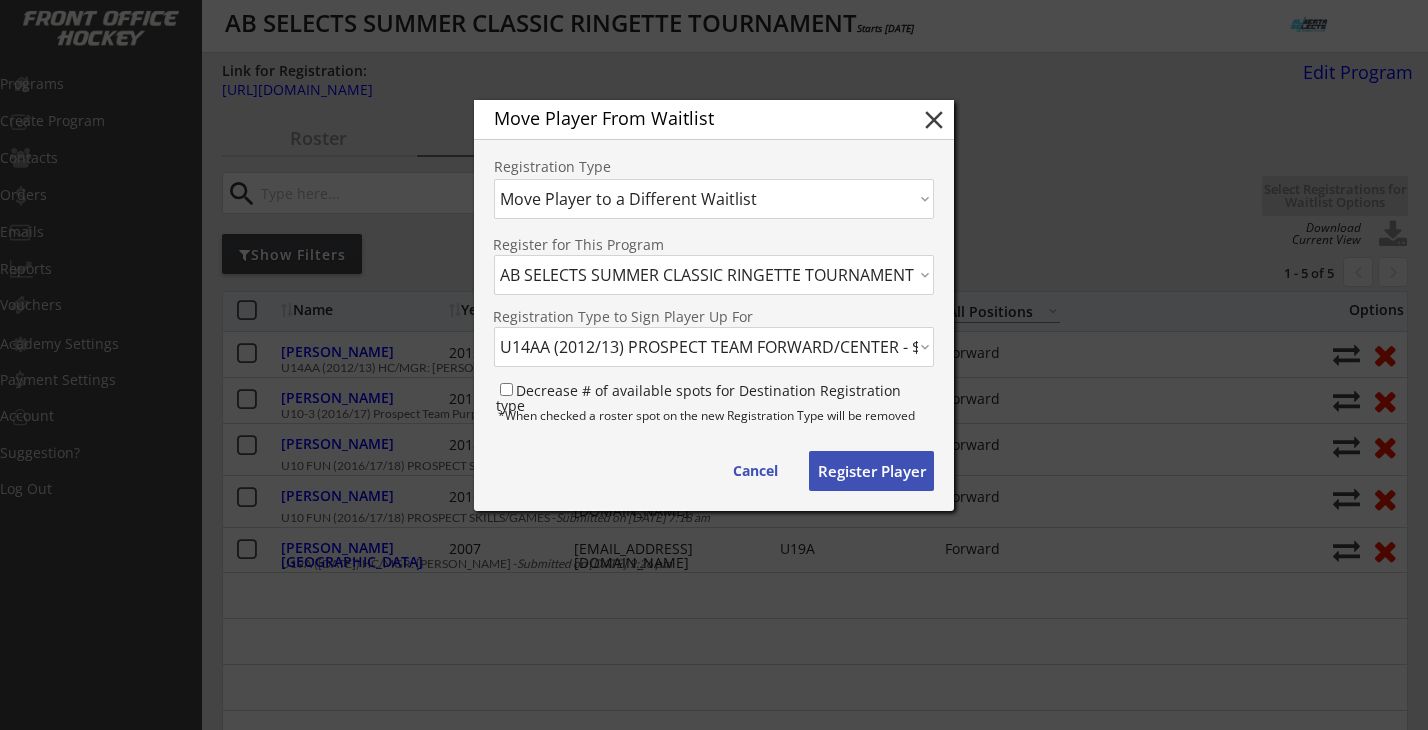select on ""1348695171700984260__LOOKUP__1738296748916x458418451986513900"" 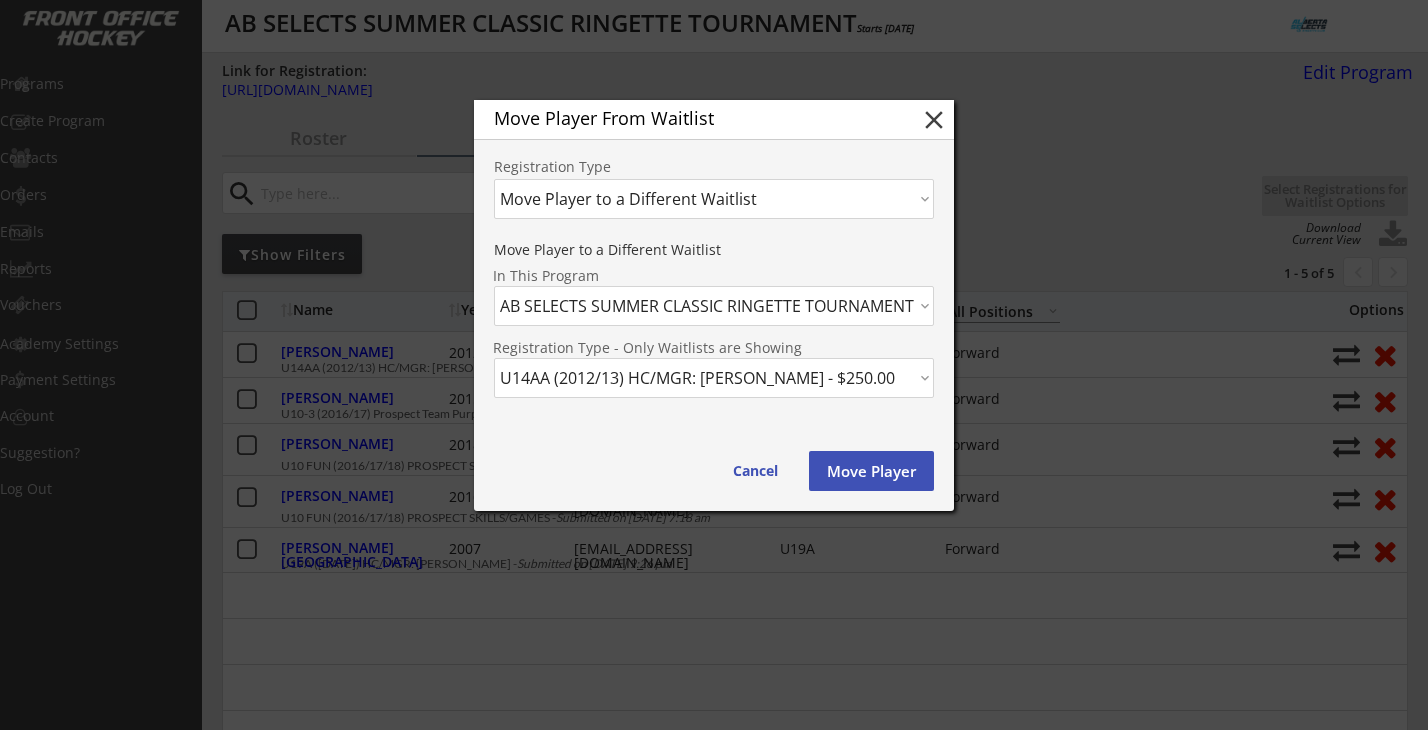 click on "PROGRAM AB SELECTS 2024/25 TEAM DONATION APPLICATION  -10/01/24 AB SELECTS/ATHENA RS2 RINGETTE STICK: DRAW DATE DEC 1st -10/01/24 FALL/WINTER DALLAS ROBBINS POWERSKATE  -10/06/24 XMAS BREAK AB SELECTS SHUTOUT GOALIE/SHOOT TO SCORE CLINIC  -12/27/24 XMAS BREAK DALLAS ROBBINS POWERSKATE -12/27/24 DALLAS ROBBINS TECHNICAL EDGES, SPEED, AND POWER | APRIL-MAY  -4/06/25 SPRING RING TOURNAMENT JERSEY & SWAG ORDER -4/15/25 SPRING RING LEAGUE SWAG ORDER  -4/15/25 SPRING RING LEAGUE GOLD DIVISION | Individual & Team Application -4/21/25 SPRING RING LEAGUE SILVER DIVISION | Individual & Team Application -4/21/25 SPRING RING LEAGUE - U19 GOLD DIVISION TEAM PYRO  -4/21/25 SPRING RING LEAGUE SILVER DIVISION | U12 SILVER Team ReinHart  -4/21/25 SPRING RING LEAGUE GOLD DIVISION | U10-3 Team Hunter  -4/21/25 SPRING RING LEAGUE GOLD DIVISION | U12 GOLD Team Willmott   -4/21/25 SPRING RINGETTE INVITATIONAL TOURNAMENT INVITE   -5/23/25 AB SELECTS SPRING RING INVITATIONAL | A/B DIVISION Individual & Team Application  -5/23/25" at bounding box center [714, 306] 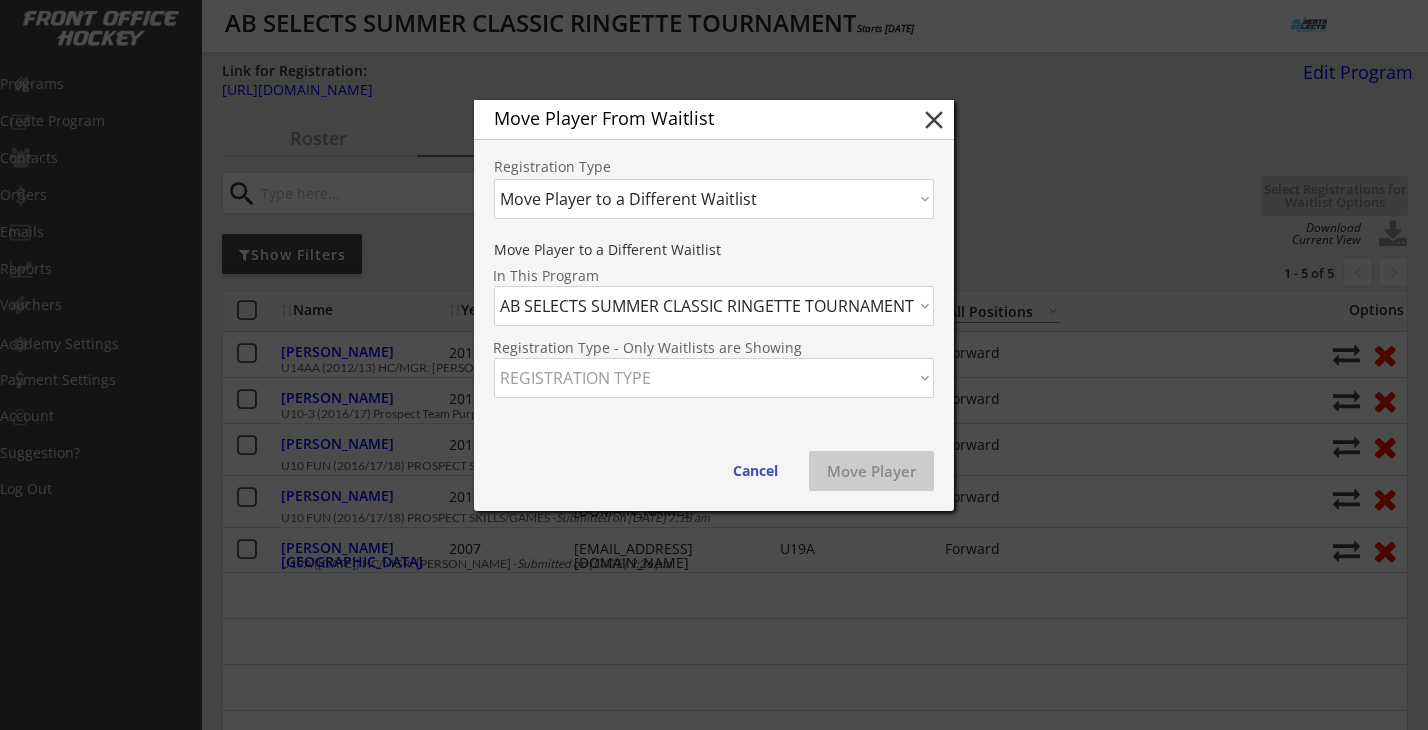 click on "REGISTRATION TYPE U10 FUN (2016/17/18) PROSPECT SKILLS/GAMES - $180.00 U12A (2014/15) PROSPECT TEAM DEFENCE - $200.00 U12A (2014/15) PROSPECT TEAM FORWARD/CENTER - $200.00 U12A (2014/15) PROSPECT TEAM GOALIE - $200.00 U14A (2012/13) PROSPECT TEAM FORWARD/CENTER - $250.00 U14AA (2012/13) PROSPECT TEAM DEFENCE - $250.00 U14AA (2012/13) PROSPECT TEAM FORWARD/CENTER - $250.00 U14AA (2012/13) PROSPECT TEAM GOALIE - $250.00 U16A (2010/11) PROSPECT TEAM FORWARD/CENTER - $250.00 U16A (2010/11) PROSPECT TEAM GOALIE - $250.00 U16AA (2010/11) PROSPECT TEAM DEFENCE - $250.00 U16AA (2010/11) PROSPECT TEAM FORWARD/CENTER - $250.00 U16AA (2010/11) PROSPECT TEAM GOALIE - $250.00 U16B (2010/11) PROSPECT TEAM DEFENCE - $200.00 U16B (2010/11) PROSPECT TEAM FORWARD/CENTER - $200.00 U16B (2010/11) PROSPECT TEAM GOALIE - $200.00 U19A (2007/08/09) PROSPECT TEAM DEFENCE - $250.00 U19A (2007/08/09) PROSPECT TEAM GOALIE - $250.00 U19AA (2007/08/09) PROSPECT TEAM GOALIE - $250.00" at bounding box center (714, 378) 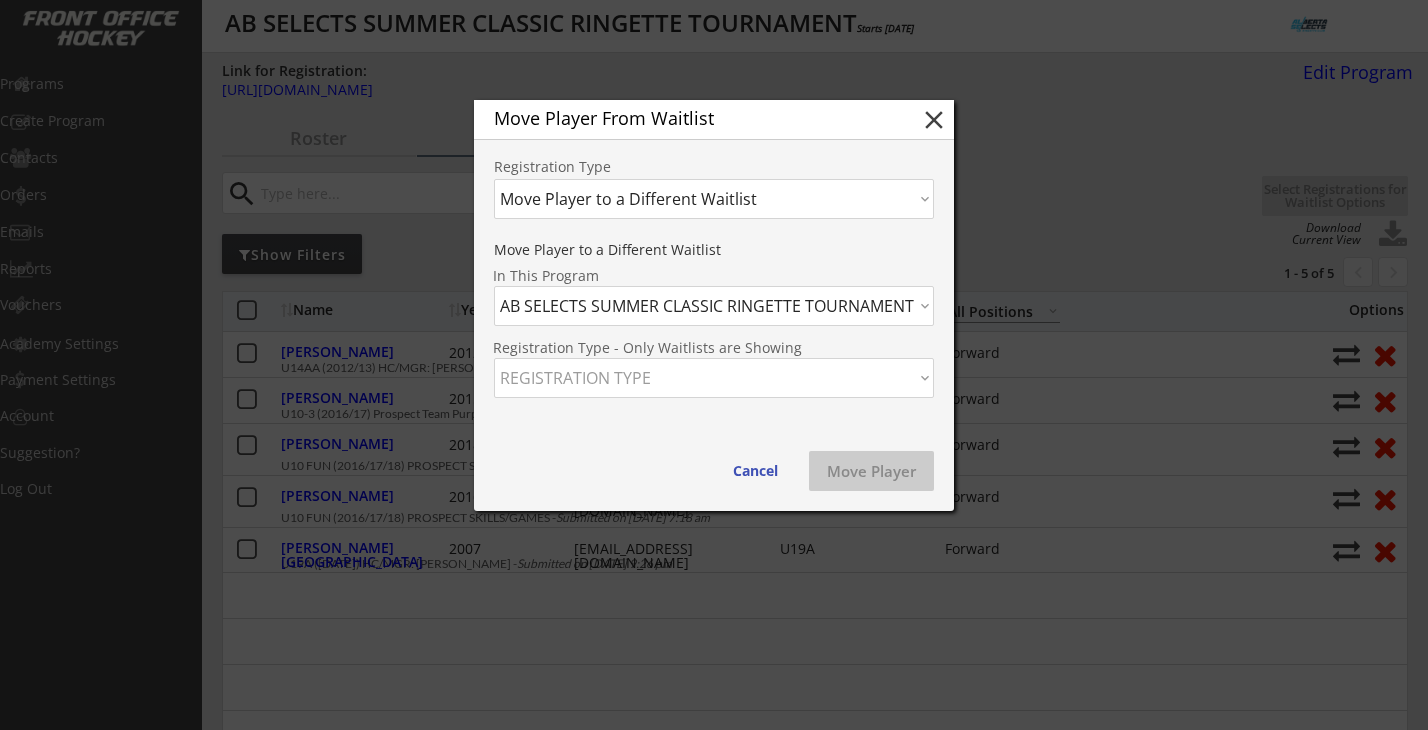 select on ""1348695171700984260__LOOKUP__1739321443627x188005506353201150"" 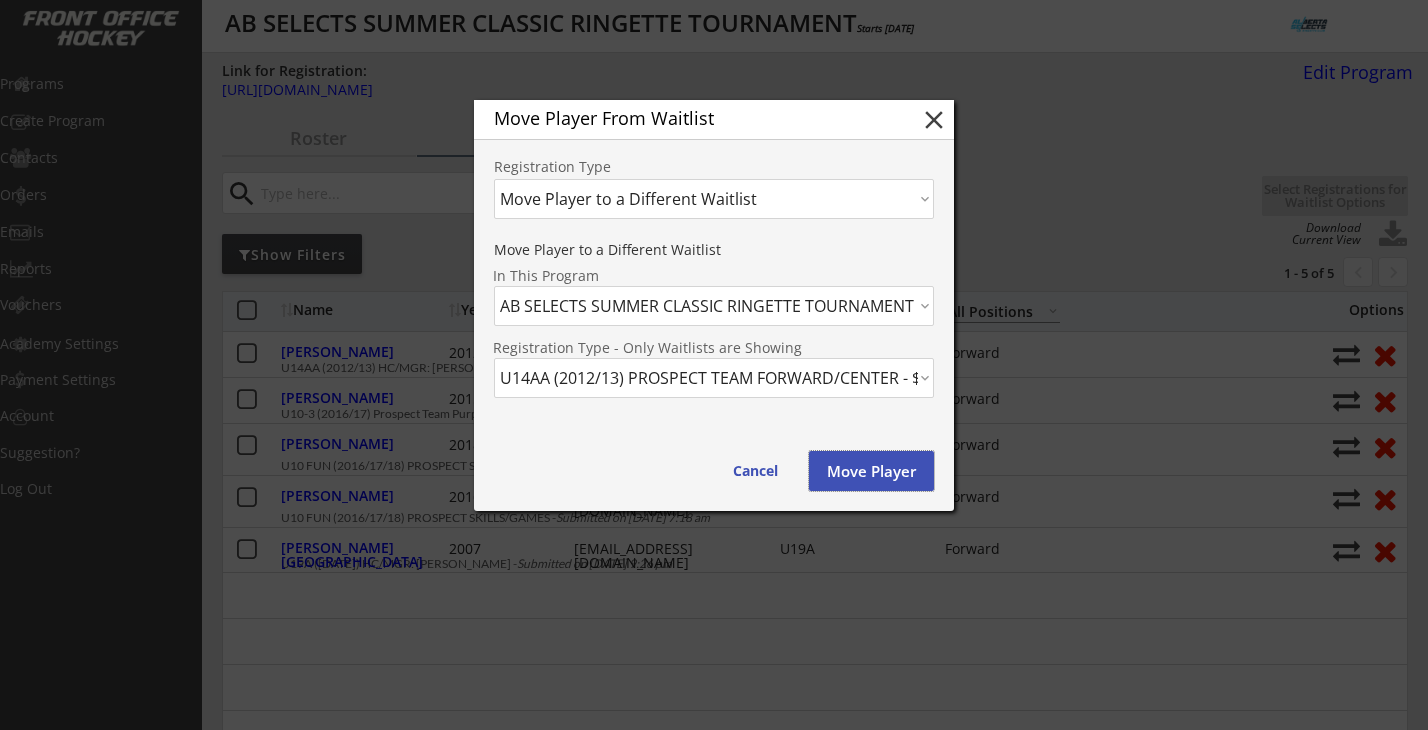 click on "Move Player" at bounding box center [871, 471] 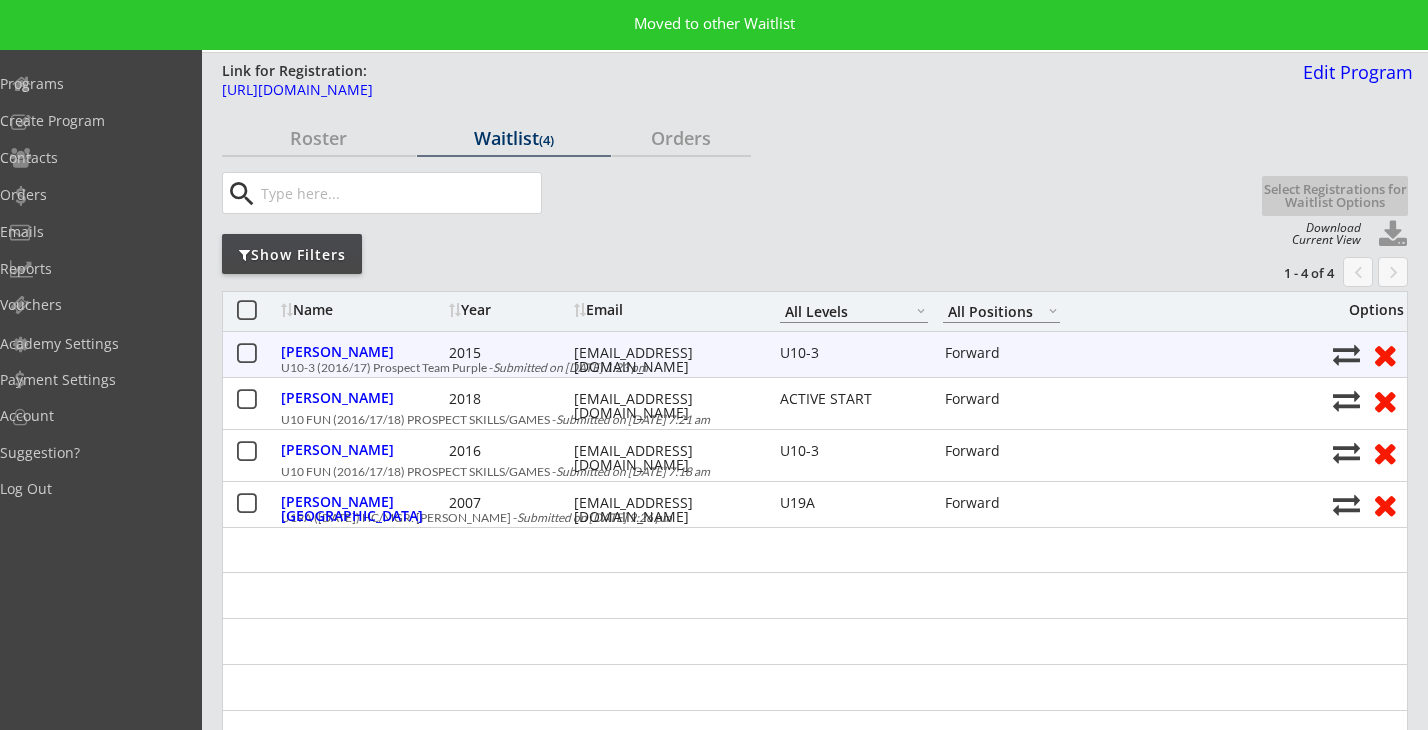 click at bounding box center [1346, 354] 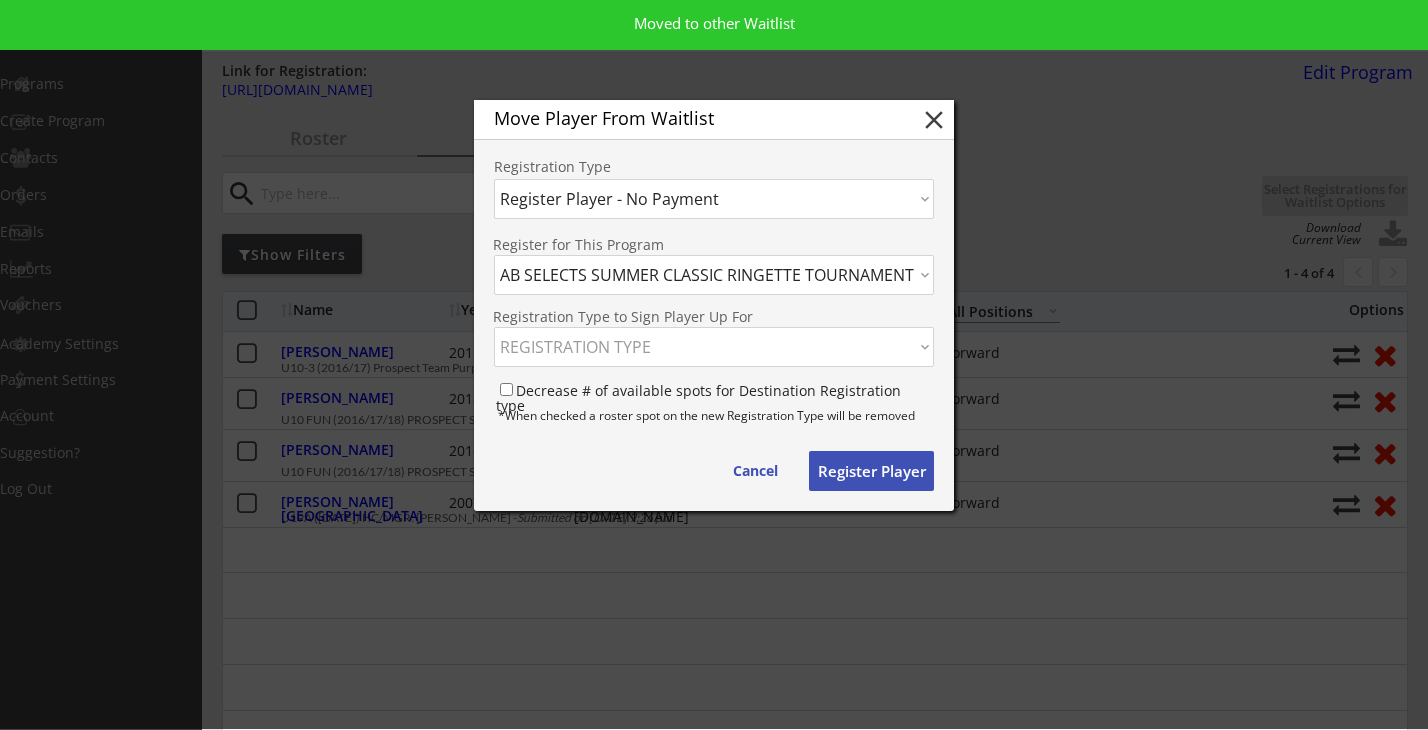 select on ""1348695171700984260__LOOKUP__1739248485992x618836337537581000"" 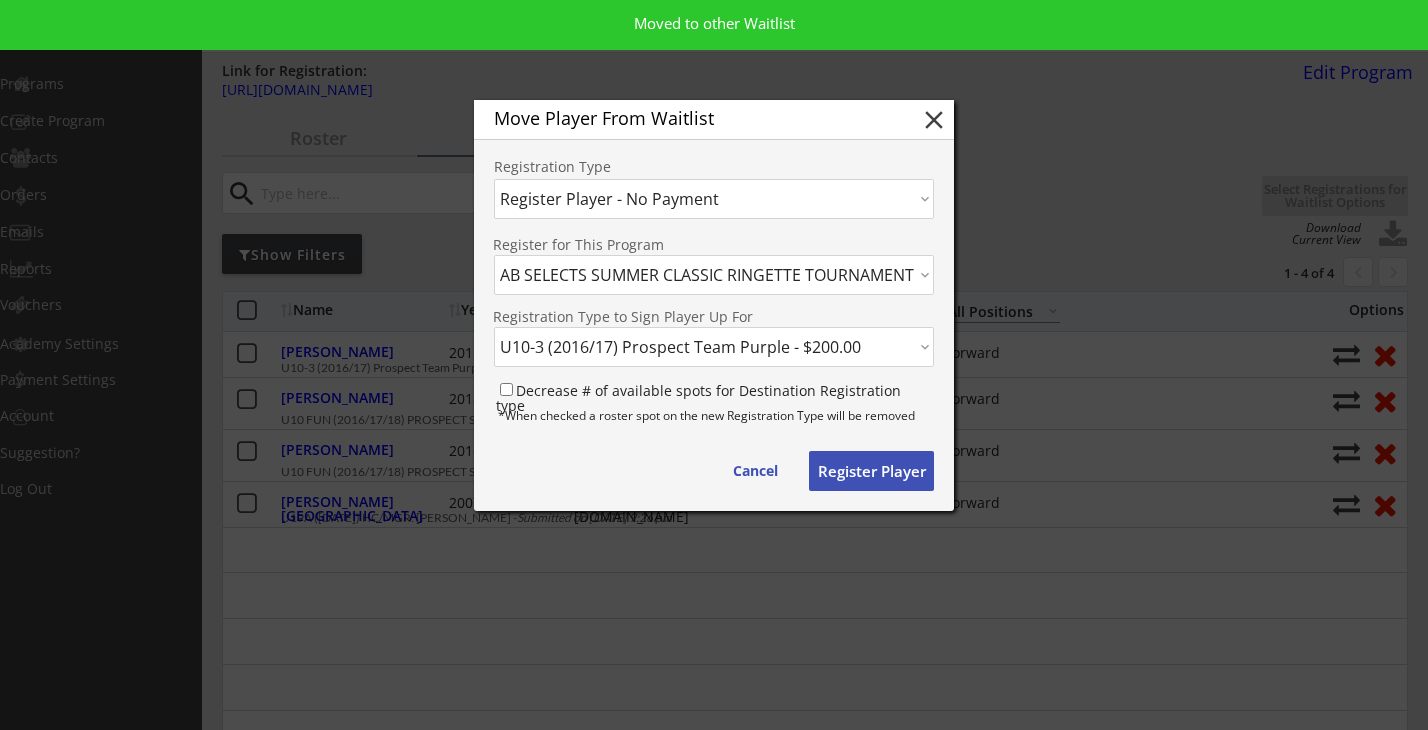 click on "Choose an option... Move Player to a Different Waitlist Register Player - No Payment Register Player - With Paying Now" at bounding box center (714, 199) 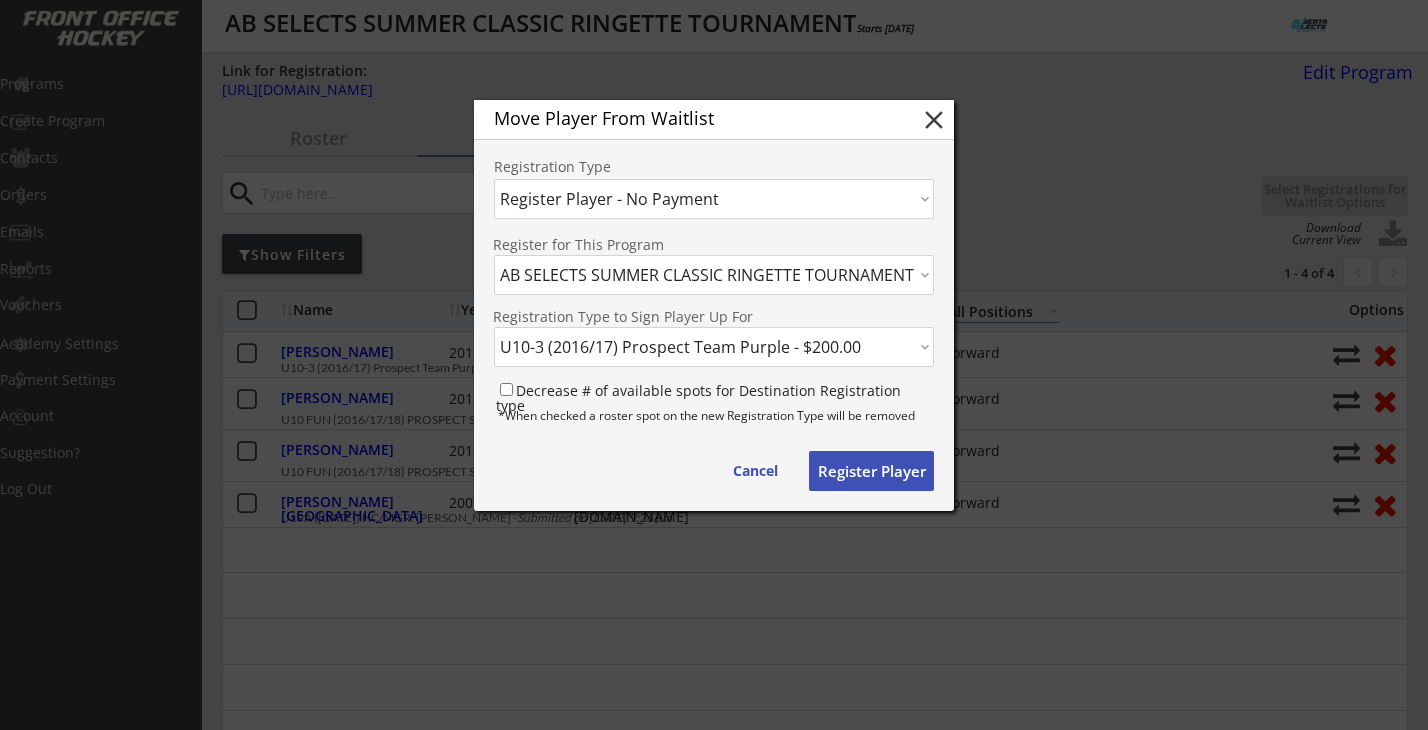 click on "Choose an option... Move Player to a Different Waitlist Register Player - No Payment Register Player - With Paying Now" at bounding box center [714, 199] 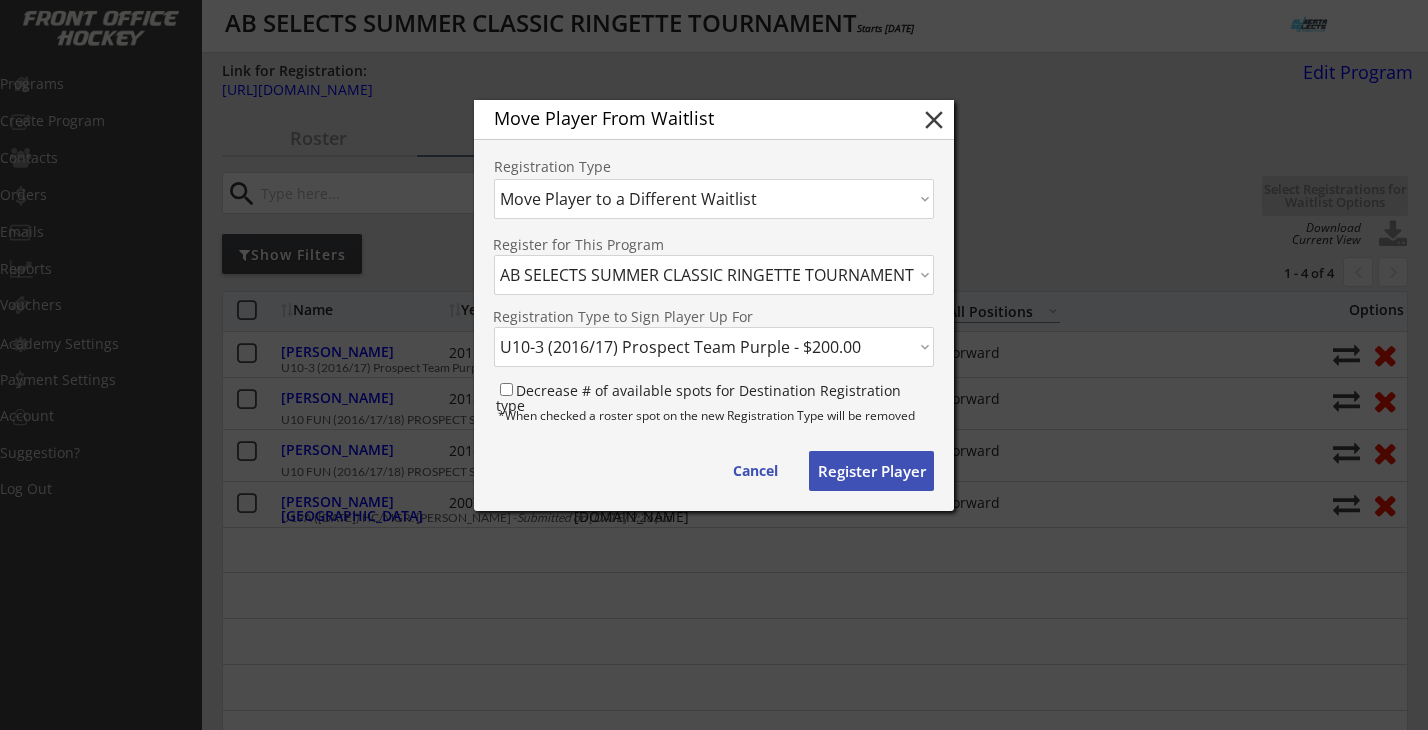 select on ""1348695171700984260__LOOKUP__1739248485992x618836337537581000"" 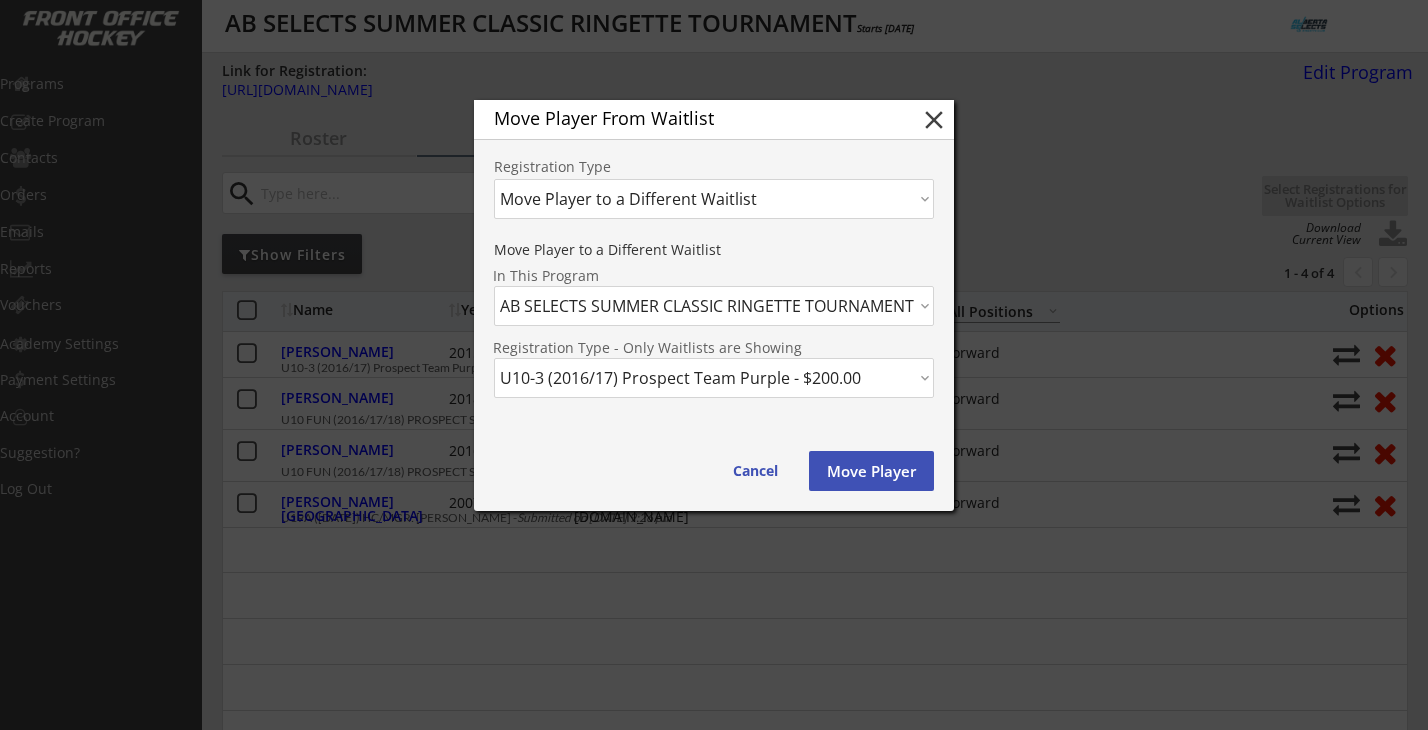 click on "PROGRAM AB SELECTS 2024/25 TEAM DONATION APPLICATION  -10/01/24 AB SELECTS/ATHENA RS2 RINGETTE STICK: DRAW DATE DEC 1st -10/01/24 FALL/WINTER DALLAS ROBBINS POWERSKATE  -10/06/24 XMAS BREAK AB SELECTS SHUTOUT GOALIE/SHOOT TO SCORE CLINIC  -12/27/24 XMAS BREAK DALLAS ROBBINS POWERSKATE -12/27/24 DALLAS ROBBINS TECHNICAL EDGES, SPEED, AND POWER | APRIL-MAY  -4/06/25 SPRING RING TOURNAMENT JERSEY & SWAG ORDER -4/15/25 SPRING RING LEAGUE SWAG ORDER  -4/15/25 SPRING RING LEAGUE GOLD DIVISION | Individual & Team Application -4/21/25 SPRING RING LEAGUE SILVER DIVISION | Individual & Team Application -4/21/25 SPRING RING LEAGUE - U19 GOLD DIVISION TEAM PYRO  -4/21/25 SPRING RING LEAGUE SILVER DIVISION | U12 SILVER Team ReinHart  -4/21/25 SPRING RING LEAGUE GOLD DIVISION | U10-3 Team Hunter  -4/21/25 SPRING RING LEAGUE GOLD DIVISION | U12 GOLD Team Willmott   -4/21/25 SPRING RINGETTE INVITATIONAL TOURNAMENT INVITE   -5/23/25 AB SELECTS SPRING RING INVITATIONAL | A/B DIVISION Individual & Team Application  -5/23/25" at bounding box center (714, 306) 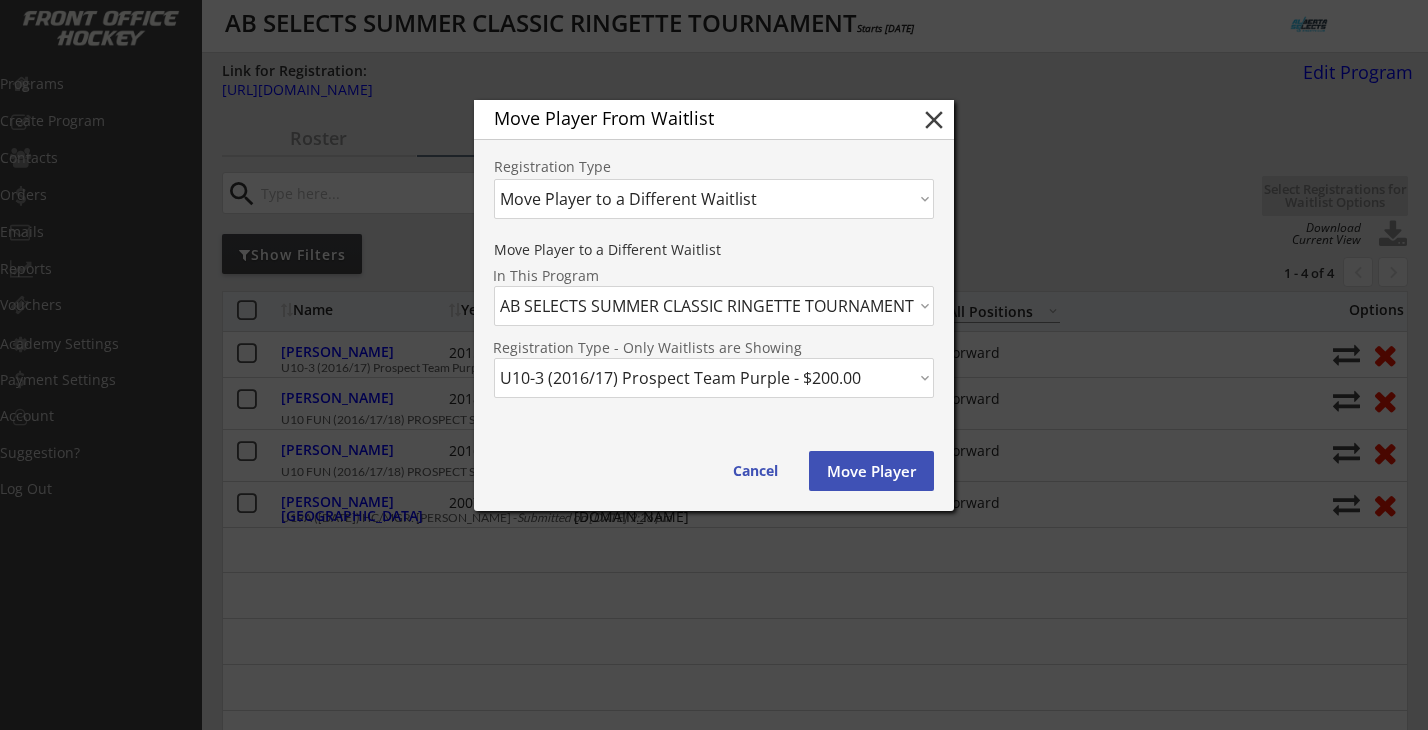 select on ""1348695171700984260__LOOKUP__1739248623075x620813868285820900"" 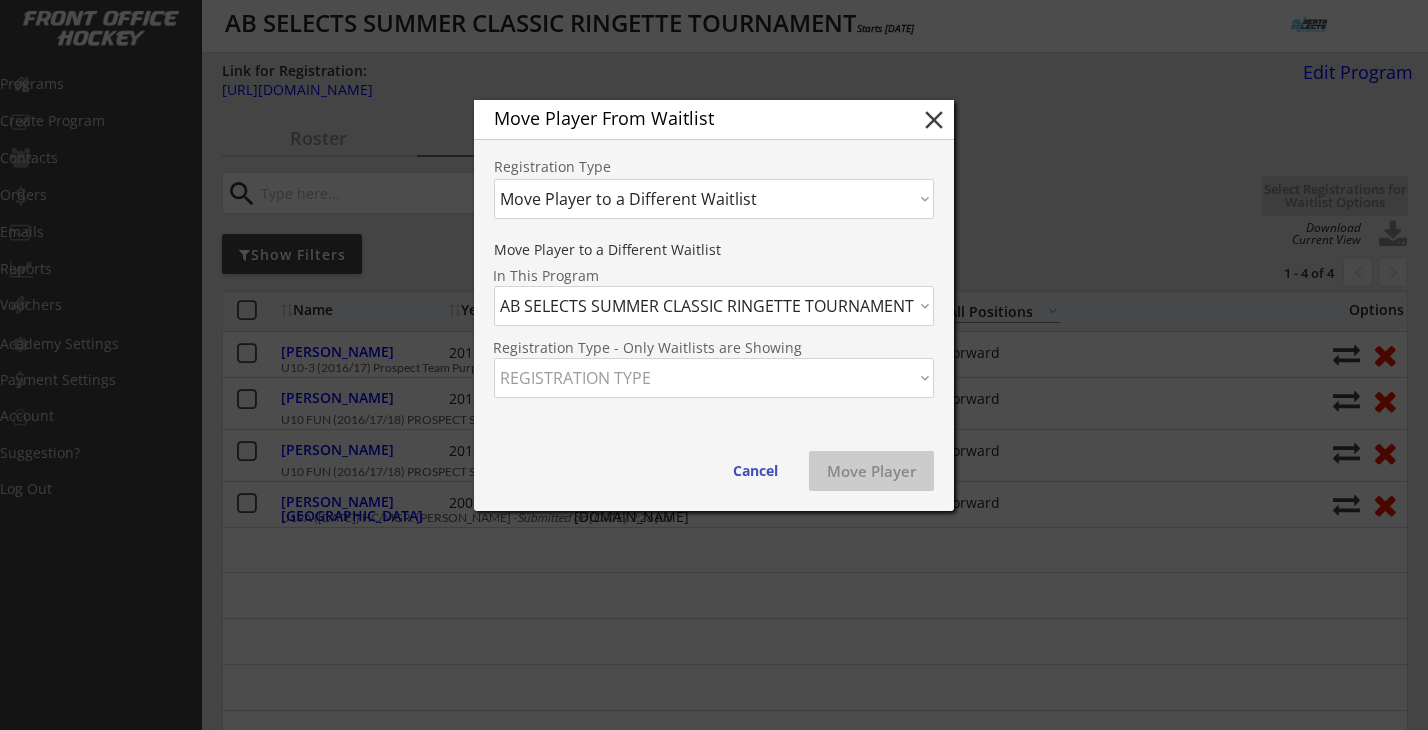 click on "REGISTRATION TYPE U10 FUN (2016/17/18) PROSPECT SKILLS/GAMES - $180.00 U12A (2014/15) PROSPECT TEAM DEFENCE - $200.00 U12A (2014/15) PROSPECT TEAM FORWARD/CENTER - $200.00 U12A (2014/15) PROSPECT TEAM GOALIE - $200.00 U14A (2012/13) PROSPECT TEAM FORWARD/CENTER - $250.00 U14AA (2012/13) PROSPECT TEAM DEFENCE - $250.00 U14AA (2012/13) PROSPECT TEAM FORWARD/CENTER - $250.00 U14AA (2012/13) PROSPECT TEAM GOALIE - $250.00 U16A (2010/11) PROSPECT TEAM FORWARD/CENTER - $250.00 U16A (2010/11) PROSPECT TEAM GOALIE - $250.00 U16AA (2010/11) PROSPECT TEAM DEFENCE - $250.00 U16AA (2010/11) PROSPECT TEAM FORWARD/CENTER - $250.00 U16AA (2010/11) PROSPECT TEAM GOALIE - $250.00 U16B (2010/11) PROSPECT TEAM DEFENCE - $200.00 U16B (2010/11) PROSPECT TEAM FORWARD/CENTER - $200.00 U16B (2010/11) PROSPECT TEAM GOALIE - $200.00 U19A (2007/08/09) PROSPECT TEAM DEFENCE - $250.00 U19A (2007/08/09) PROSPECT TEAM GOALIE - $250.00 U19AA (2007/08/09) PROSPECT TEAM GOALIE - $250.00" at bounding box center (714, 378) 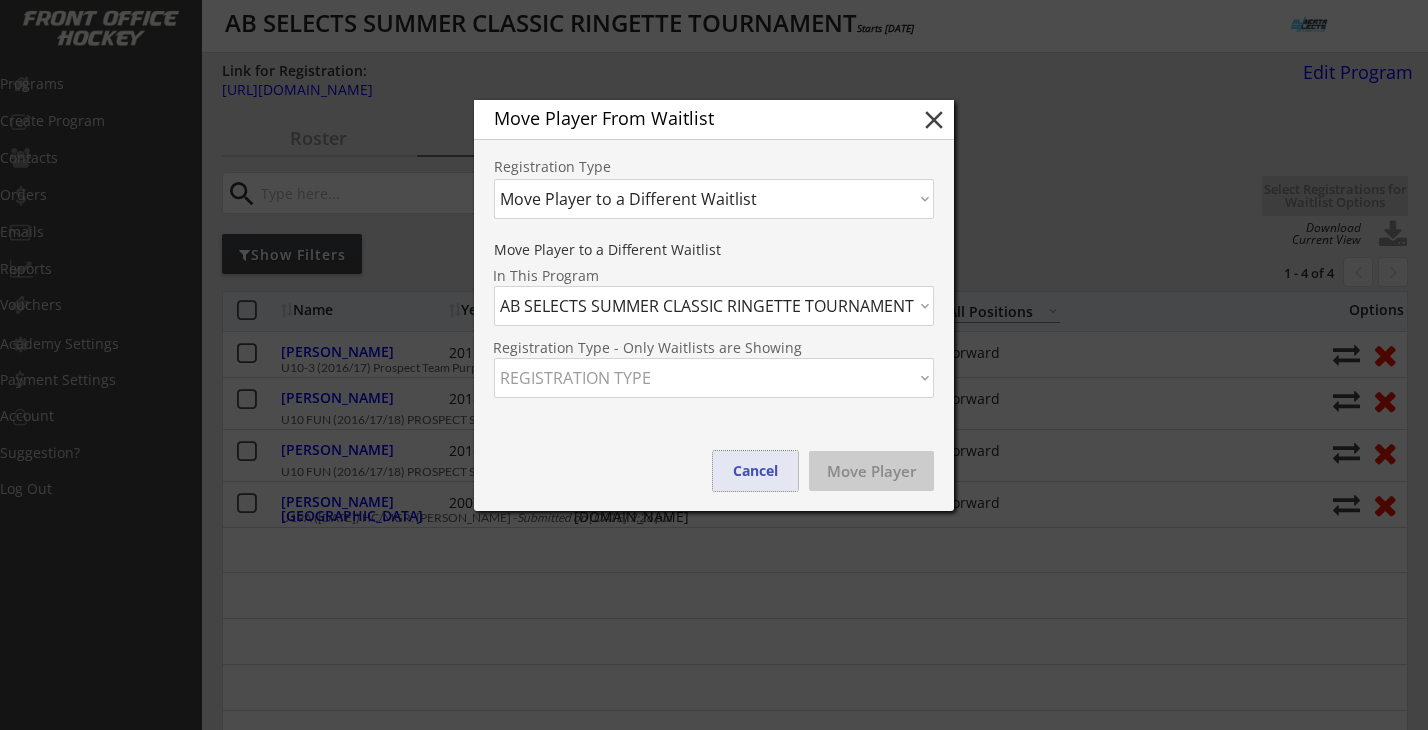 click on "Cancel" at bounding box center (755, 471) 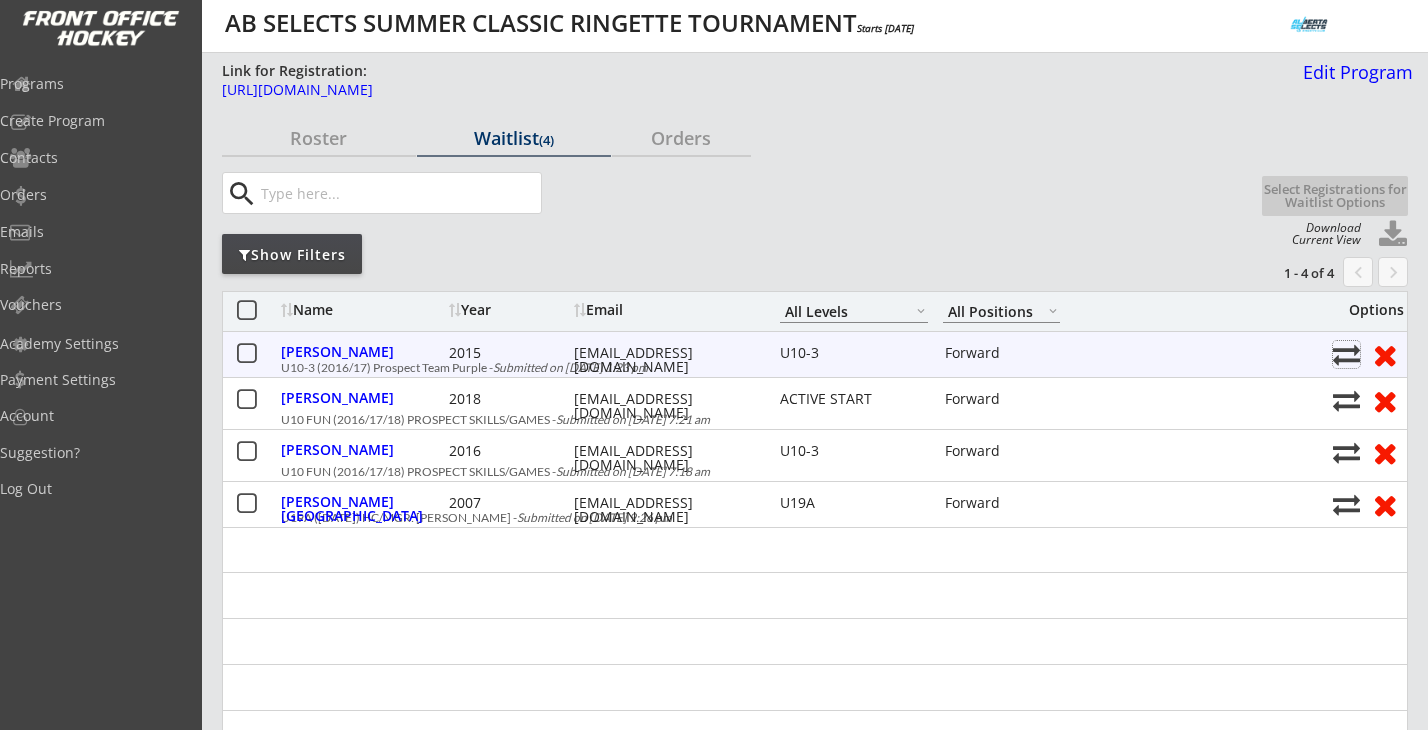 click at bounding box center [1346, 354] 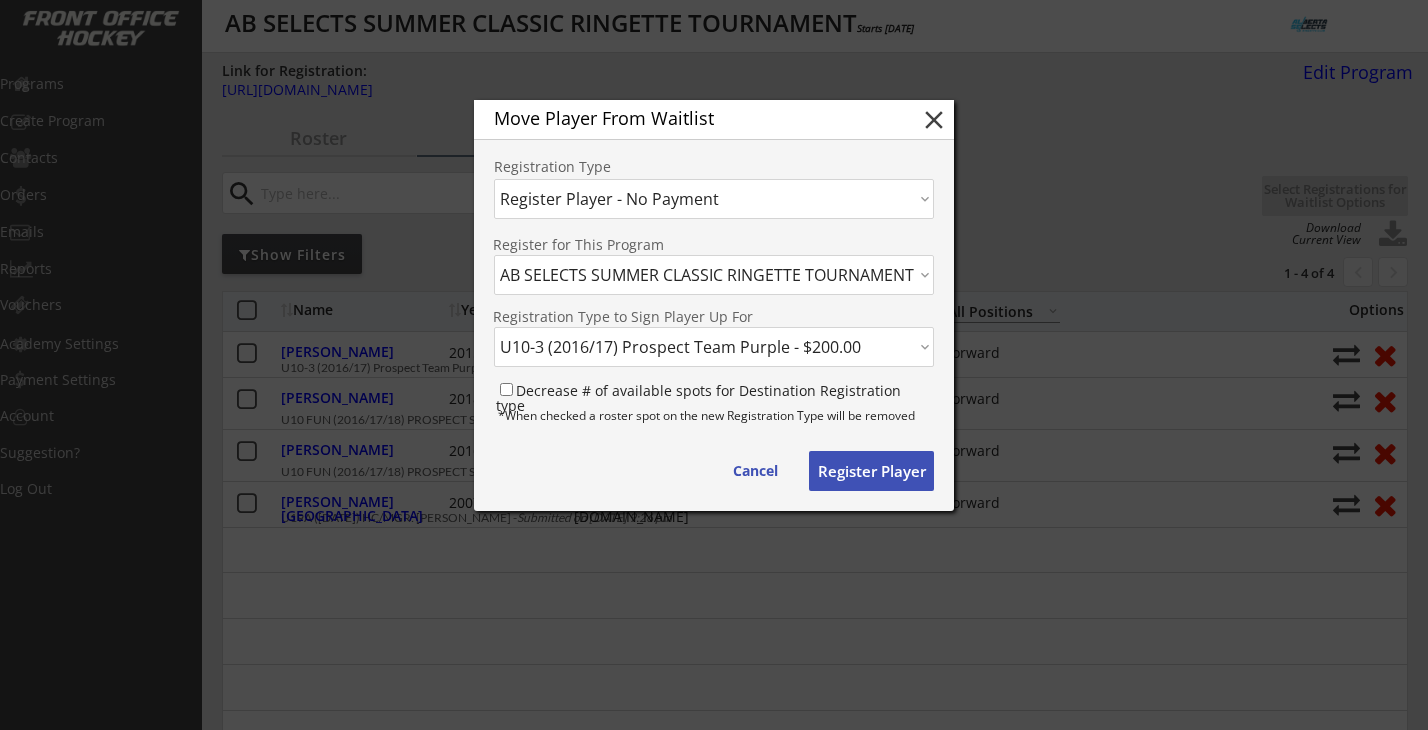 click on "PROGRAM SPRING RING LEAGUE GOLD DIVISION | Individual & Team Application -4/21/25 SPRING RING LEAGUE SILVER DIVISION | Individual & Team Application -4/21/25 XMAS BREAK AB SELECTS SHUTOUT GOALIE/SHOOT TO SCORE CLINIC  -12/27/24 FALL/WINTER DALLAS ROBBINS POWERSKATE  -10/06/24 AB SELECTS 2024/25 TEAM DONATION APPLICATION  -10/01/24 SPRING RINGETTE INVITATIONAL TOURNAMENT INVITE   -5/23/25 XMAS BREAK DALLAS ROBBINS POWERSKATE -12/27/24 AB SELECTS SPRING RING INVITATIONAL | A/B DIVISION Individual & Team Application  -5/23/25 SPRING RING LEAGUE - U19 GOLD DIVISION TEAM PYRO  -4/21/25 AB SELECTS/ATHENA RS2 RINGETTE STICK: DRAW DATE DEC 1st -10/01/24 AB SELECTS SUMMER CLASSIC | Individual Prospects & Team Application  -8/15/25 SPRING RINGETTE INVITATIONAL TOURNAMENT INVITE - Team Willmott  -5/23/25 AUG 18-21 AA/A GAMEPLAY PREP | Jimmie Condon  -8/18/25 AUG 18-21 SKATING, SKILLS, & GAMES | ROSE KOHN -8/18/25 AUG 25-28 PRE-EVALUATION PREP CAMP | Great Plains  -8/25/25 U21 ELITE SUMMER PROGRAMMING  -8/05/25" at bounding box center (714, 275) 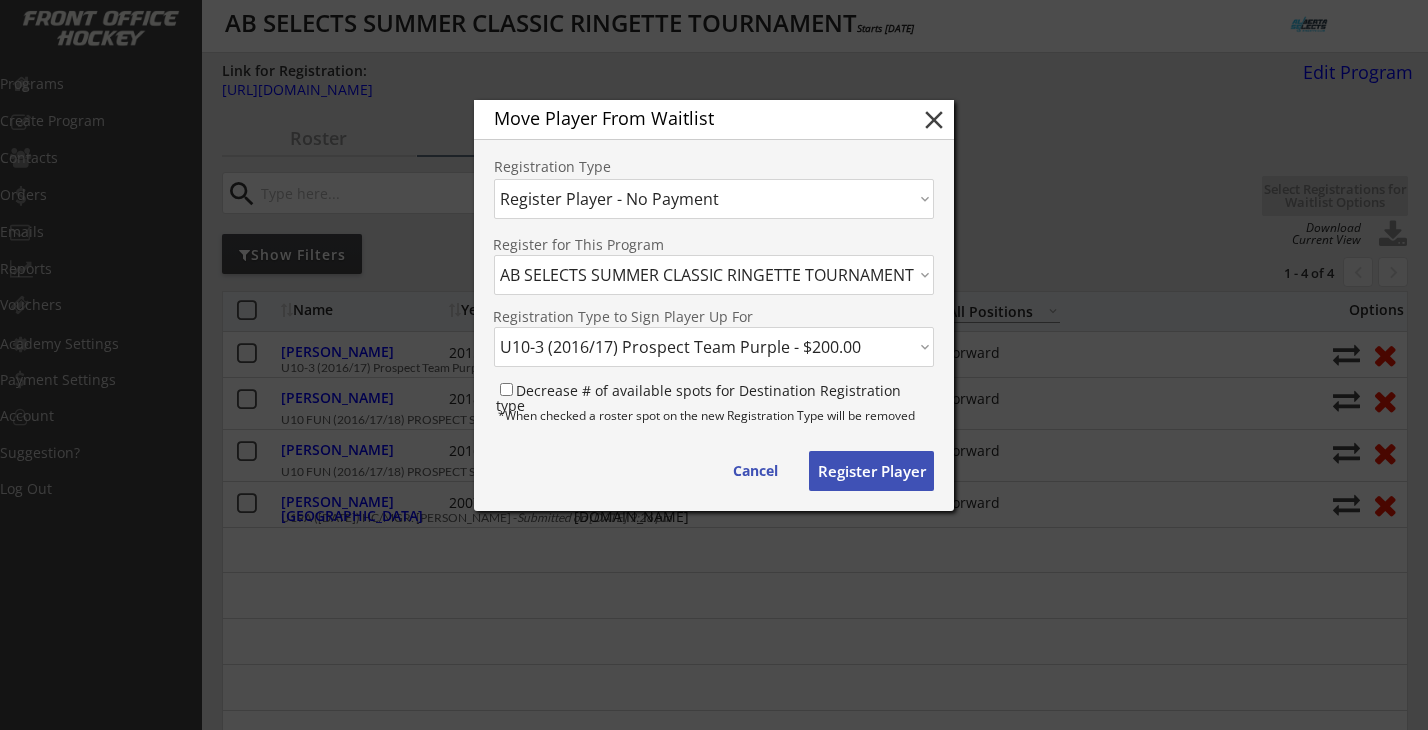 select on ""1348695171700984260__LOOKUP__1739248623075x620813868285820900"" 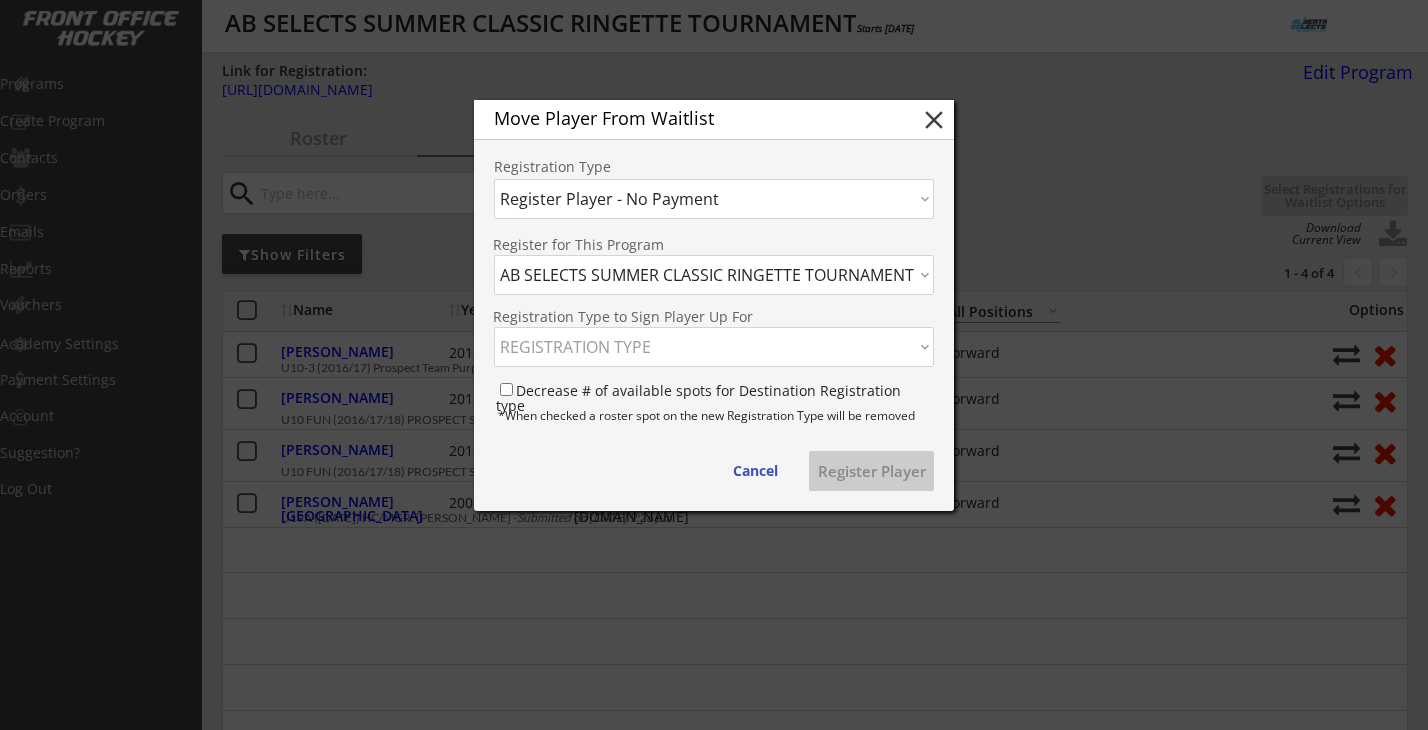 click on "REGISTRATION TYPE U10-3 (2016/17) PROSPECT TEAM GOALIE - $200.00 U10-3 (2016/17) PROSPECT TEAM PLAYERS - $200.00 U10 FUN (2016/17/18) PROSPECT SKILLS/GAMES - $180.00 U12A (2014/15) PROSPECT TEAM DEFENCE - $200.00 U12A (2014/15) PROSPECT TEAM FORWARD/CENTER - $200.00 U12A (2014/15) PROSPECT TEAM GOALIE - $200.00 U12B (2014/15) PROSPECT TEAM DEFENCE - $200.00 U12B (2014/15) PROSPECT TEAM FORWARD/CENTER - $200.00 U12B (2014/15) PROSPECT TEAM GOALIE - $200.00 U14A (2012/13) PROSPECT TEAM DEFENCE - $250.00 U14A (2012/13) PROSPECT TEAM FORWARD/CENTER - $250.00 U14A (2012/13) PROSPECT TEAM GOALIE - $250.00 U14AA (2012/13) PROSPECT TEAM DEFENCE - $250.00 U14AA (2012/13) PROSPECT TEAM FORWARD/CENTER - $250.00 U14AA (2012/13) PROSPECT TEAM GOALIE - $250.00 U16A (2010/11) PROSPECT TEAM DEFENCE - $250.00 U16A (2010/11) PROSPECT TEAM FORWARD/CENTER - $250.00 U16A (2010/11) PROSPECT TEAM GOALIE - $250.00 U16AA (2010/11) PROSPECT TEAM DEFENCE - $250.00 U16AA (2010/11) PROSPECT TEAM FORWARD/CENTER - $250.00" at bounding box center [714, 347] 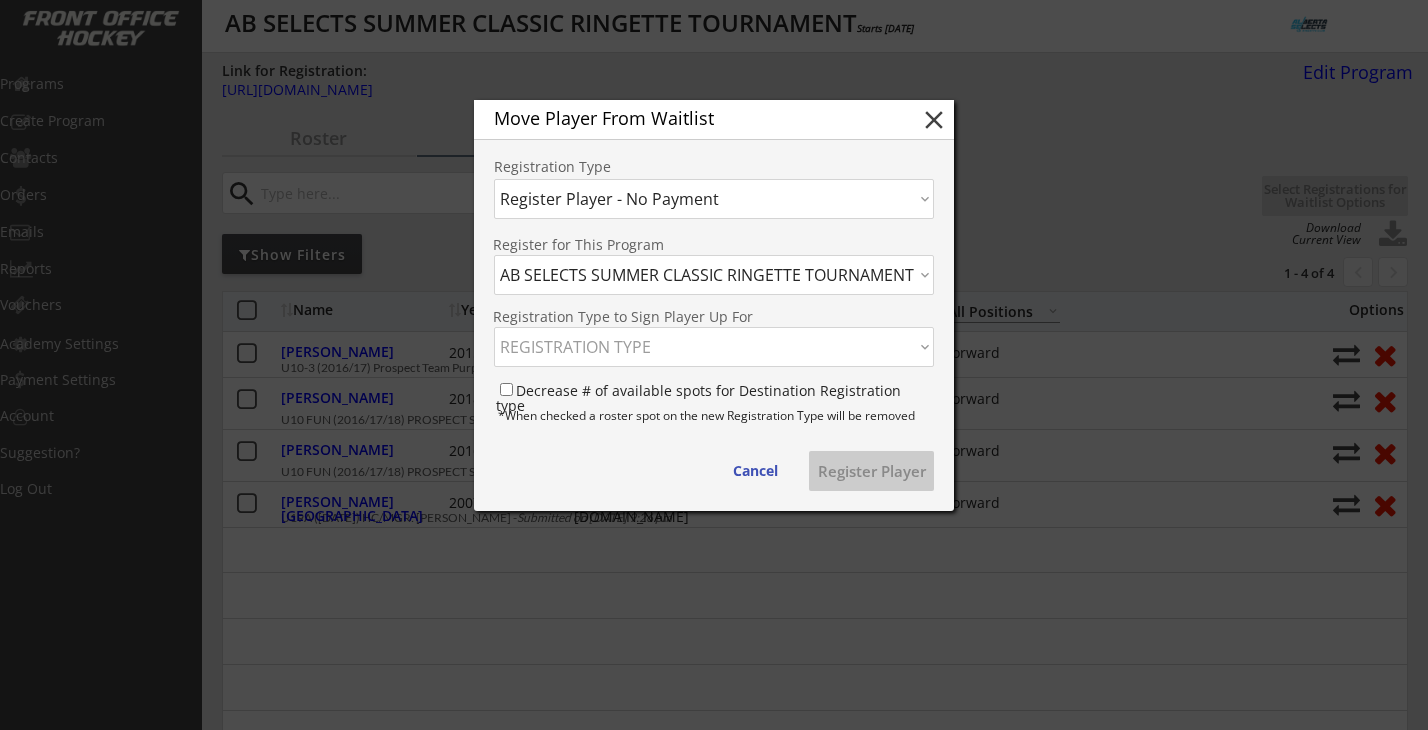 select on ""1348695171700984260__LOOKUP__1739248623075x204108457211592700"" 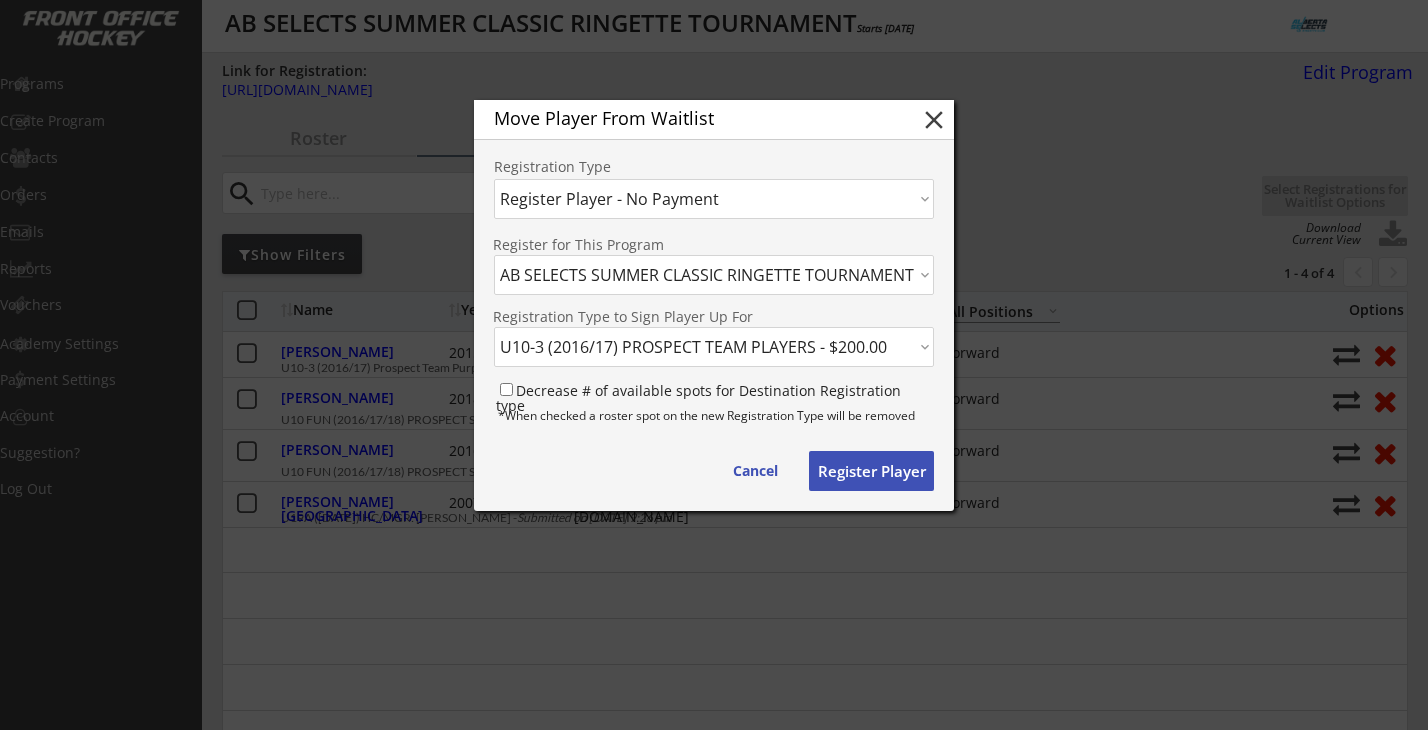 click on "Choose an option... Move Player to a Different Waitlist Register Player - No Payment Register Player - With Paying Now" at bounding box center [714, 199] 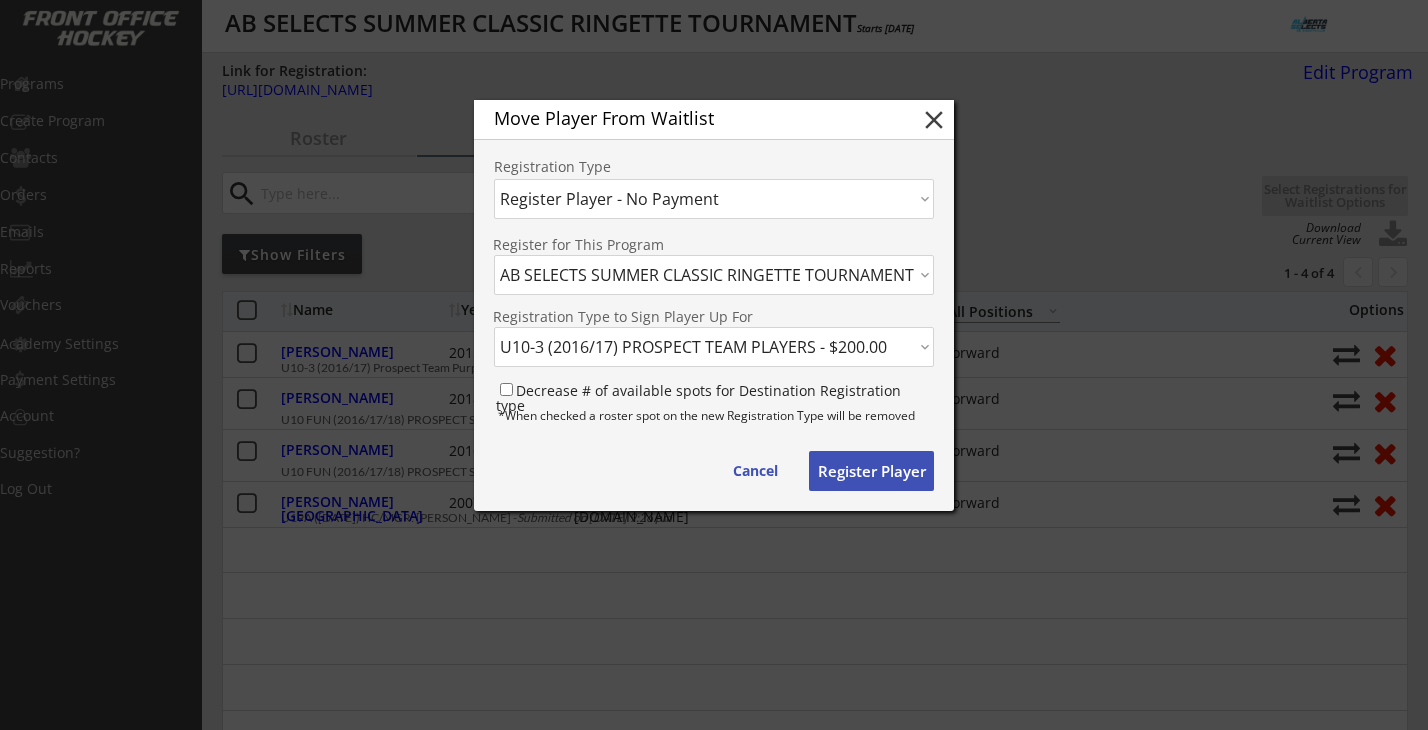 select on ""Move Player to a Different Waitlist"" 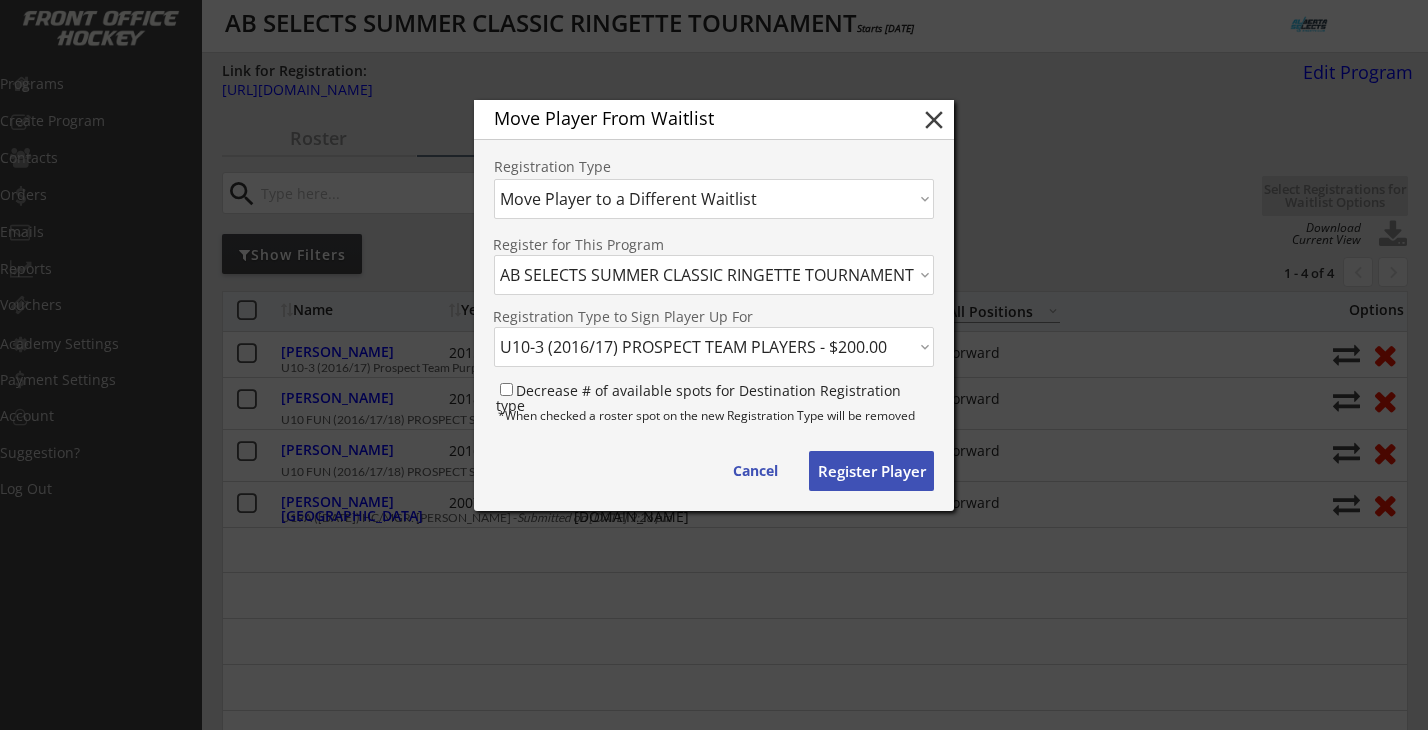 select on ""1348695171700984260__LOOKUP__1739248485992x618836337537581000"" 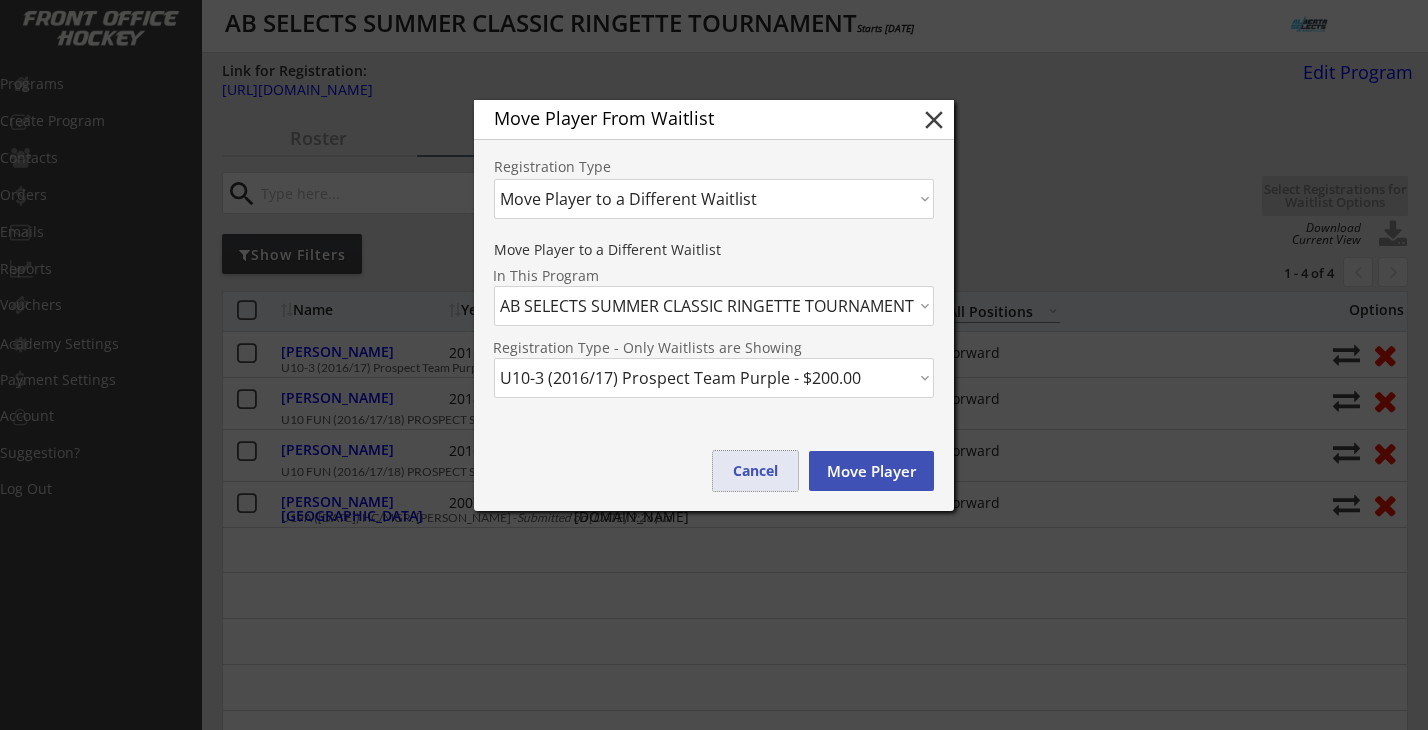 click on "Cancel" at bounding box center (755, 471) 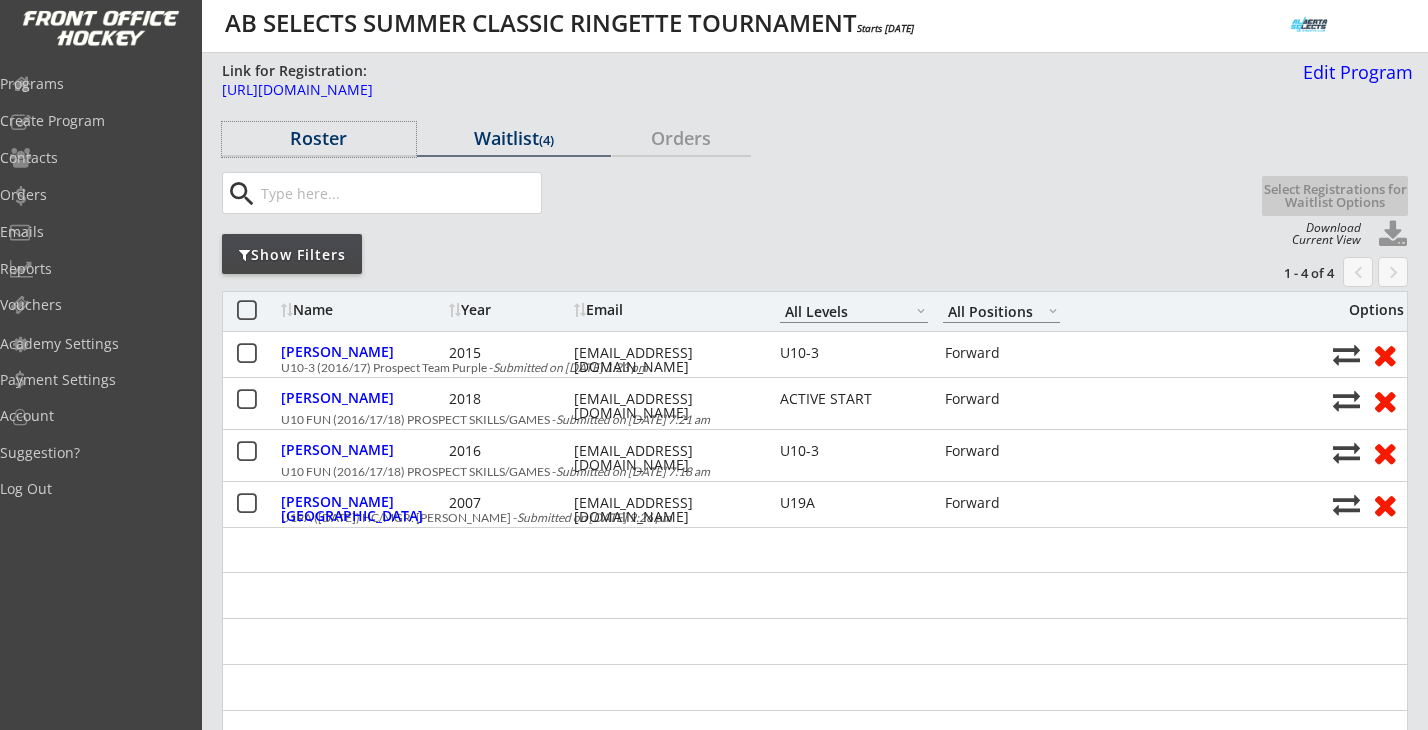 click on "Roster" at bounding box center (319, 138) 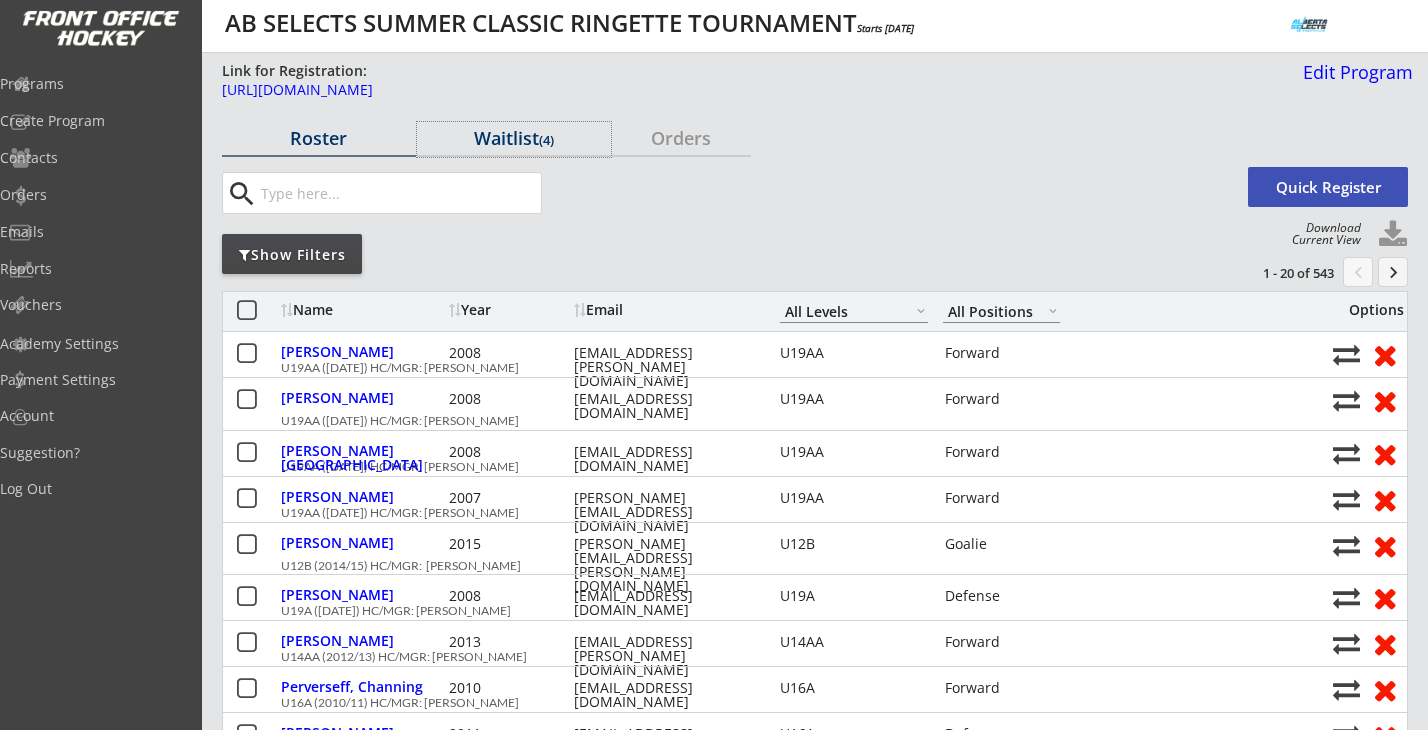 click on "Waitlist   (4)" at bounding box center (514, 139) 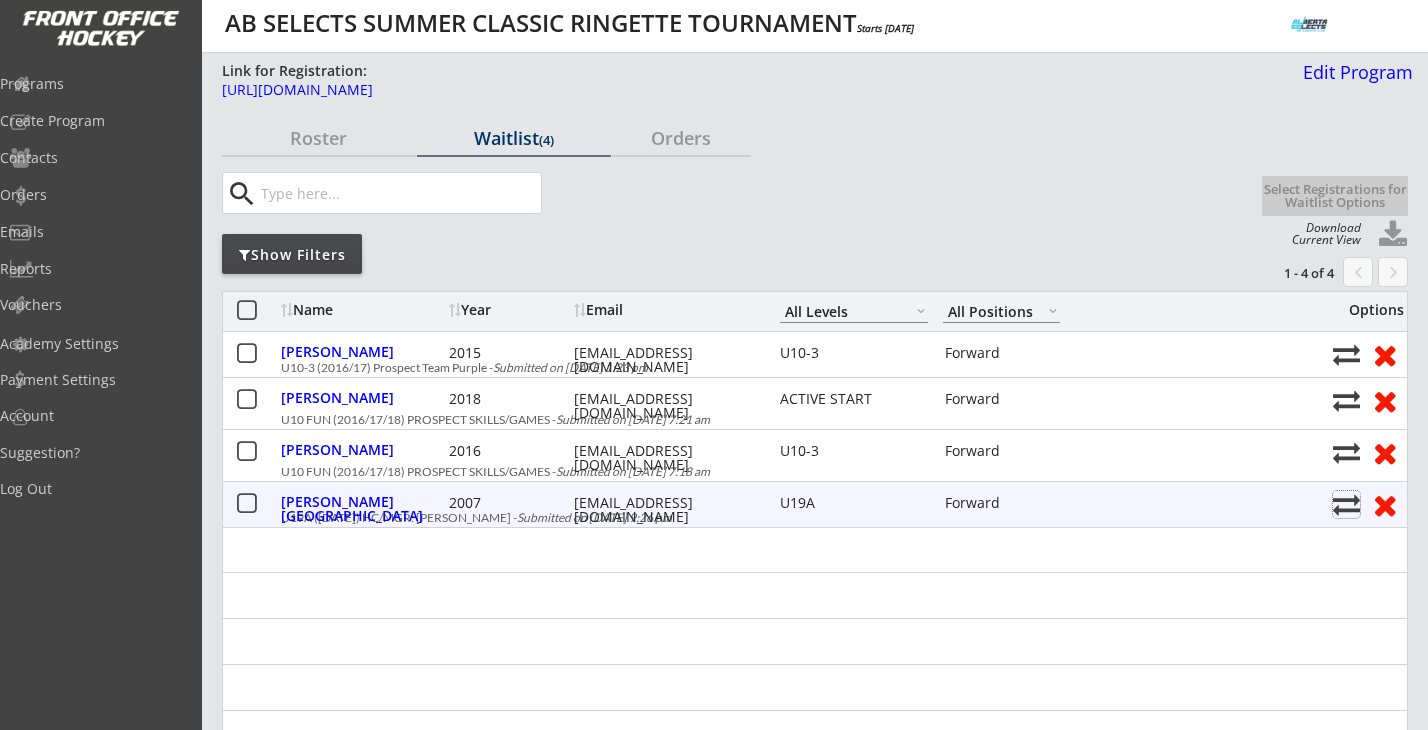 click at bounding box center [1346, 504] 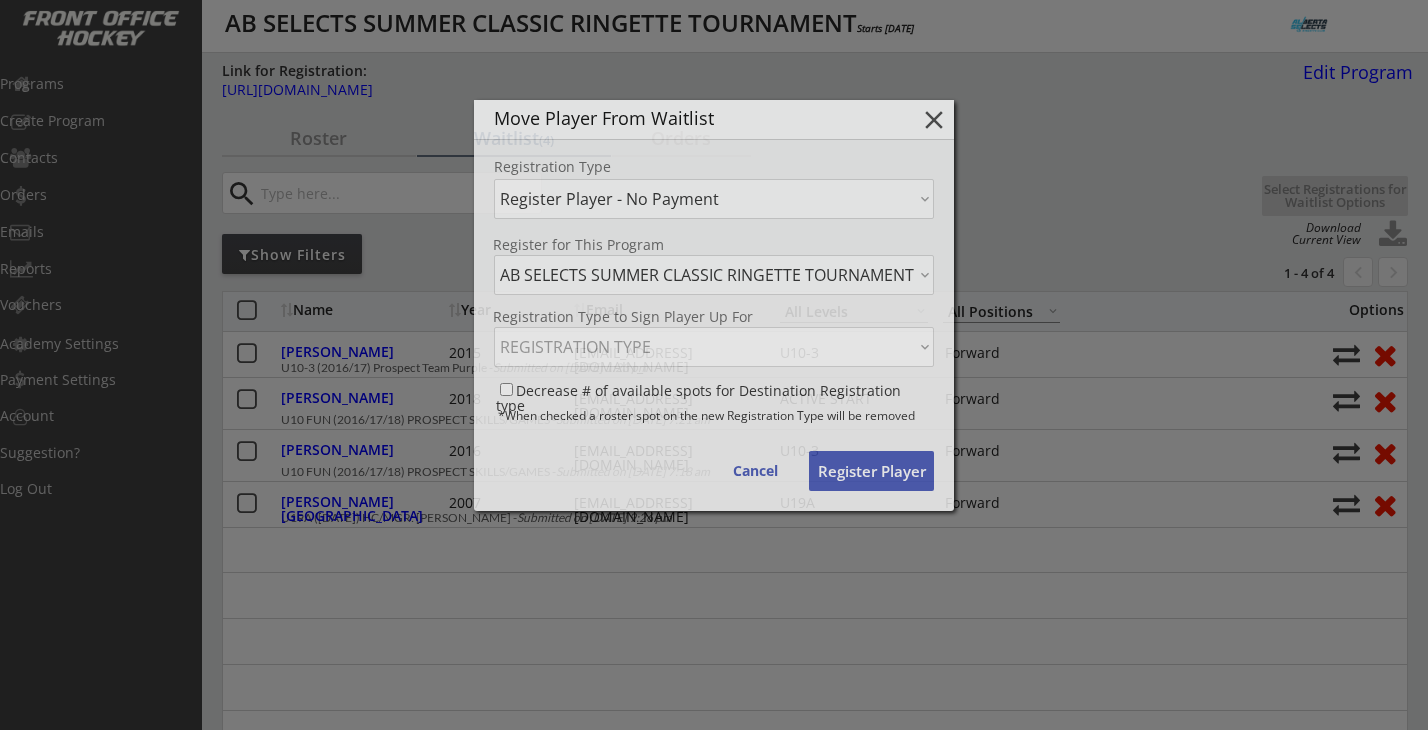 select on ""1348695171700984260__LOOKUP__1738530741825x222458204423192580"" 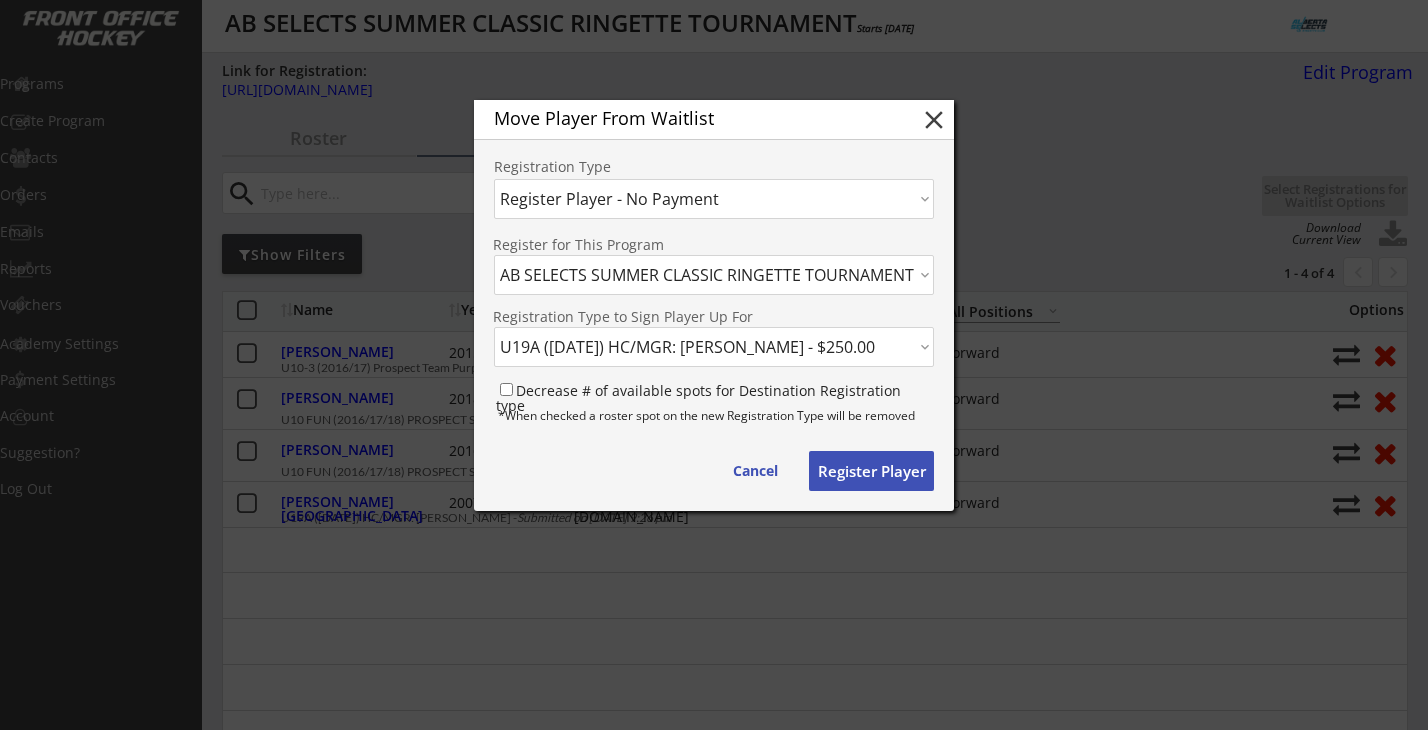 click on "Choose an option... Move Player to a Different Waitlist Register Player - No Payment Register Player - With Paying Now" at bounding box center [714, 199] 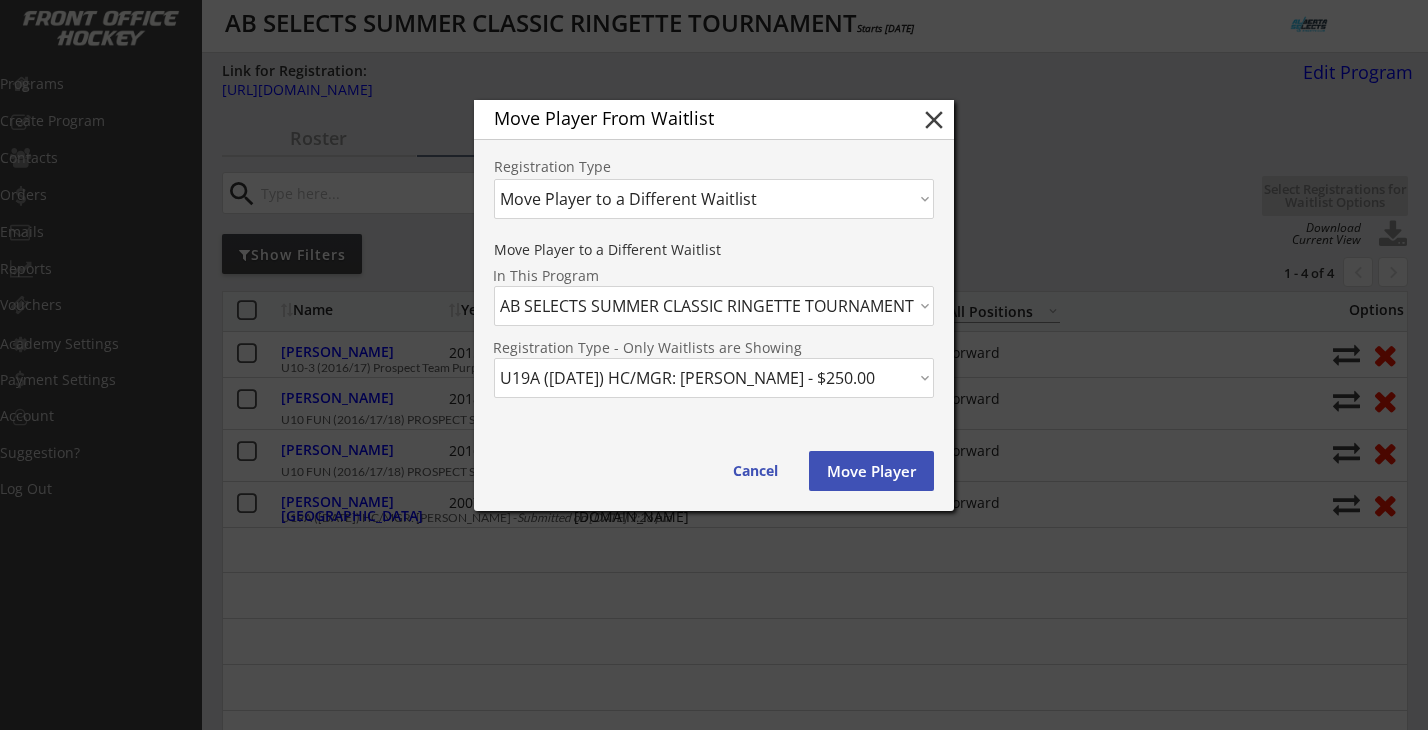 click on "PROGRAM AB SELECTS 2024/25 TEAM DONATION APPLICATION  -10/01/24 AB SELECTS/ATHENA RS2 RINGETTE STICK: DRAW DATE DEC 1st -10/01/24 FALL/WINTER DALLAS ROBBINS POWERSKATE  -10/06/24 XMAS BREAK AB SELECTS SHUTOUT GOALIE/SHOOT TO SCORE CLINIC  -12/27/24 XMAS BREAK DALLAS ROBBINS POWERSKATE -12/27/24 DALLAS ROBBINS TECHNICAL EDGES, SPEED, AND POWER | APRIL-MAY  -4/06/25 SPRING RING TOURNAMENT JERSEY & SWAG ORDER -4/15/25 SPRING RING LEAGUE SWAG ORDER  -4/15/25 SPRING RING LEAGUE GOLD DIVISION | Individual & Team Application -4/21/25 SPRING RING LEAGUE SILVER DIVISION | Individual & Team Application -4/21/25 SPRING RING LEAGUE - U19 GOLD DIVISION TEAM PYRO  -4/21/25 SPRING RING LEAGUE SILVER DIVISION | U12 SILVER Team ReinHart  -4/21/25 SPRING RING LEAGUE GOLD DIVISION | U10-3 Team Hunter  -4/21/25 SPRING RING LEAGUE GOLD DIVISION | U12 GOLD Team Willmott   -4/21/25 SPRING RINGETTE INVITATIONAL TOURNAMENT INVITE   -5/23/25 AB SELECTS SPRING RING INVITATIONAL | A/B DIVISION Individual & Team Application  -5/23/25" at bounding box center (714, 306) 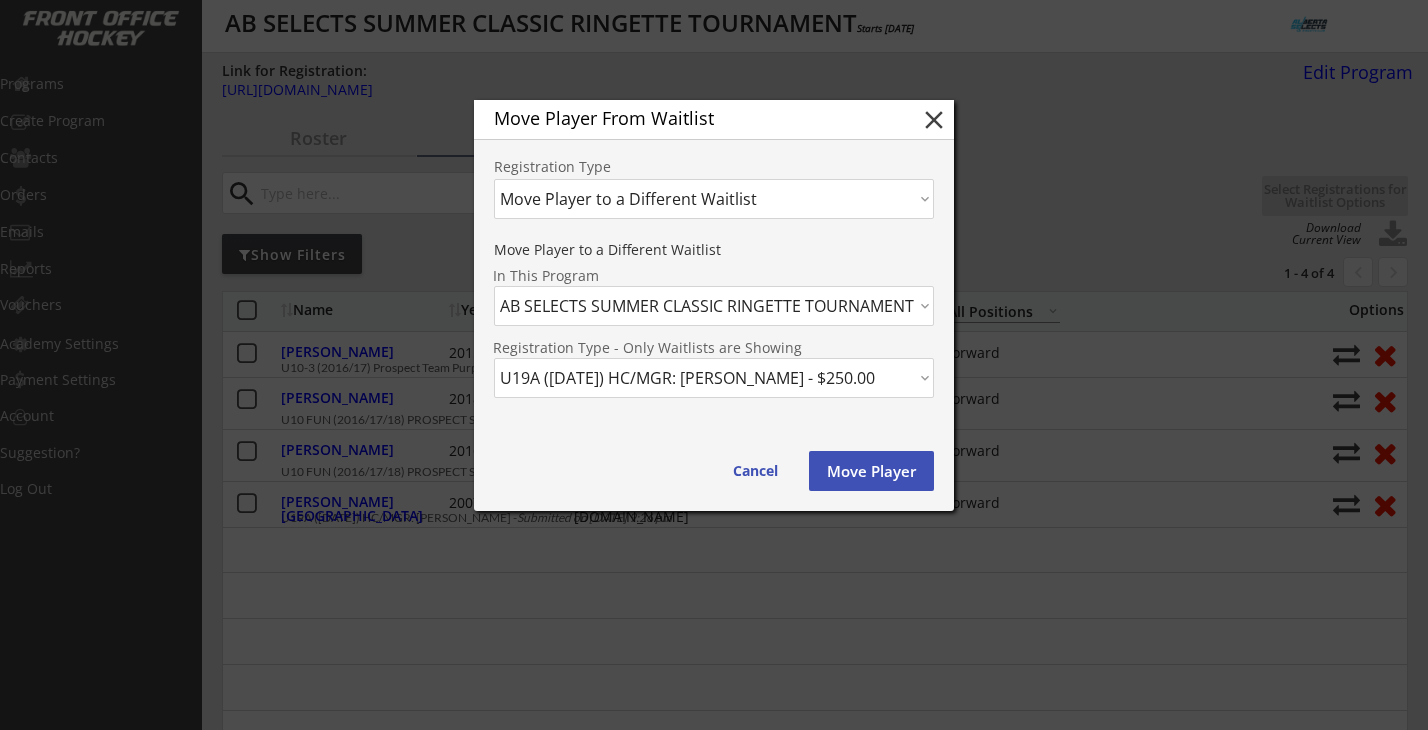 select on ""1348695171700984260__LOOKUP__1739248623075x620813868285820900"" 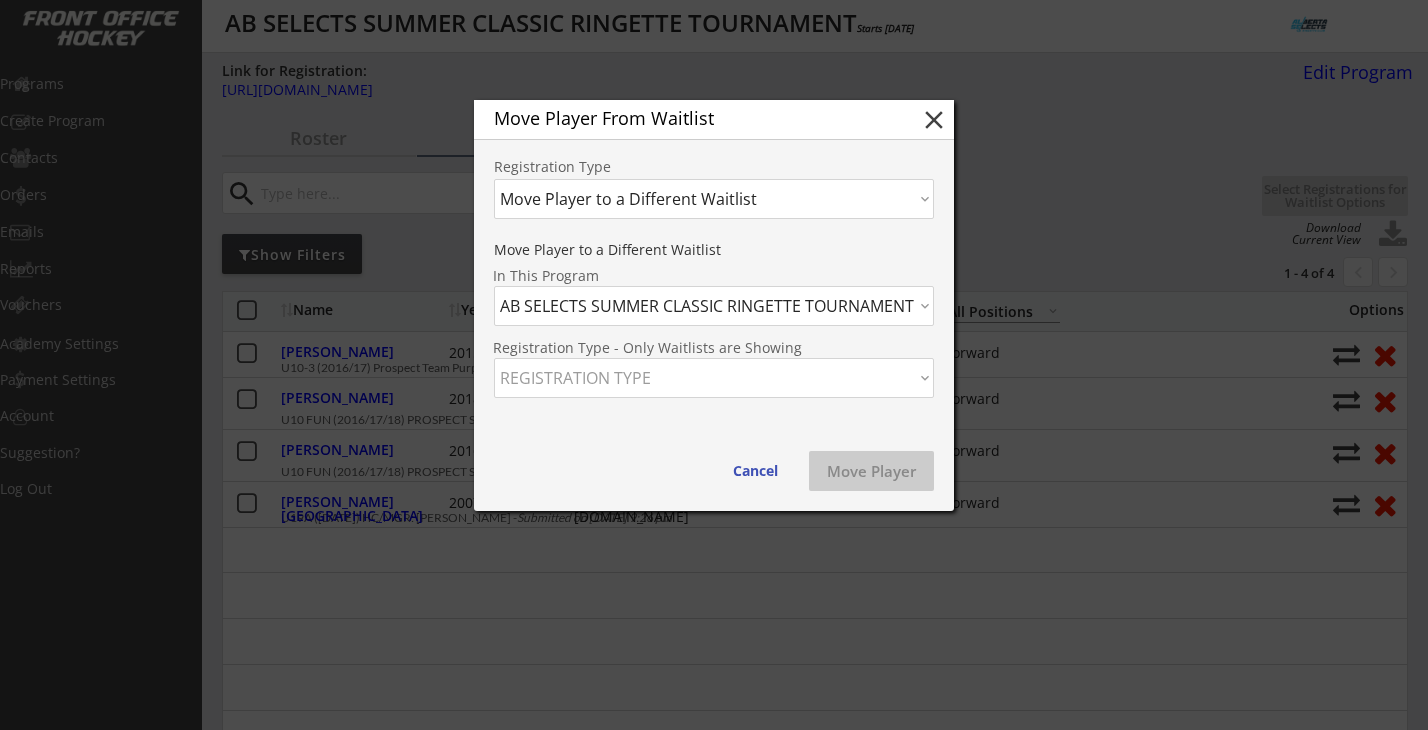 click on "REGISTRATION TYPE U10 FUN (2016/17/18) PROSPECT SKILLS/GAMES - $180.00 U12A (2014/15) PROSPECT TEAM DEFENCE - $200.00 U12A (2014/15) PROSPECT TEAM FORWARD/CENTER - $200.00 U12A (2014/15) PROSPECT TEAM GOALIE - $200.00 U14A (2012/13) PROSPECT TEAM FORWARD/CENTER - $250.00 U14AA (2012/13) PROSPECT TEAM DEFENCE - $250.00 U14AA (2012/13) PROSPECT TEAM FORWARD/CENTER - $250.00 U14AA (2012/13) PROSPECT TEAM GOALIE - $250.00 U16A (2010/11) PROSPECT TEAM FORWARD/CENTER - $250.00 U16A (2010/11) PROSPECT TEAM GOALIE - $250.00 U16AA (2010/11) PROSPECT TEAM DEFENCE - $250.00 U16AA (2010/11) PROSPECT TEAM FORWARD/CENTER - $250.00 U16AA (2010/11) PROSPECT TEAM GOALIE - $250.00 U16B (2010/11) PROSPECT TEAM DEFENCE - $200.00 U16B (2010/11) PROSPECT TEAM FORWARD/CENTER - $200.00 U16B (2010/11) PROSPECT TEAM GOALIE - $200.00 U19A (2007/08/09) PROSPECT TEAM DEFENCE - $250.00 U19A (2007/08/09) PROSPECT TEAM GOALIE - $250.00 U19AA (2007/08/09) PROSPECT TEAM GOALIE - $250.00" at bounding box center [714, 378] 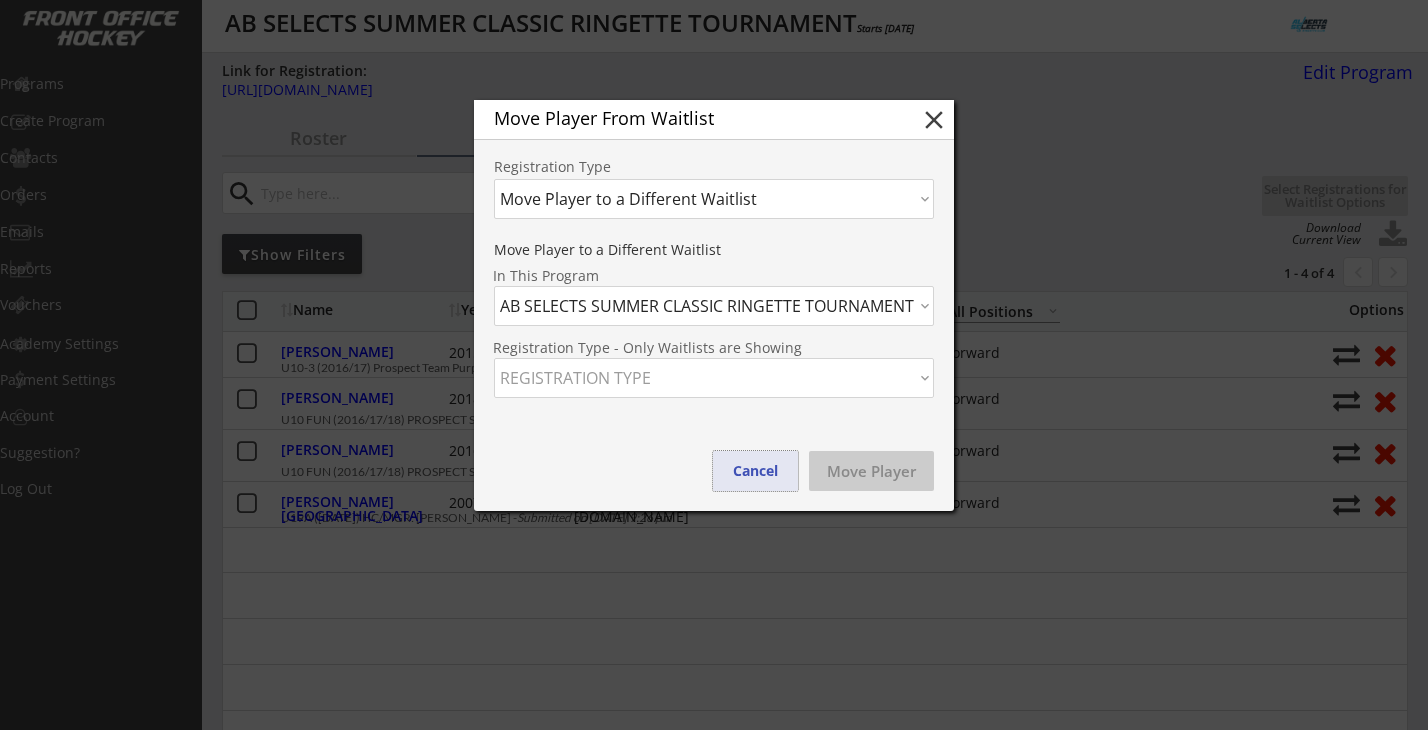 click on "Cancel" at bounding box center [755, 471] 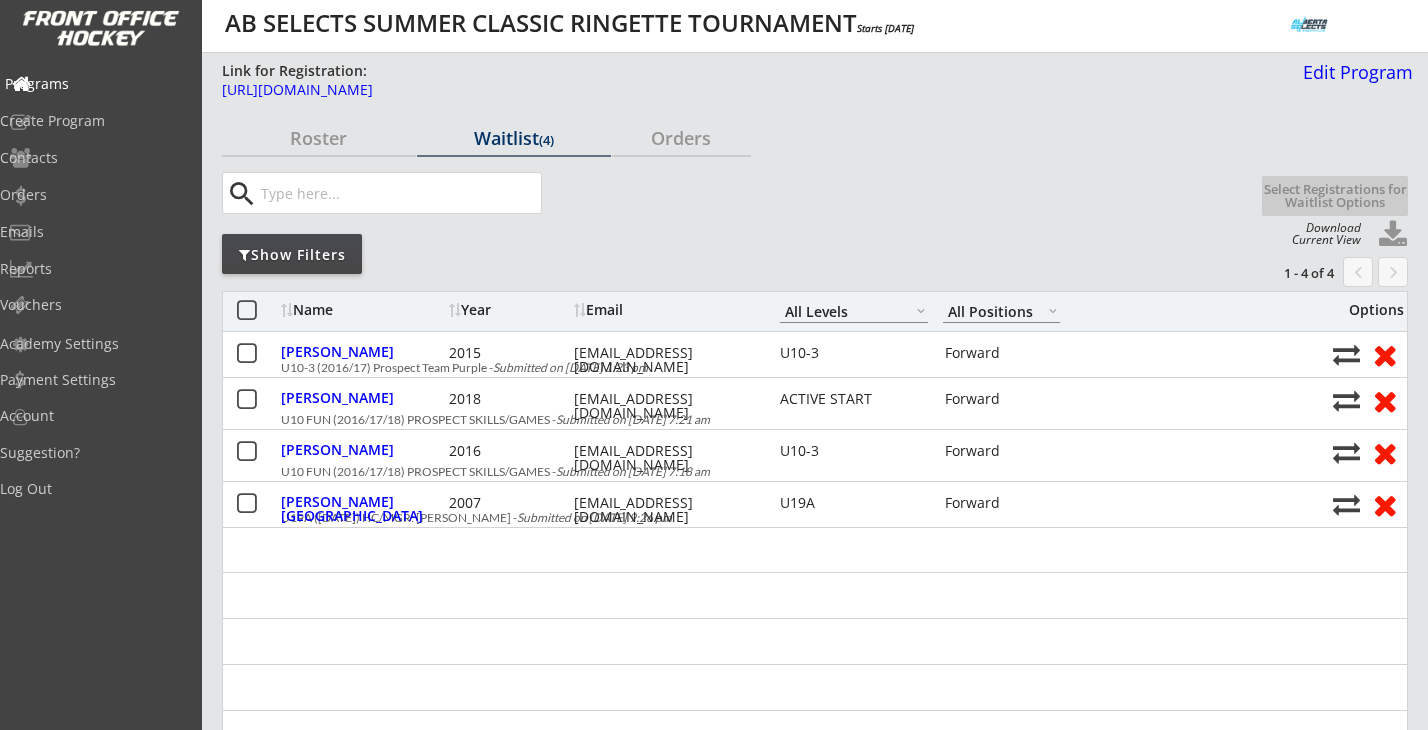 click on "Programs" at bounding box center (95, 84) 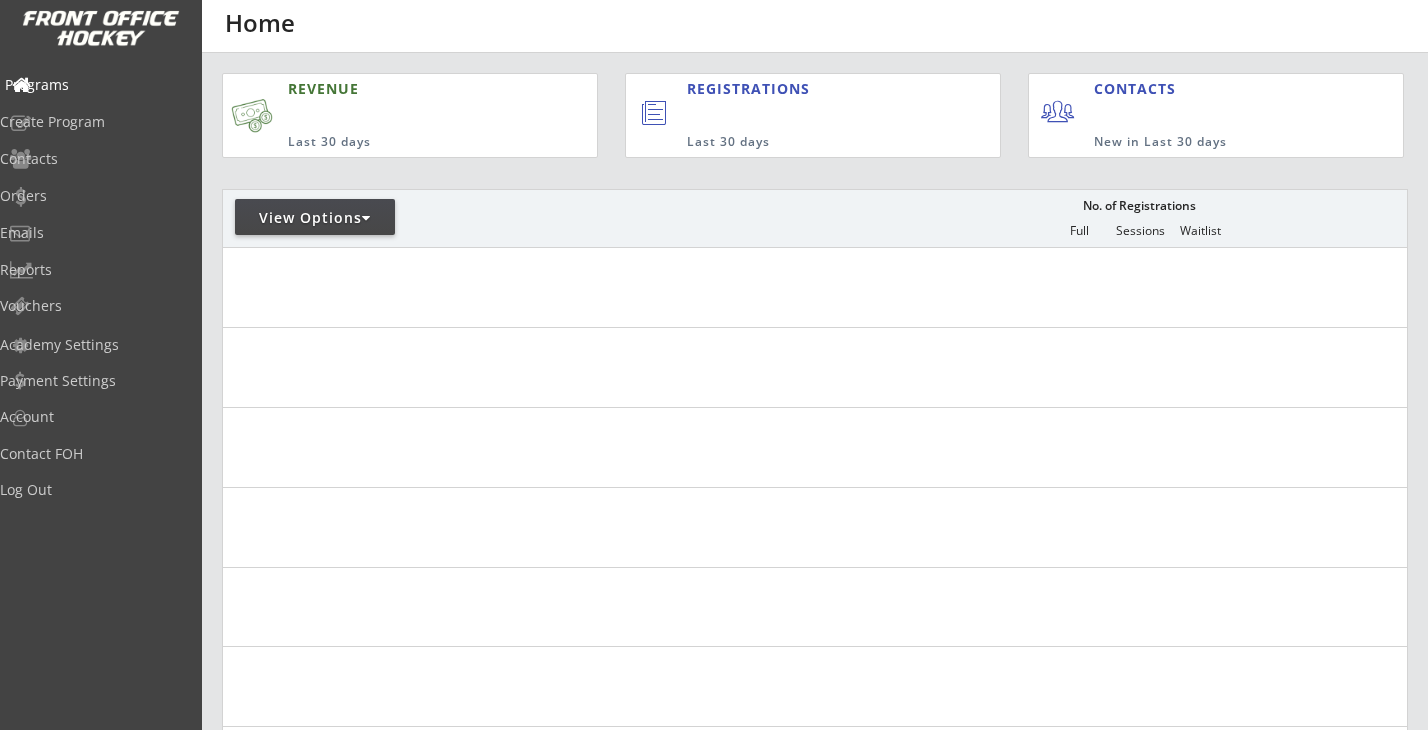 scroll, scrollTop: 0, scrollLeft: 0, axis: both 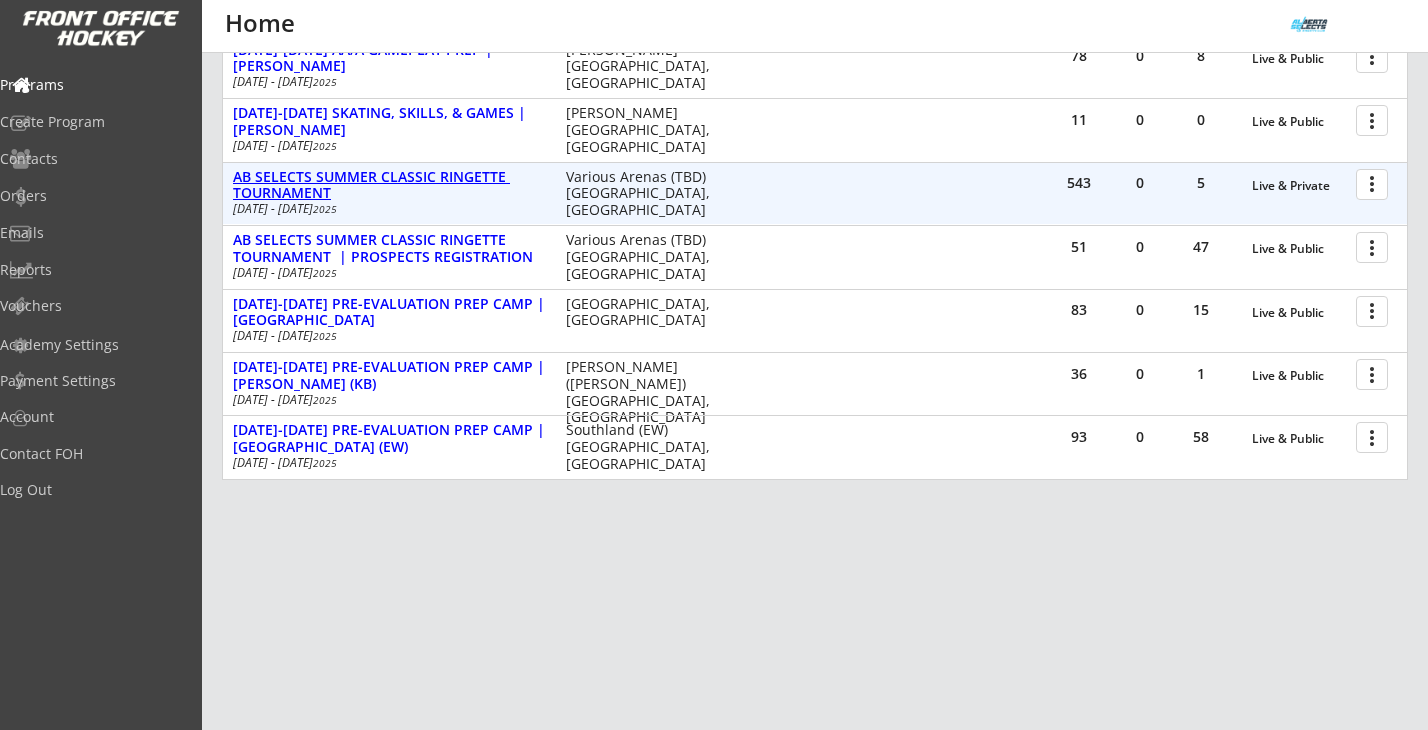 click on "AB SELECTS SUMMER CLASSIC RINGETTE TOURNAMENT" at bounding box center (389, 186) 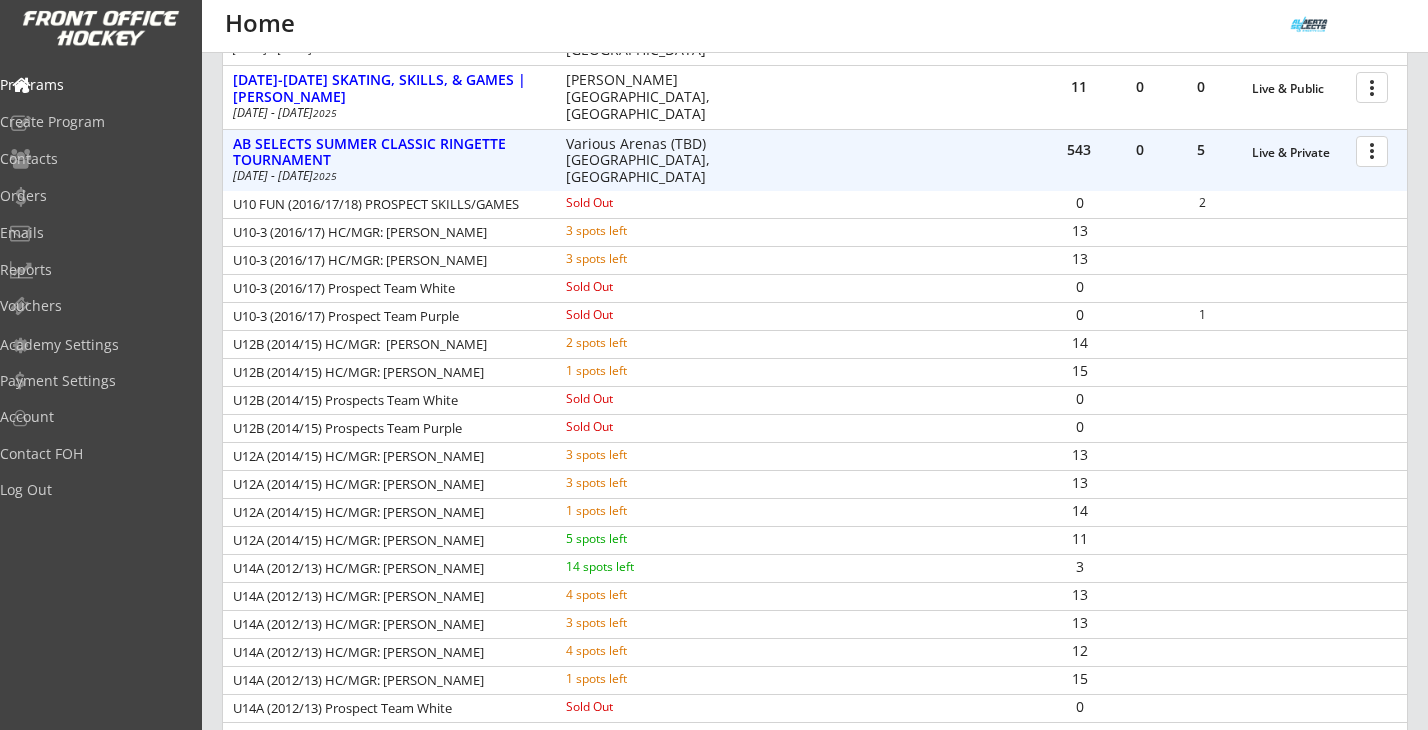 scroll, scrollTop: 866, scrollLeft: 0, axis: vertical 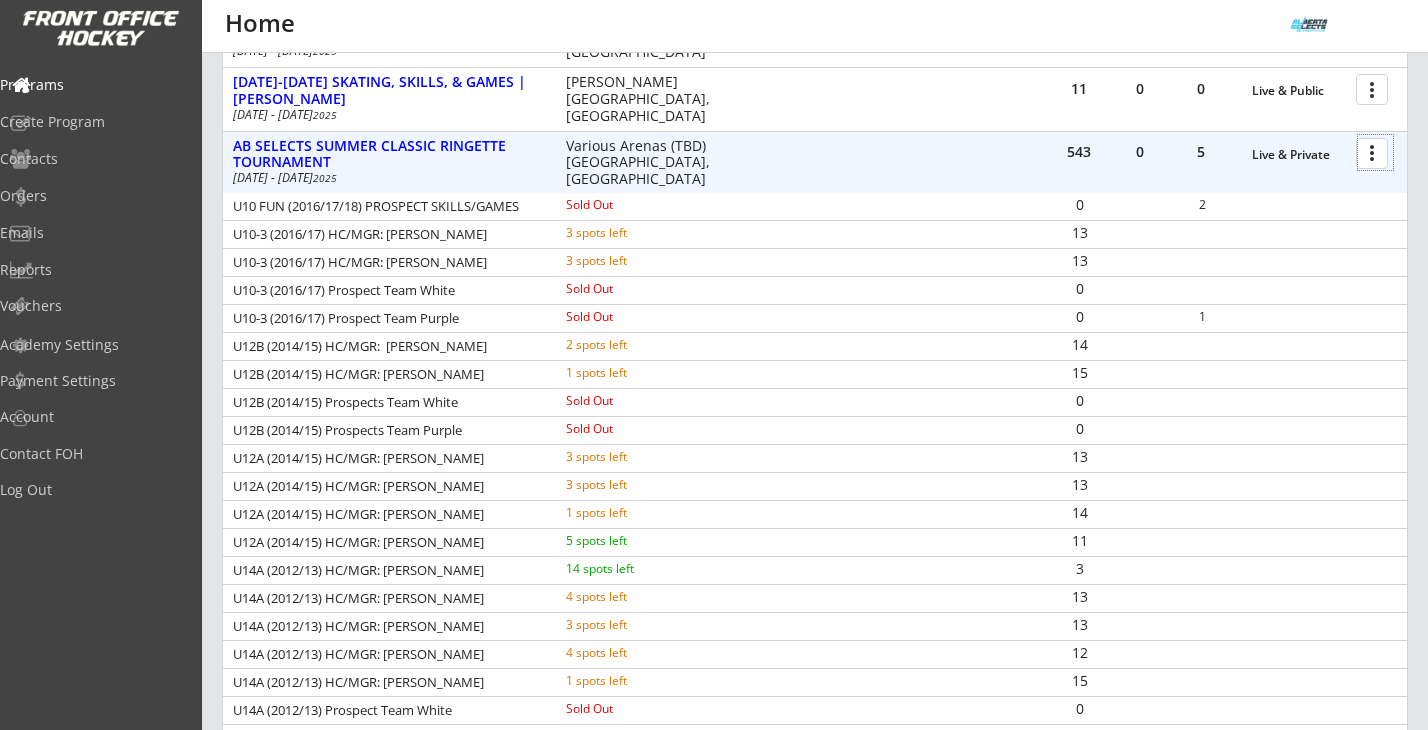 click at bounding box center (1375, 152) 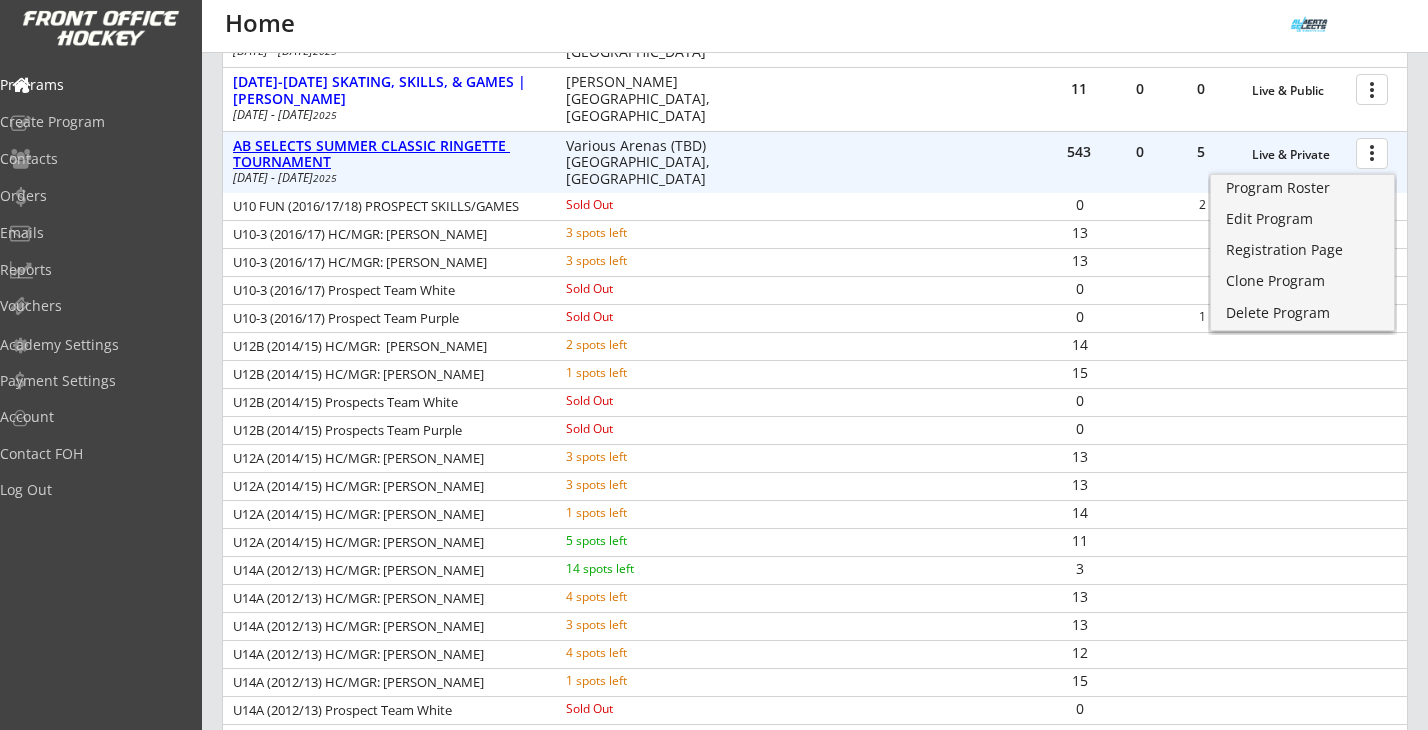 click on "AB SELECTS SUMMER CLASSIC RINGETTE TOURNAMENT" at bounding box center [389, 155] 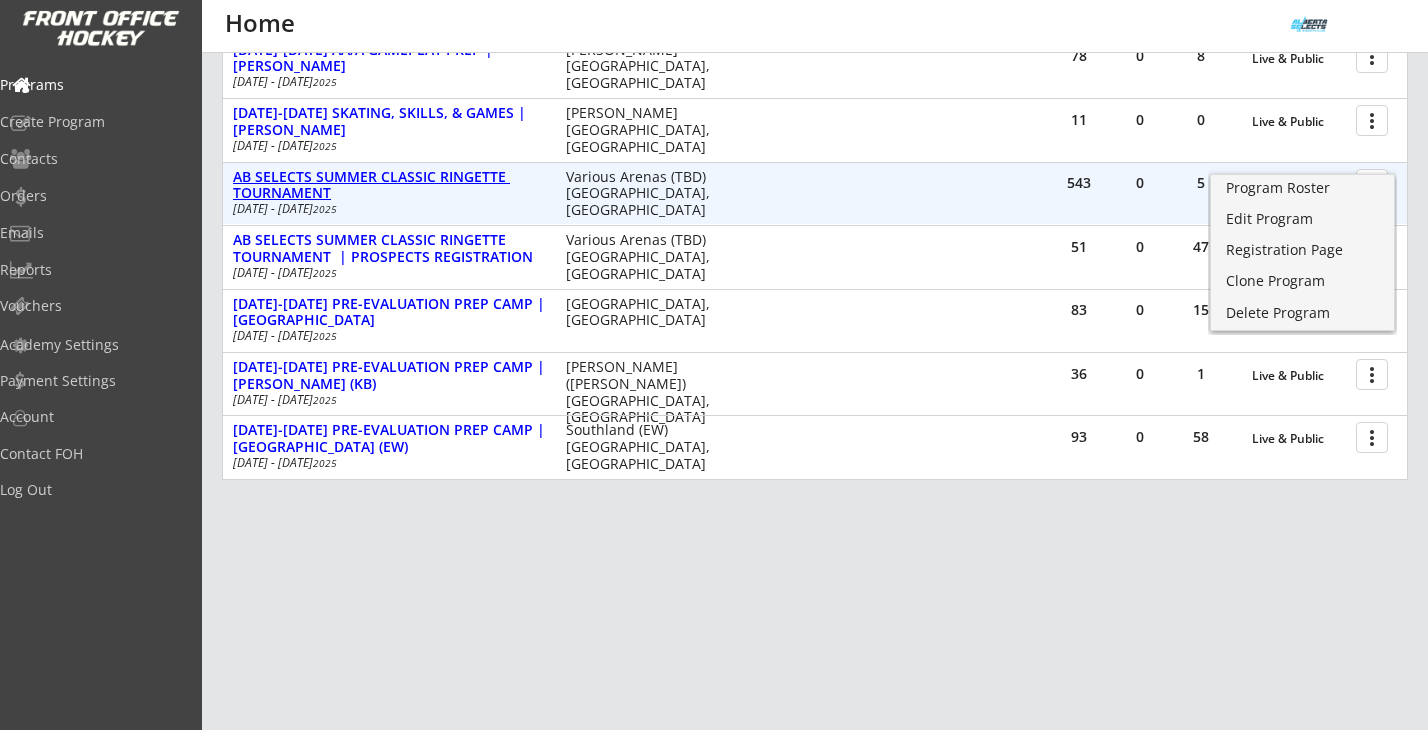 scroll, scrollTop: 835, scrollLeft: 0, axis: vertical 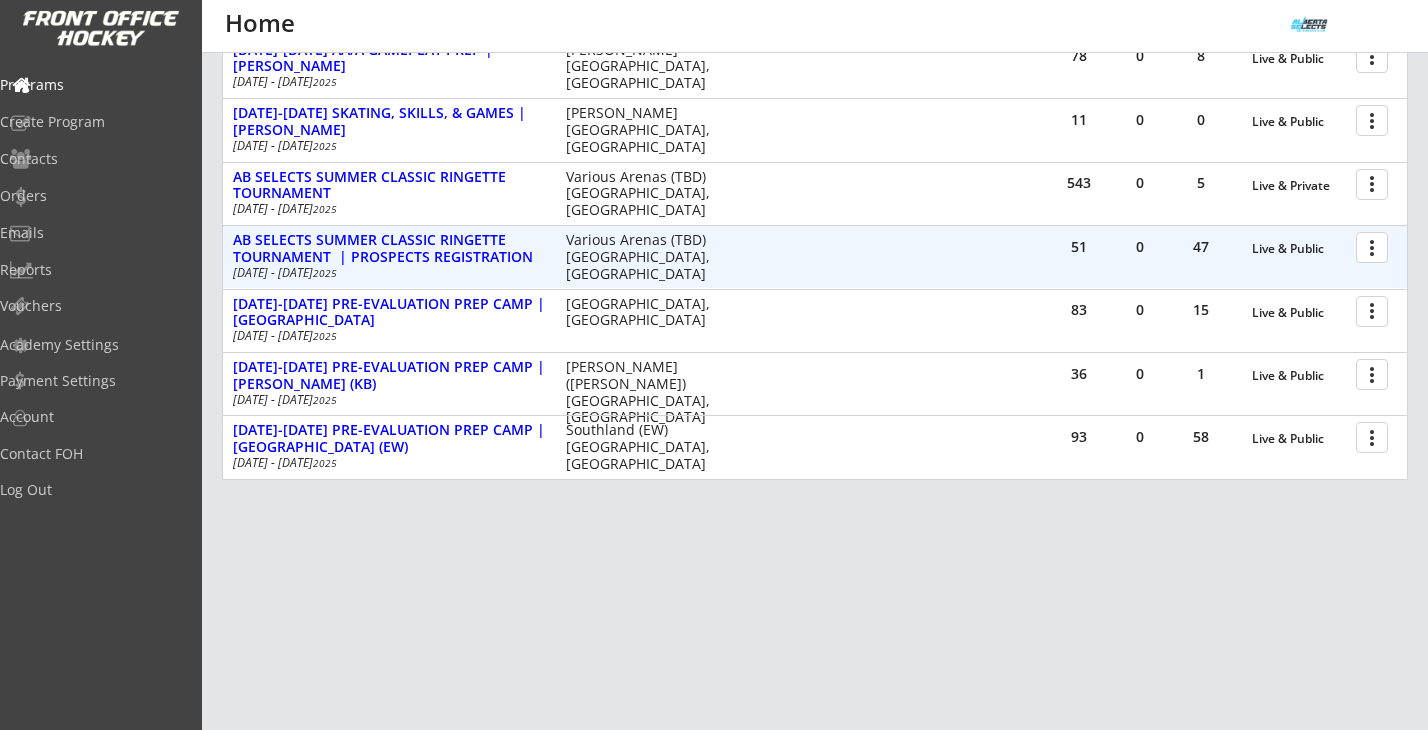click at bounding box center (1375, 246) 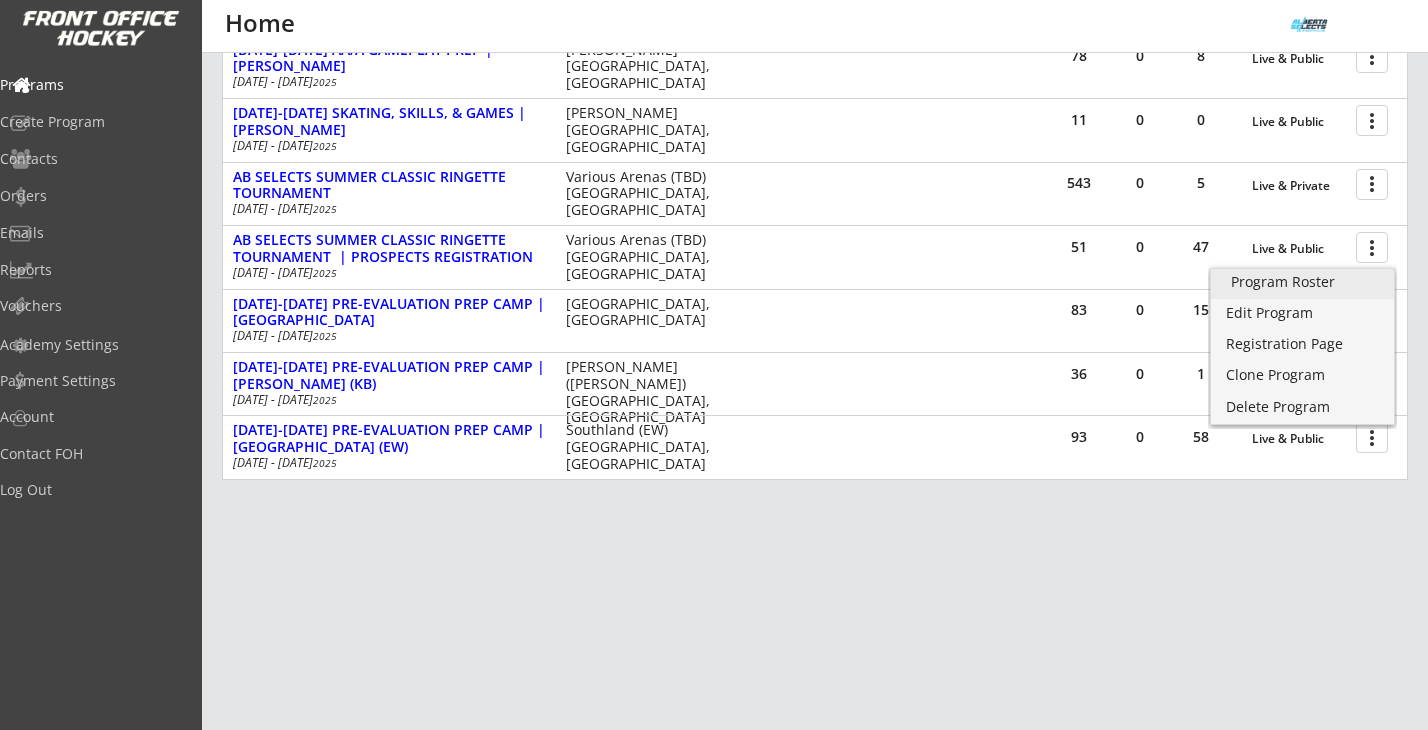 click on "Program Roster" at bounding box center (1302, 282) 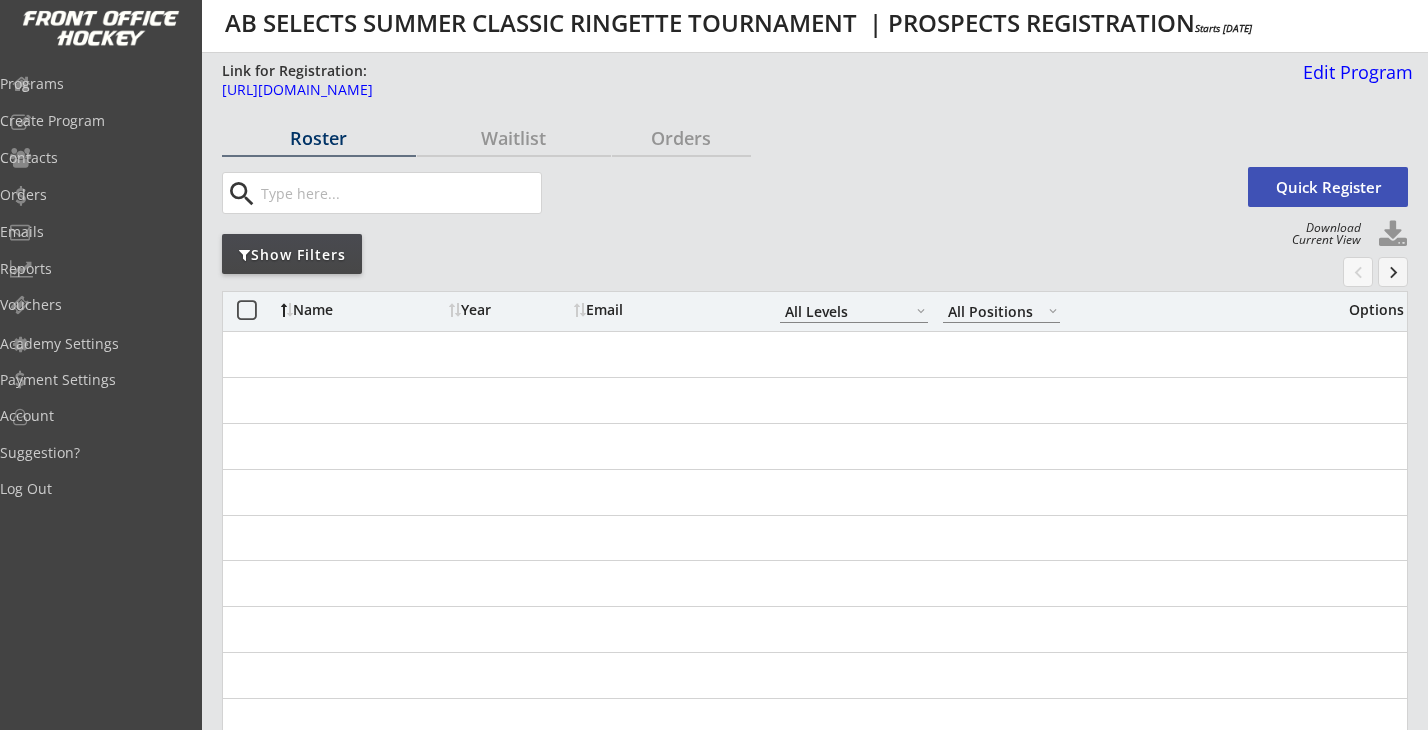 select on ""All Levels"" 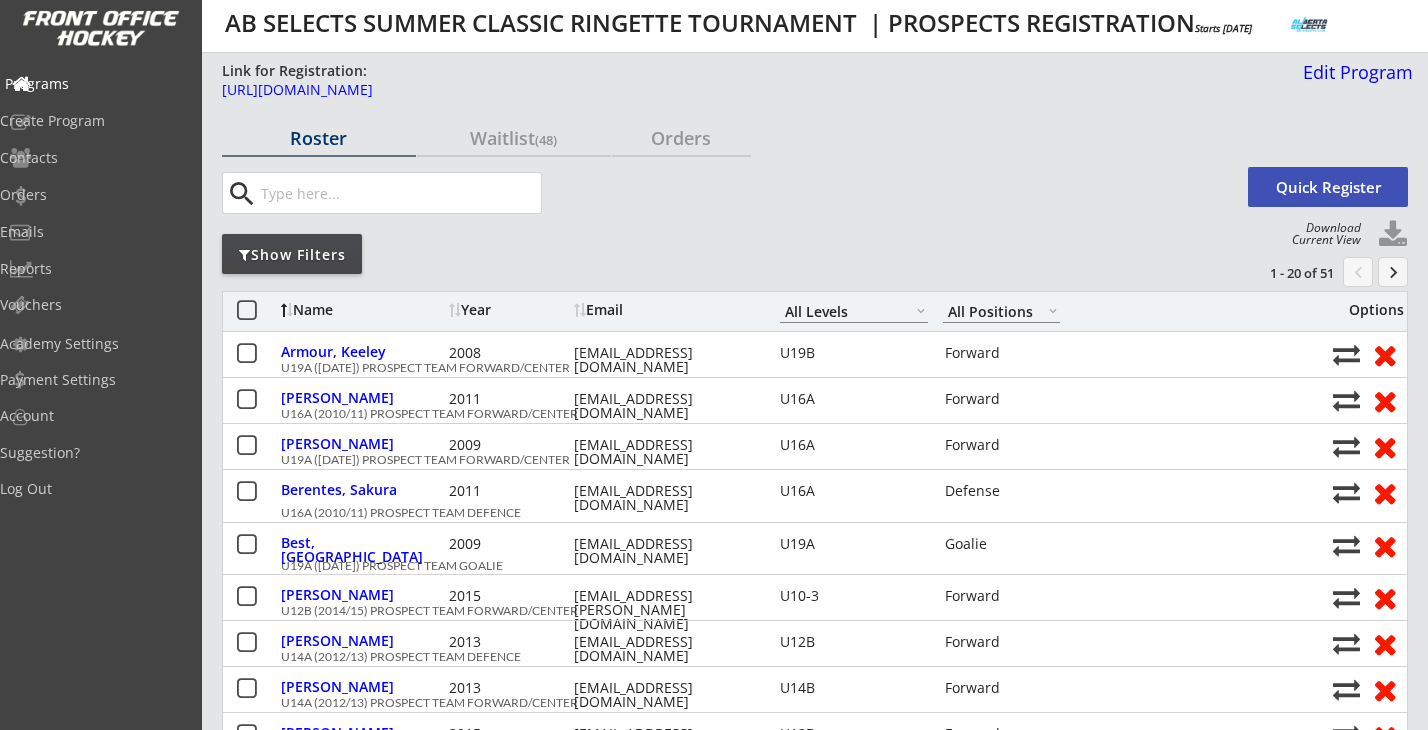 click on "Programs" at bounding box center (95, 84) 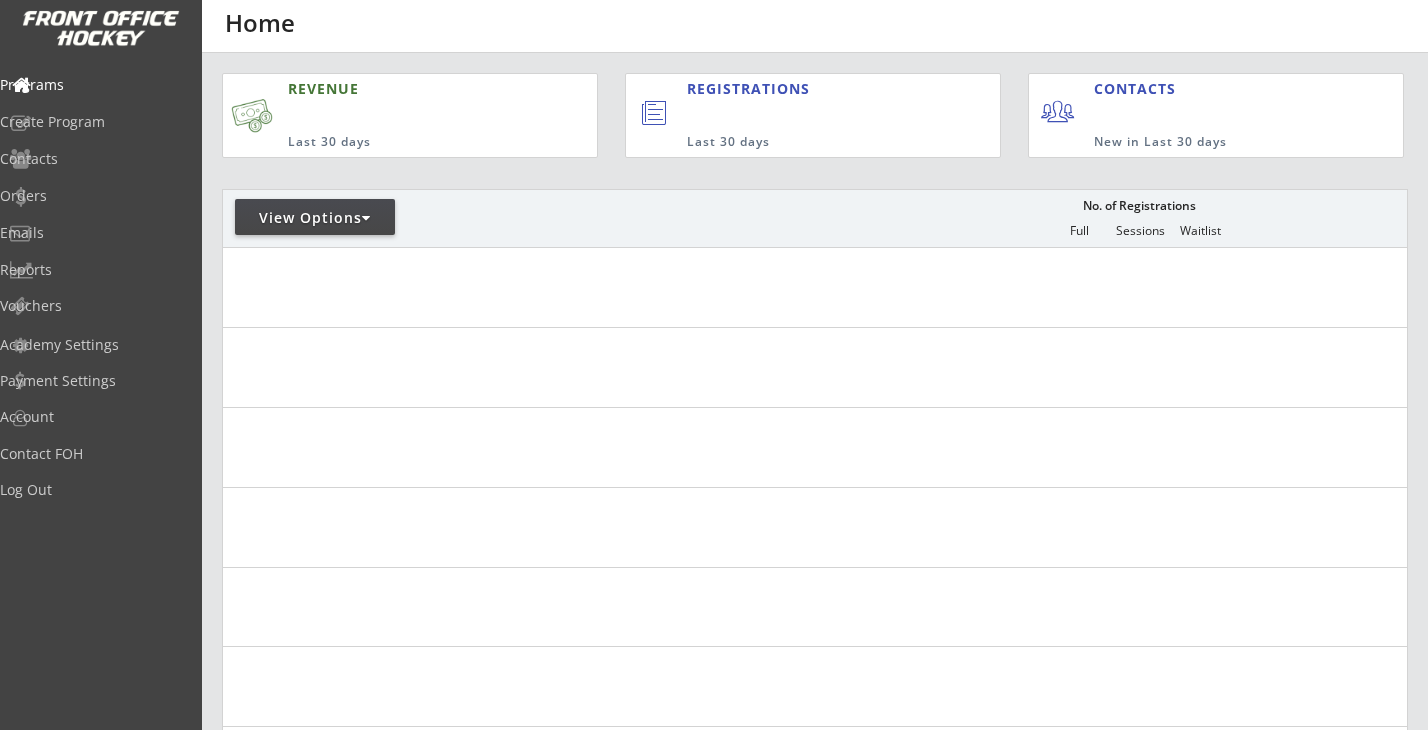scroll, scrollTop: 0, scrollLeft: 0, axis: both 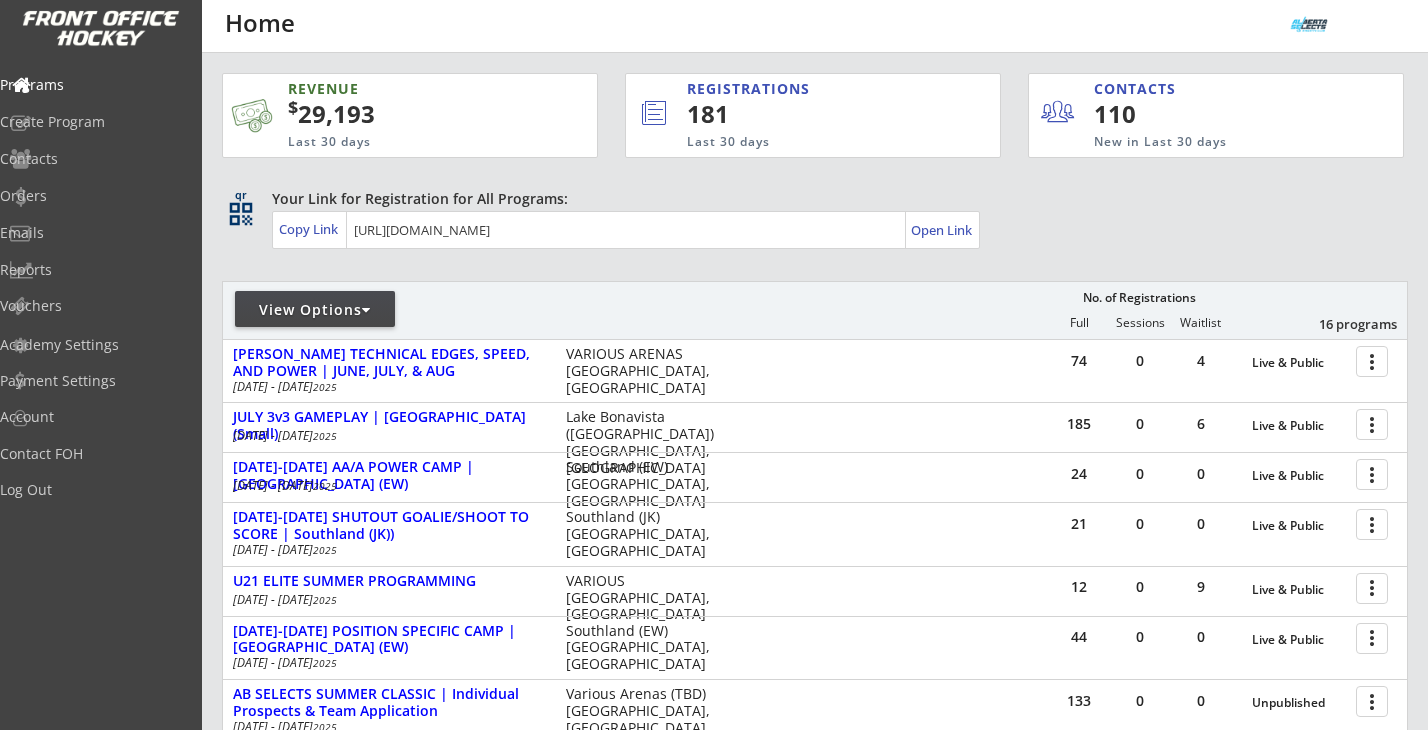 click at bounding box center [366, 310] 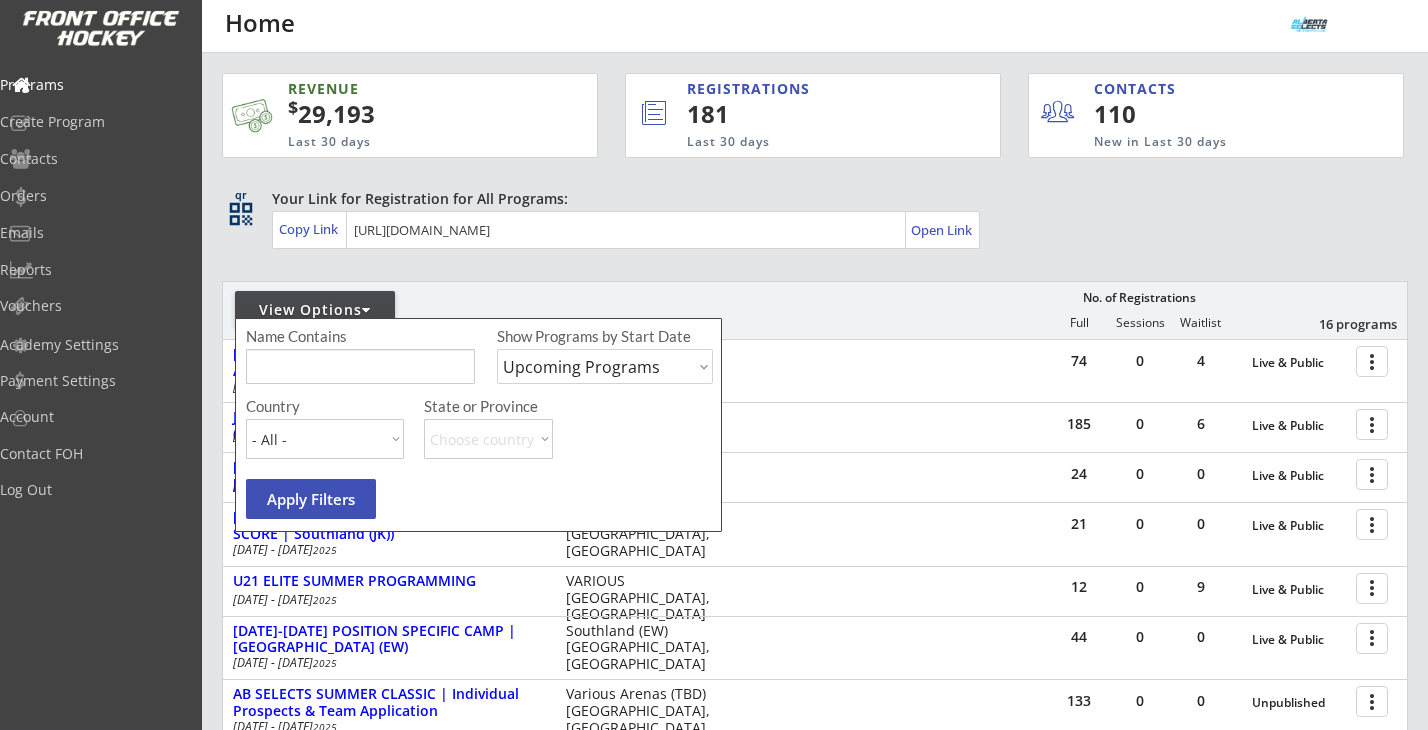 click on "REVENUE $  29,193 Last 30 days REGISTRATIONS 181 Last 30 days CONTACTS 110 New in Last 30 days qr qr_code Your Link for Registration for All Programs: Copy Link Open Link View Options   No. of Registrations Full Sessions Waitlist 16 programs
74 0 4 Live & Public more_vert [PERSON_NAME] TECHNICAL EDGES, SPEED, AND POWER | JUNE, JULY, & AUG [DATE] - [DATE] VARIOUS ARENAS
[GEOGRAPHIC_DATA], [GEOGRAPHIC_DATA]
185 0 6 Live & Public more_vert JULY 3v3 GAMEPLAY | [GEOGRAPHIC_DATA] (Small) [DATE] - [DATE] [GEOGRAPHIC_DATA] ([GEOGRAPHIC_DATA])
[GEOGRAPHIC_DATA], [GEOGRAPHIC_DATA]
24 0 0 Live & Public more_vert [DATE]-[DATE] AA/A POWER CAMP | [GEOGRAPHIC_DATA] (EW)  [DATE] - [DATE] [GEOGRAPHIC_DATA] (EW)
[GEOGRAPHIC_DATA], [GEOGRAPHIC_DATA]
21 0 0 Live & Public more_vert [DATE]-[DATE] SHUTOUT GOALIE/SHOOT TO SCORE | Southland (JK))  [DATE] - [DATE] [GEOGRAPHIC_DATA] (JK)
[GEOGRAPHIC_DATA], [GEOGRAPHIC_DATA]
12 0 9 Live & Public more_vert U21 ELITE SUMMER PROGRAMMING  [DATE] - [DATE] VARIOUS
[GEOGRAPHIC_DATA], [GEOGRAPHIC_DATA]
44 0 0 Live & Public more_vert [DATE] - [DATE] 0" at bounding box center [815, 608] 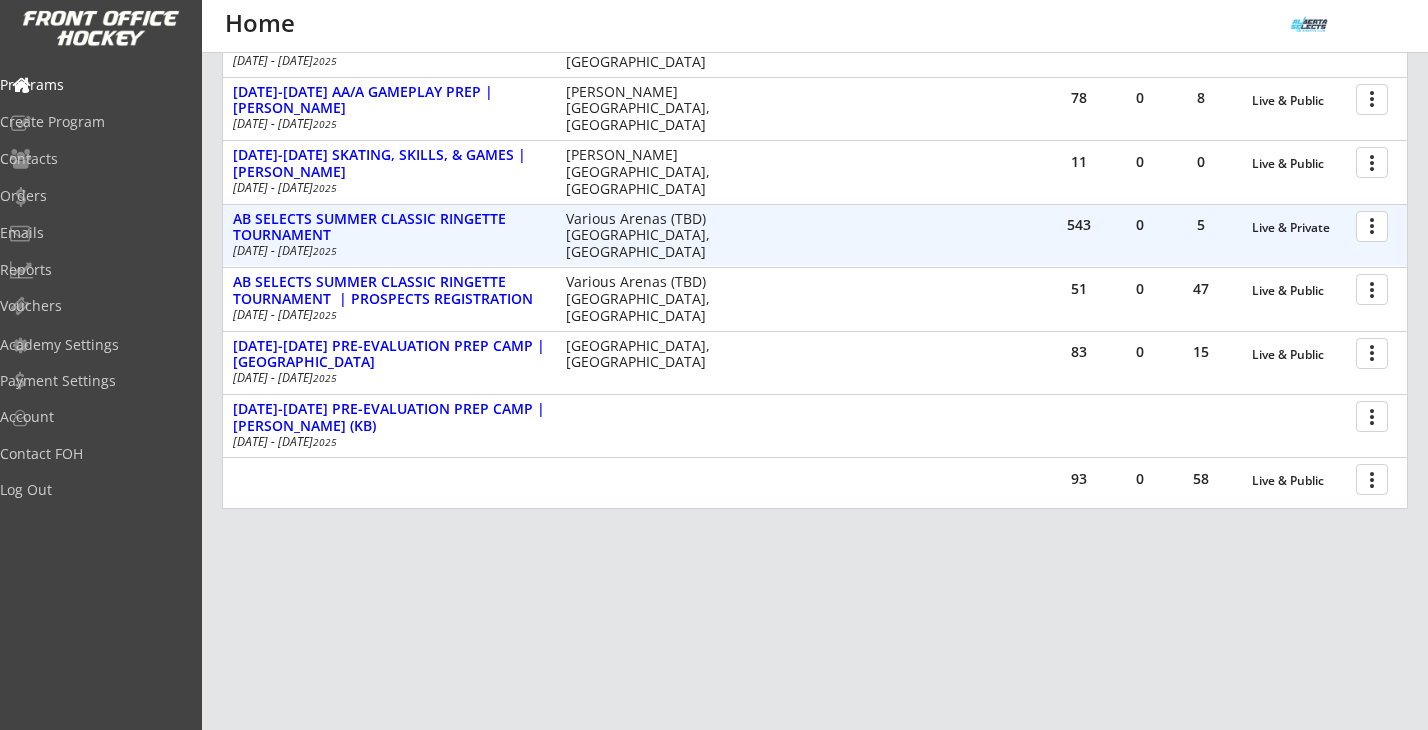 scroll, scrollTop: 835, scrollLeft: 0, axis: vertical 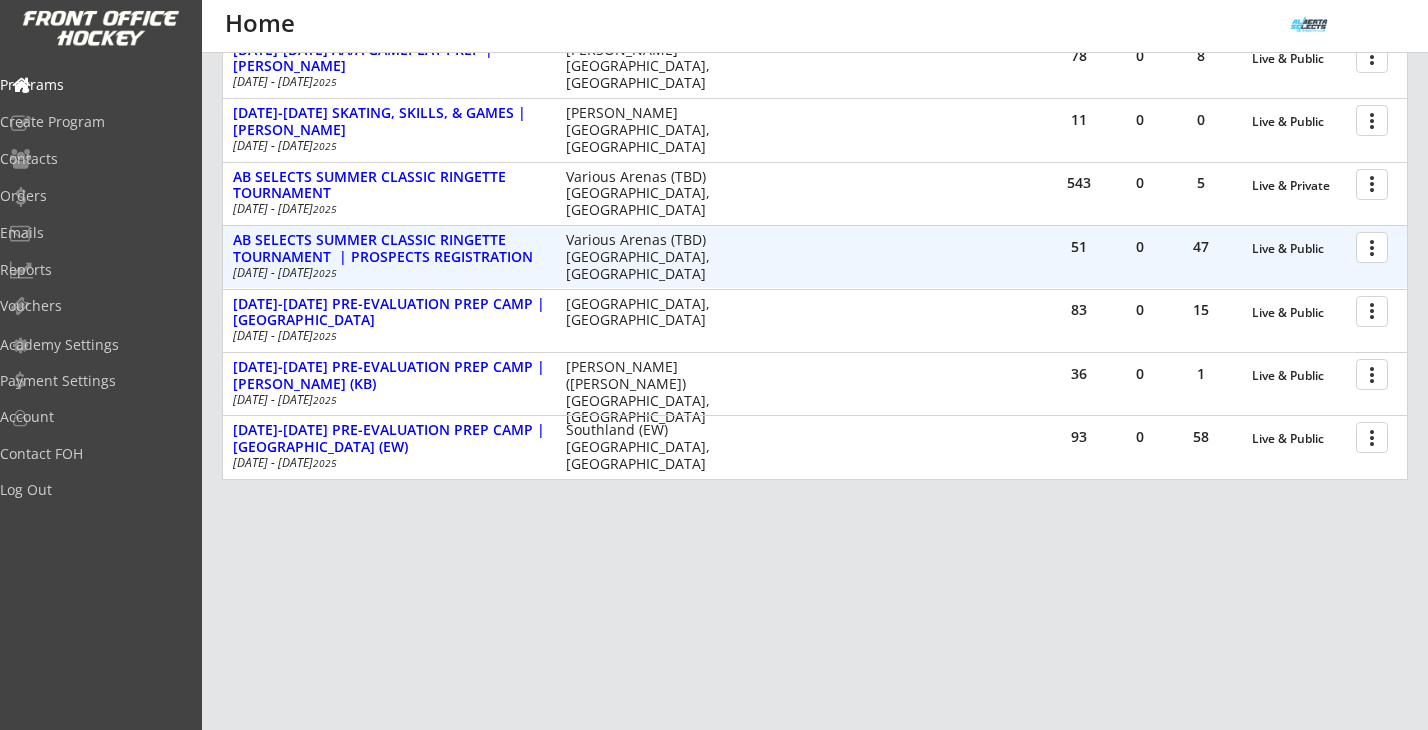 click at bounding box center (1375, 246) 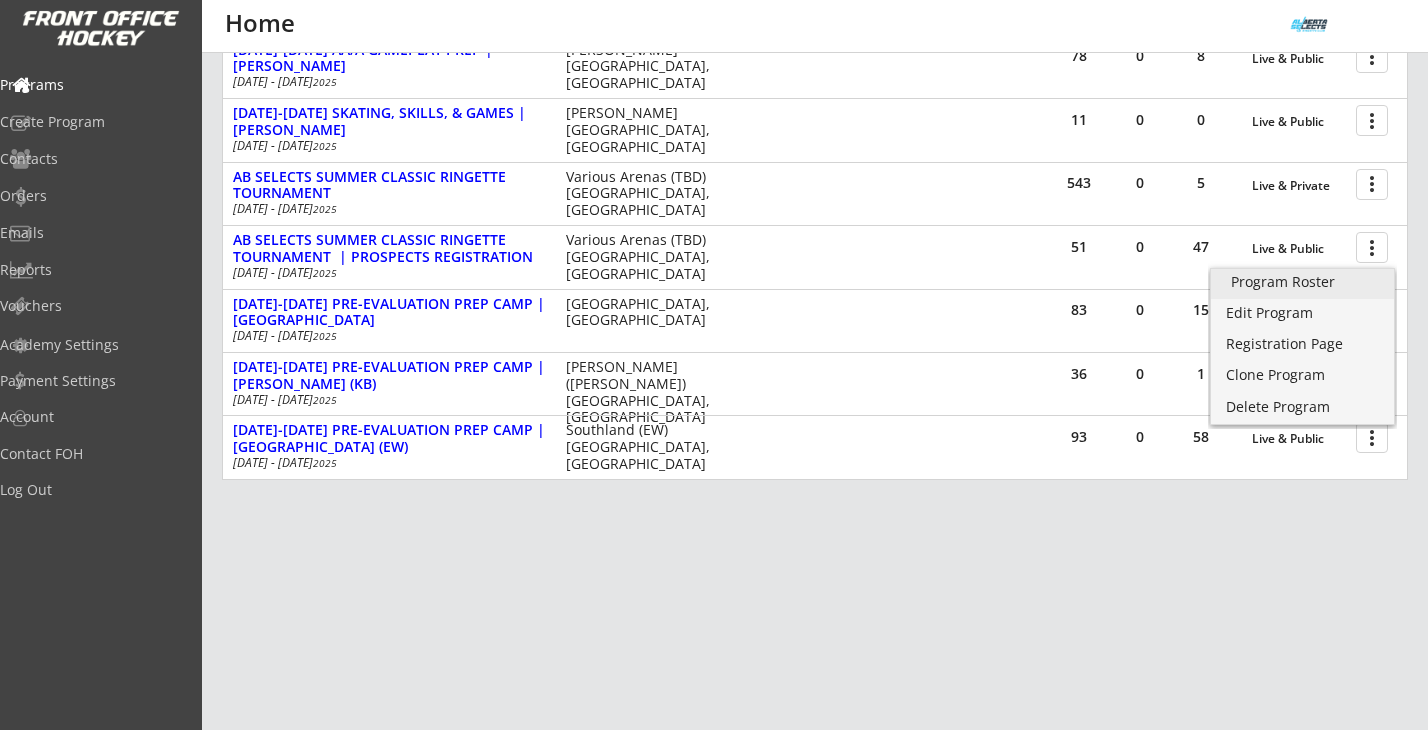 click on "Program Roster" at bounding box center (1302, 282) 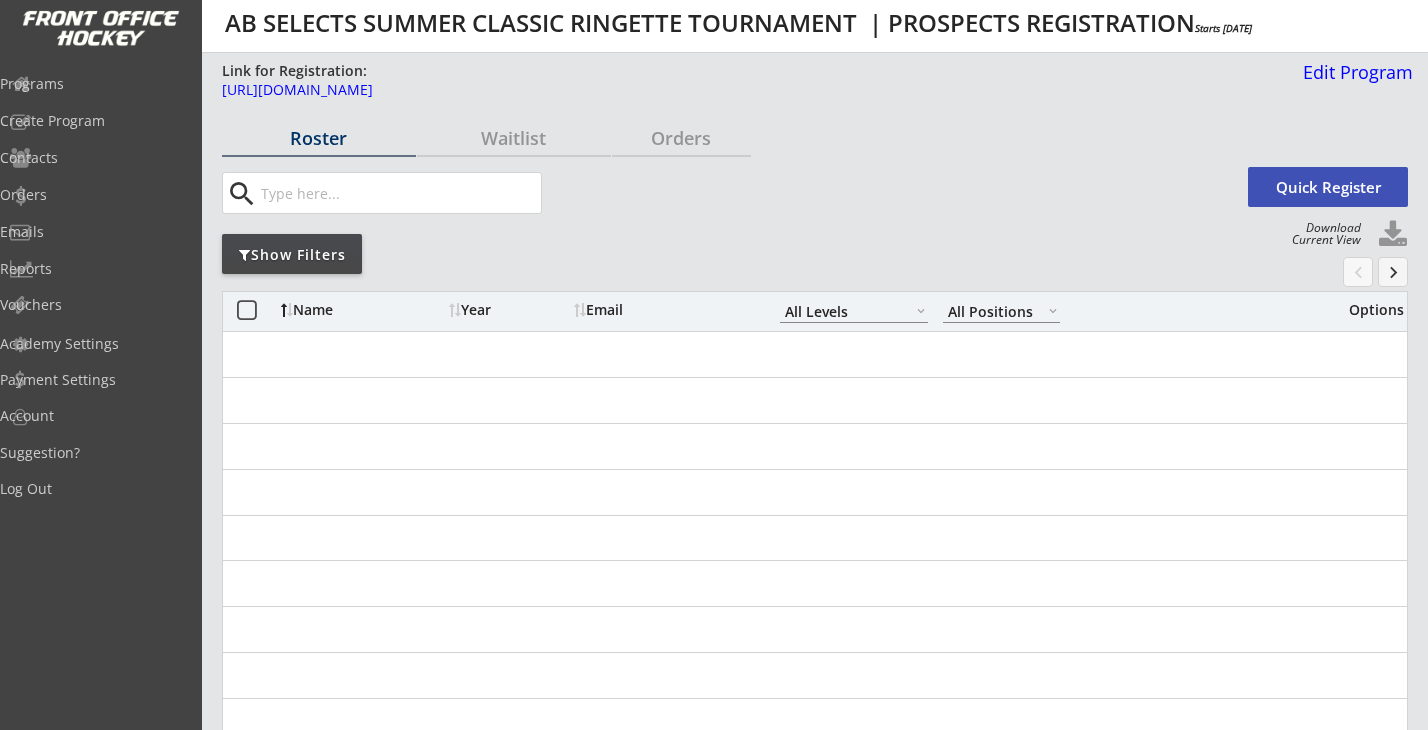 select on ""All Levels"" 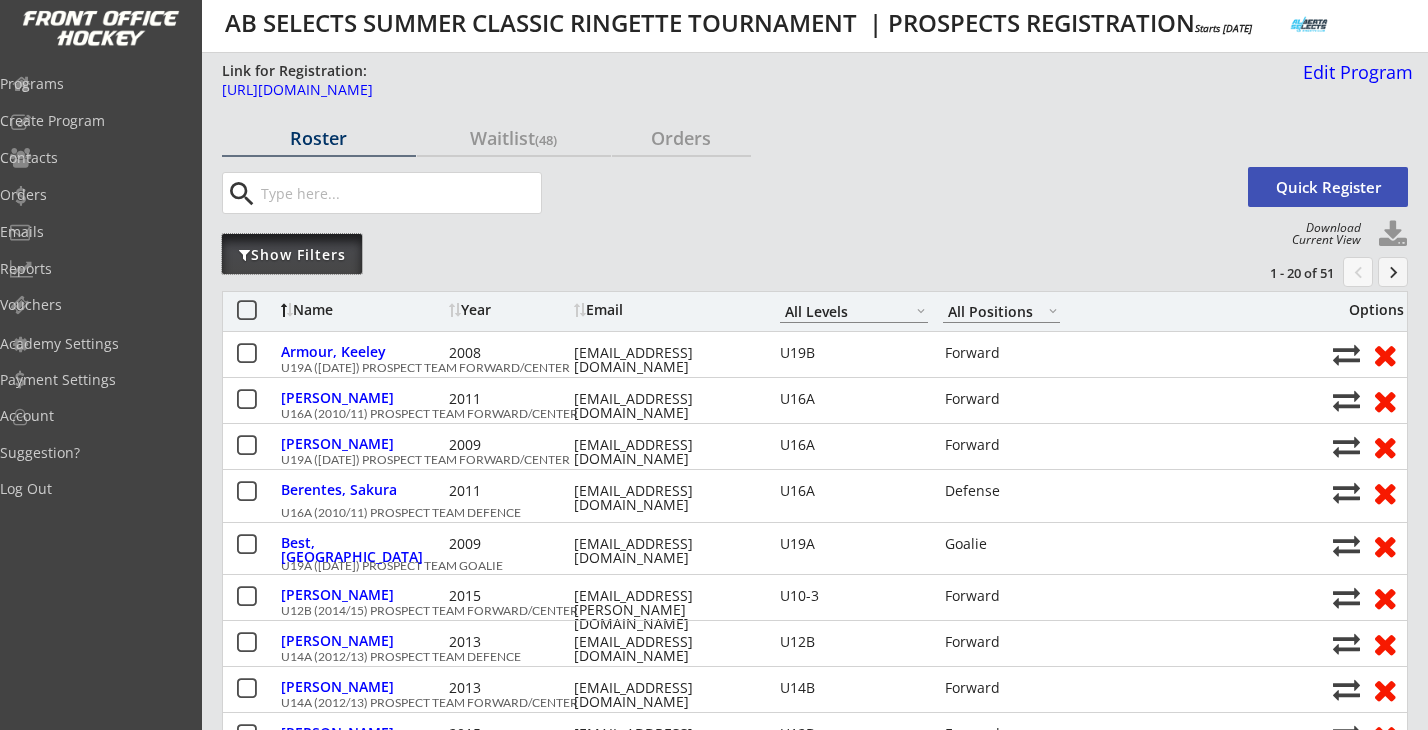 click on "Show Filters" at bounding box center (292, 255) 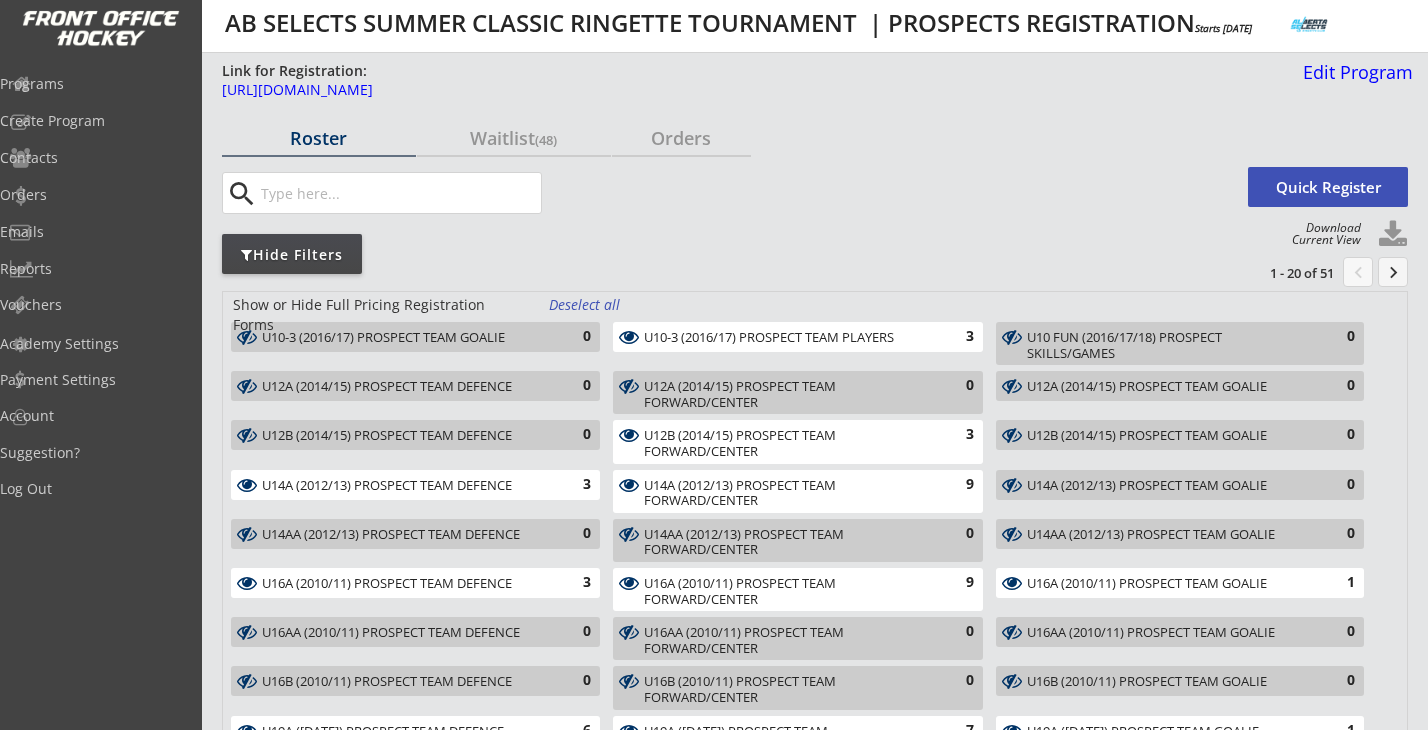 click on "Deselect all" at bounding box center [586, 305] 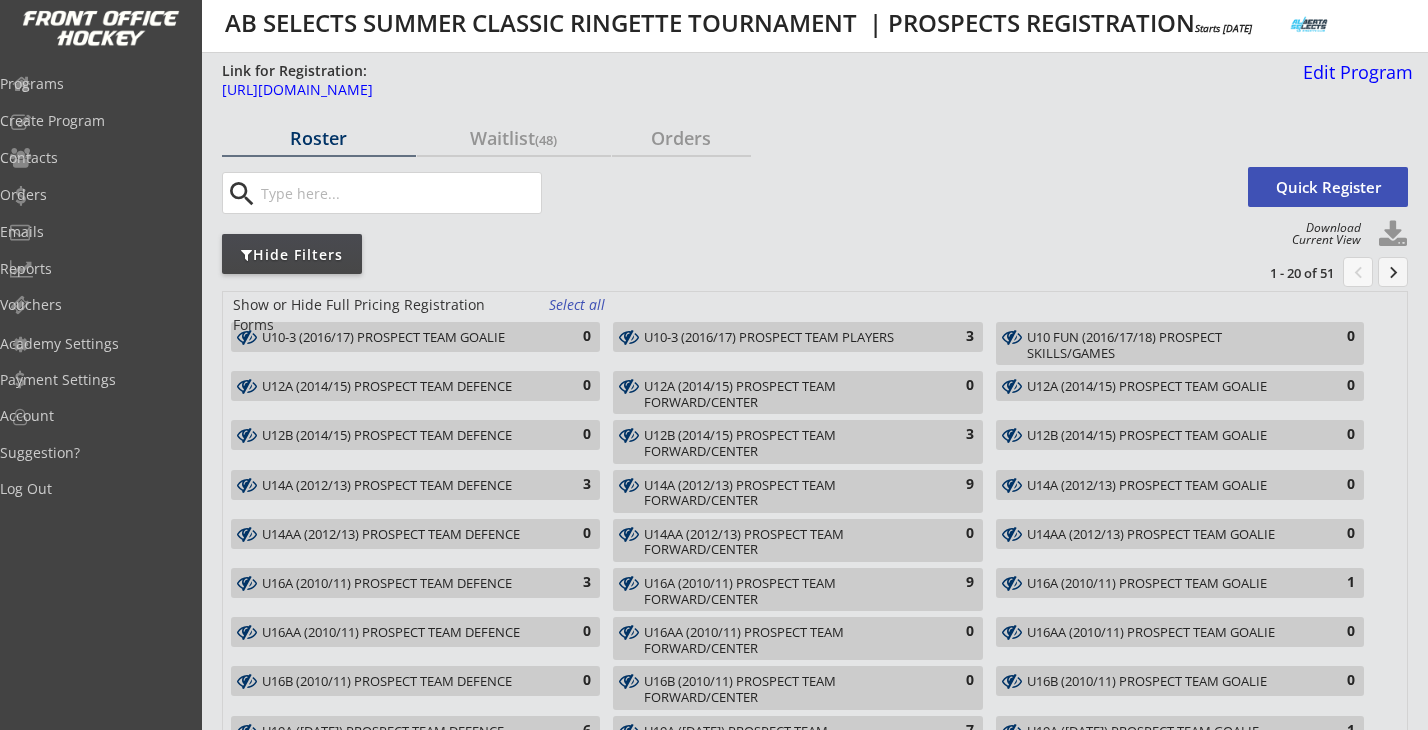 click on "U10-3 (2016/17) PROSPECT TEAM PLAYERS" at bounding box center [786, 338] 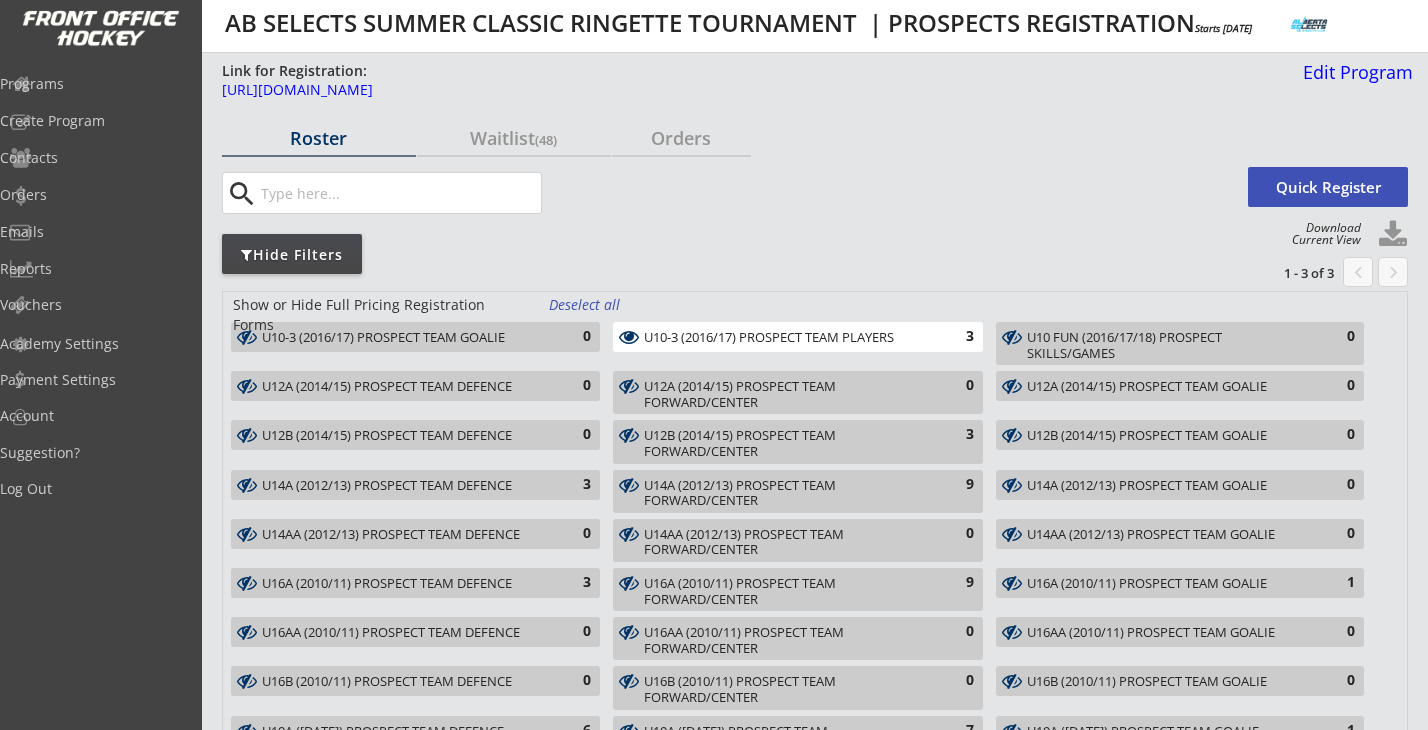click on "U10-3 (2016/17) PROSPECT TEAM PLAYERS" at bounding box center [786, 338] 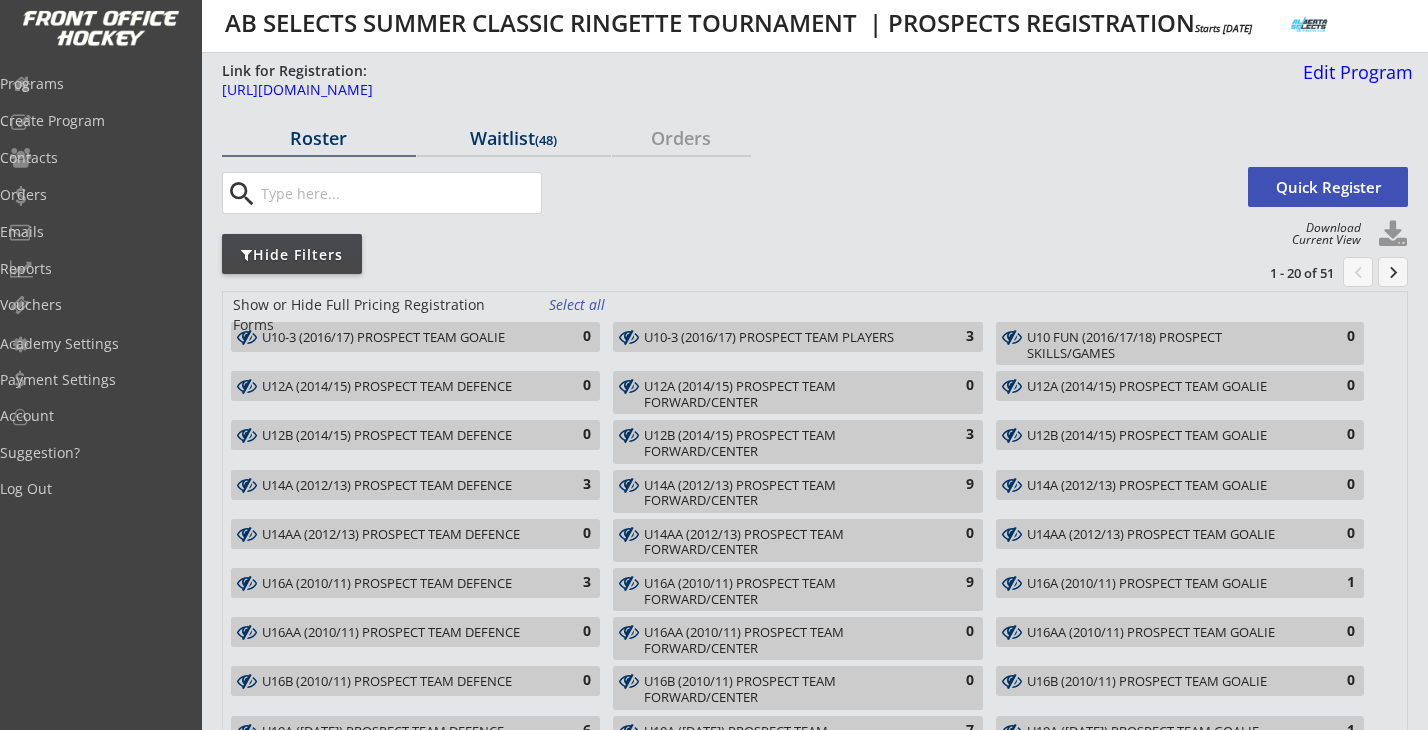 click on "Waitlist   (48)" at bounding box center [514, 138] 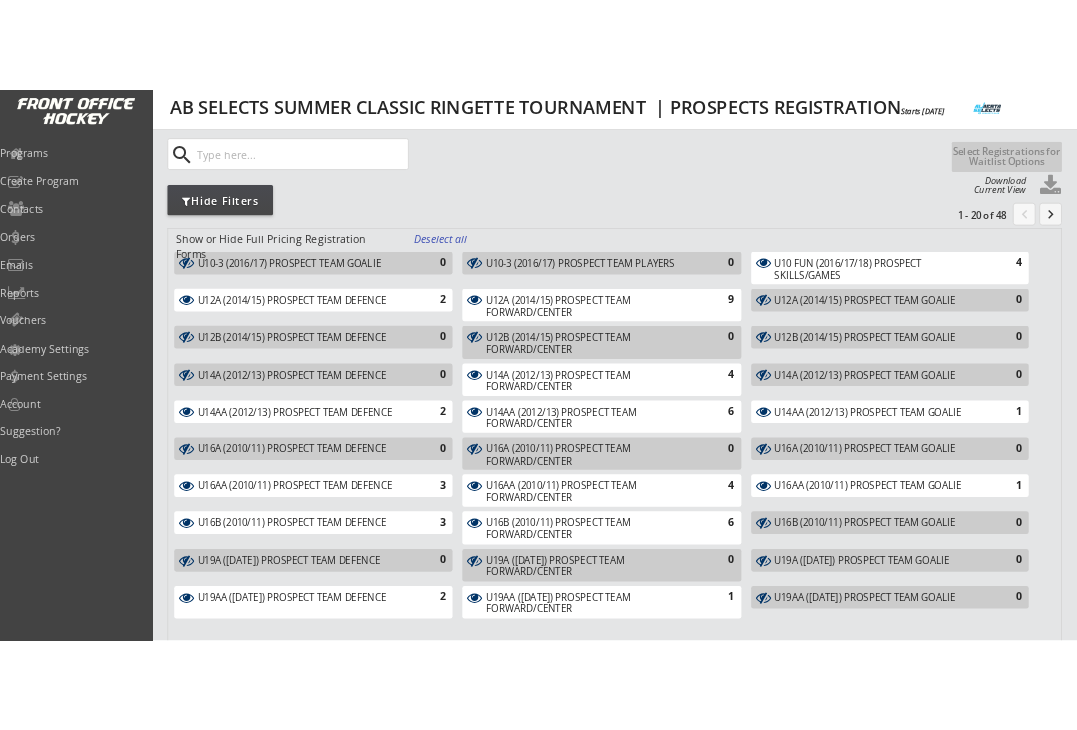 scroll, scrollTop: 118, scrollLeft: 0, axis: vertical 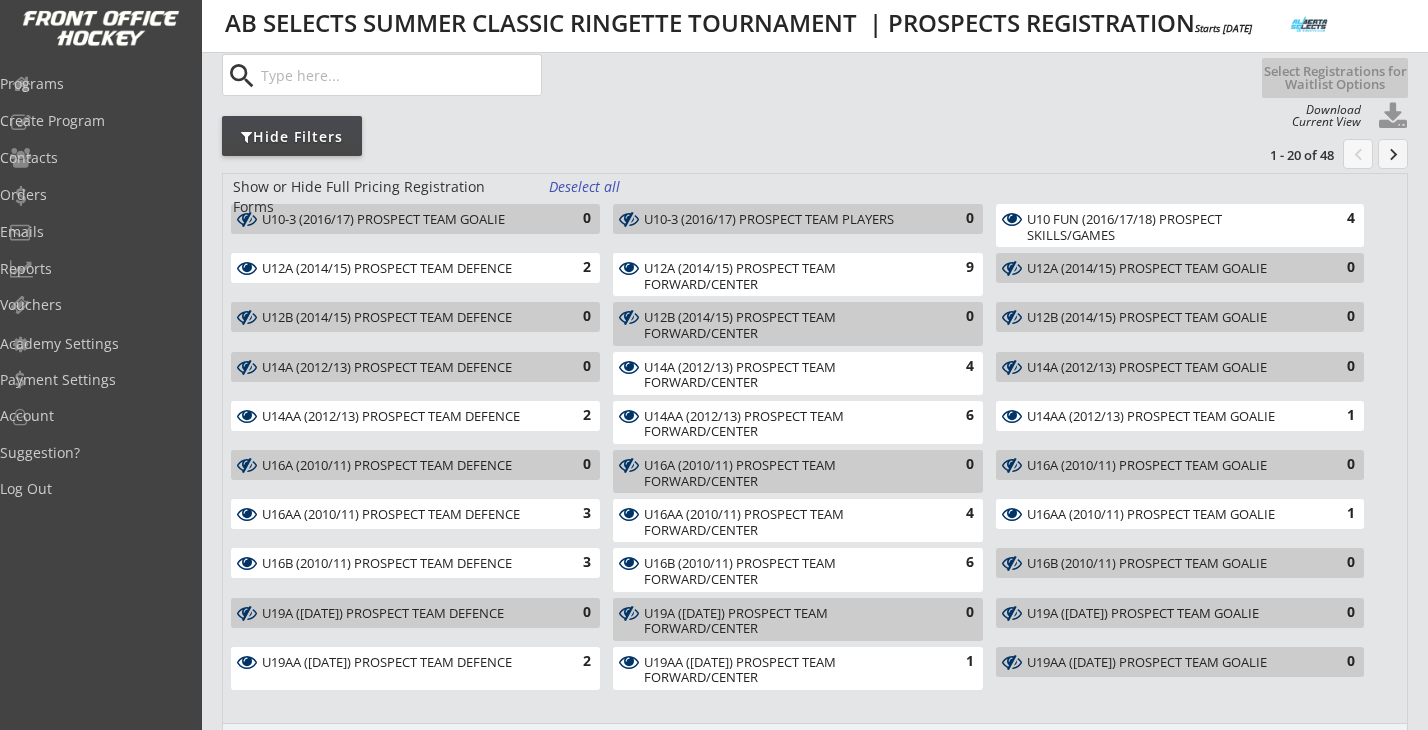 click on "U12A (2014/15) PROSPECT TEAM DEFENCE" at bounding box center [404, 269] 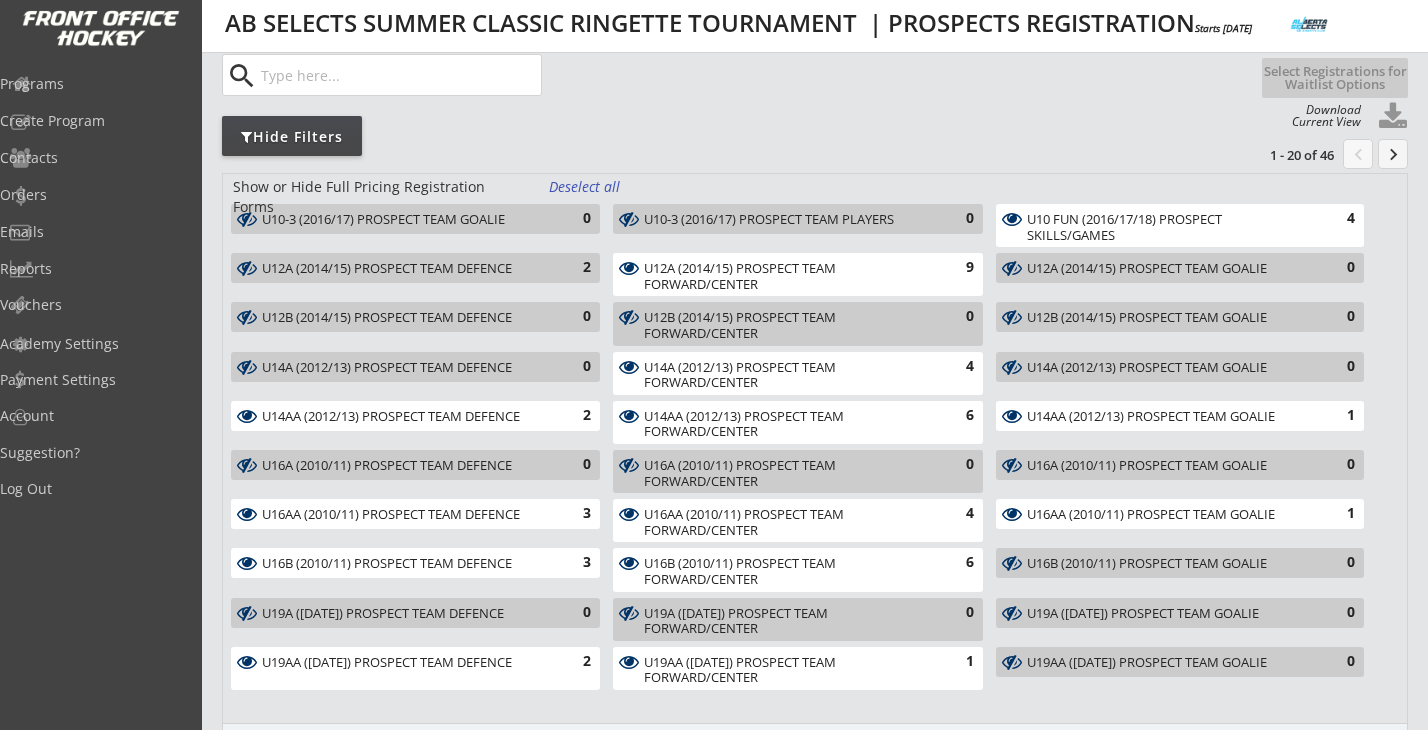 click on "U12A (2014/15) PROSPECT TEAM FORWARD/CENTER" at bounding box center (786, 276) 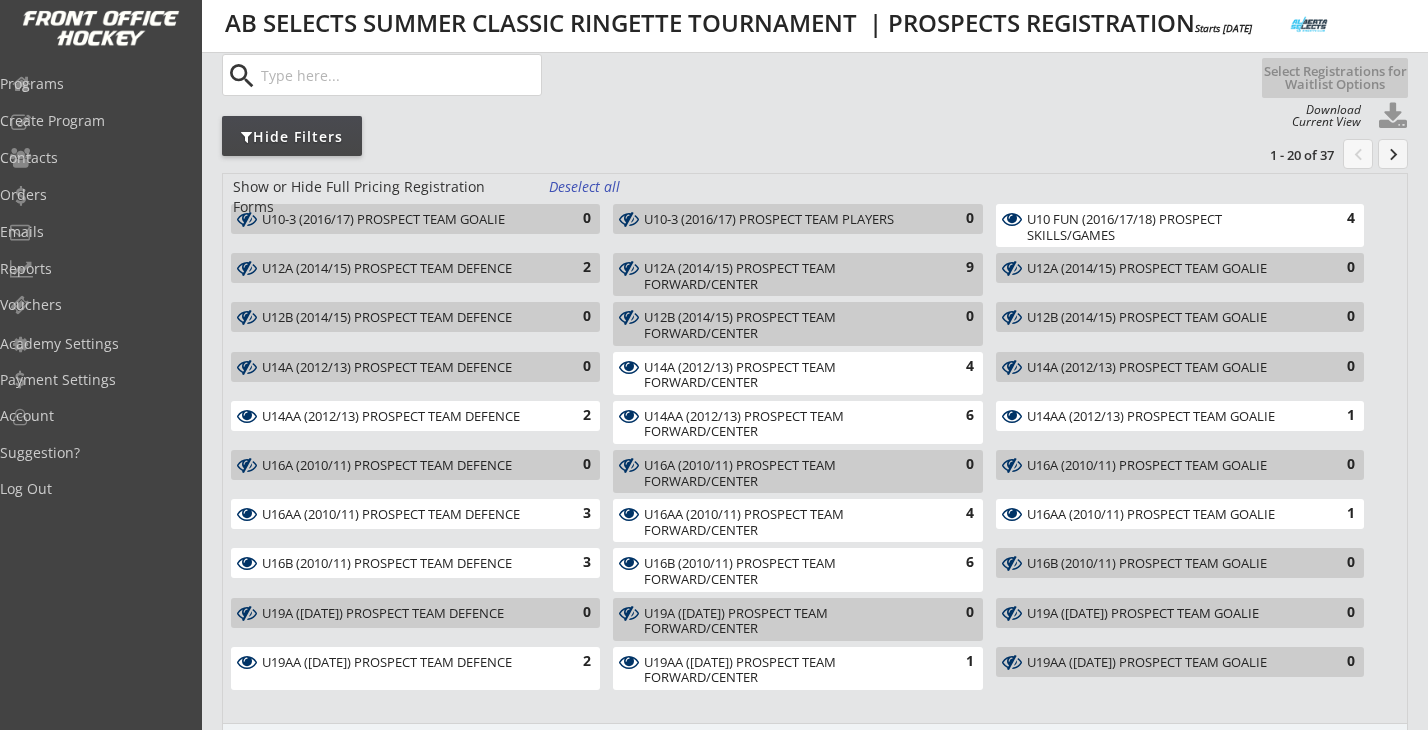 click on "Deselect all" at bounding box center [586, 187] 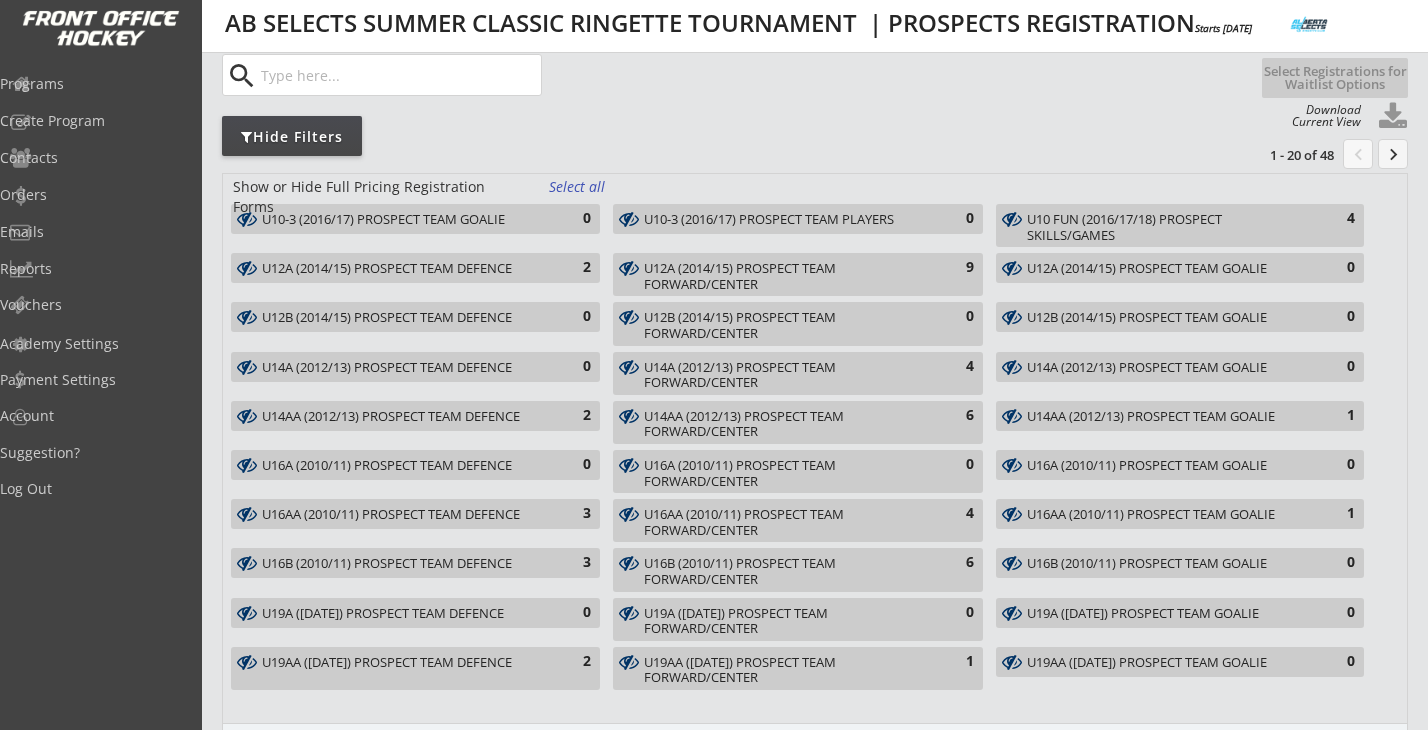 click on "U10-3 (2016/17) PROSPECT TEAM GOALIE 0" at bounding box center (414, 228) 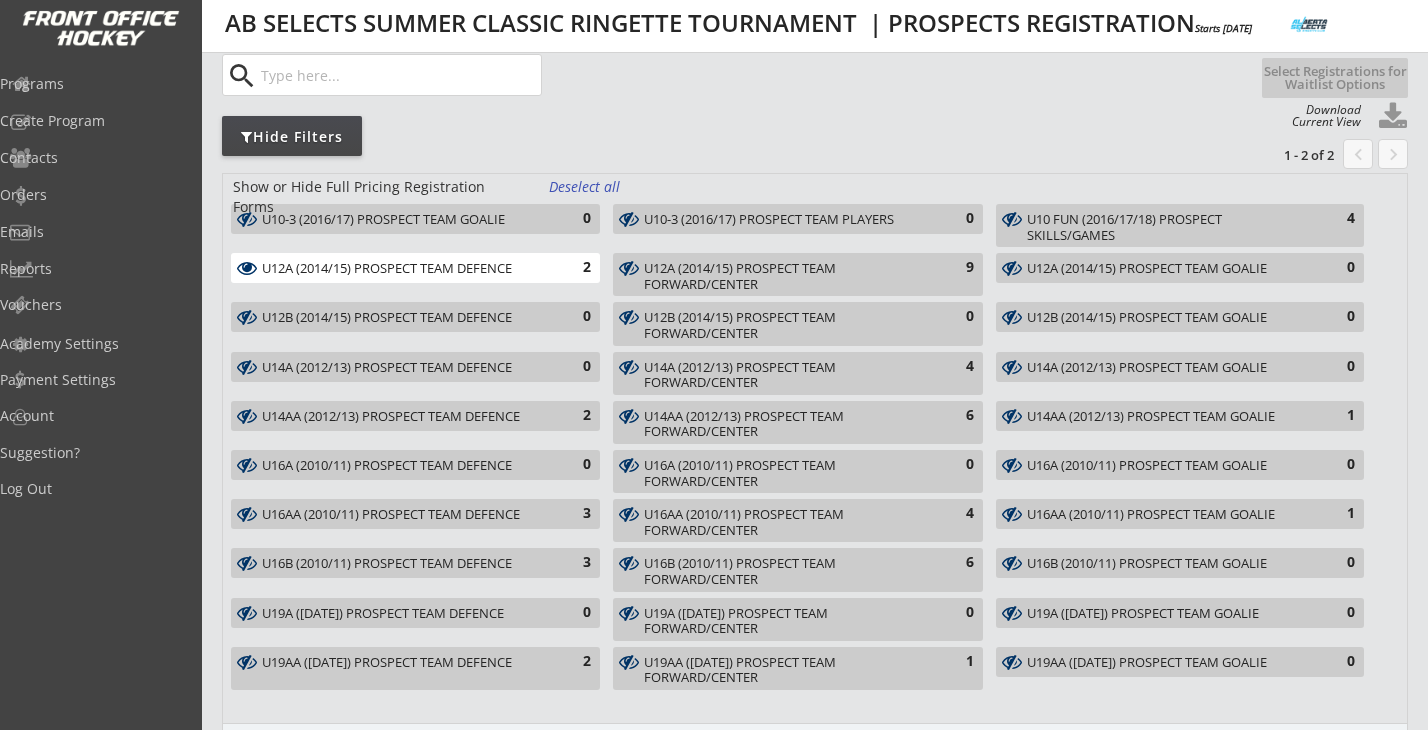 click on "U12A (2014/15) PROSPECT TEAM FORWARD/CENTER" at bounding box center [786, 276] 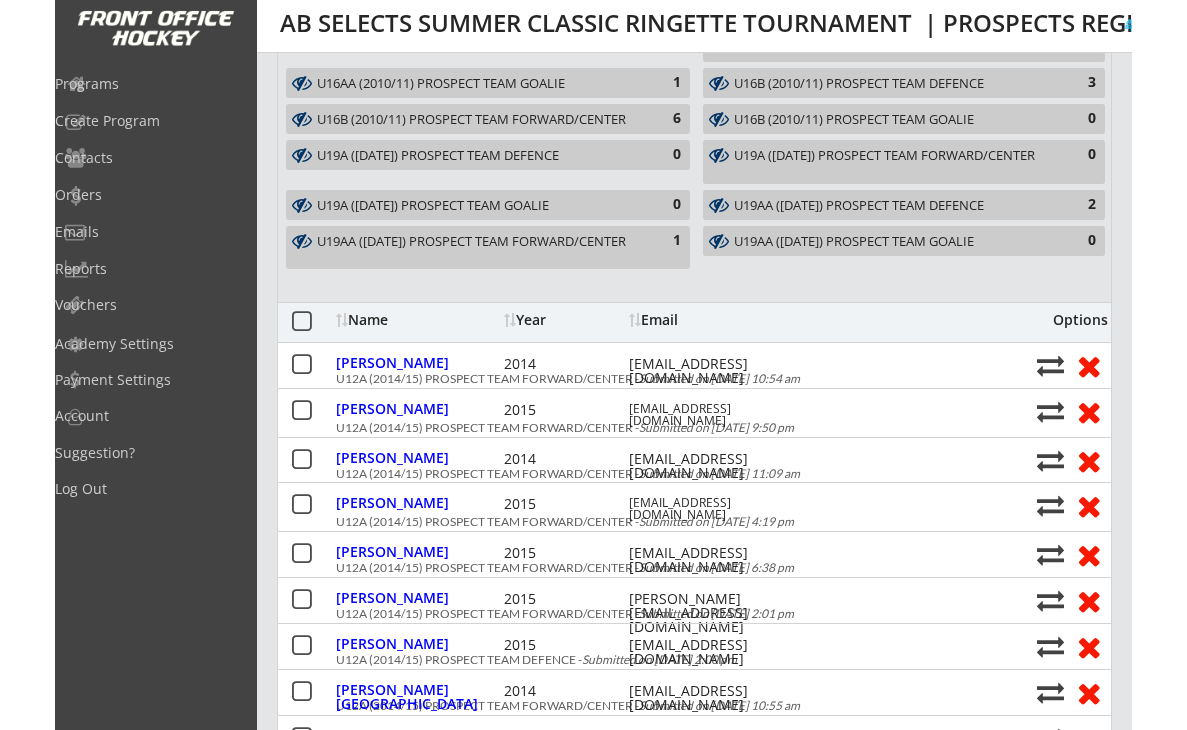 scroll, scrollTop: 854, scrollLeft: 0, axis: vertical 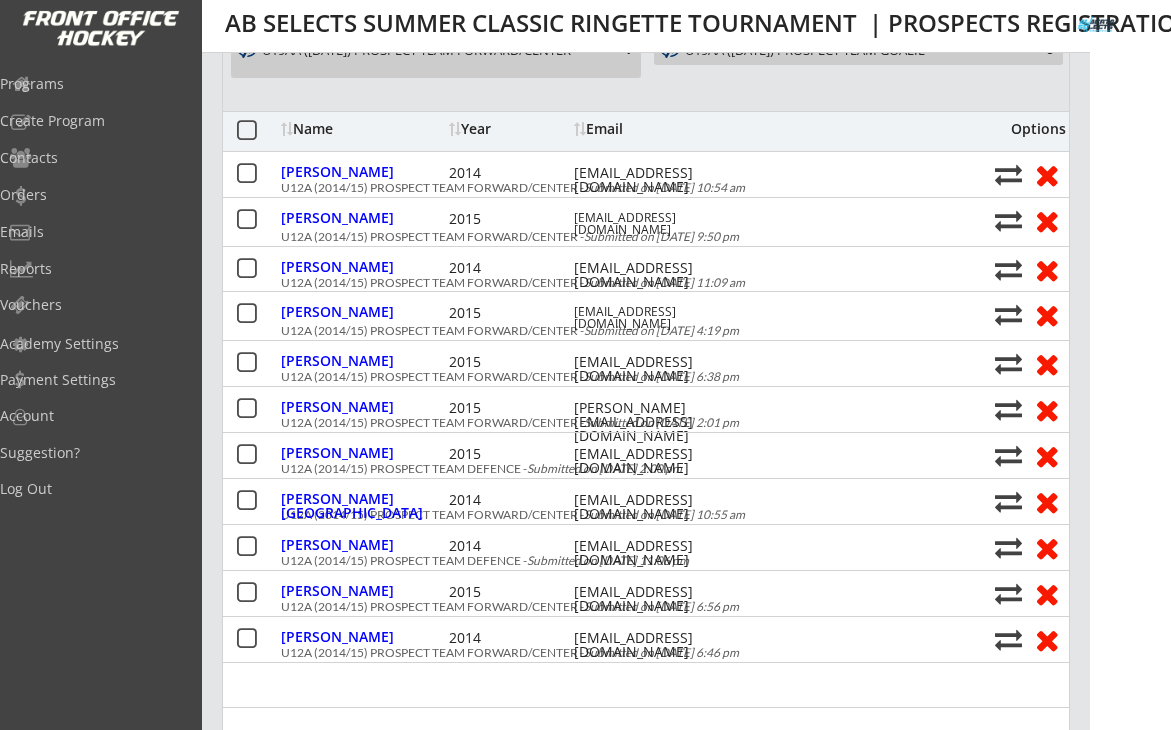 select on ""All Levels"" 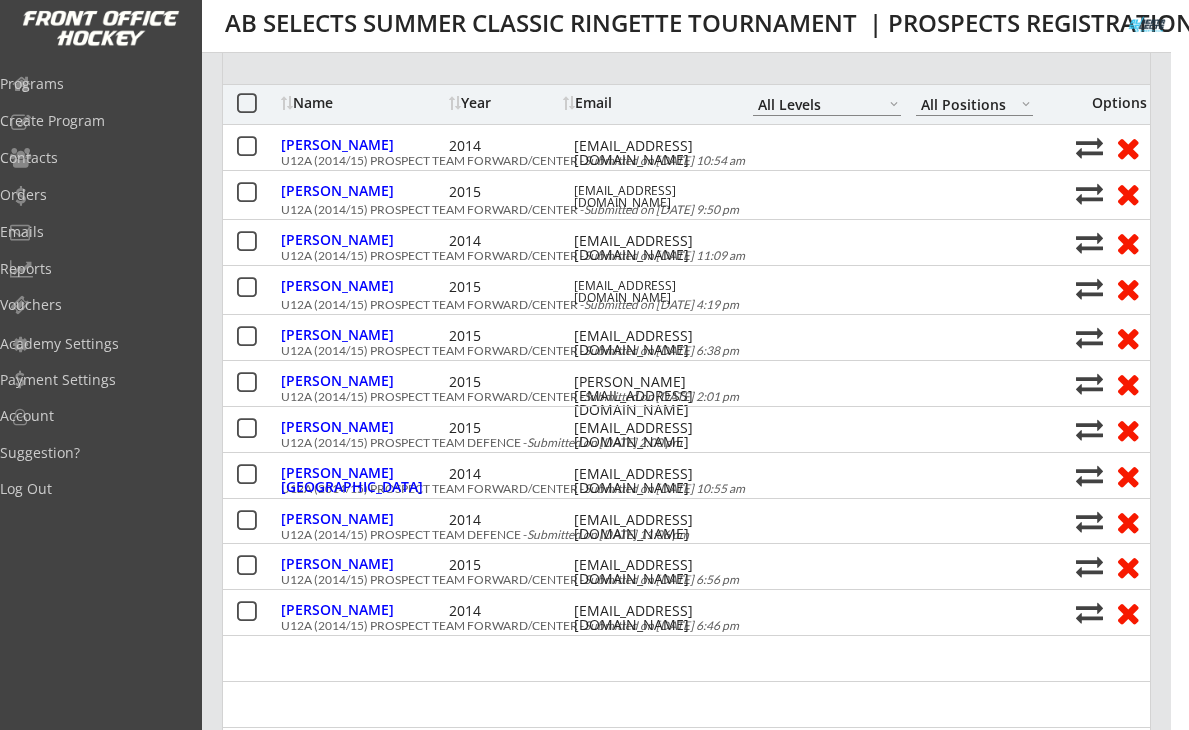 select on ""All Levels"" 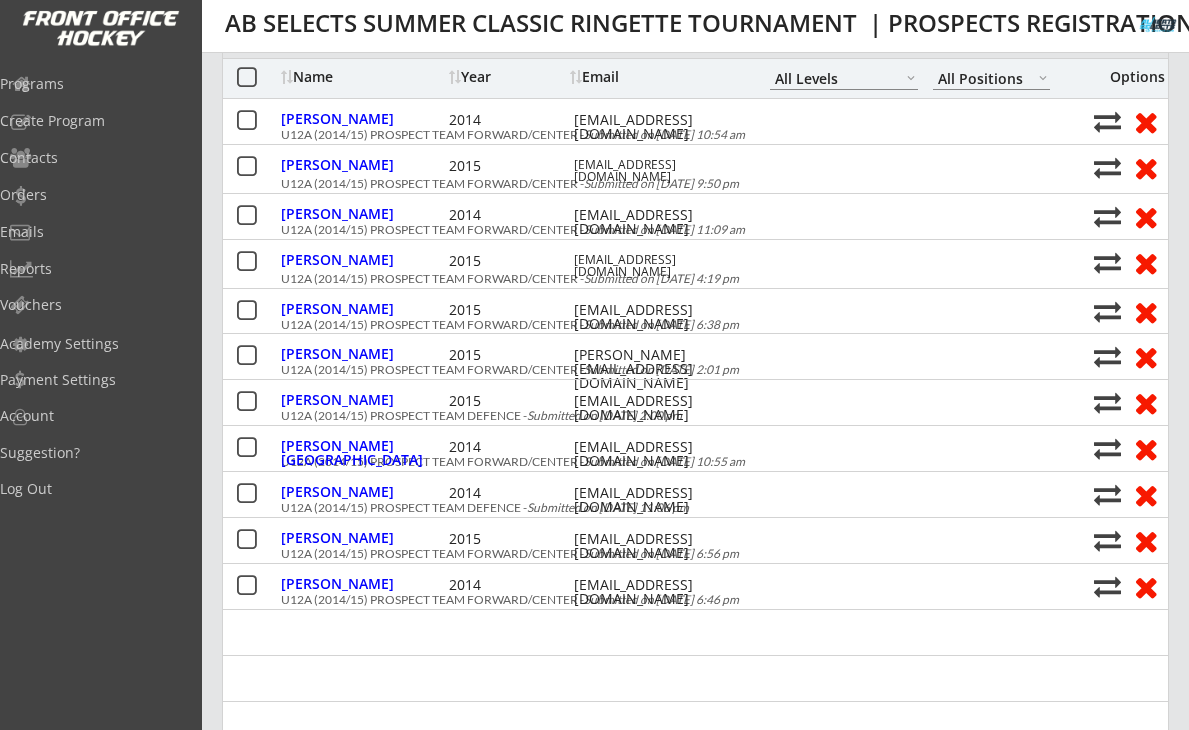 select on ""All Levels"" 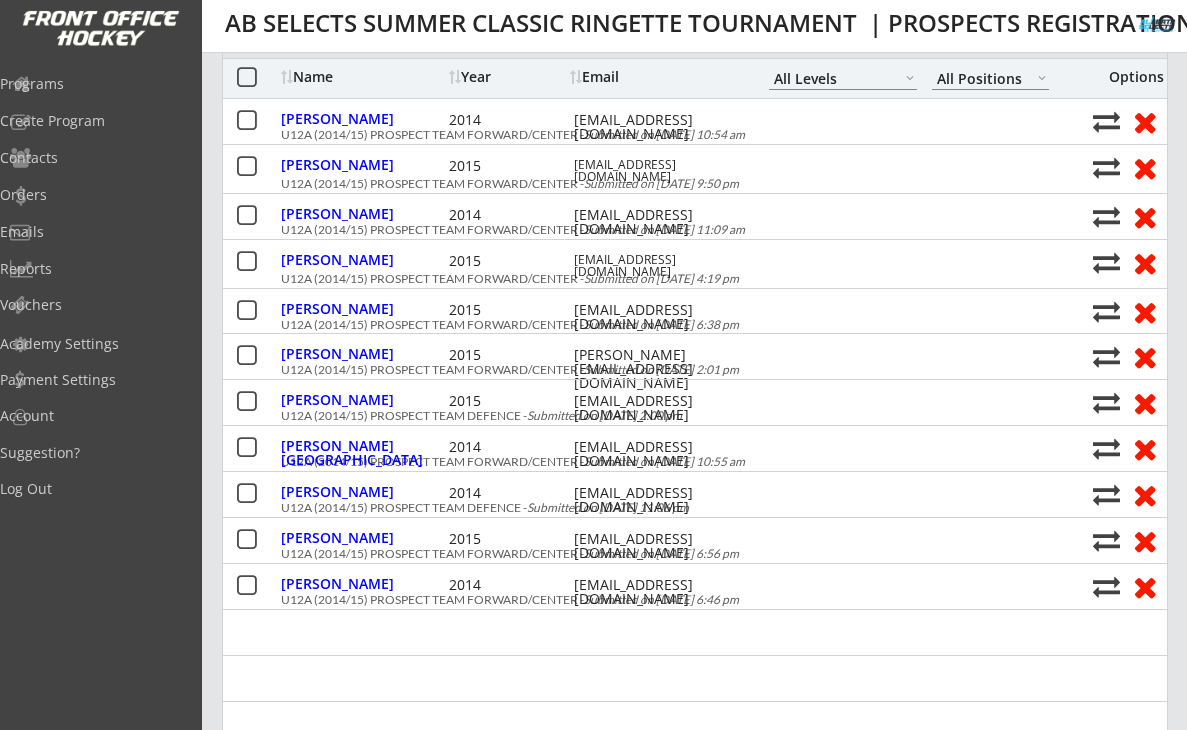 select on ""All Levels"" 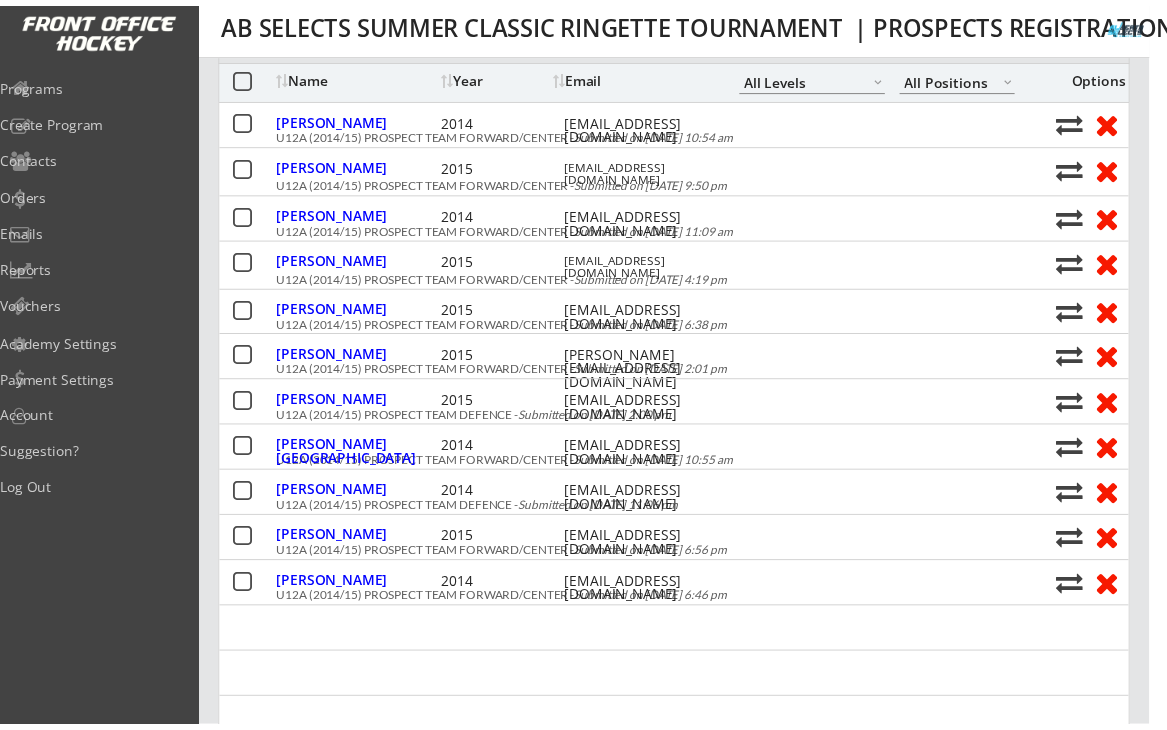 scroll, scrollTop: 494, scrollLeft: 0, axis: vertical 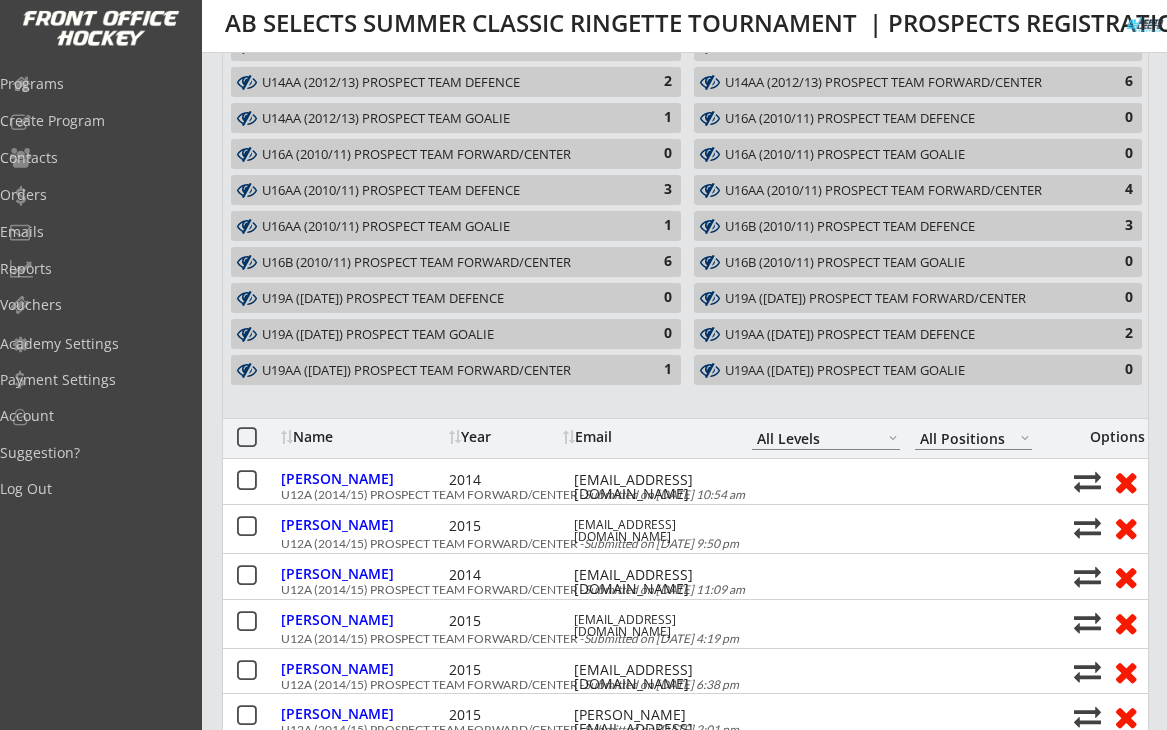 select on ""All Levels"" 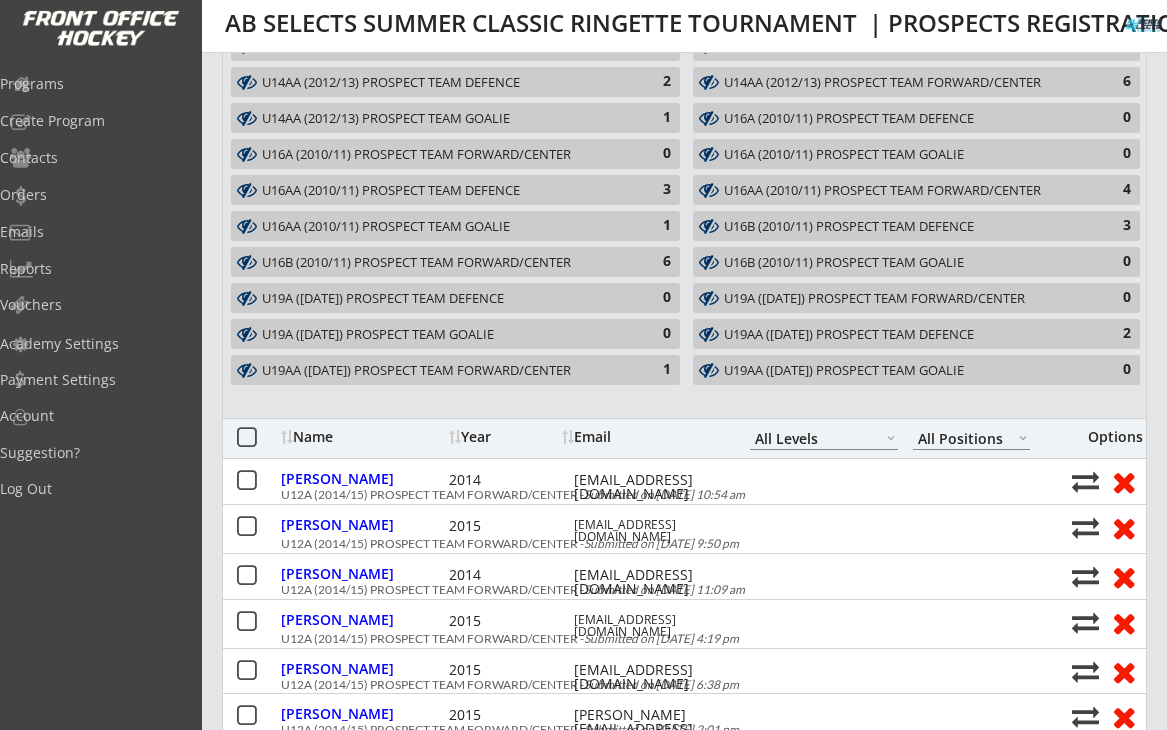 select on ""All Levels"" 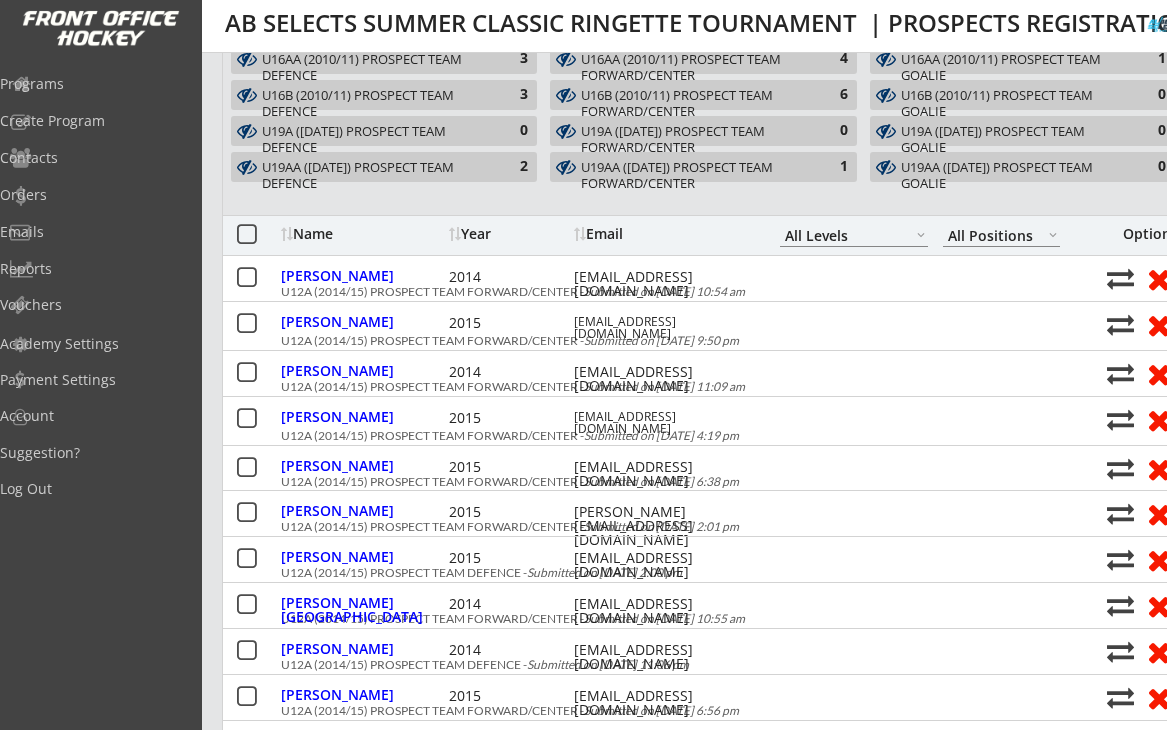 select on ""All Levels"" 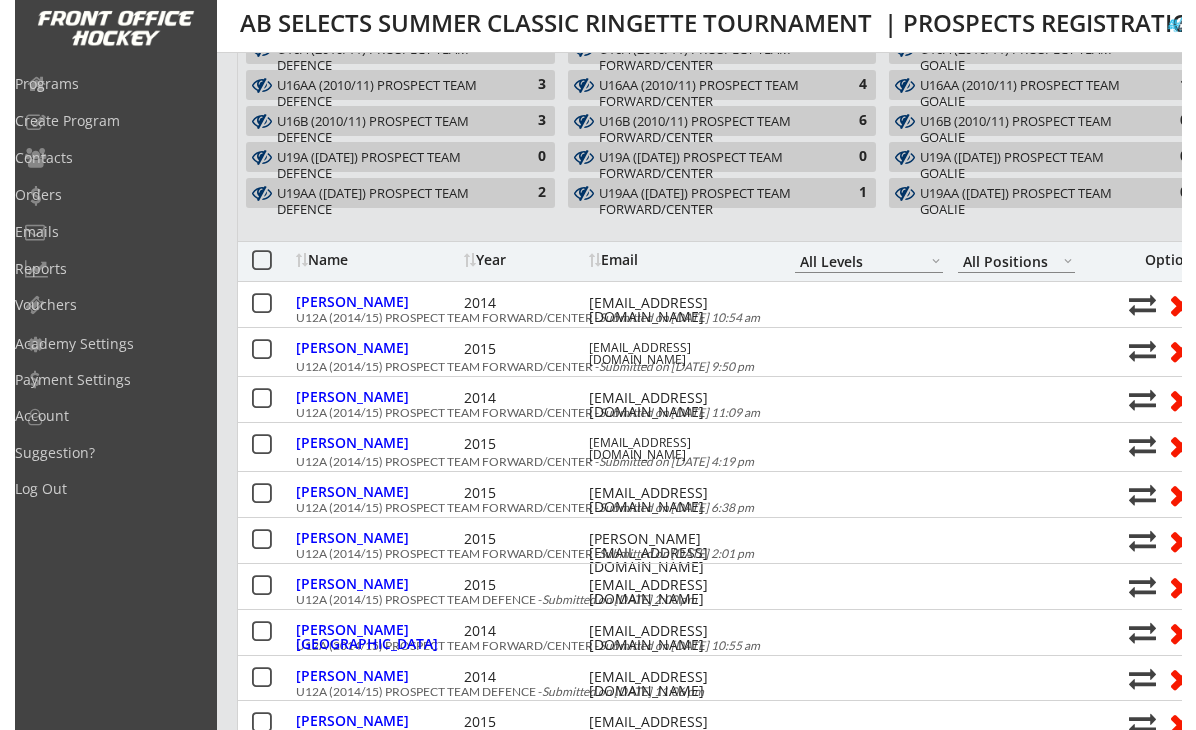 scroll, scrollTop: 462, scrollLeft: 0, axis: vertical 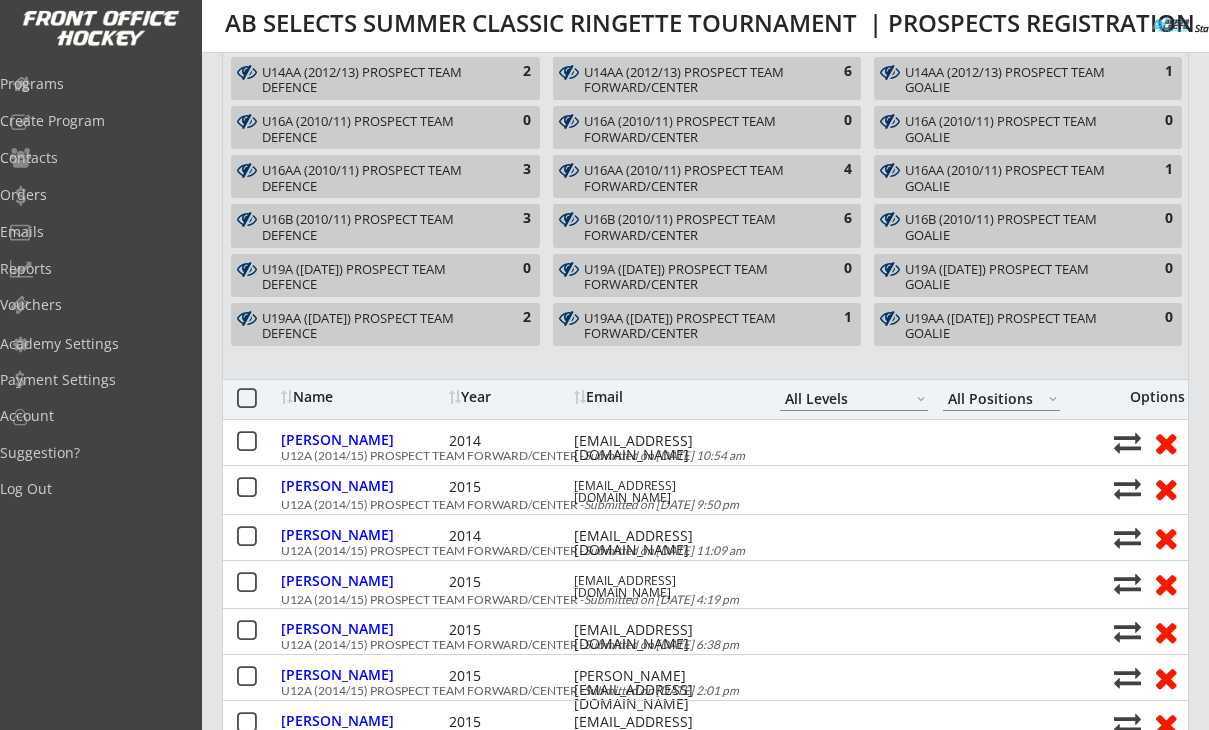 select on ""All Levels"" 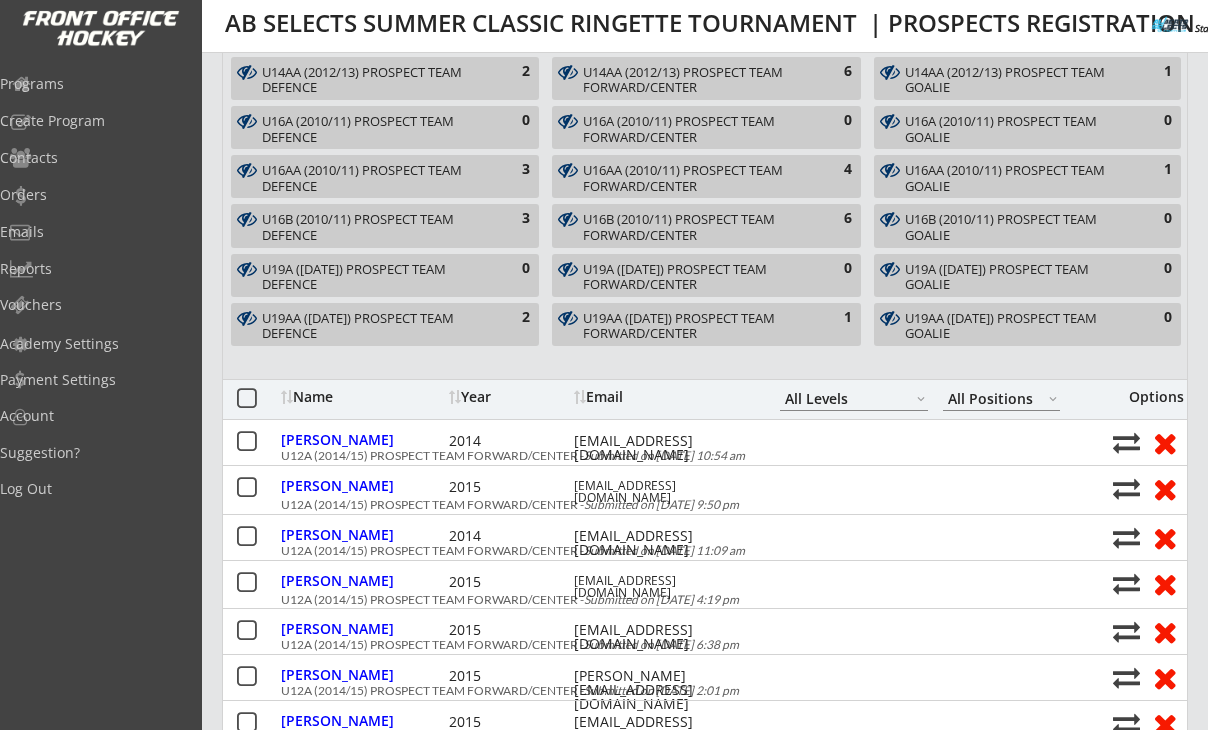 select on ""All Levels"" 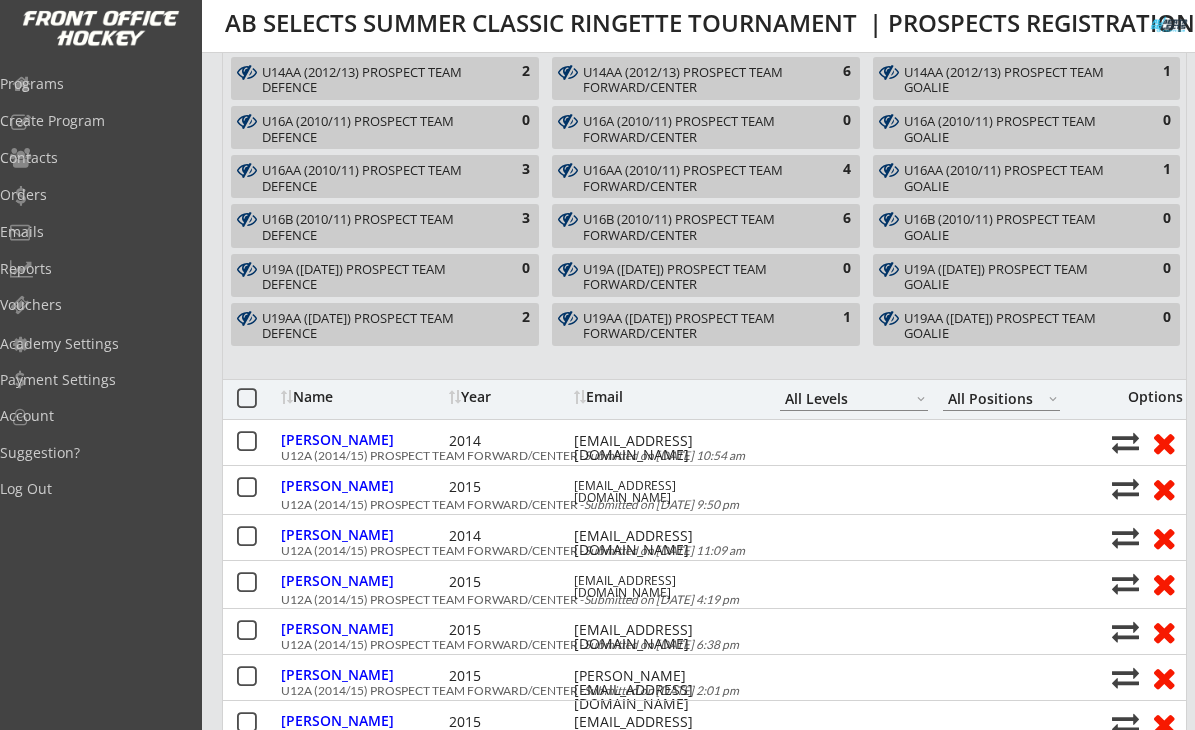 select on ""All Levels"" 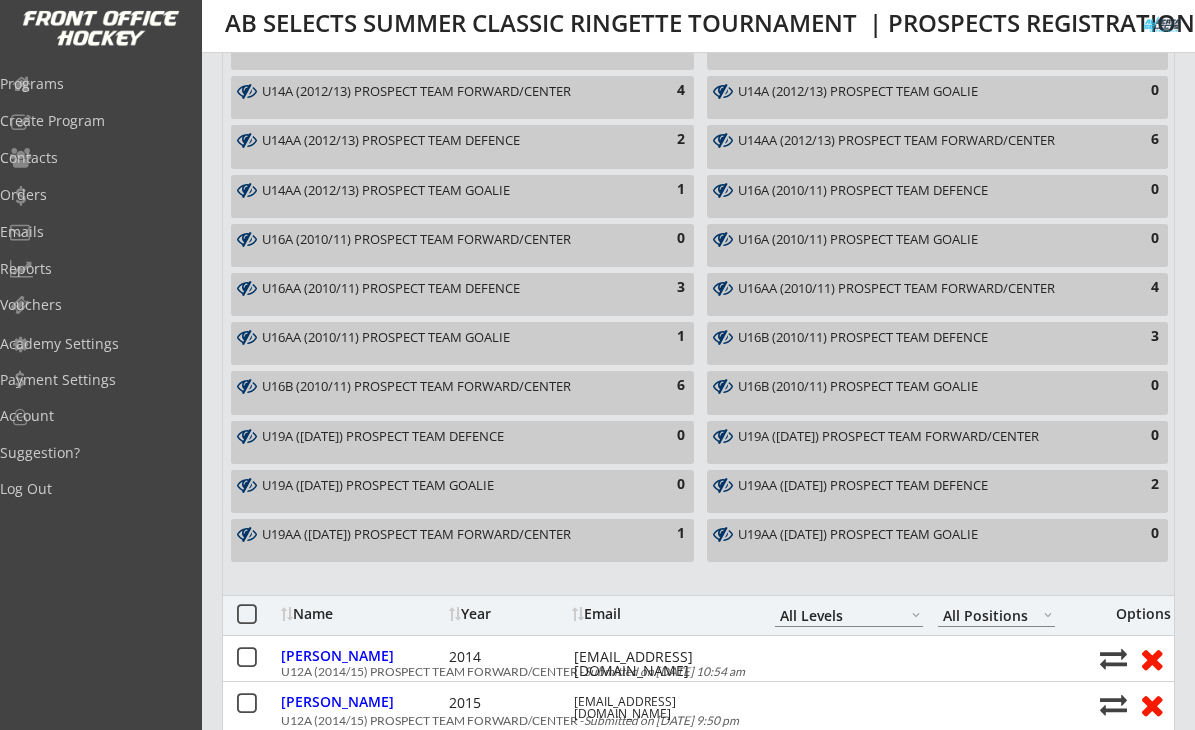 select on ""All Levels"" 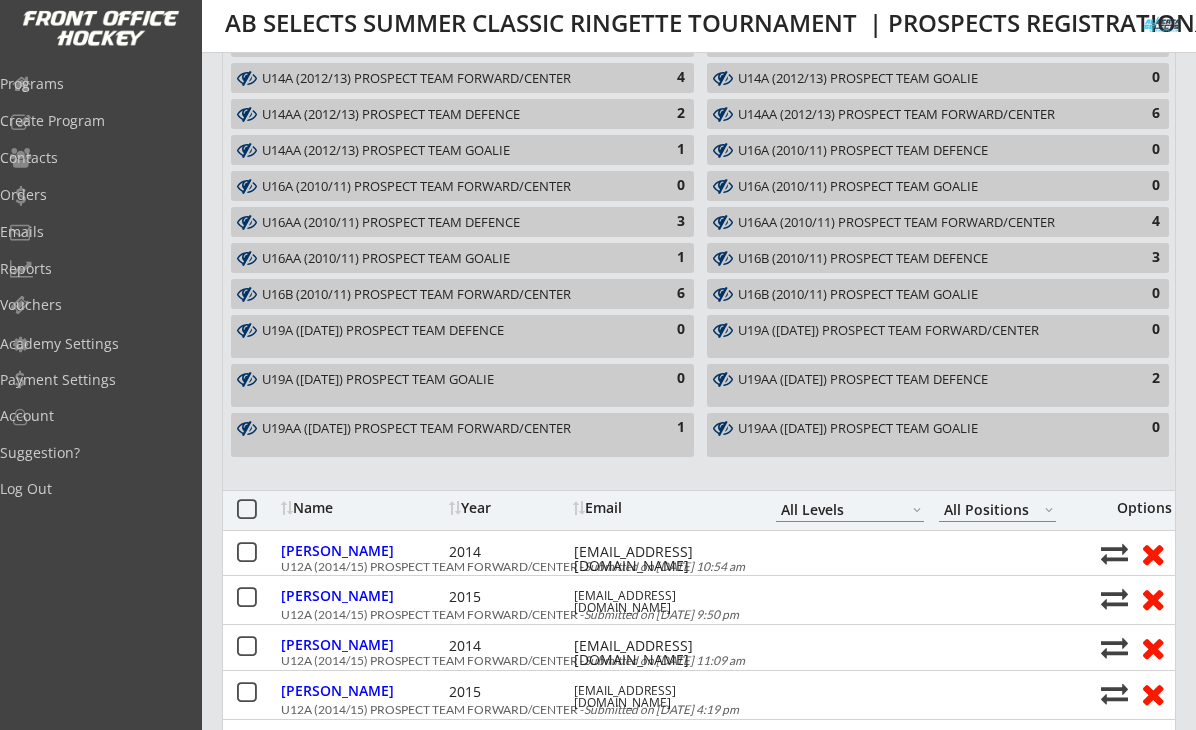 select on ""All Levels"" 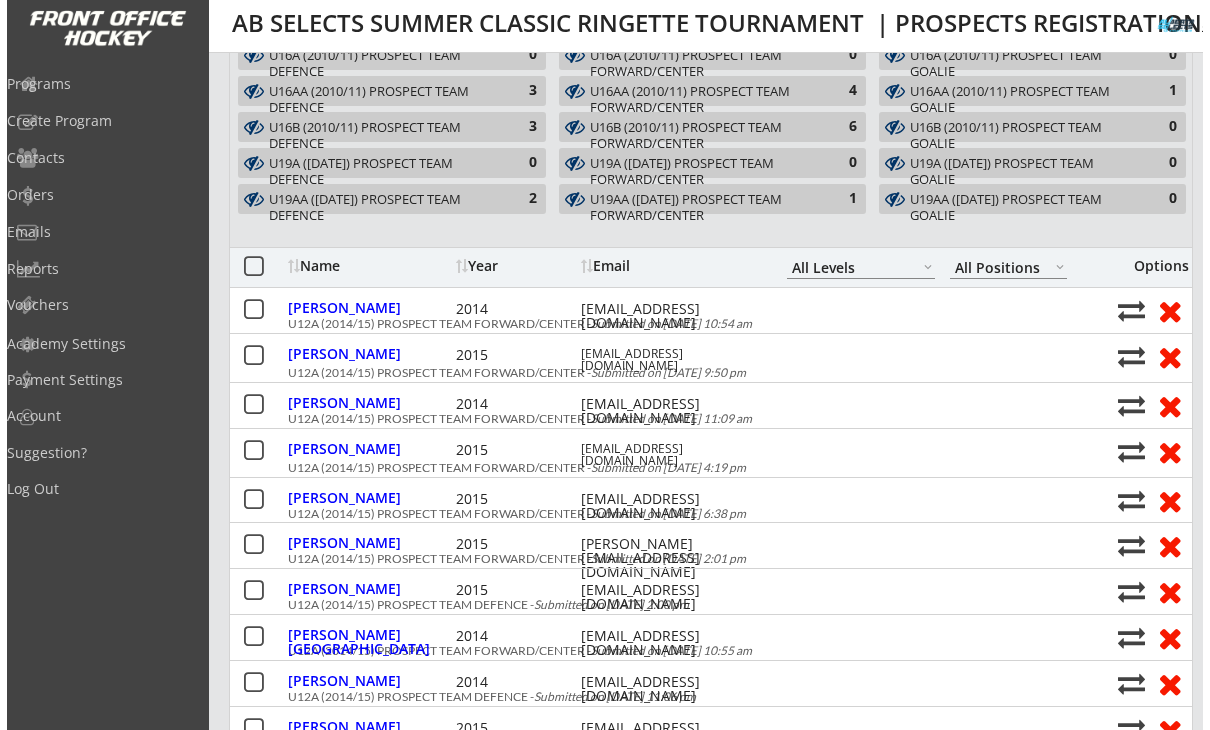 scroll, scrollTop: 430, scrollLeft: 0, axis: vertical 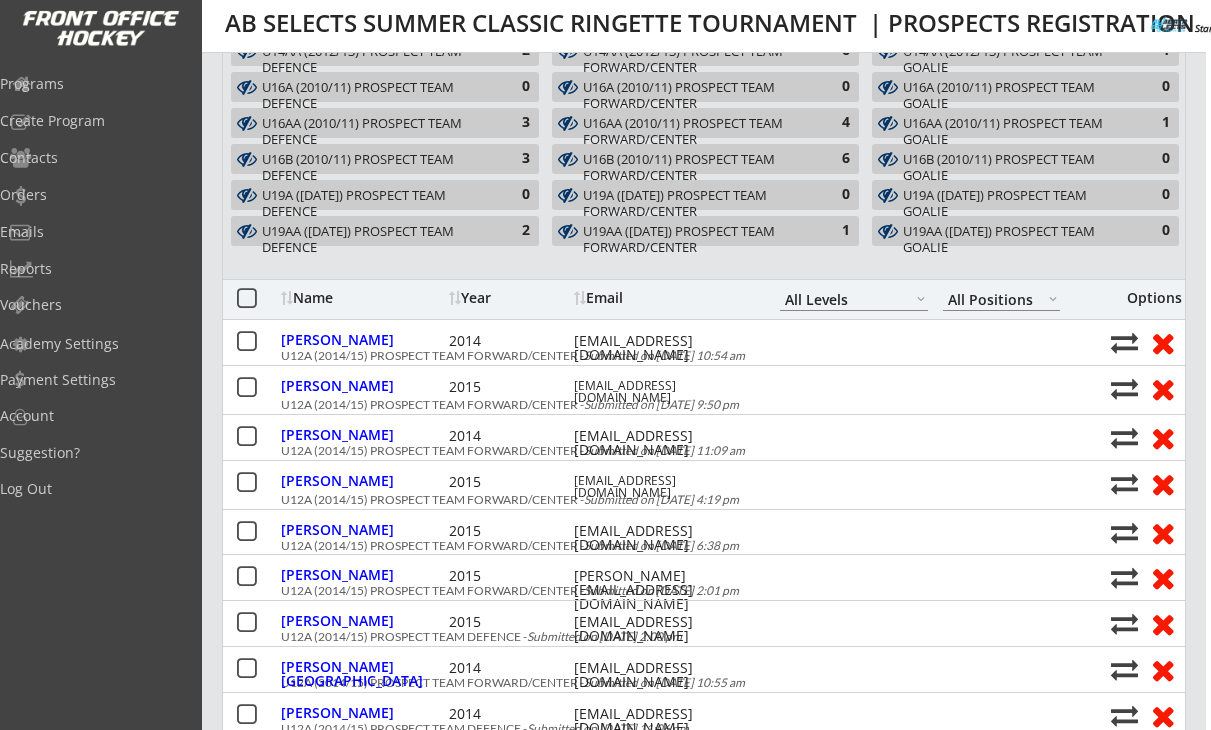 select on ""All Levels"" 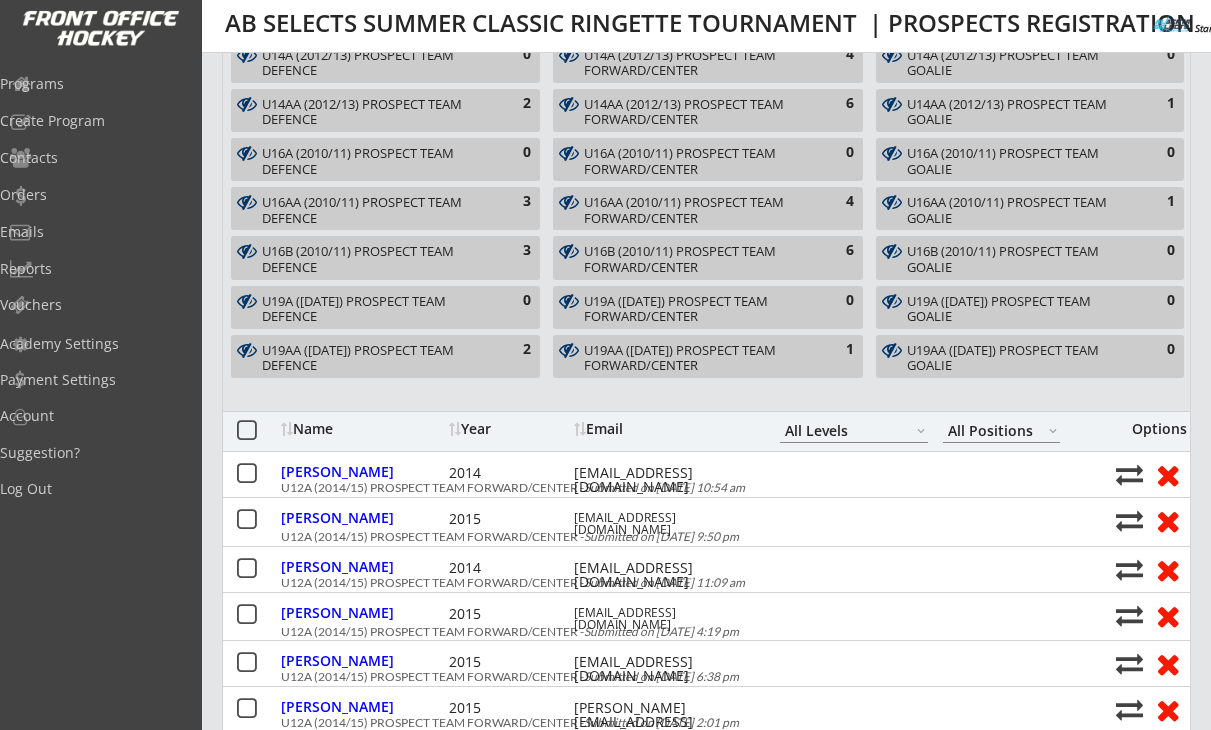 select on ""All Levels"" 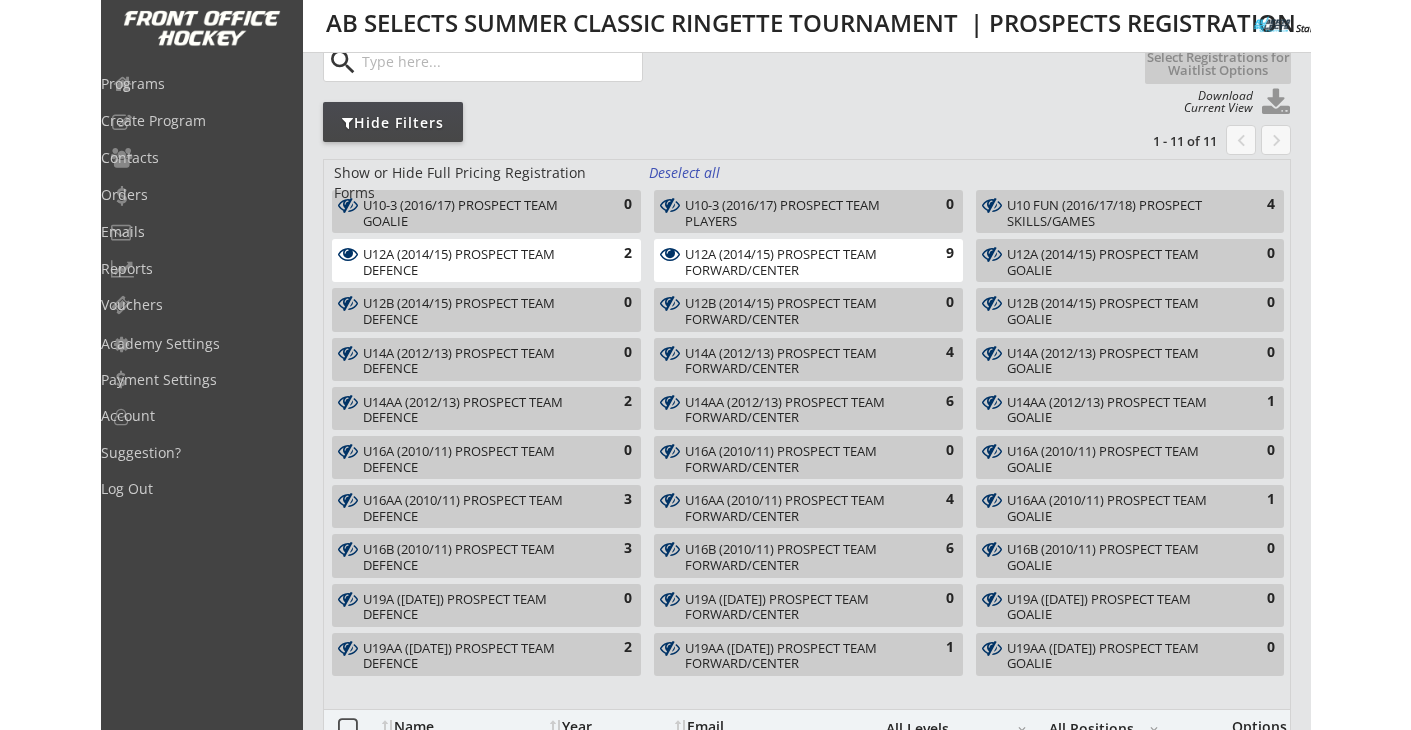 scroll, scrollTop: 0, scrollLeft: 0, axis: both 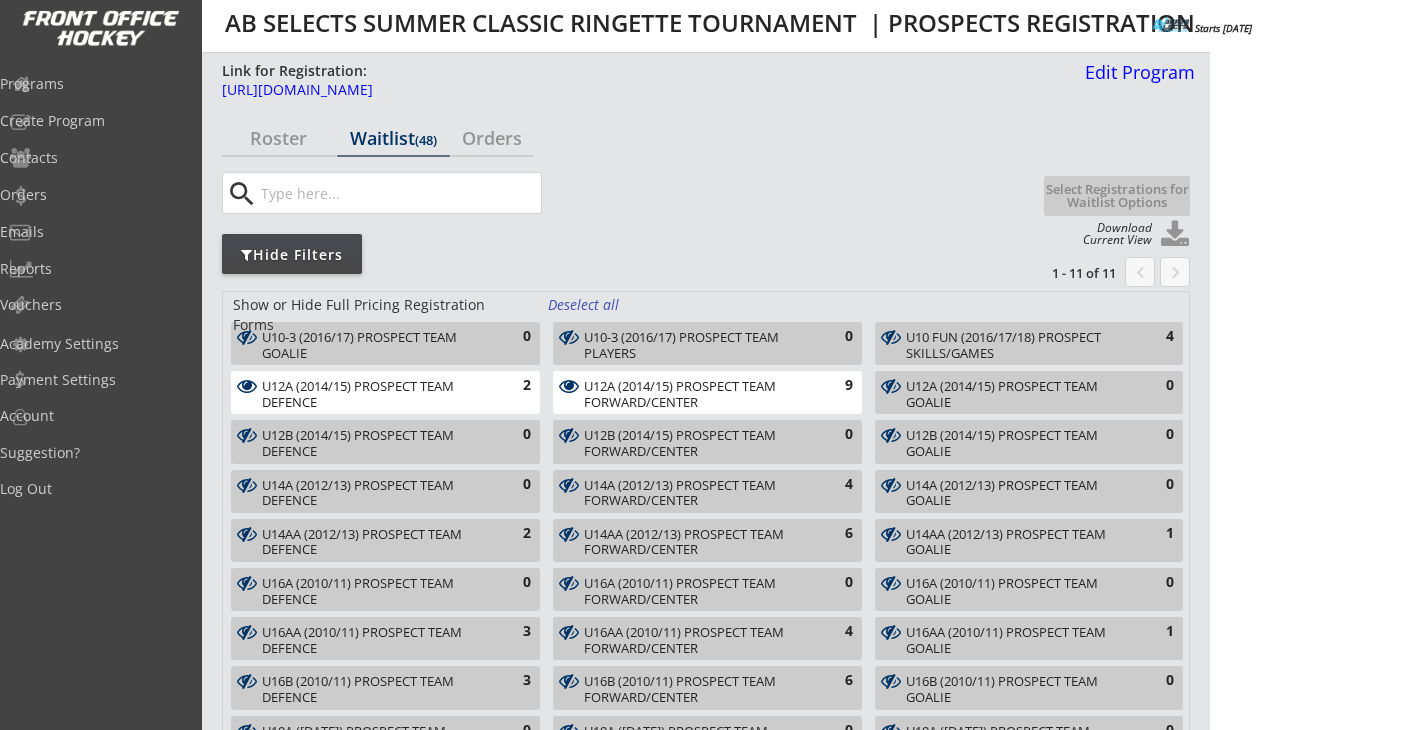 select on ""All Levels"" 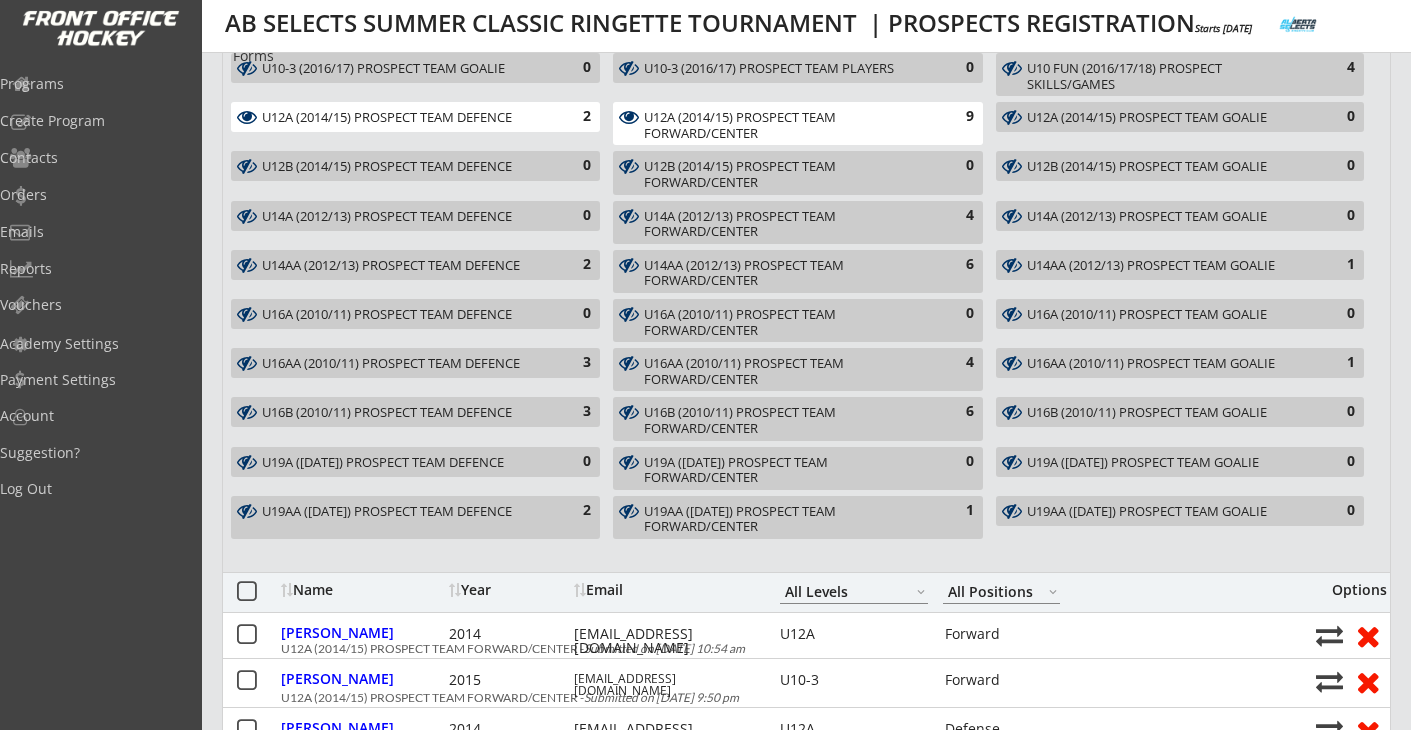 scroll, scrollTop: 200, scrollLeft: 0, axis: vertical 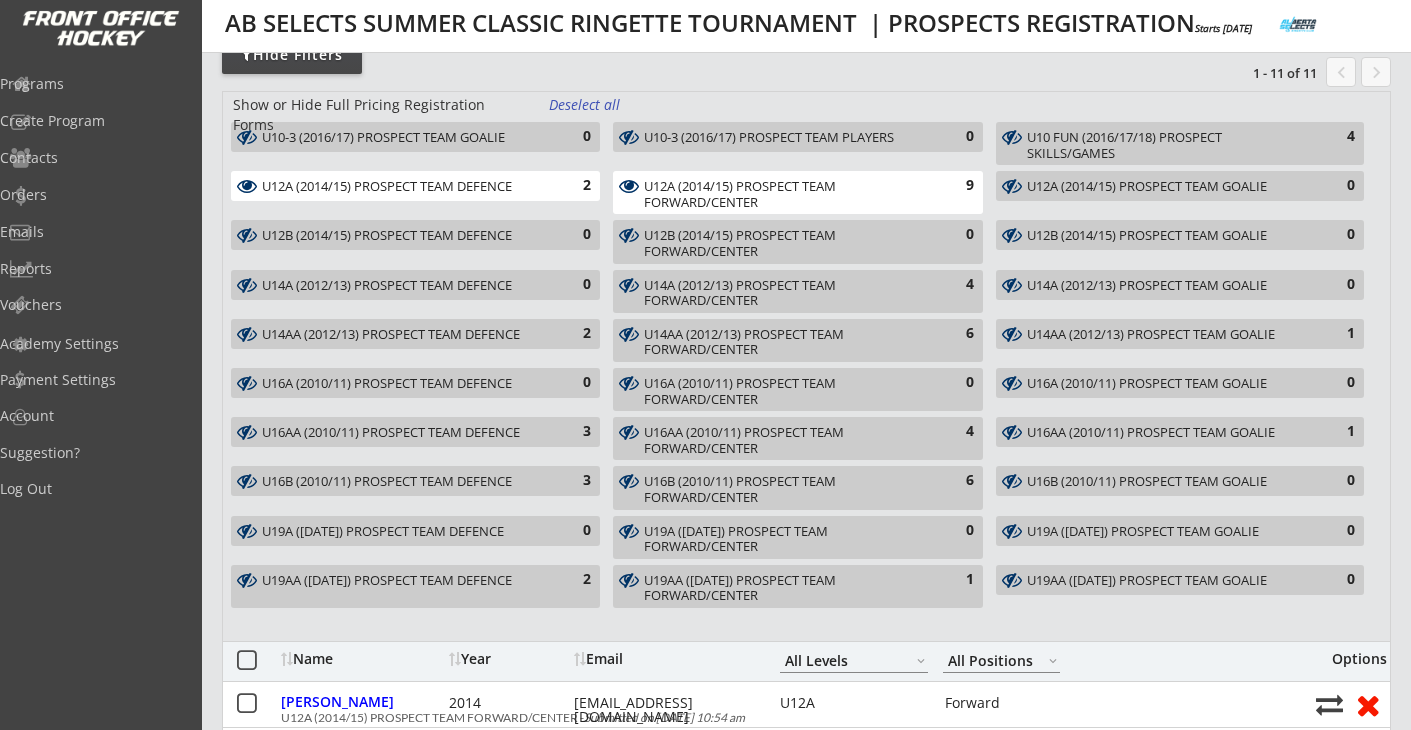 click on "U12A (2014/15) PROSPECT TEAM FORWARD/CENTER" at bounding box center (786, 194) 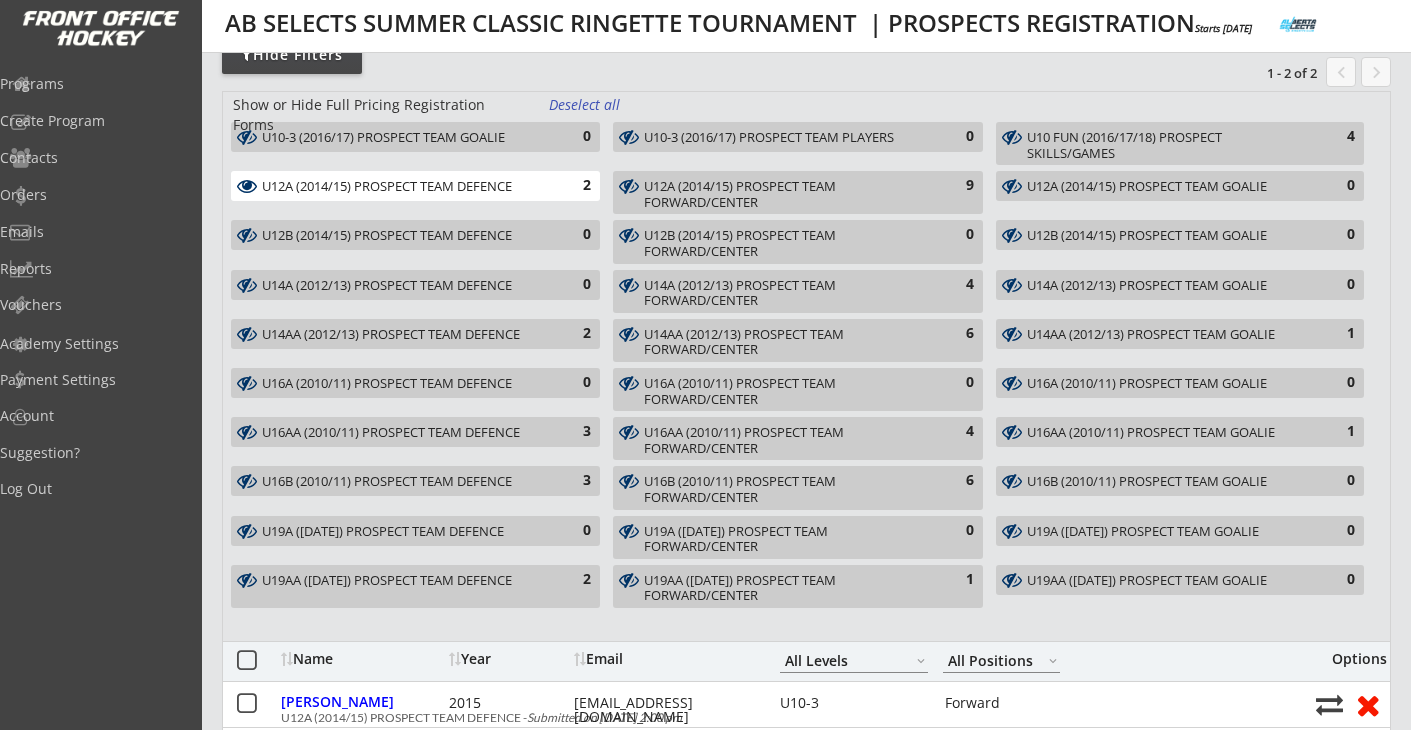 scroll, scrollTop: 519, scrollLeft: 0, axis: vertical 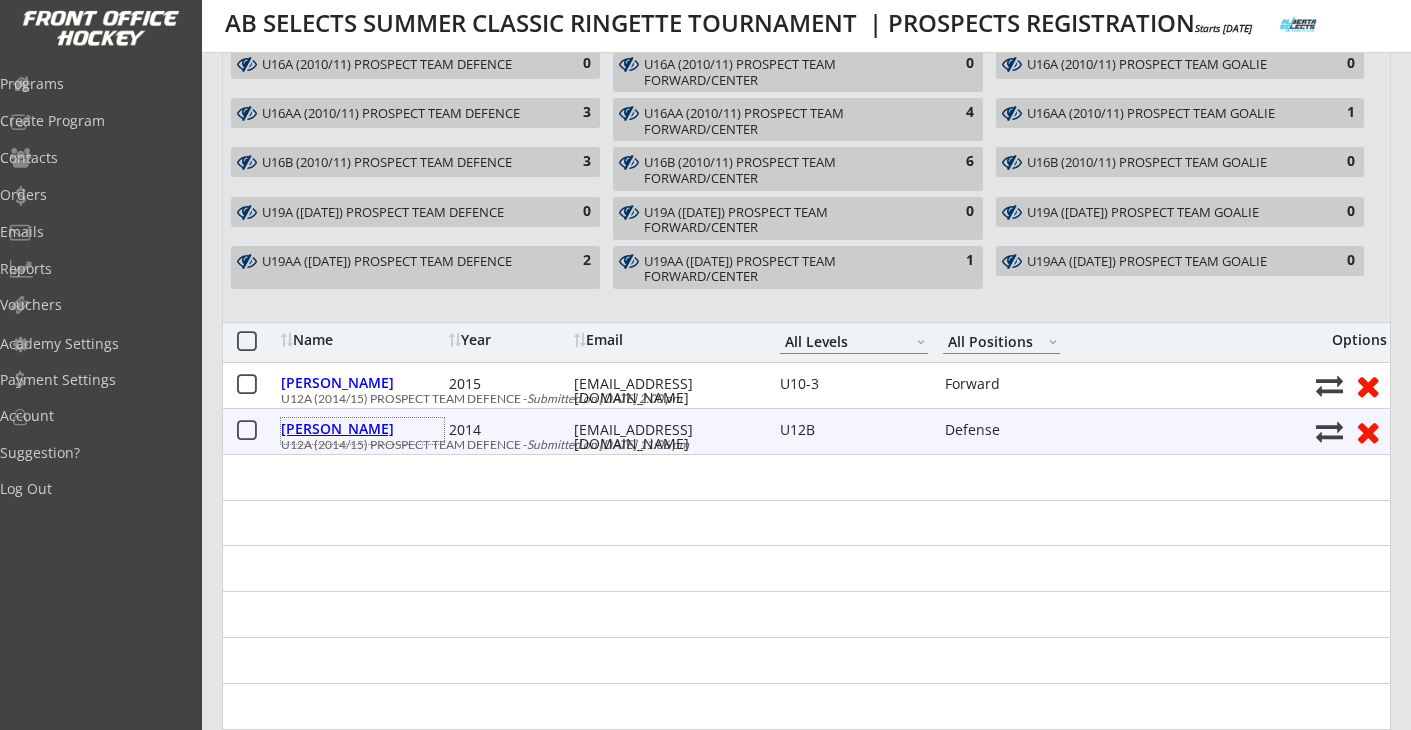 click on "[PERSON_NAME]" at bounding box center [362, 429] 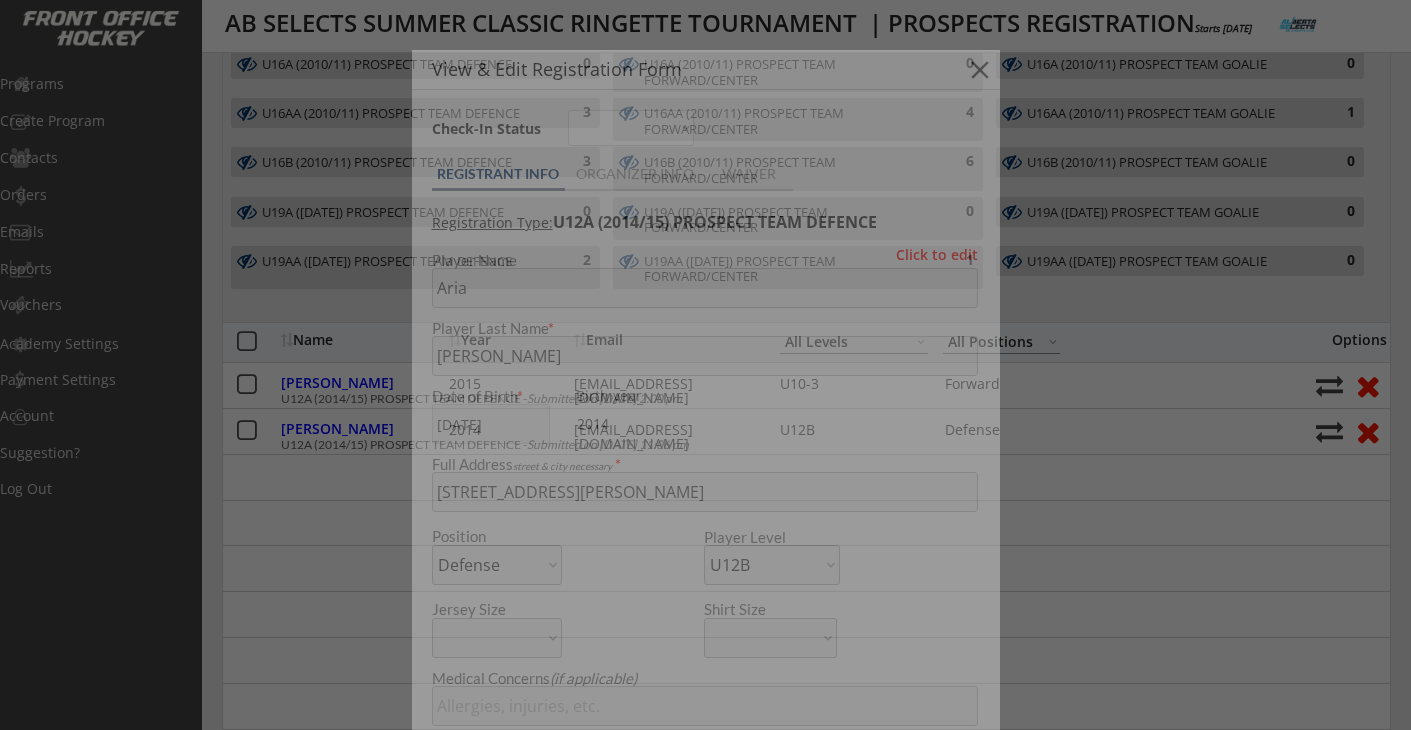 type on "FEMALE" 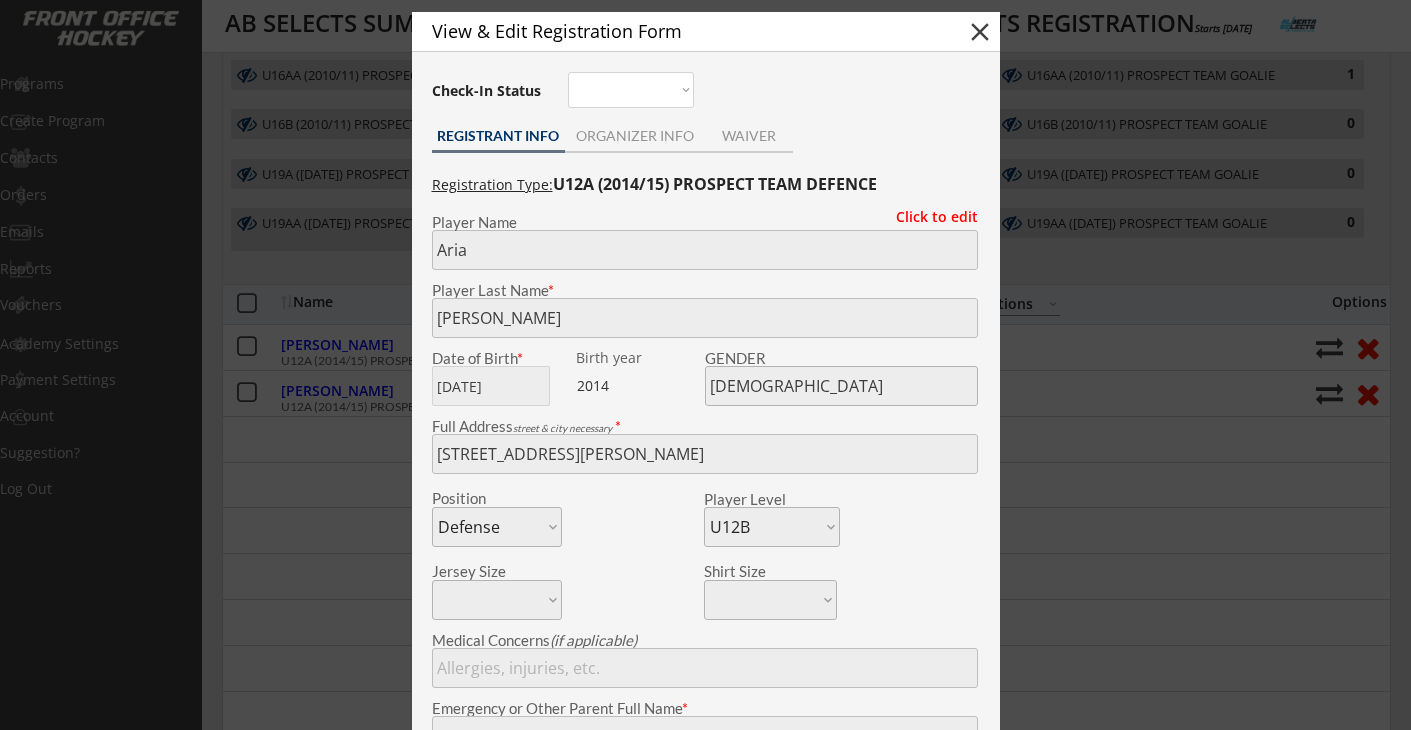 scroll, scrollTop: 251, scrollLeft: 0, axis: vertical 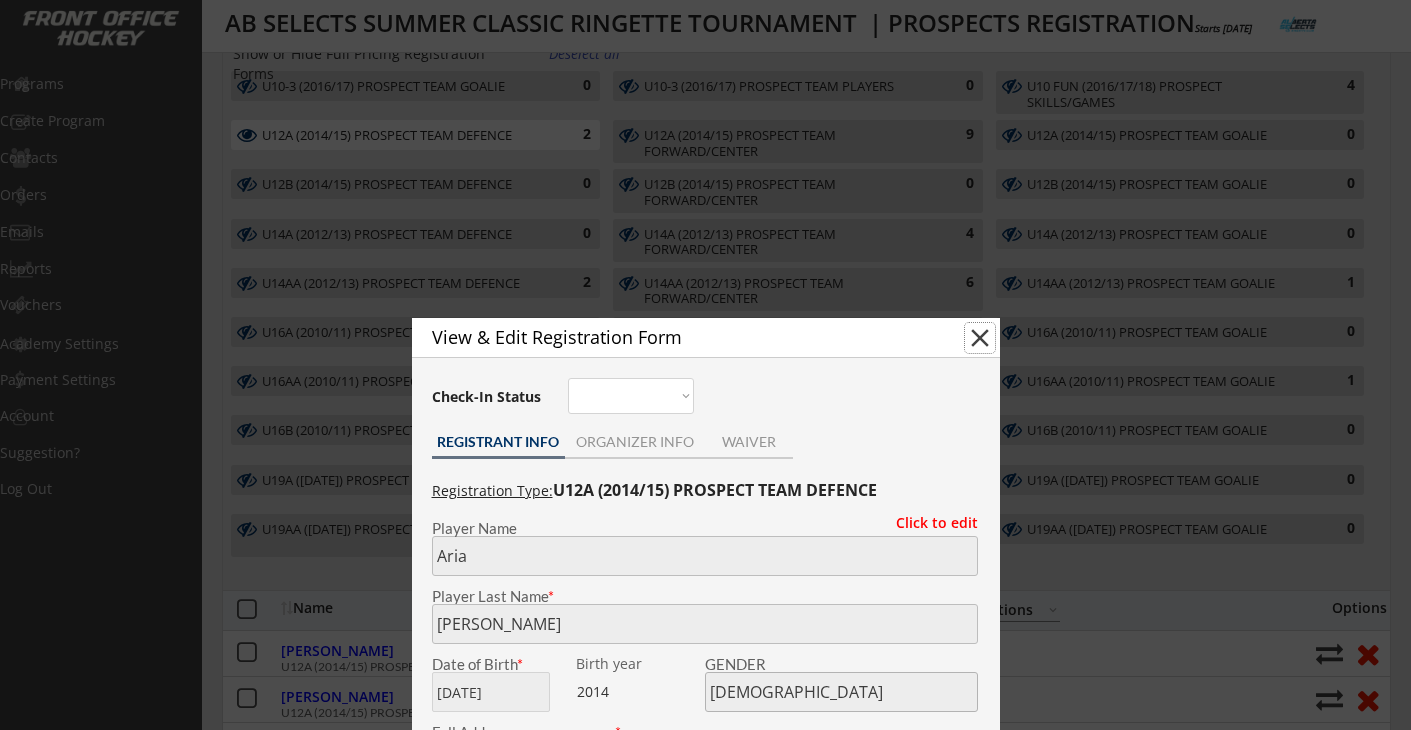 click on "close" at bounding box center [980, 338] 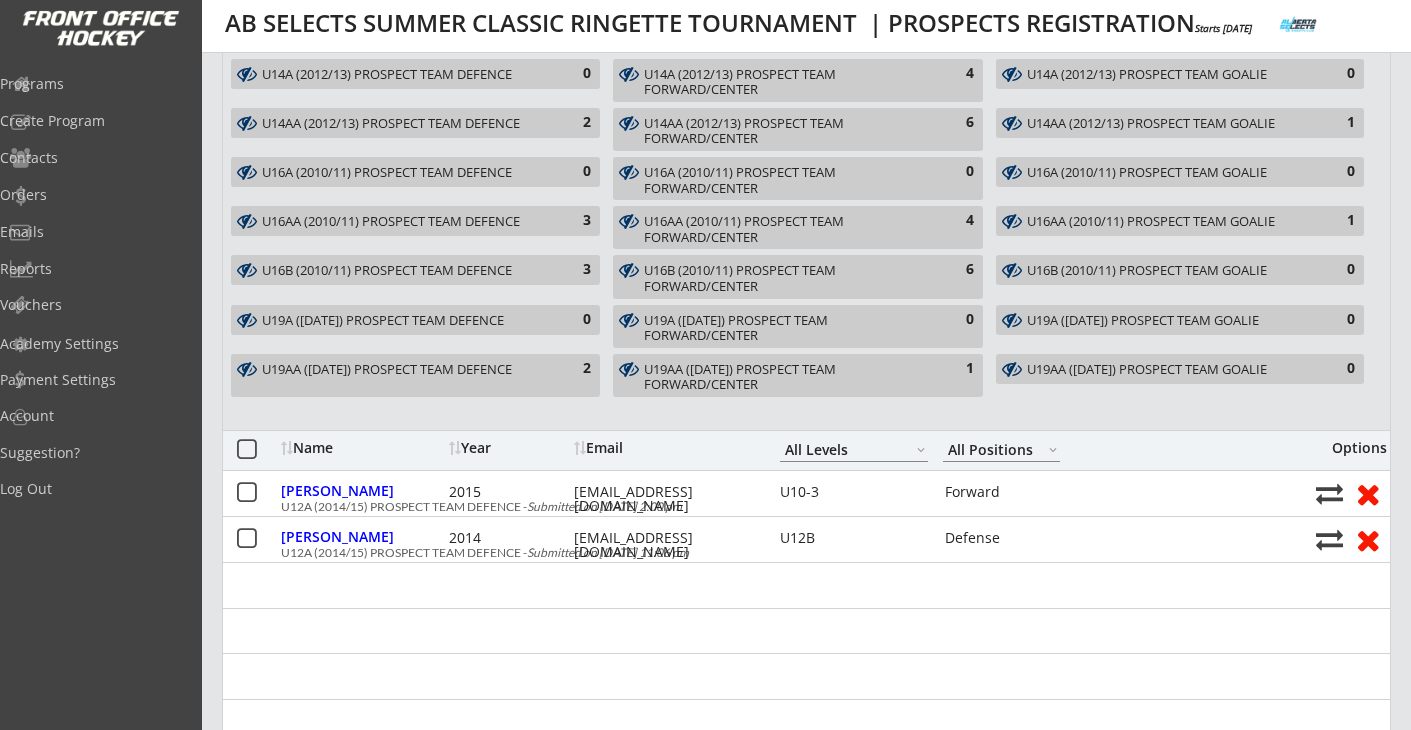 scroll, scrollTop: 471, scrollLeft: 0, axis: vertical 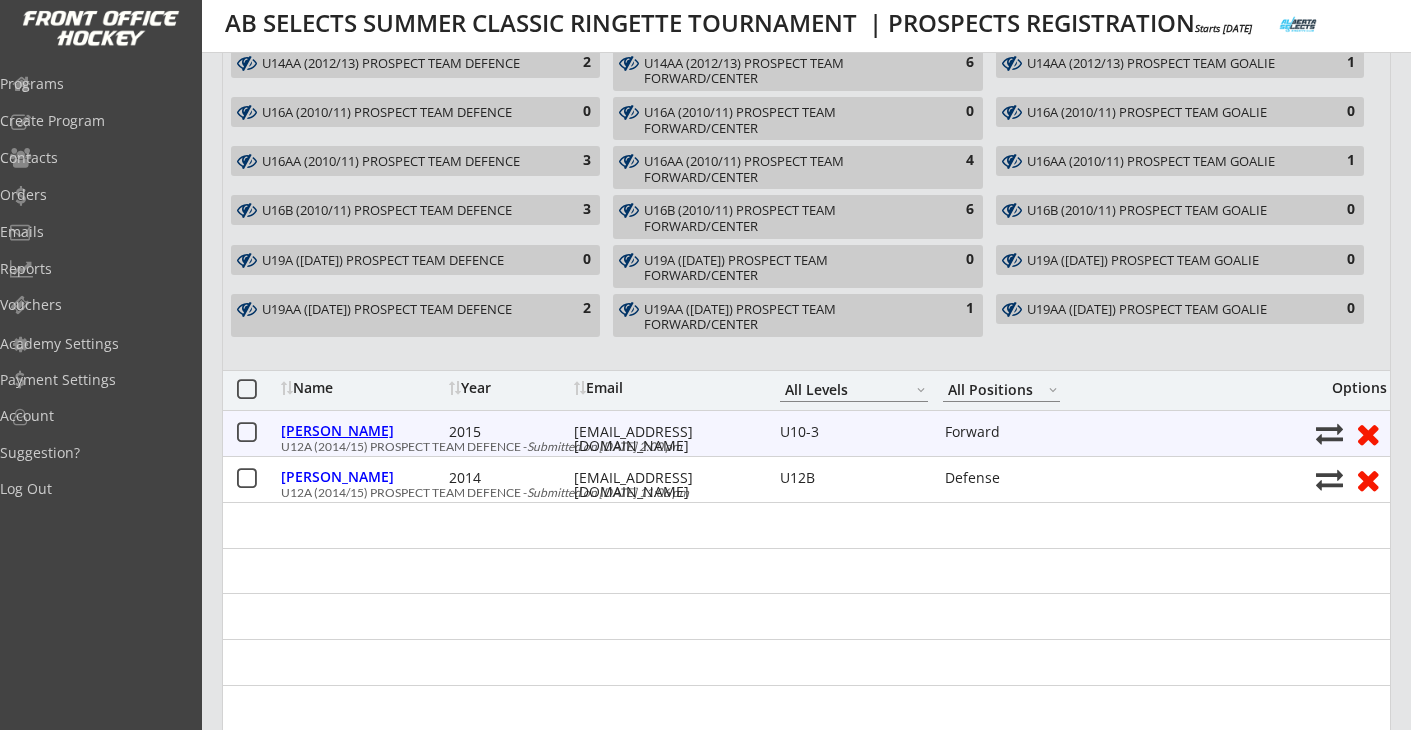 click on "[PERSON_NAME]" at bounding box center [362, 431] 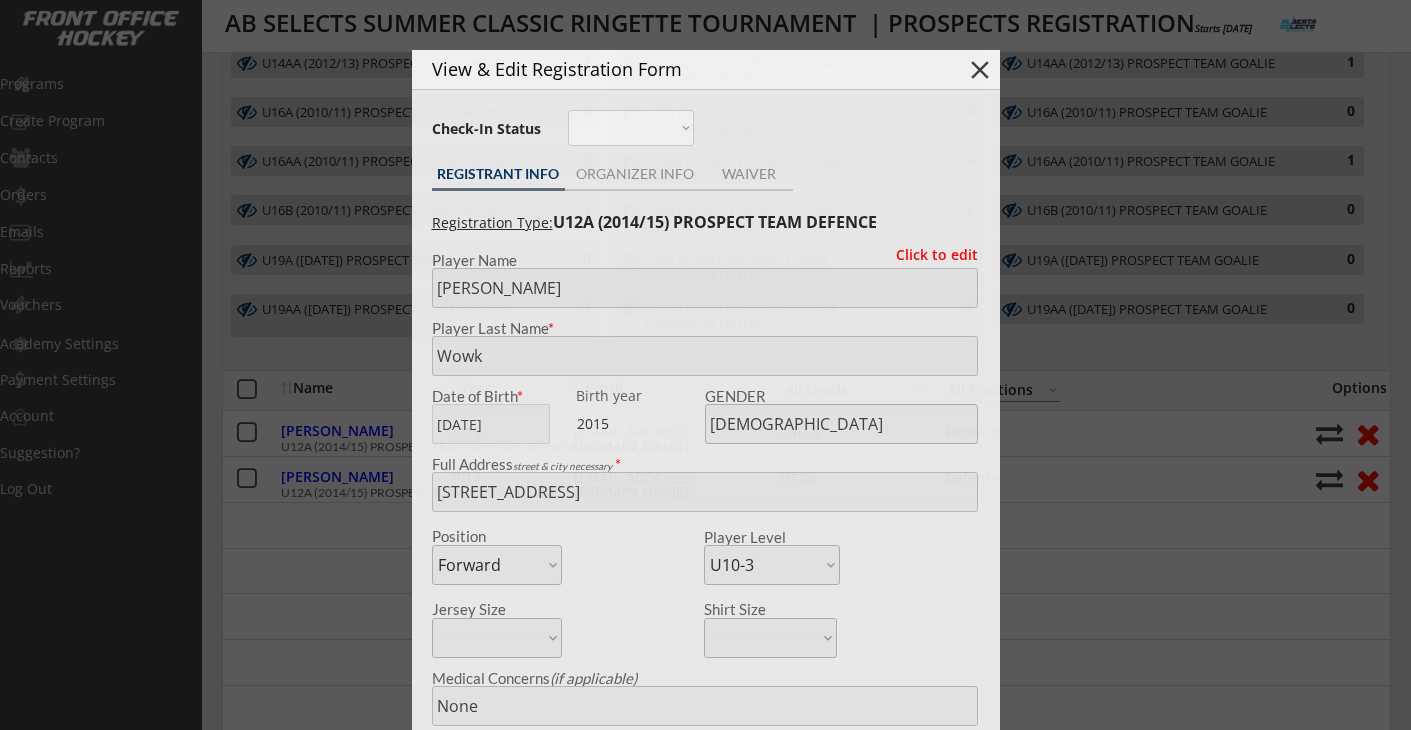 type on "U10-3-1 nw ringette" 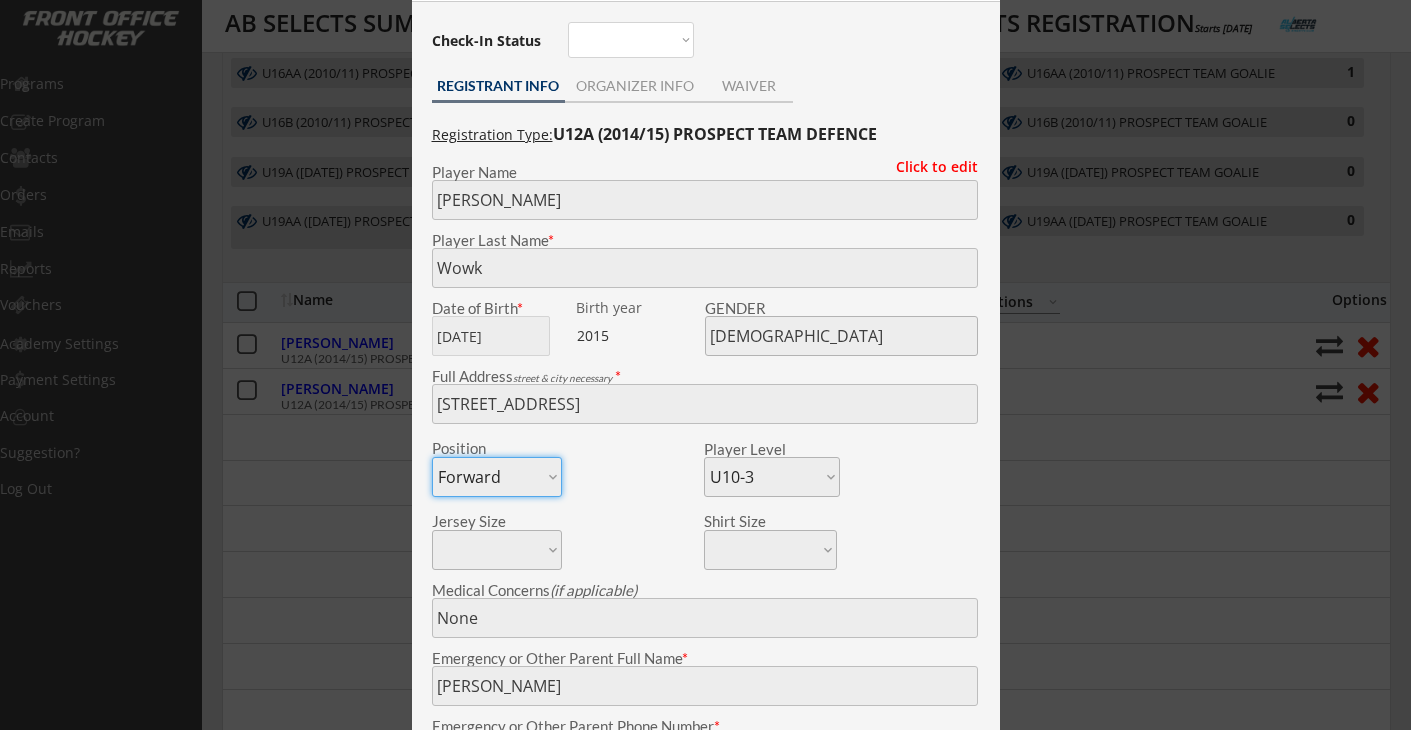 scroll, scrollTop: 465, scrollLeft: 0, axis: vertical 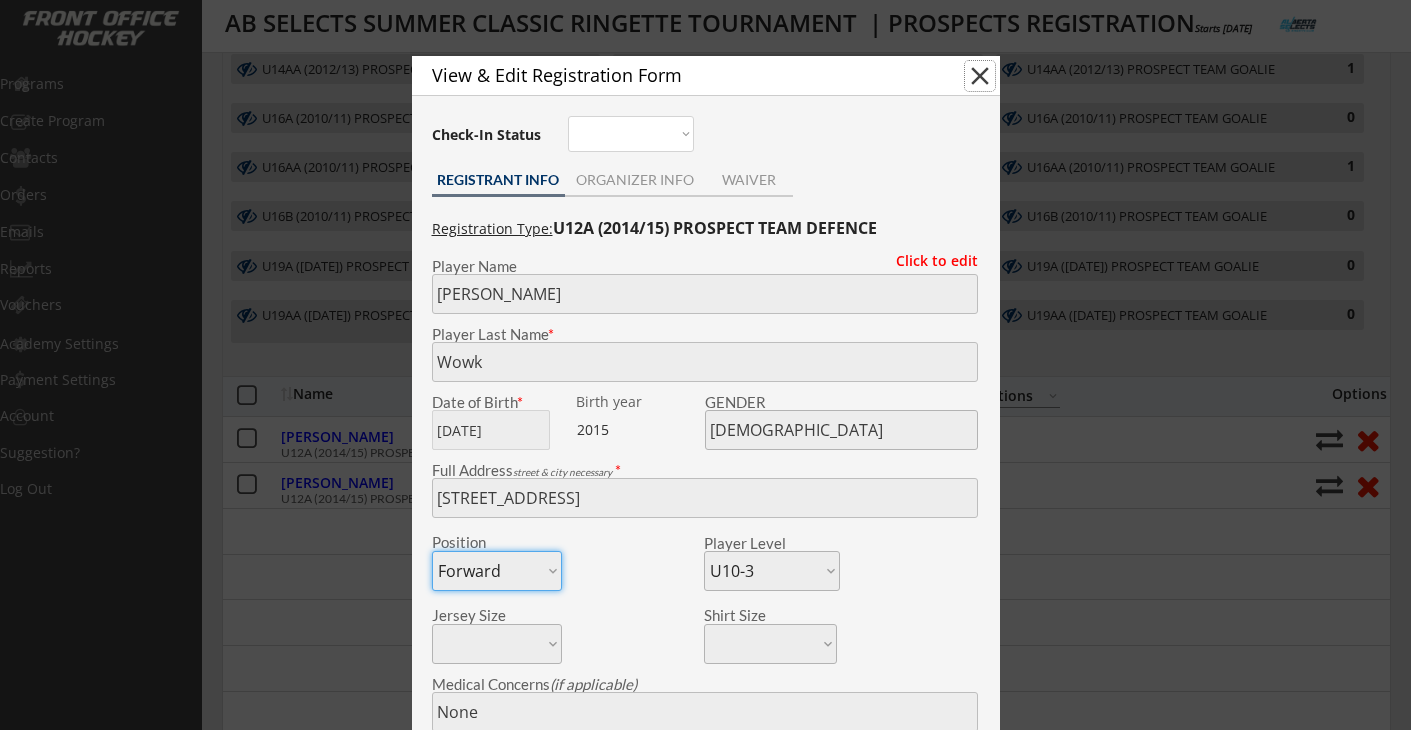 click on "close" at bounding box center (980, 76) 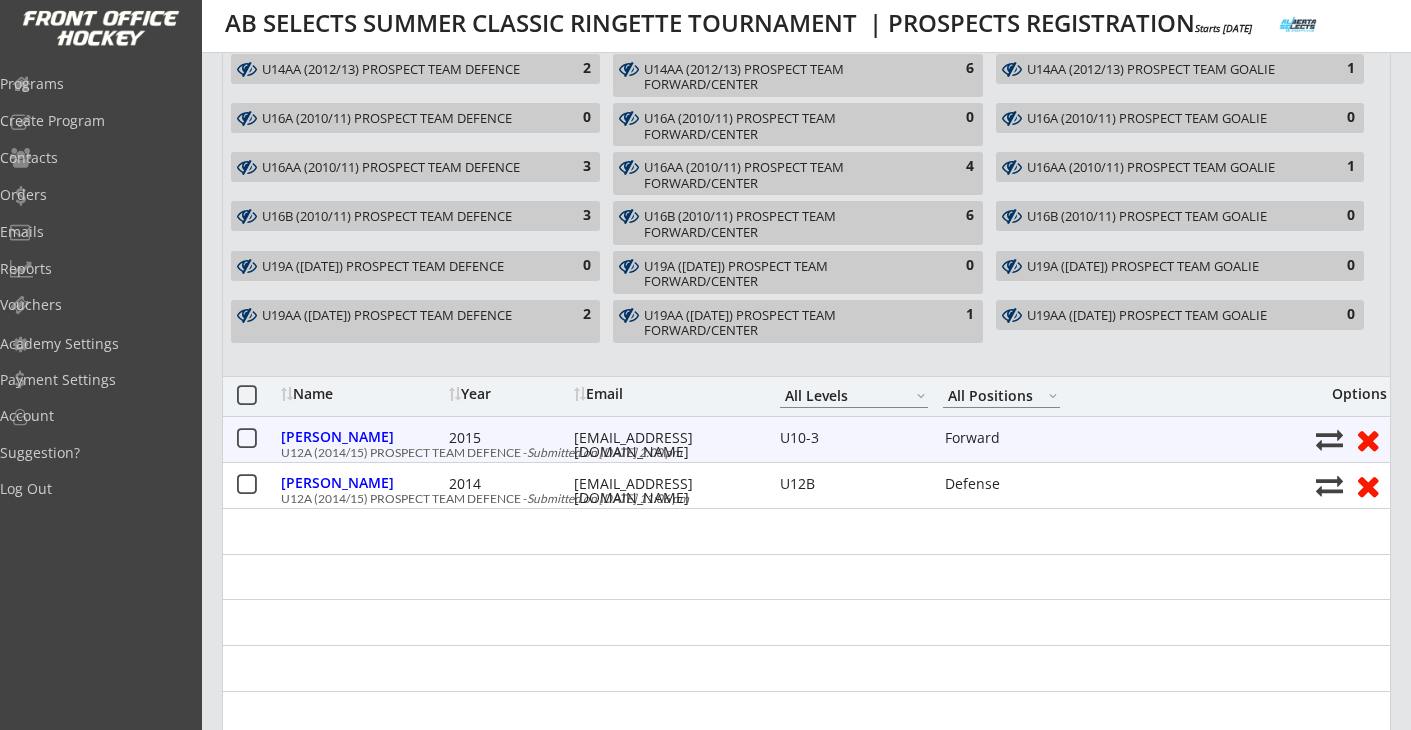 click at bounding box center (246, 439) 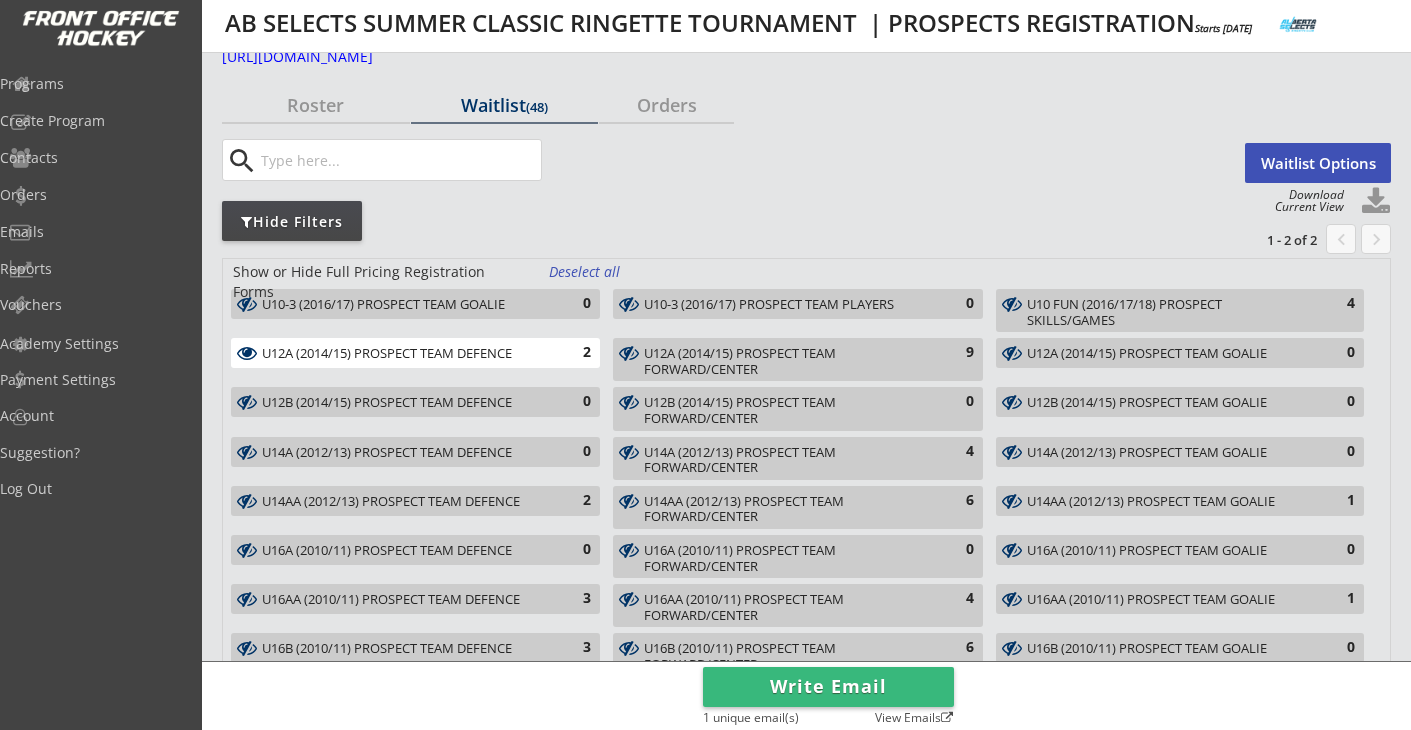 scroll, scrollTop: 0, scrollLeft: 0, axis: both 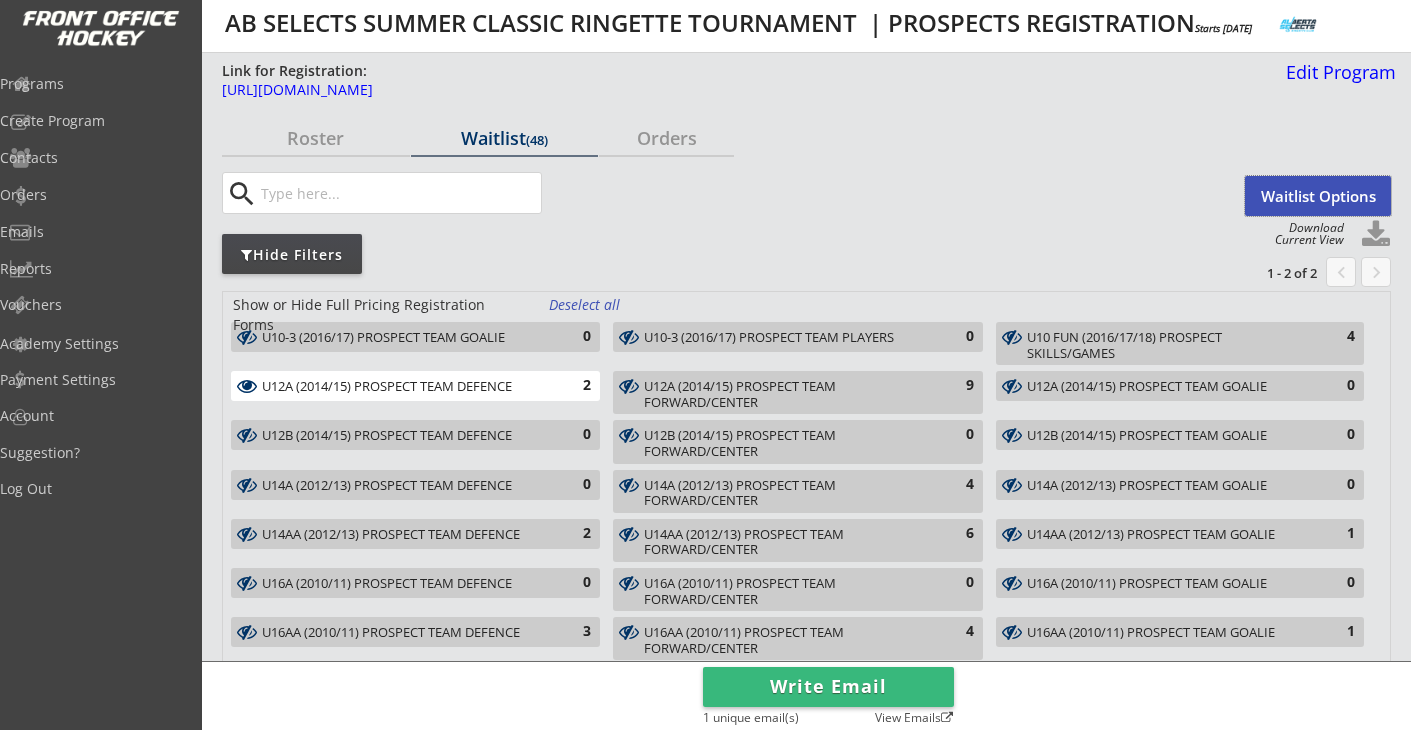 click on "Waitlist Options" at bounding box center [1318, 196] 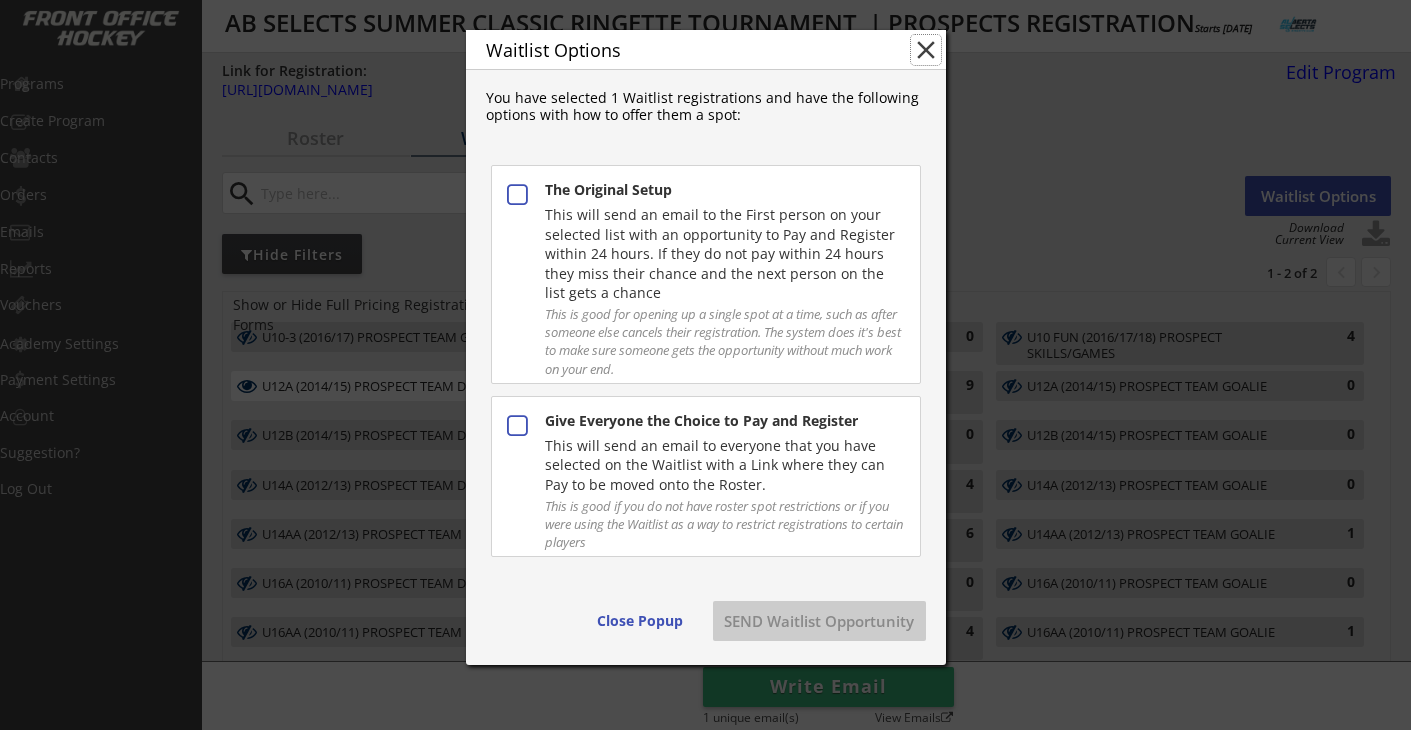 click on "close" at bounding box center (926, 50) 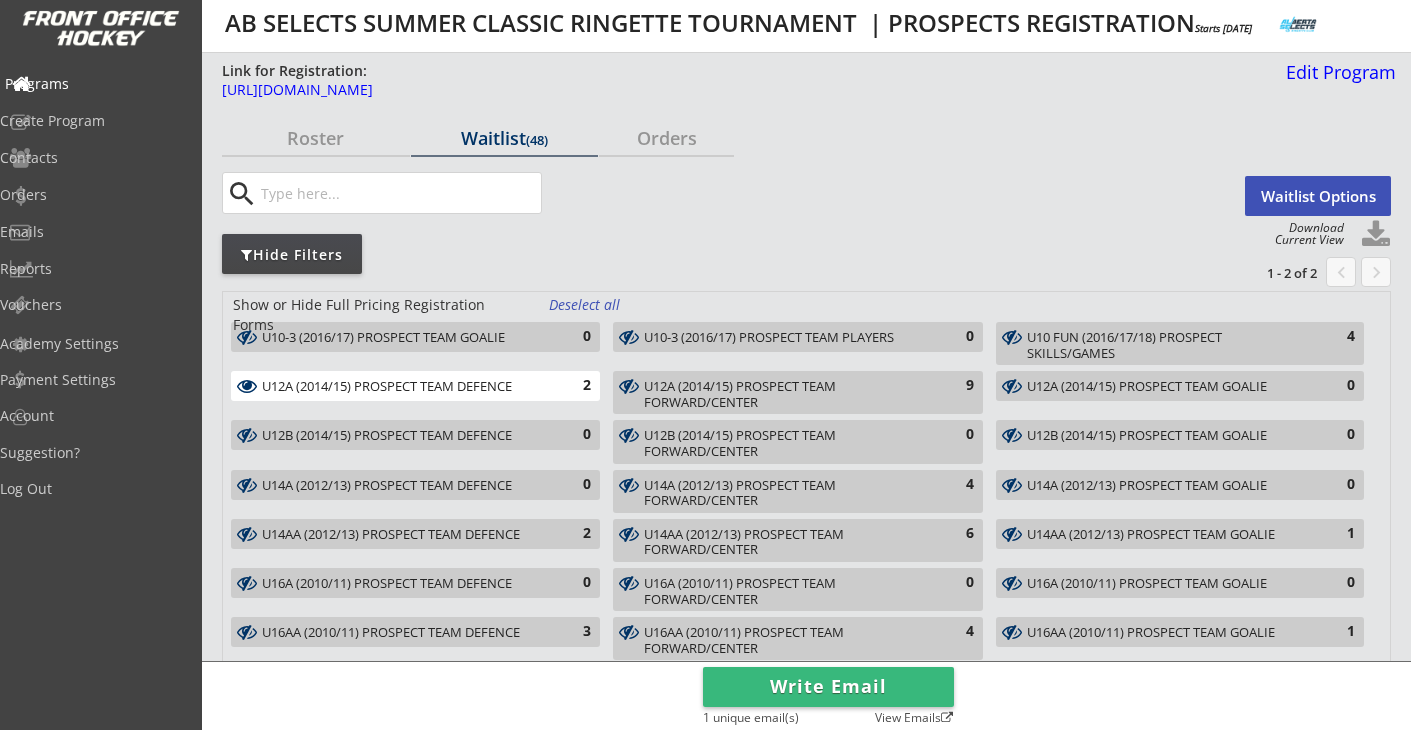 click on "Programs" at bounding box center [95, 85] 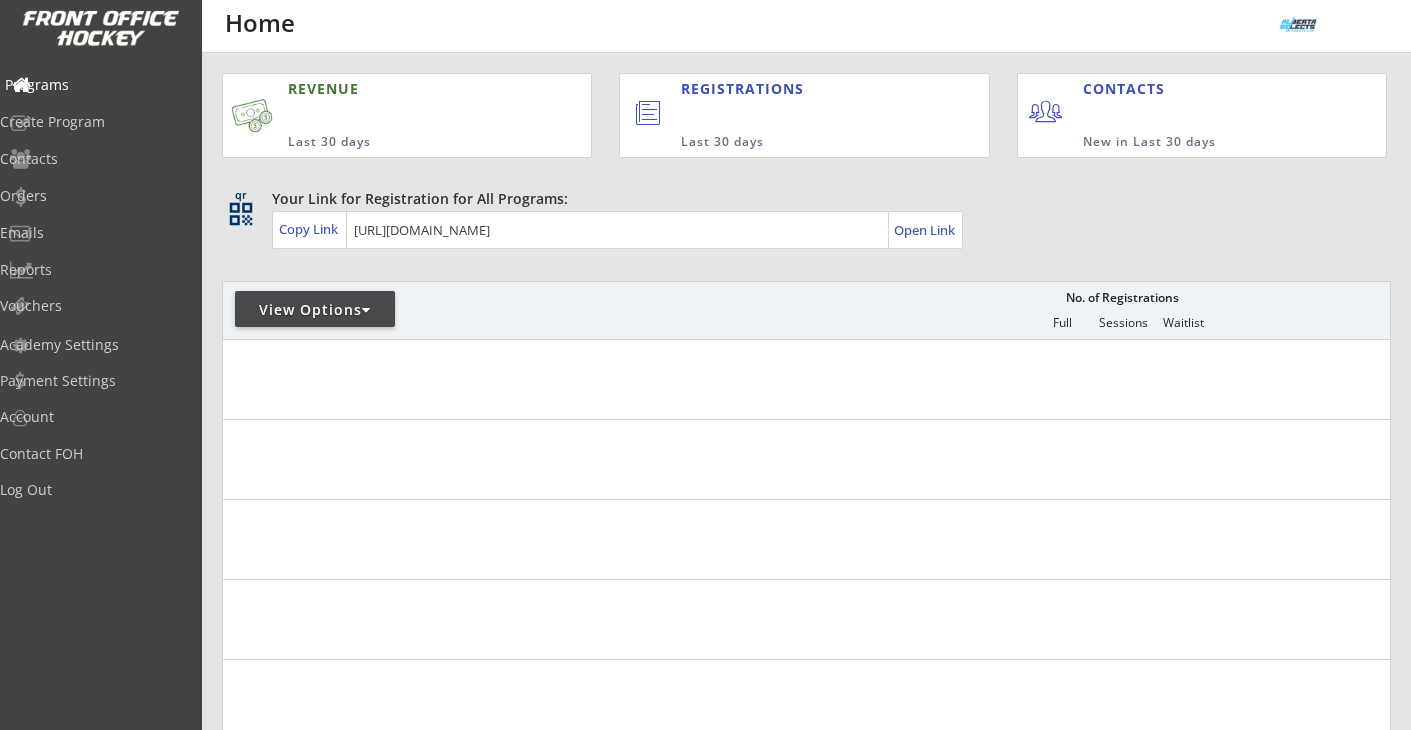 scroll, scrollTop: 0, scrollLeft: 0, axis: both 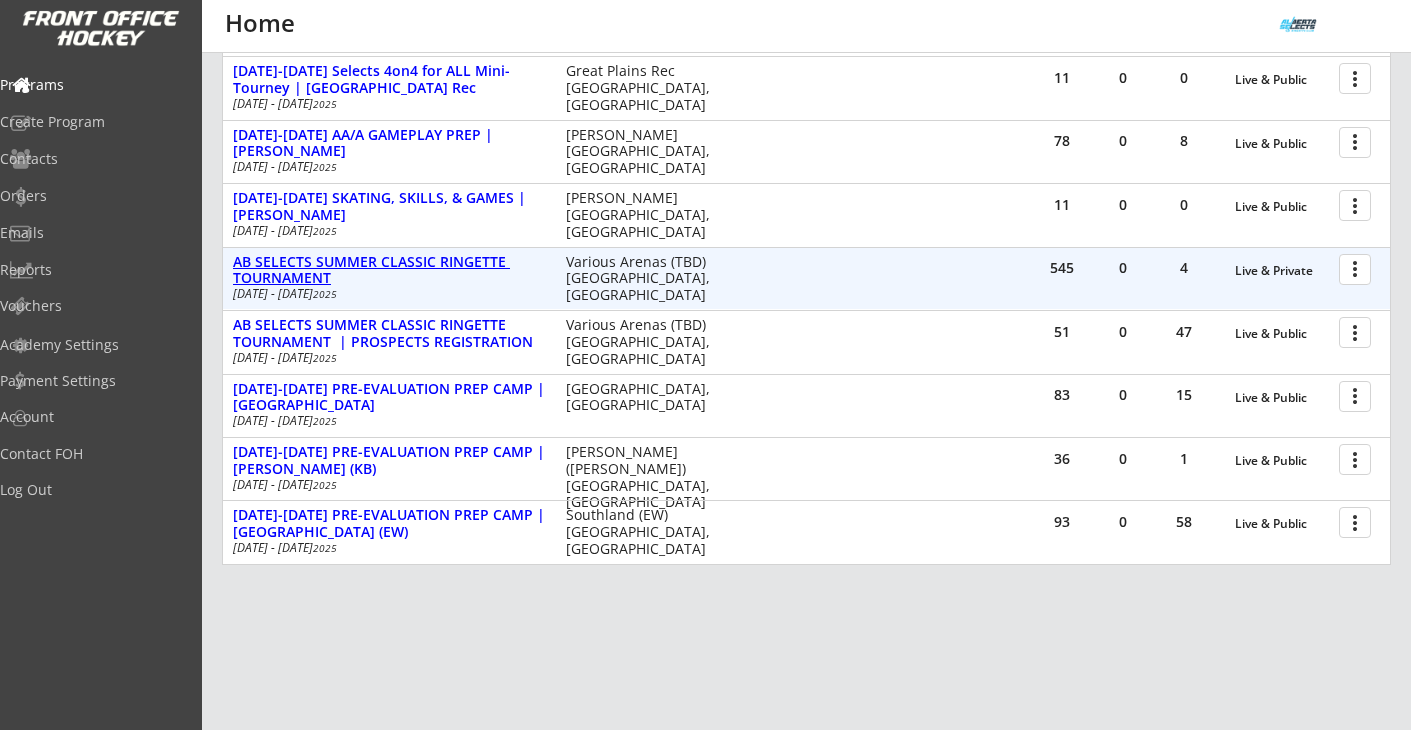 click on "AB SELECTS SUMMER CLASSIC RINGETTE TOURNAMENT" at bounding box center [389, 271] 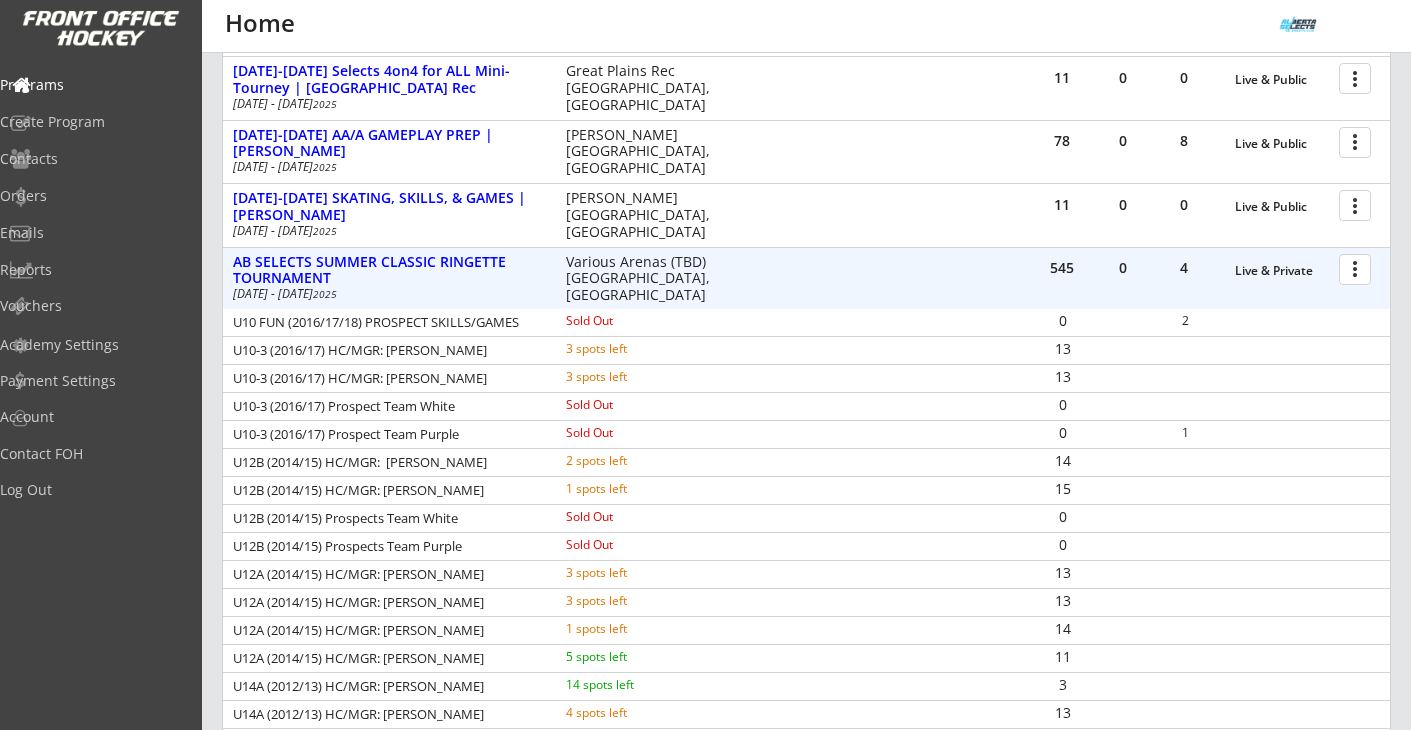 click at bounding box center (1358, 268) 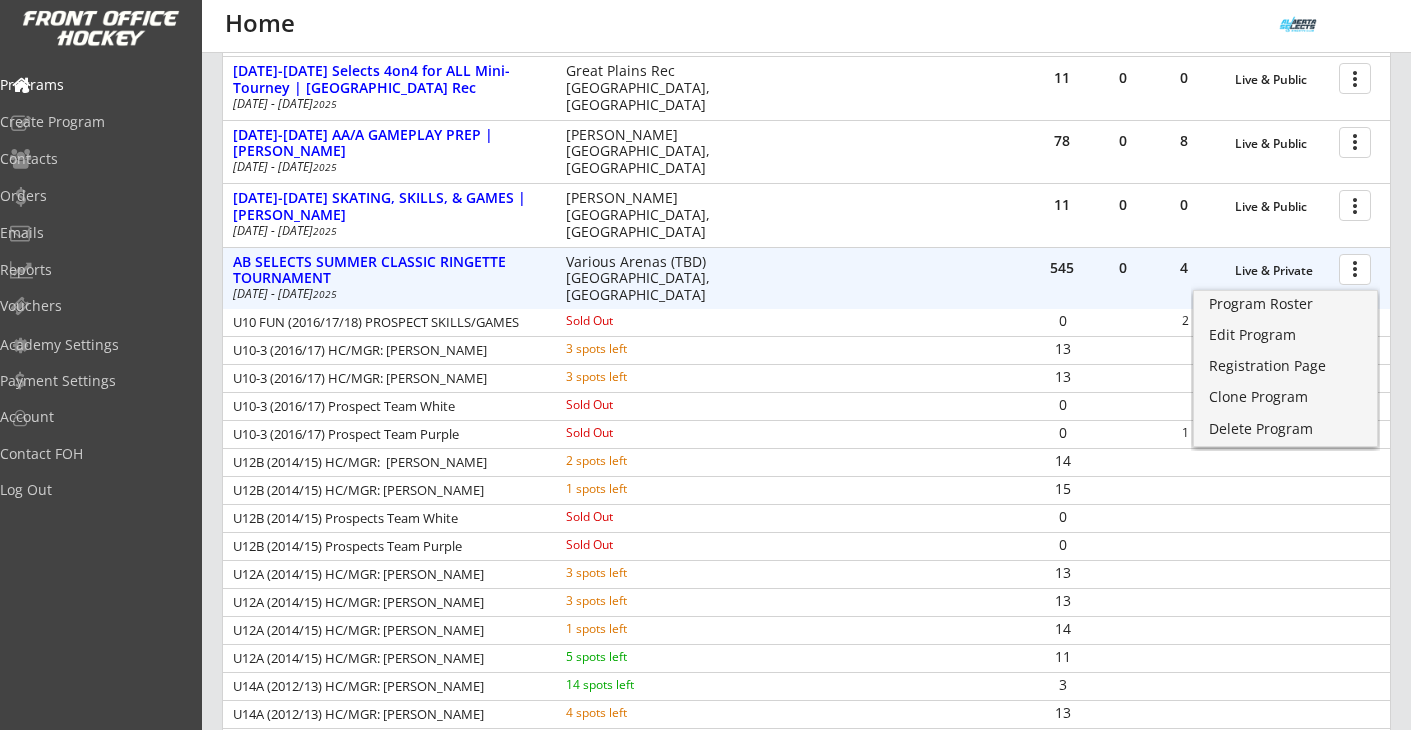 click on "545 0 4 Live & Private more_vert AB SELECTS SUMMER CLASSIC RINGETTE TOURNAMENT  Aug 22 - Aug 24    2025 Various Arenas (TBD)
Calgary, AB" at bounding box center (806, 279) 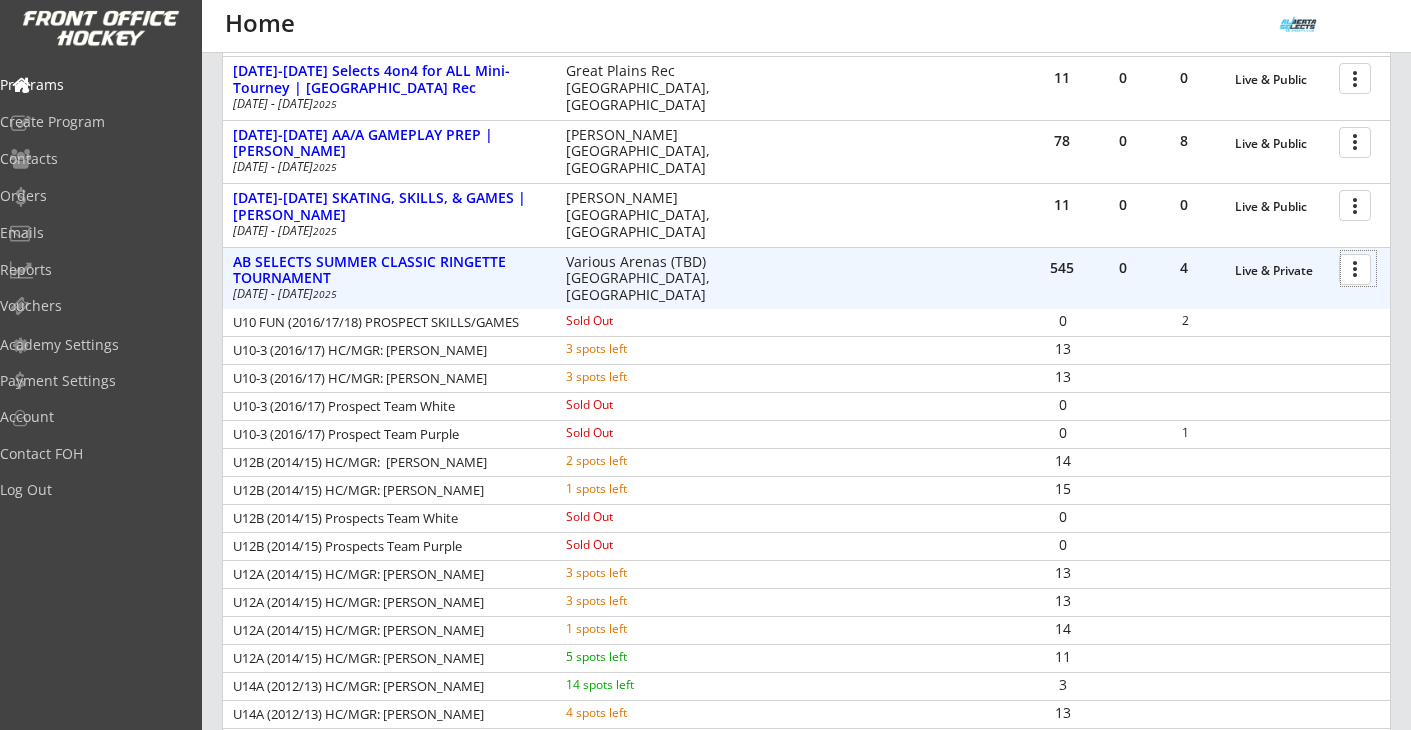 click at bounding box center (1358, 268) 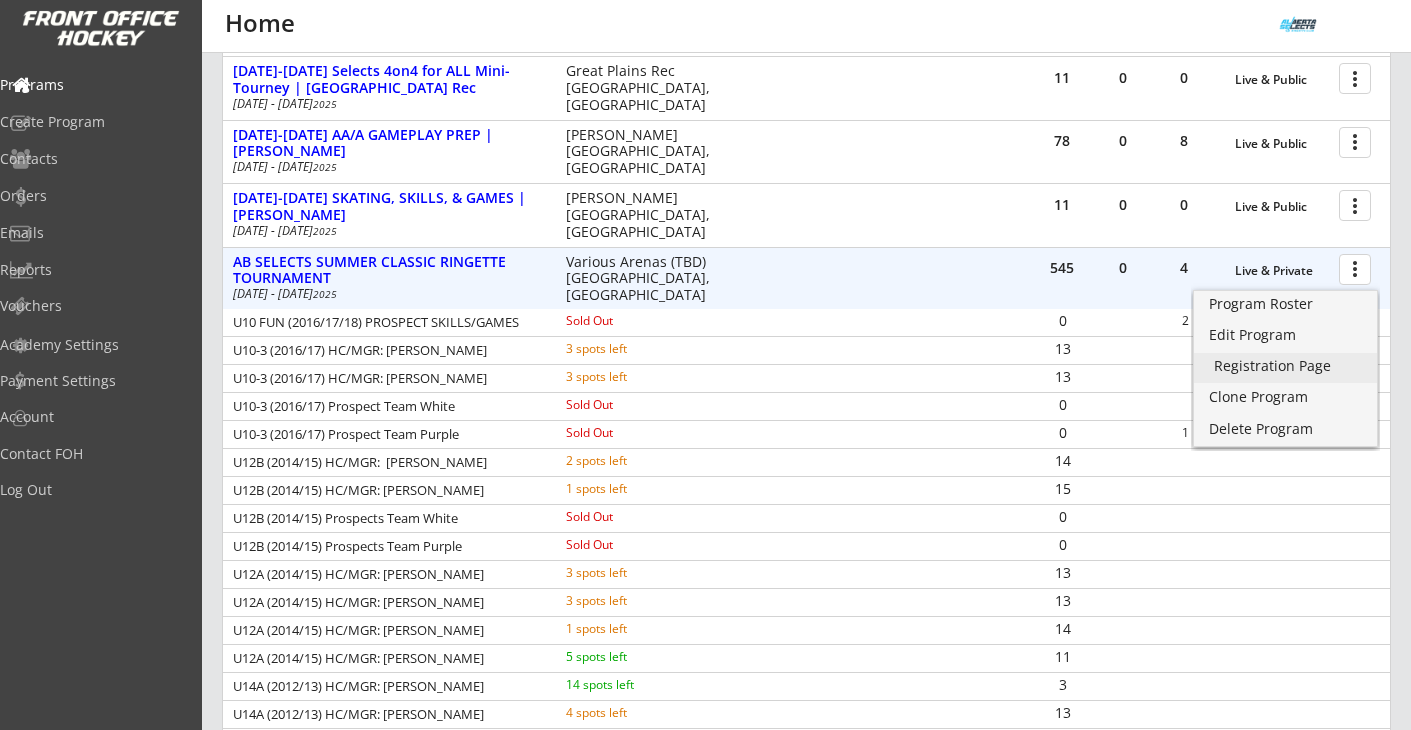 click on "Registration Page" at bounding box center [1285, 366] 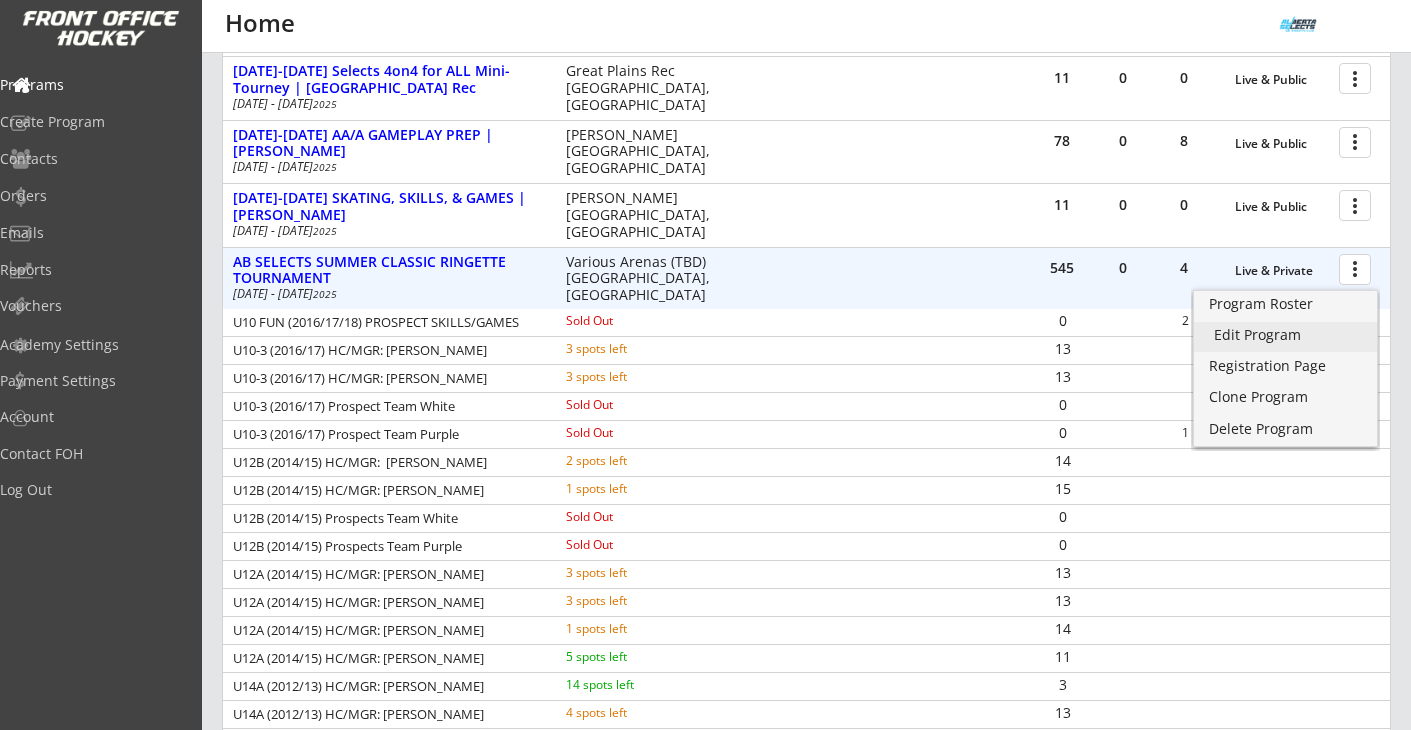click on "Edit Program" at bounding box center (1285, 335) 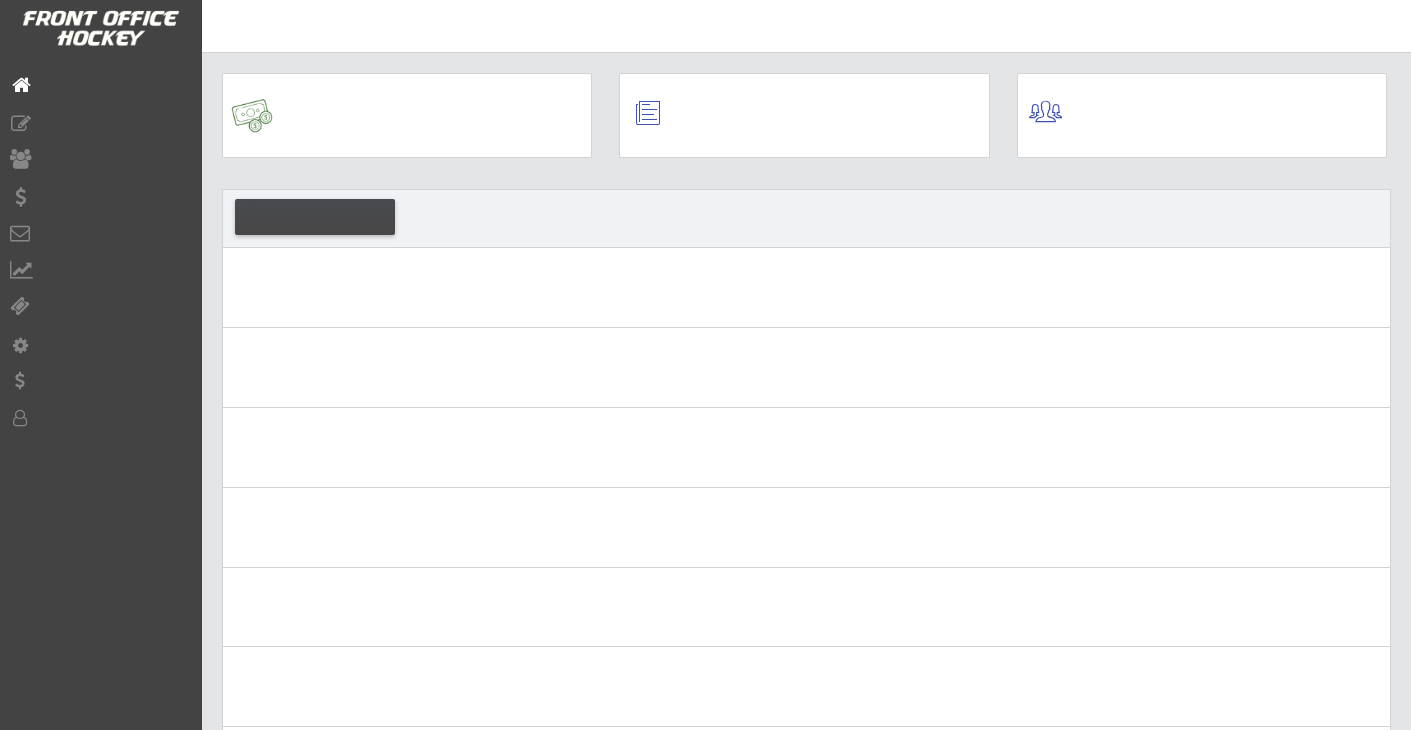 scroll, scrollTop: 0, scrollLeft: 0, axis: both 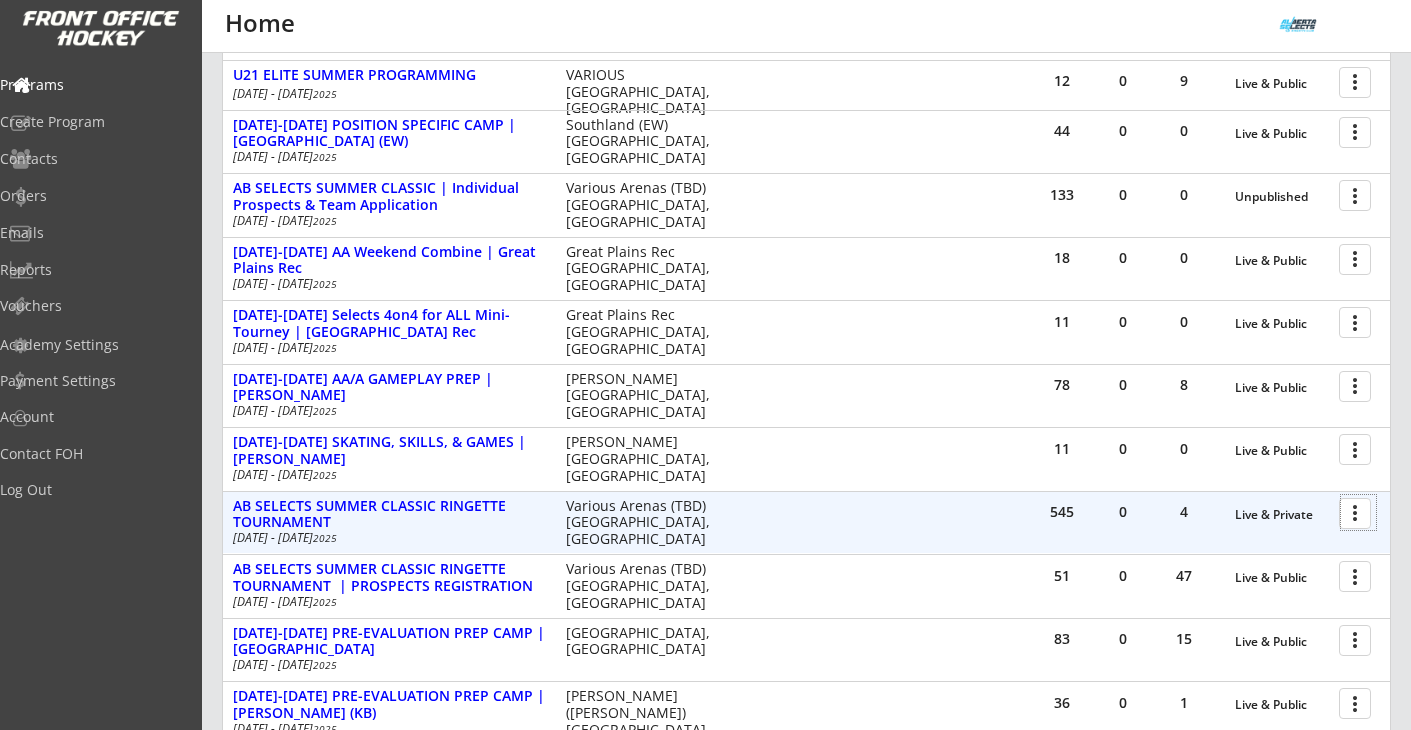 click at bounding box center [1358, 512] 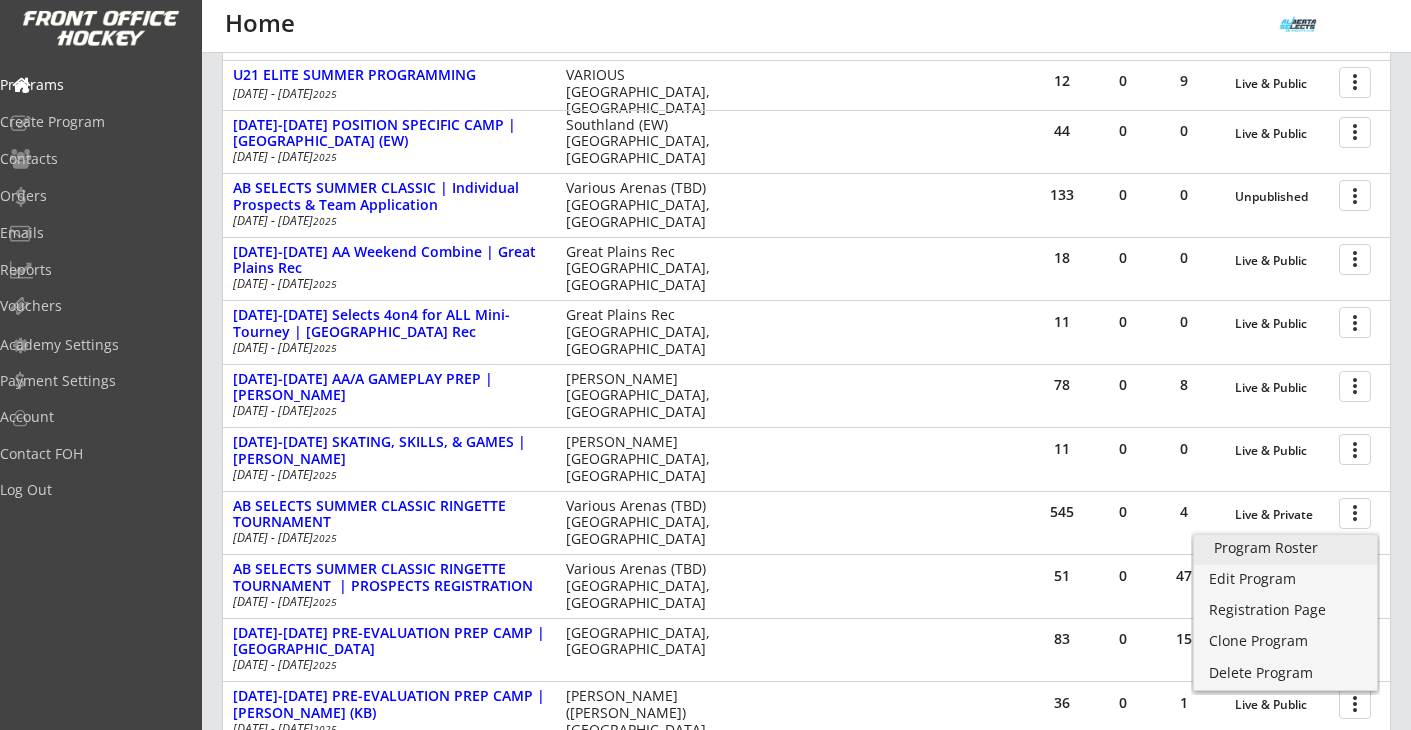 click on "Program Roster" at bounding box center (1285, 548) 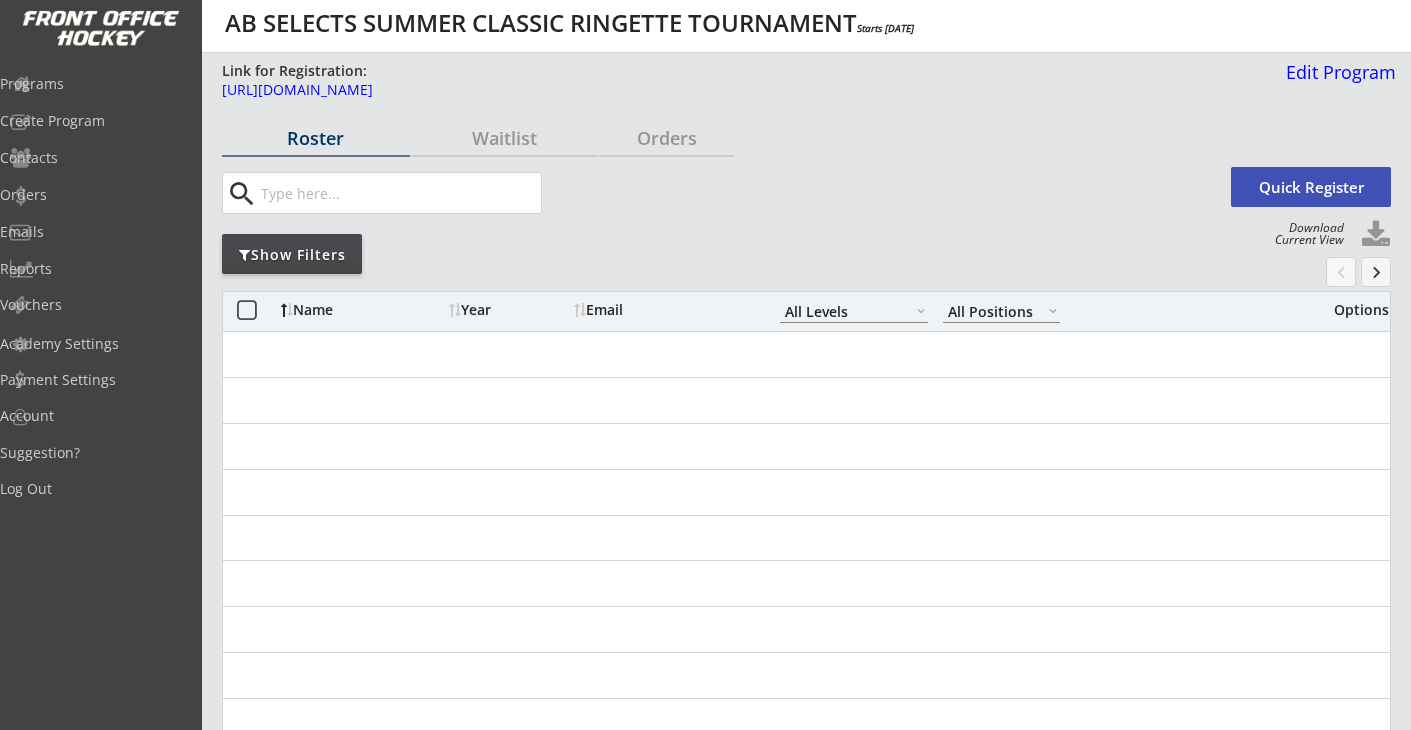 select on ""All Levels"" 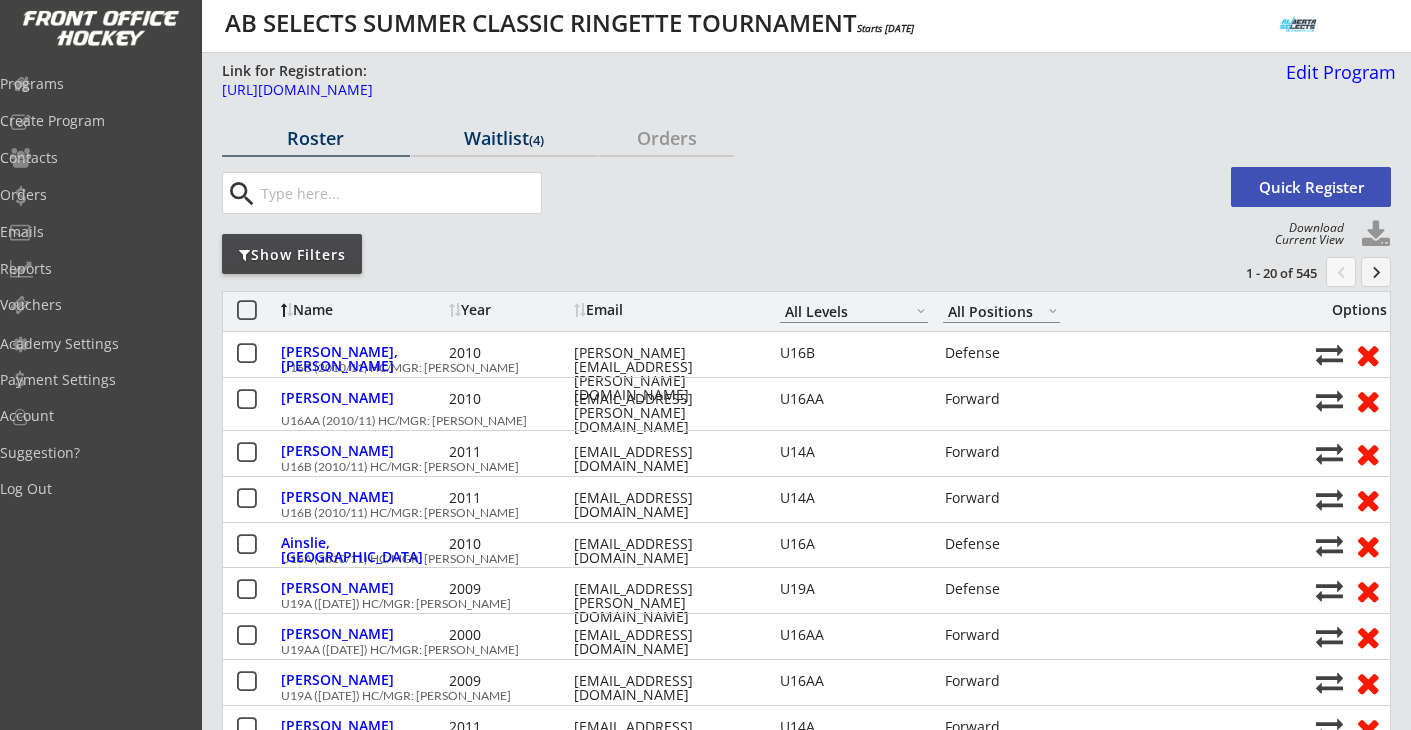click on "Waitlist   (4)" at bounding box center (505, 138) 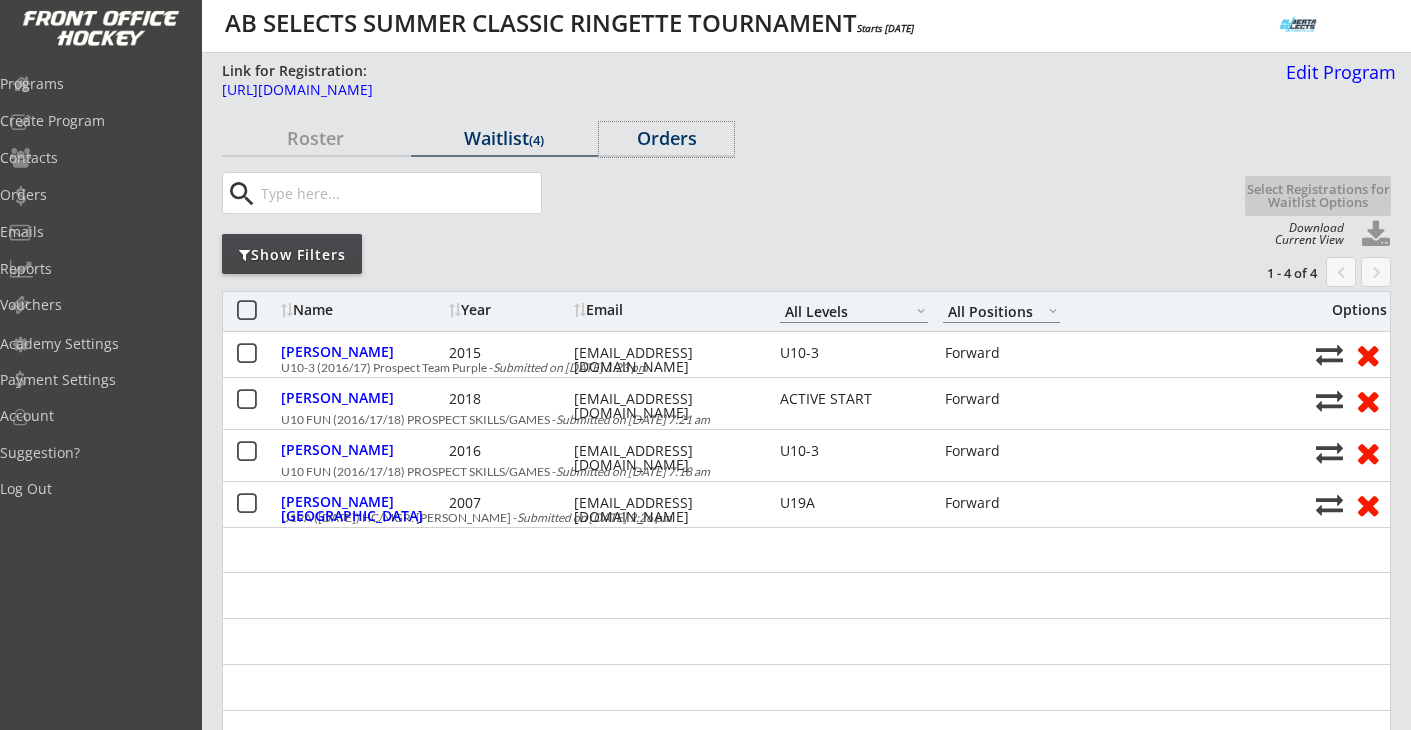 click on "Orders" at bounding box center [666, 138] 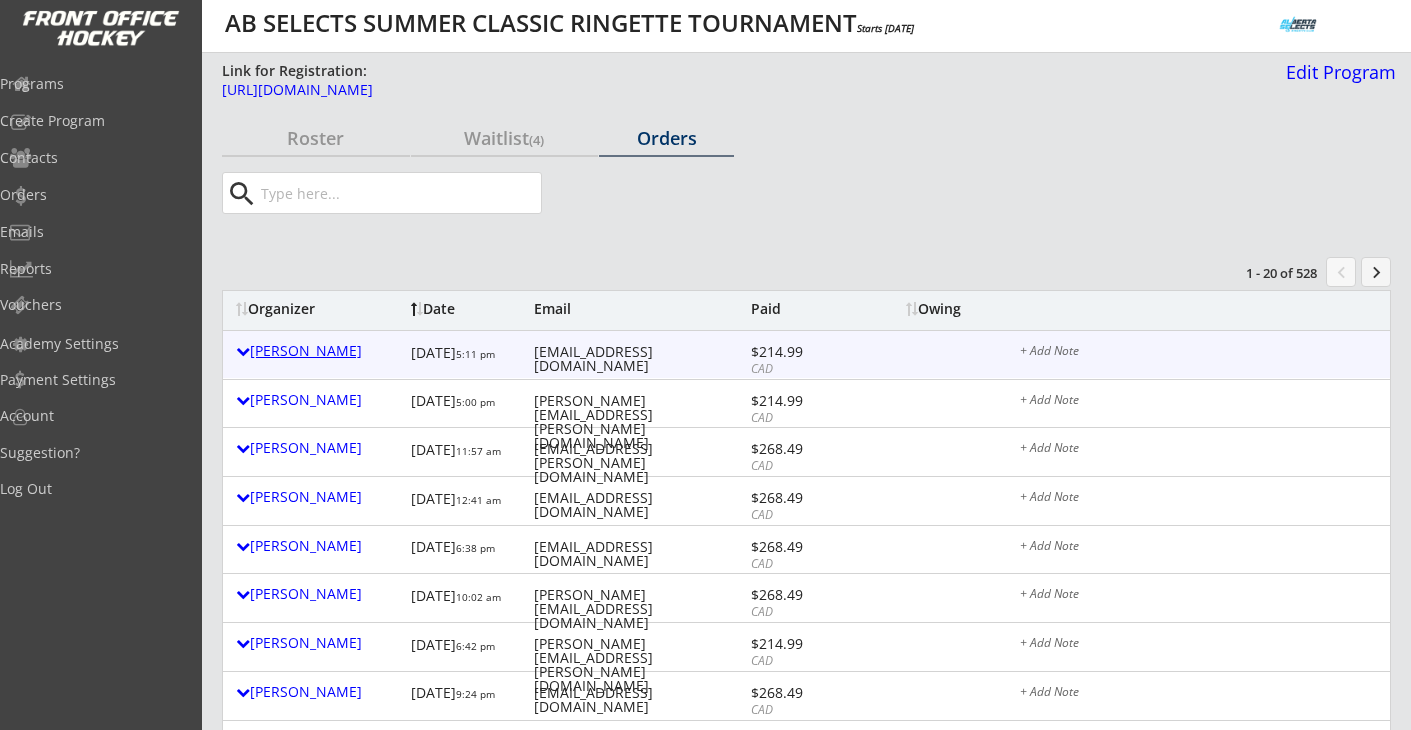 click on "Graham Lauten" at bounding box center [318, 351] 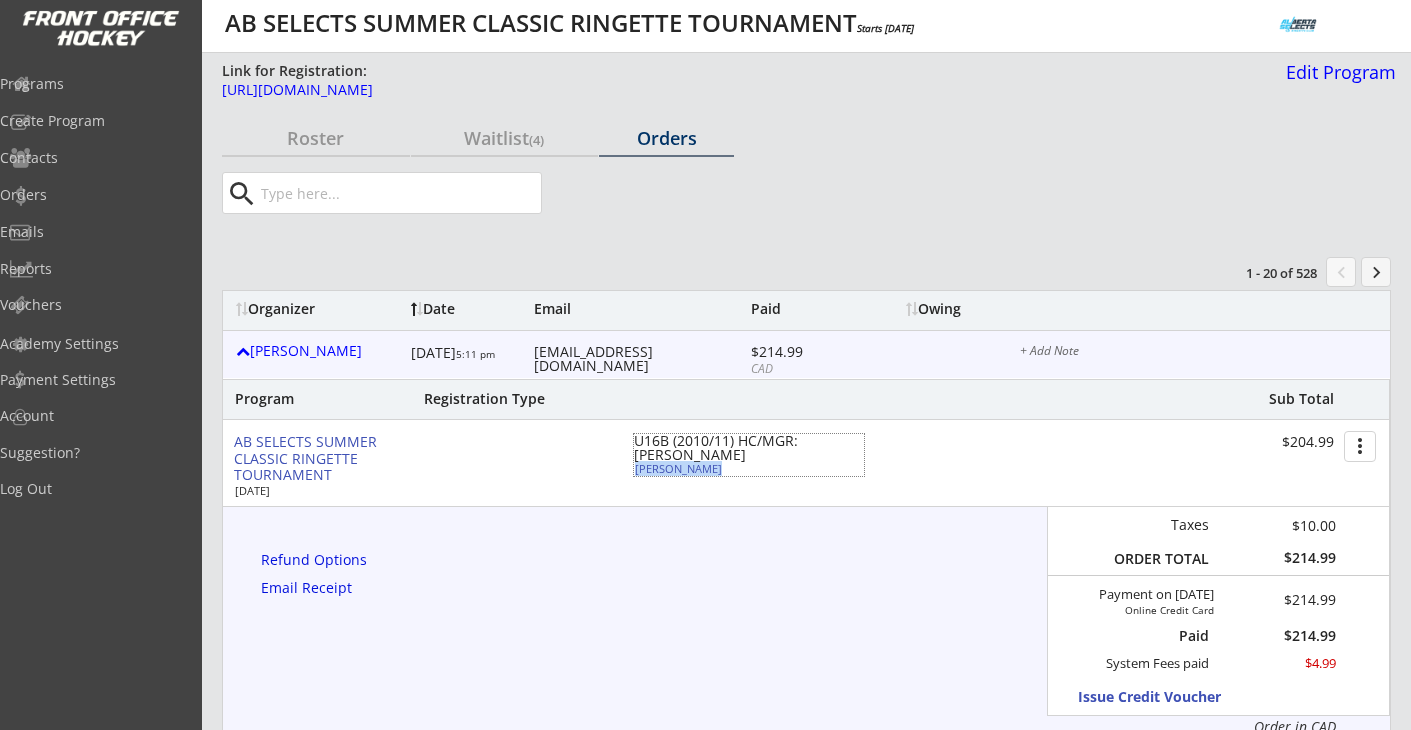 drag, startPoint x: 713, startPoint y: 468, endPoint x: 638, endPoint y: 470, distance: 75.026665 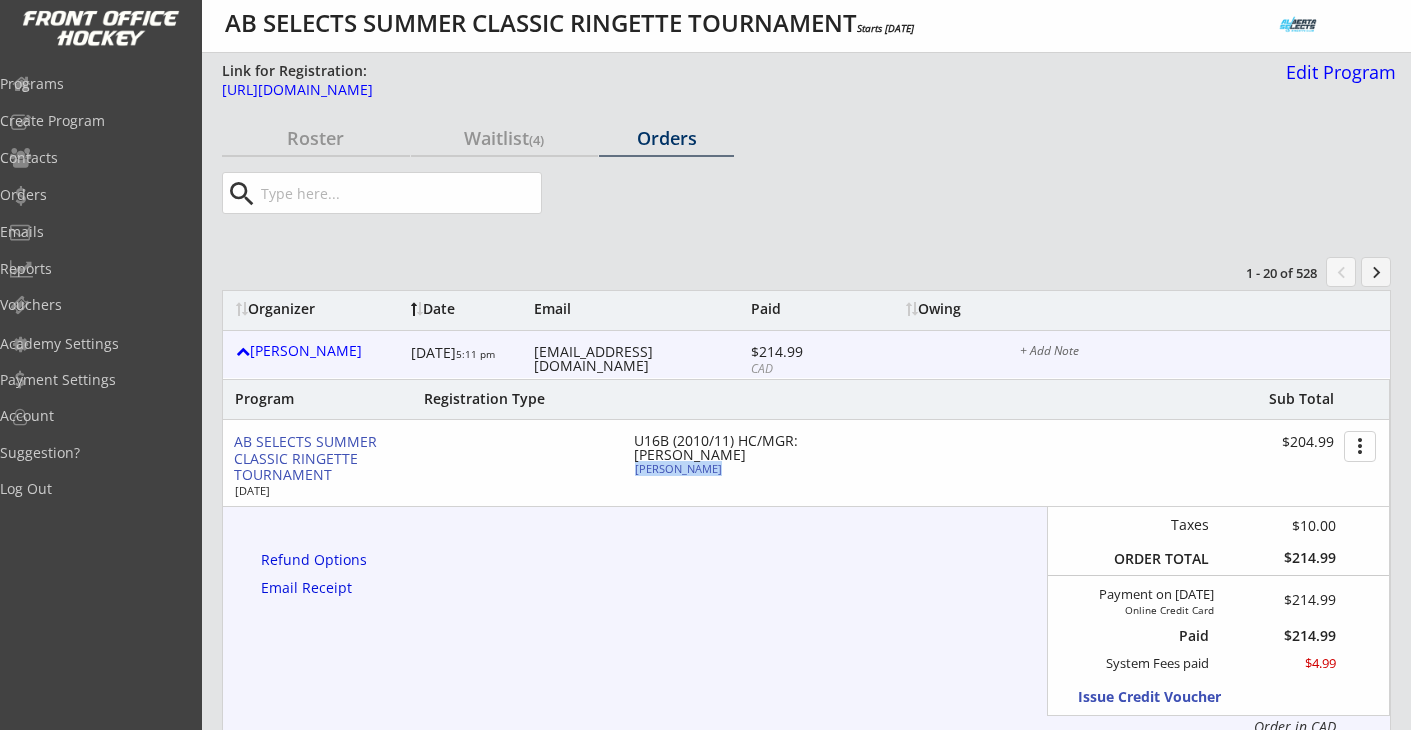 type on "FEMALE" 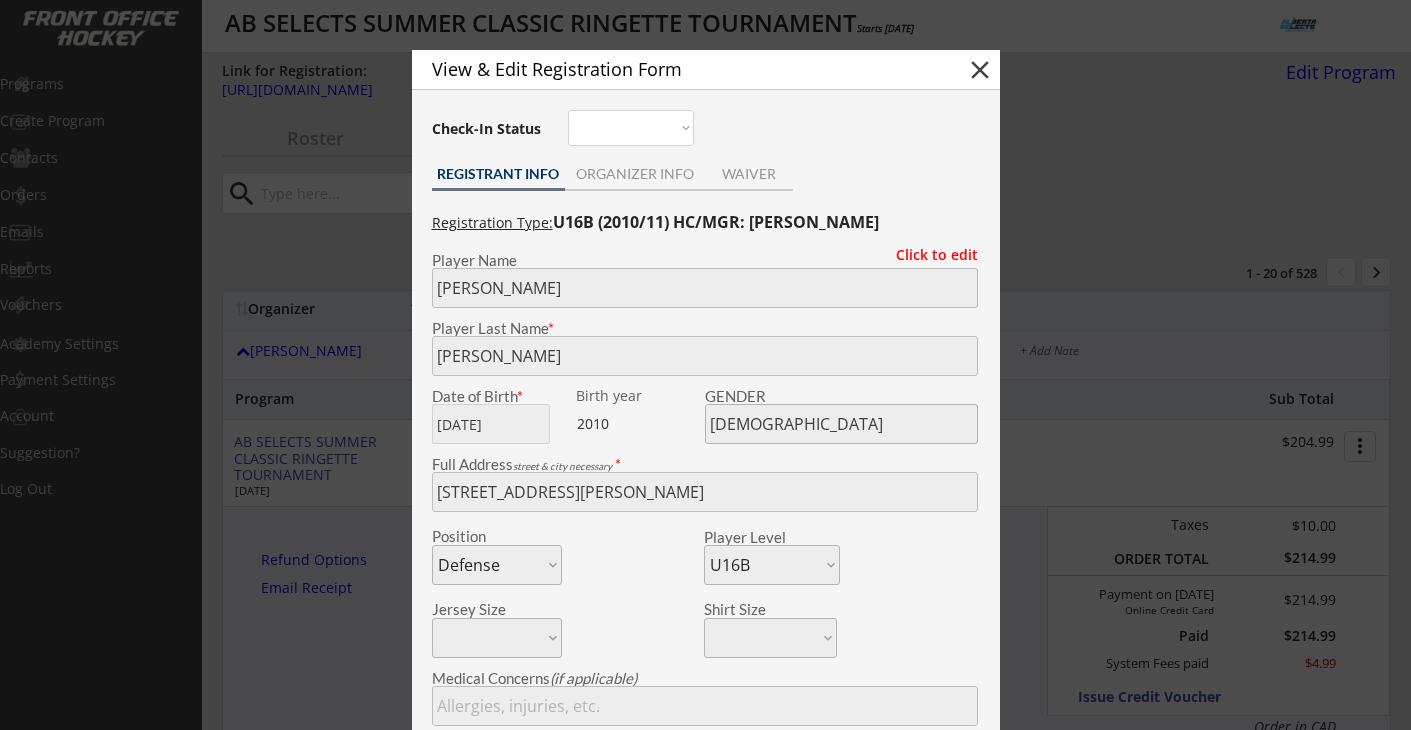 click at bounding box center [705, 365] 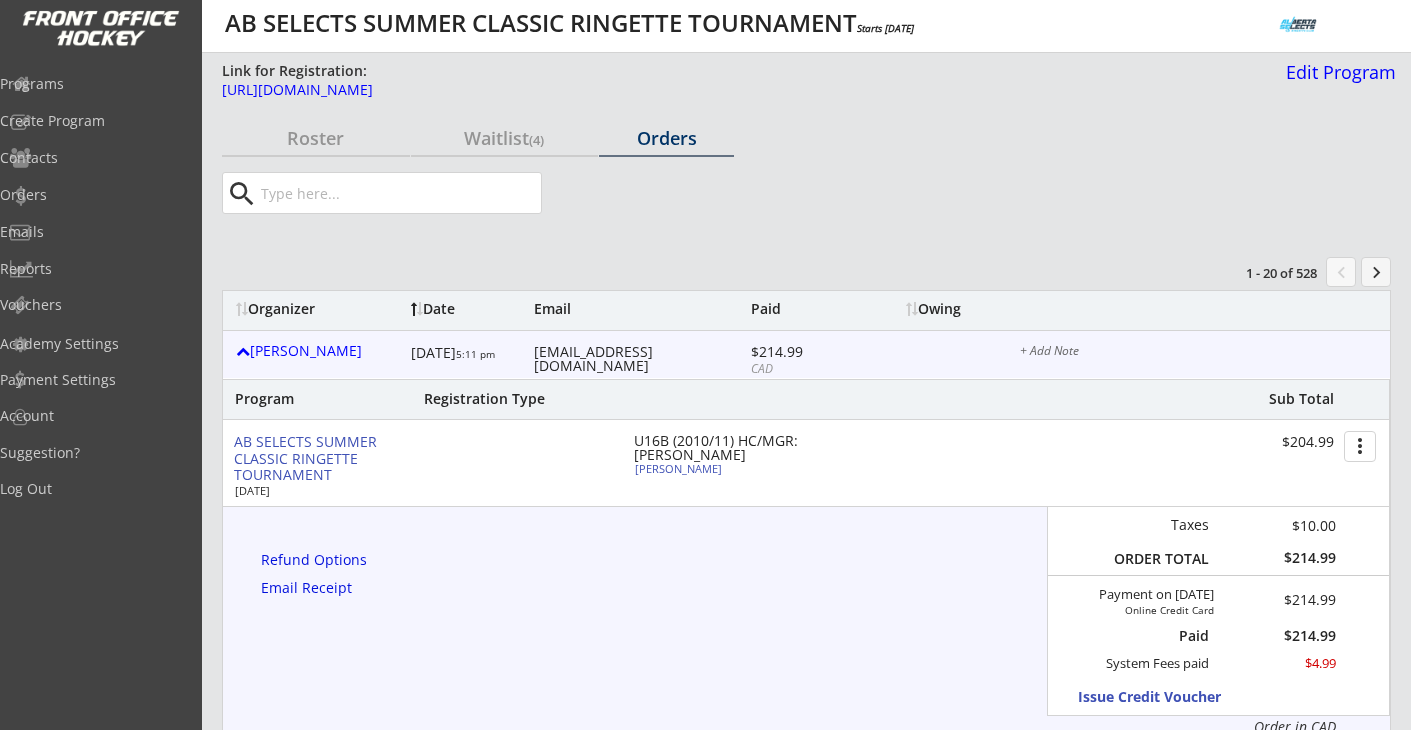 scroll, scrollTop: 10, scrollLeft: 0, axis: vertical 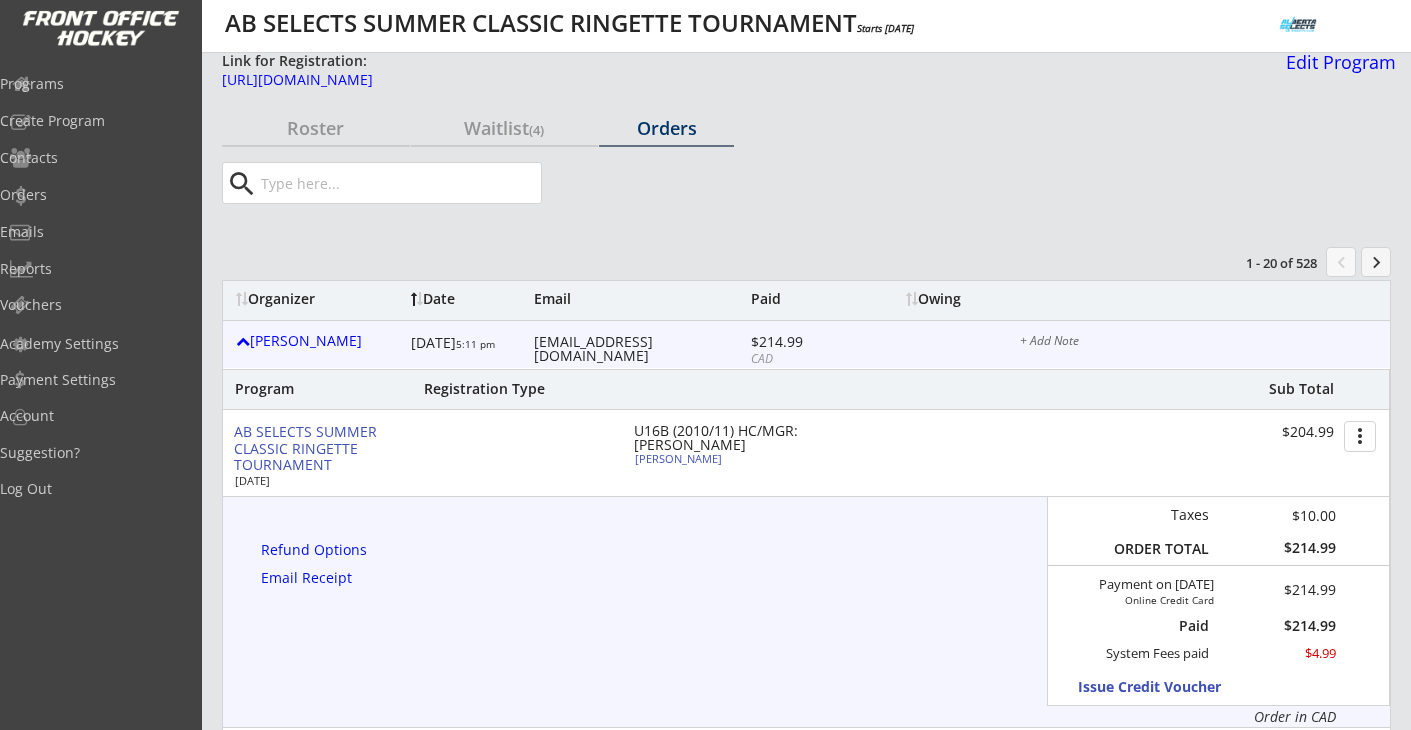 click on "grahamlauten@gmail.com" at bounding box center (640, 349) 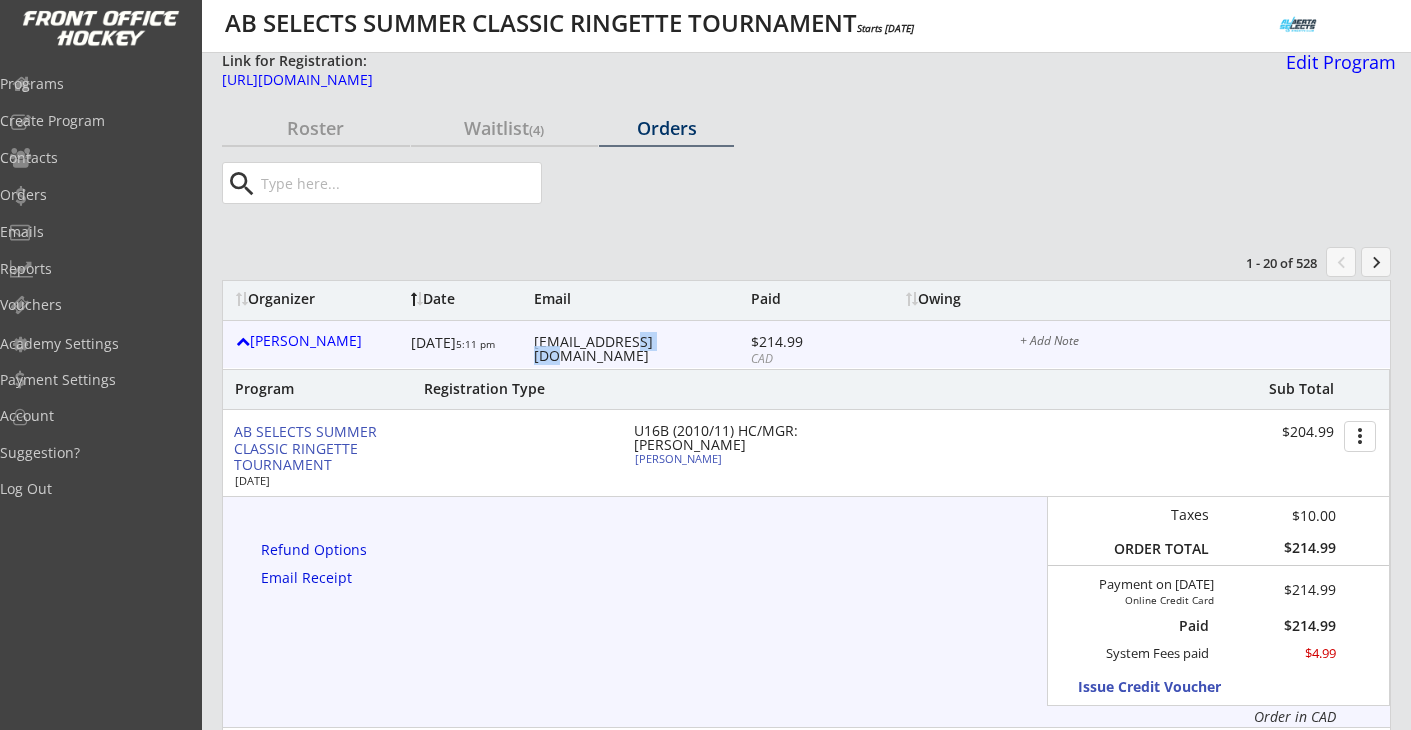 click on "grahamlauten@gmail.com" at bounding box center (640, 349) 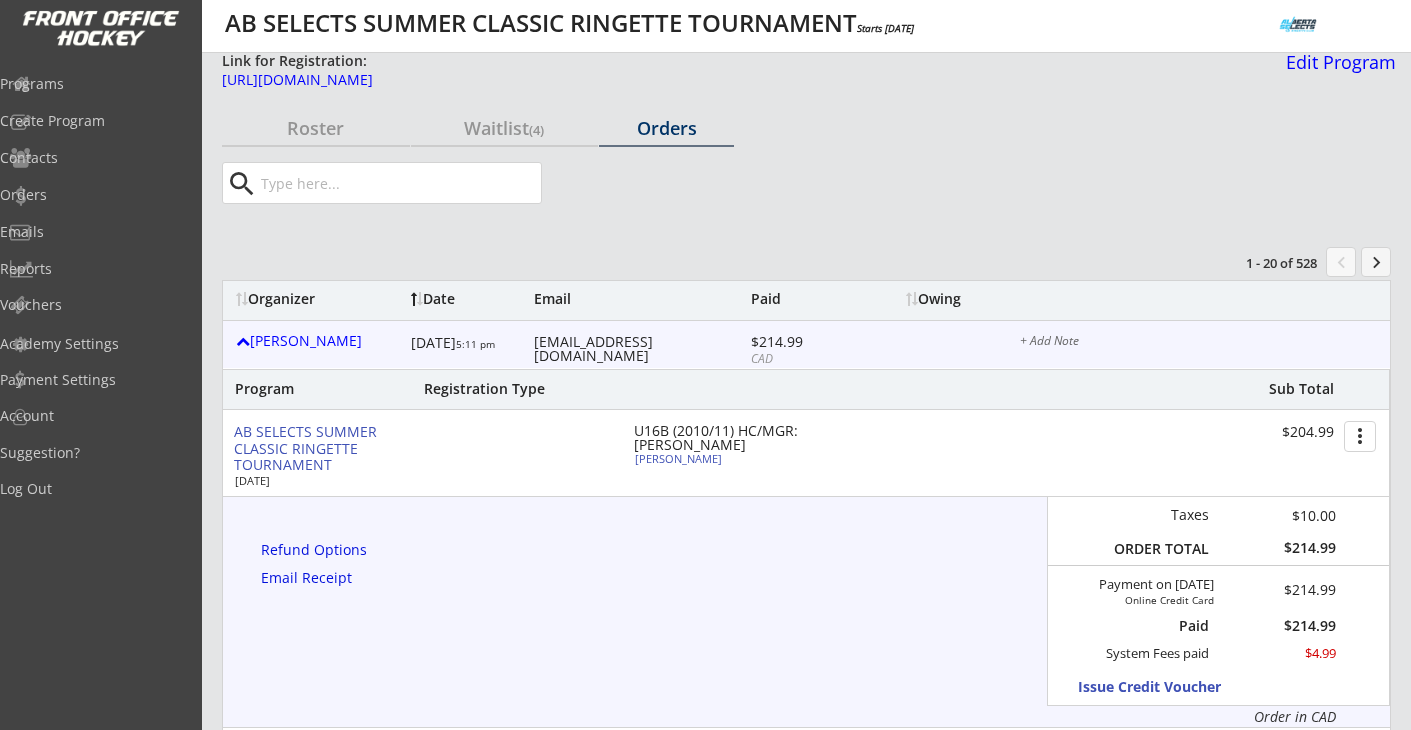 click on "grahamlauten@gmail.com" at bounding box center (640, 349) 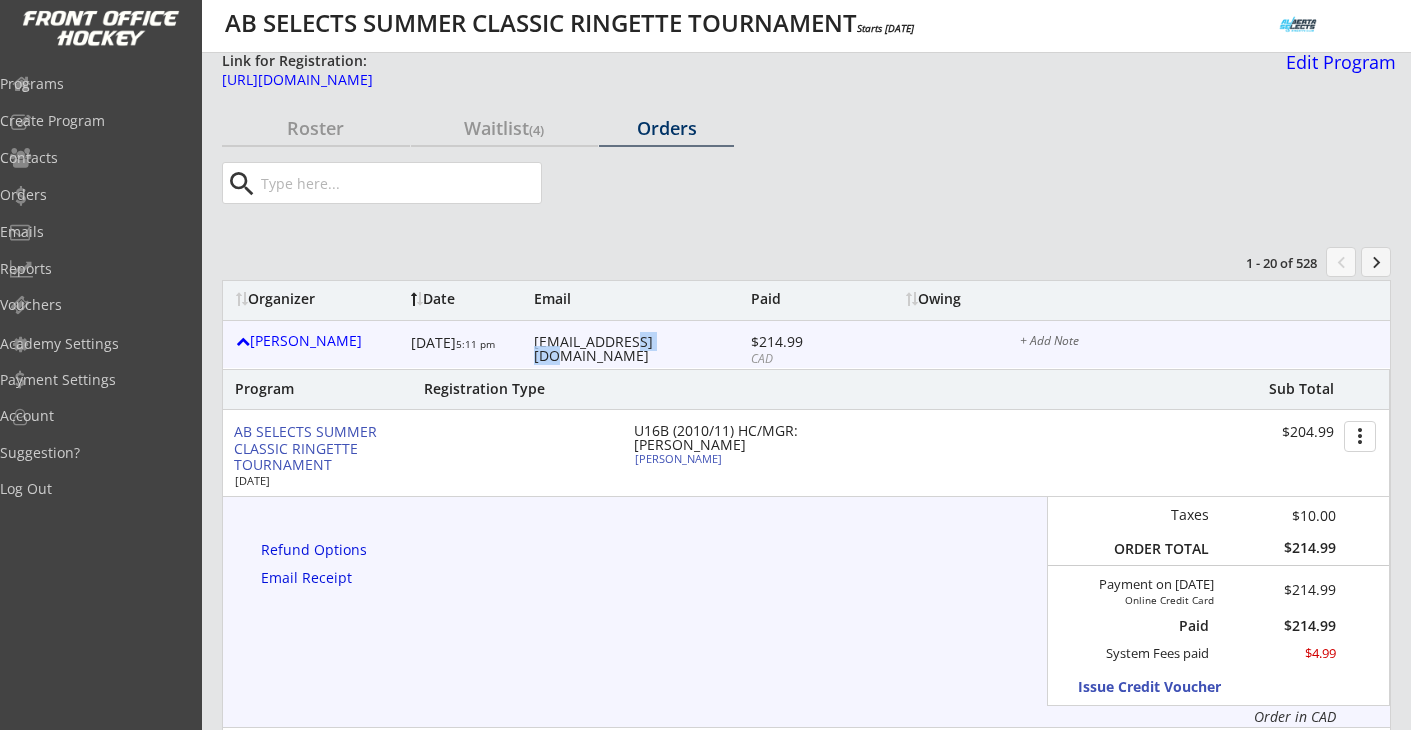 click on "grahamlauten@gmail.com" at bounding box center (640, 349) 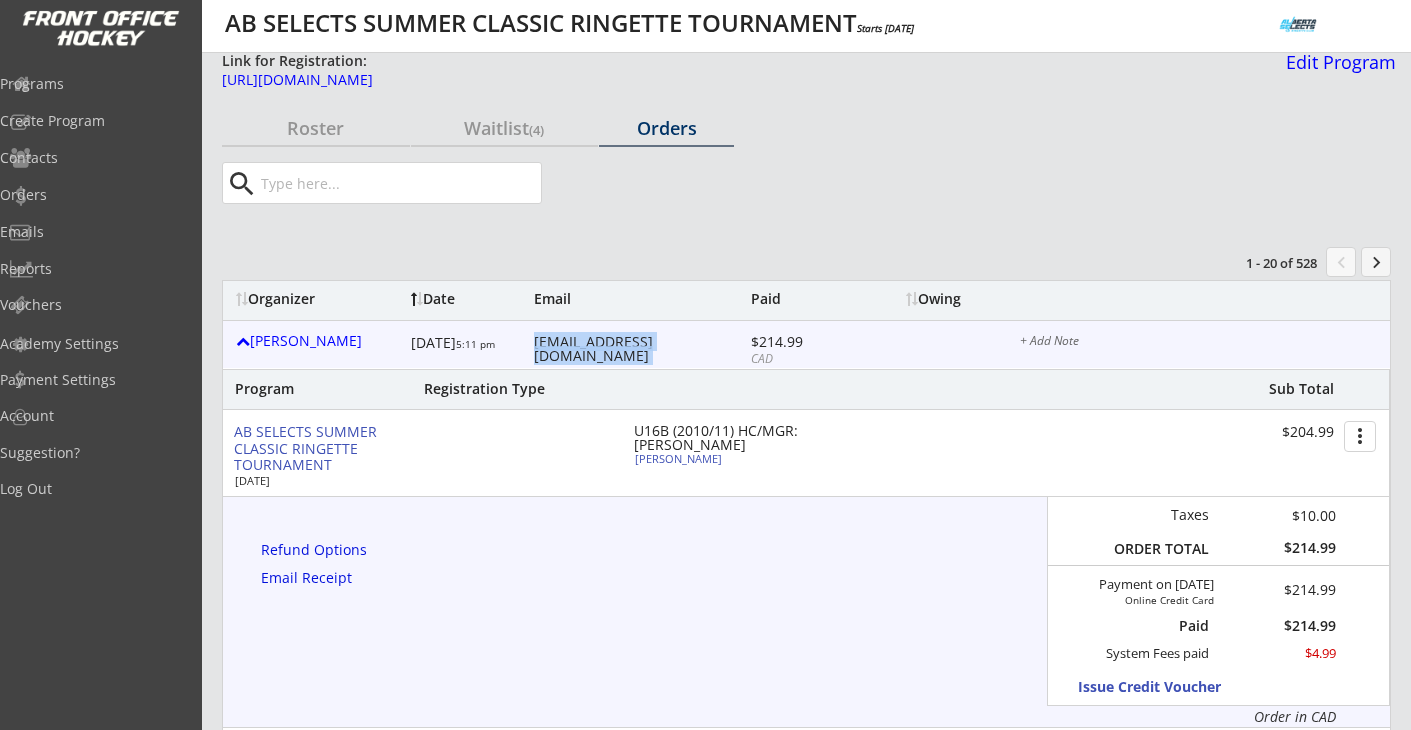 click on "grahamlauten@gmail.com" at bounding box center (640, 349) 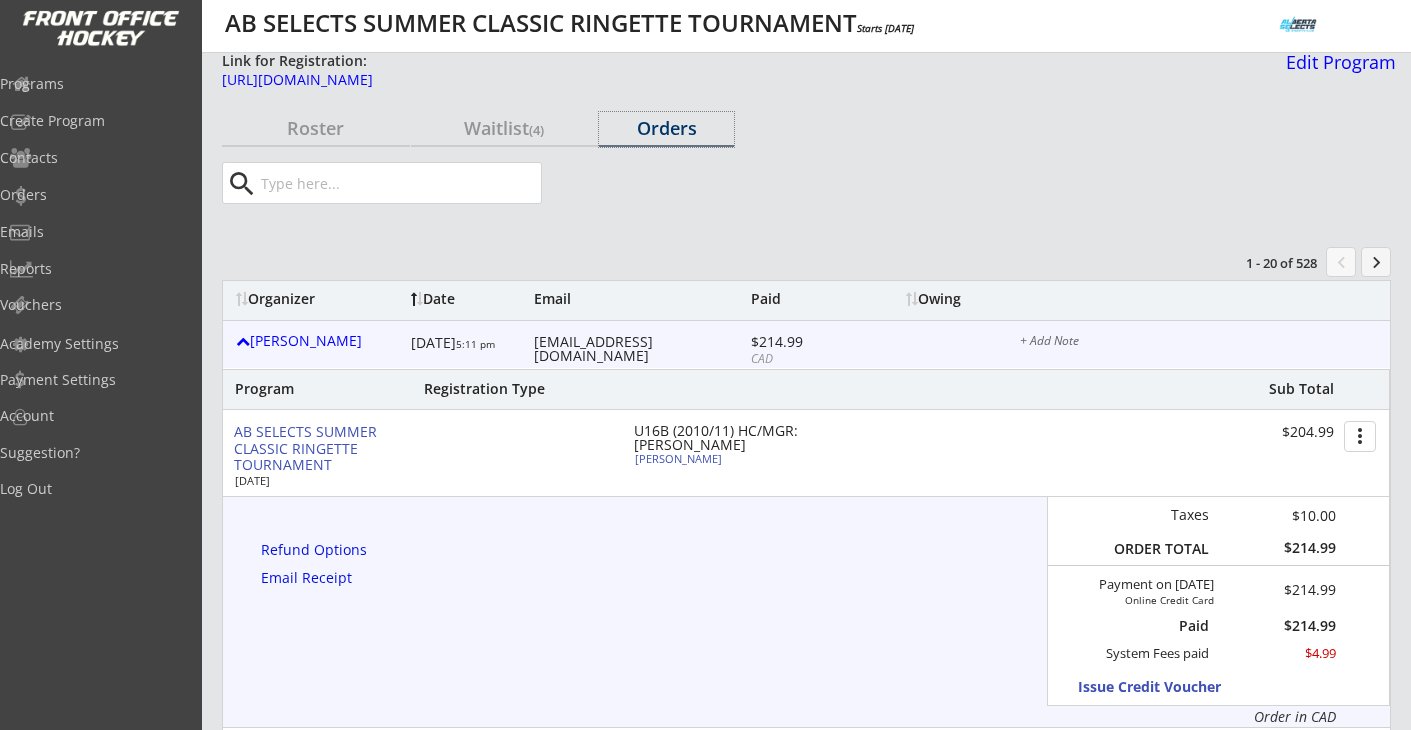 click on "Orders" at bounding box center (666, 128) 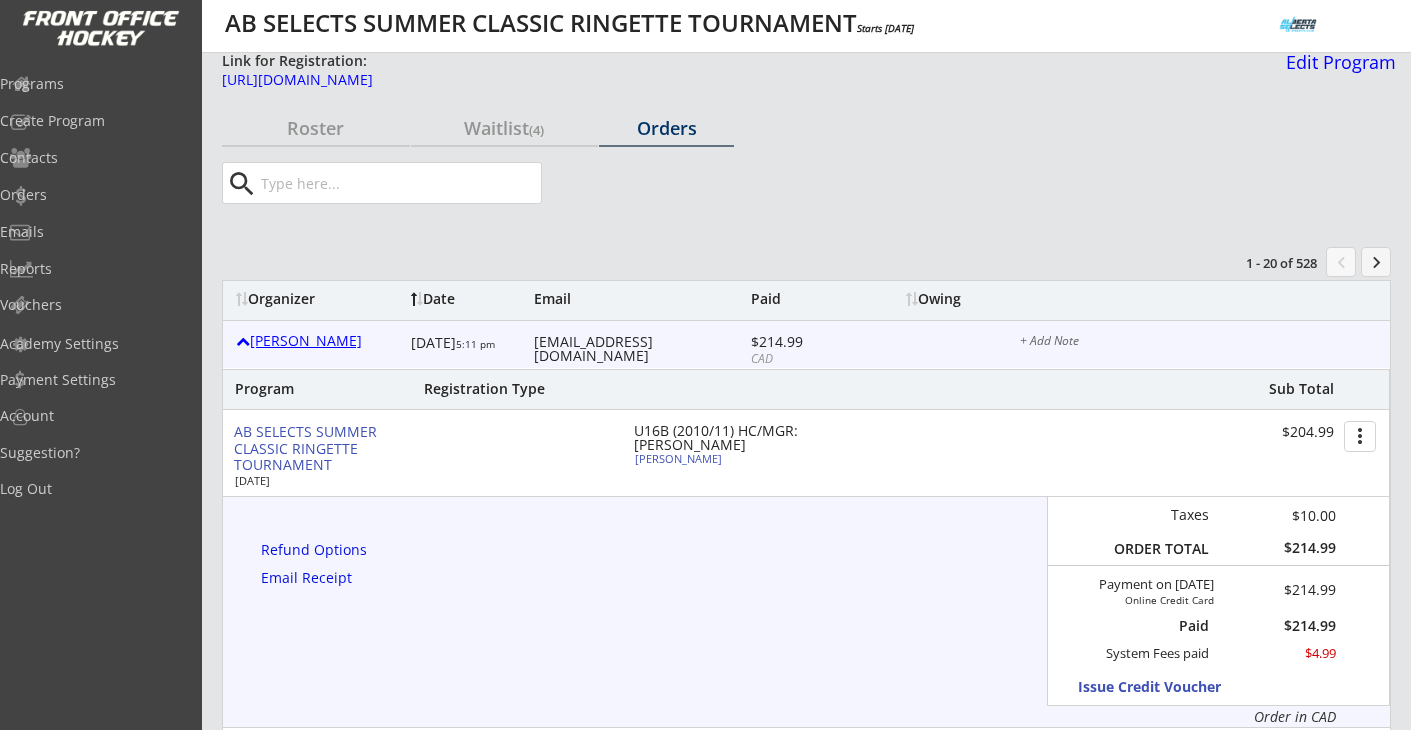 click on "Graham Lauten" at bounding box center [318, 341] 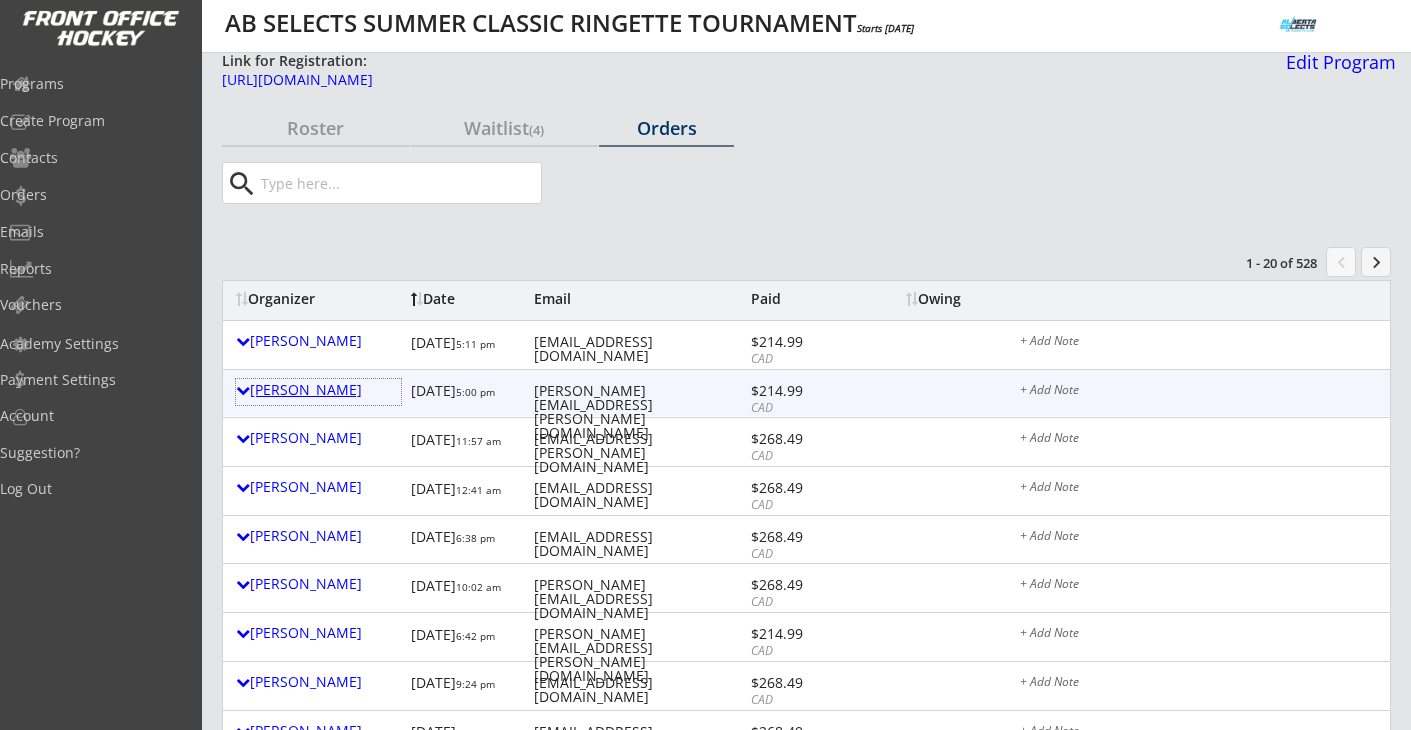 click on "Michael Keck" at bounding box center [318, 390] 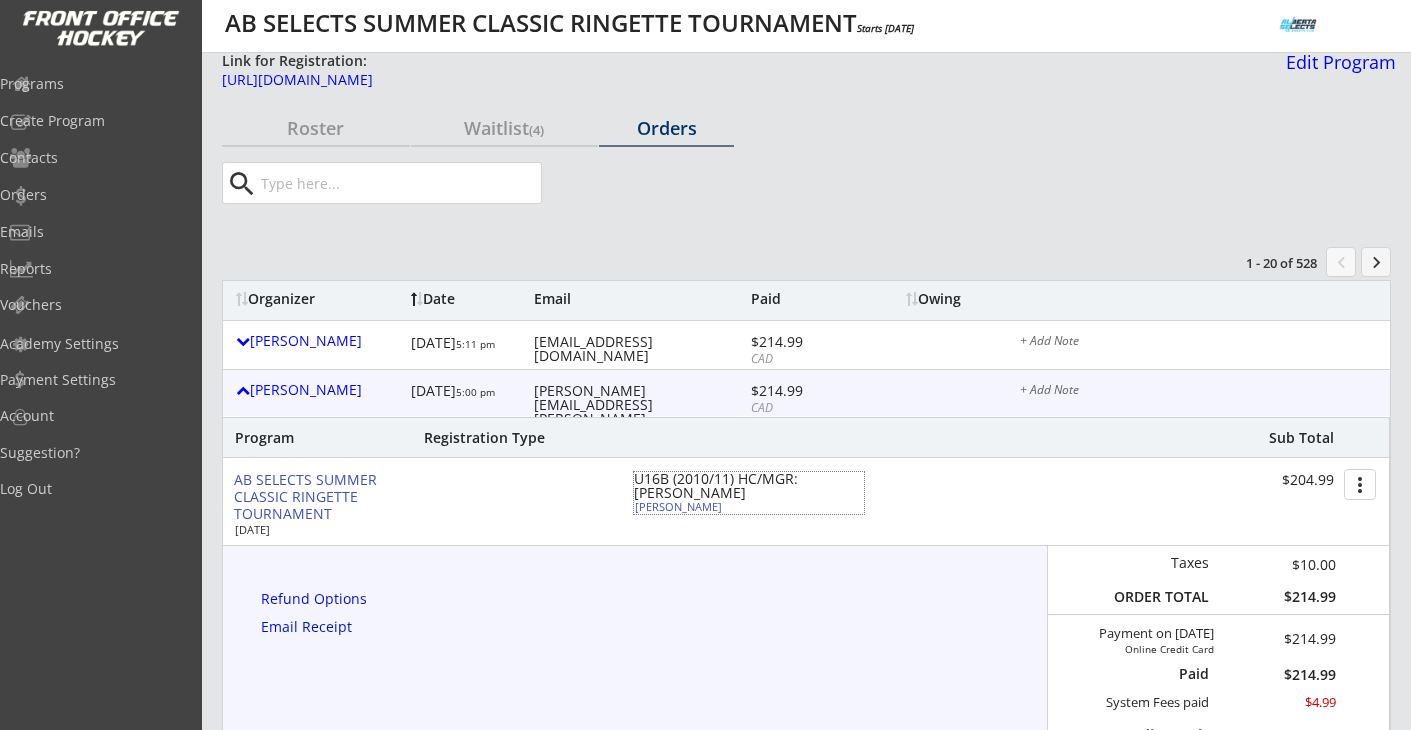 click on "Ciara Keck" at bounding box center (746, 506) 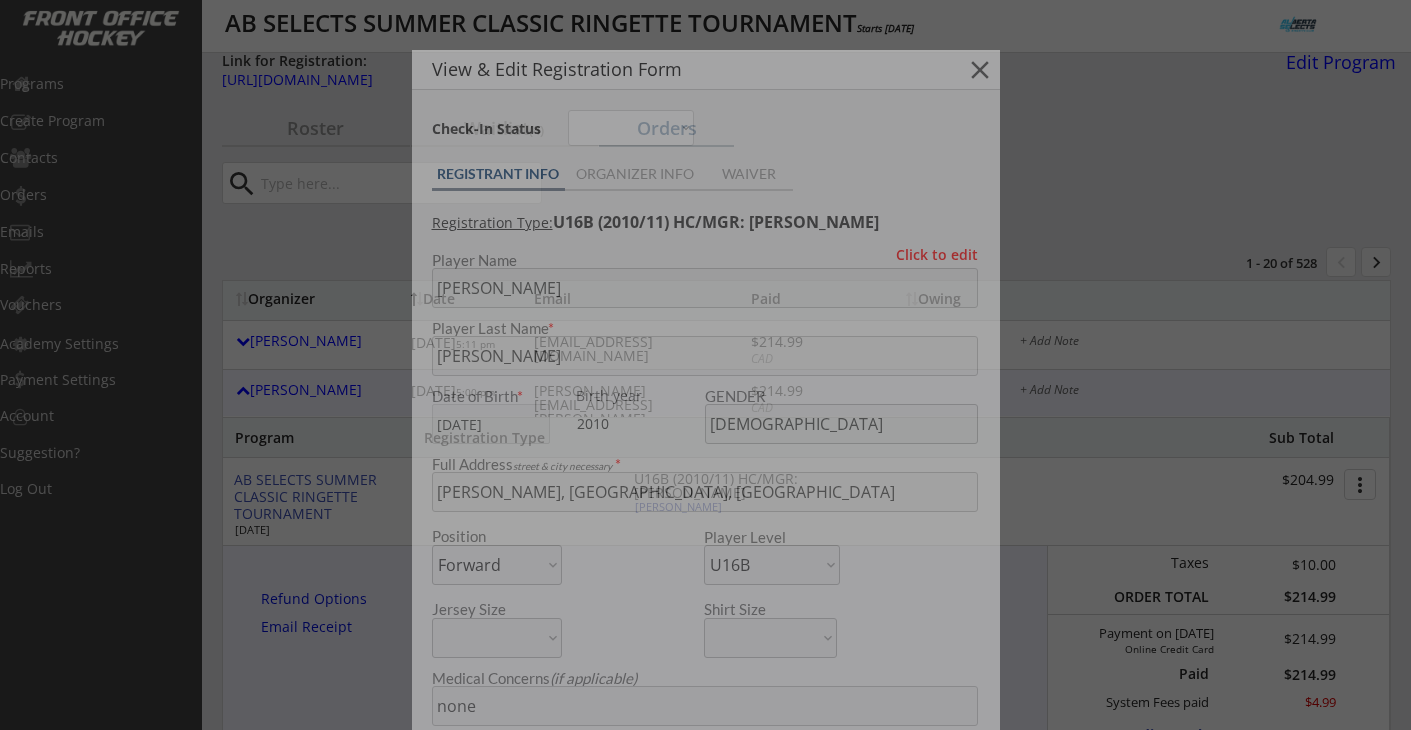 type on "Regina Ringette u 16 Havoc" 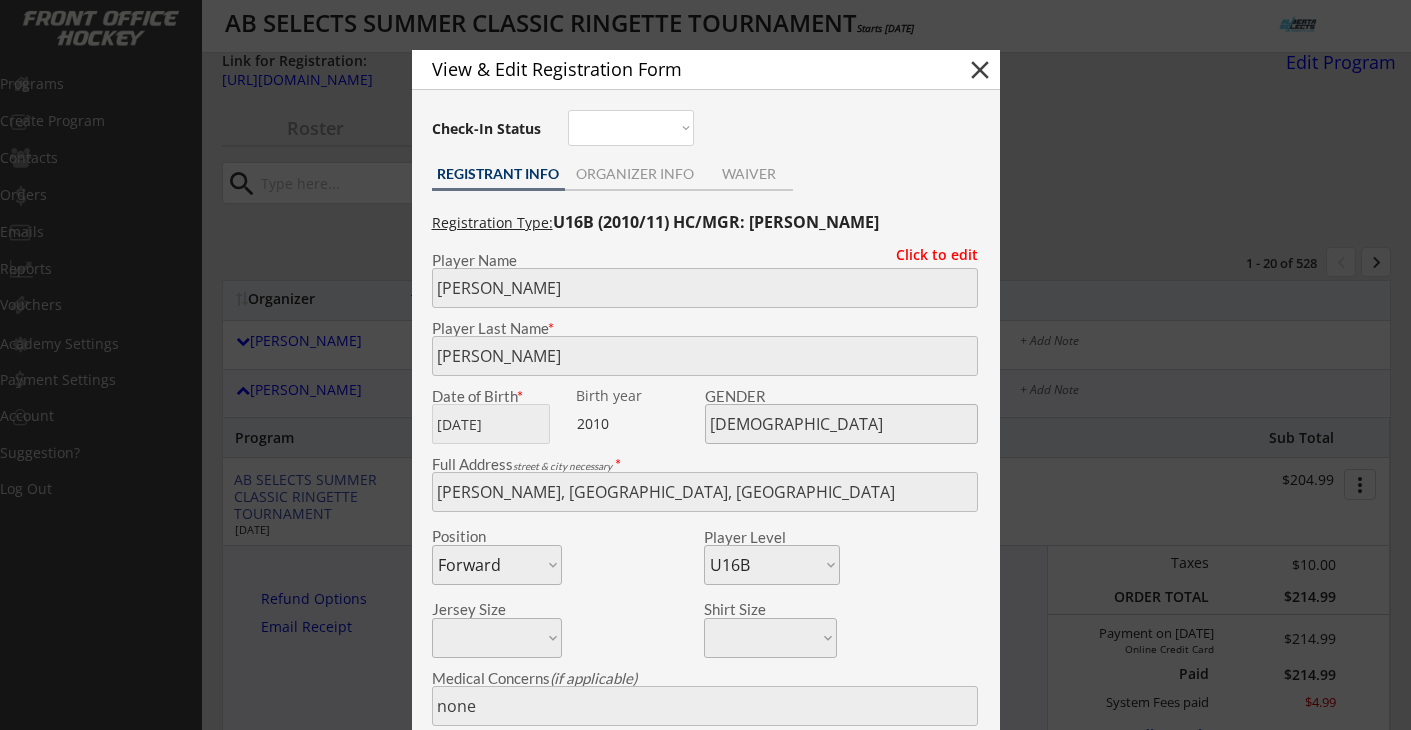 click on "close" at bounding box center (980, 70) 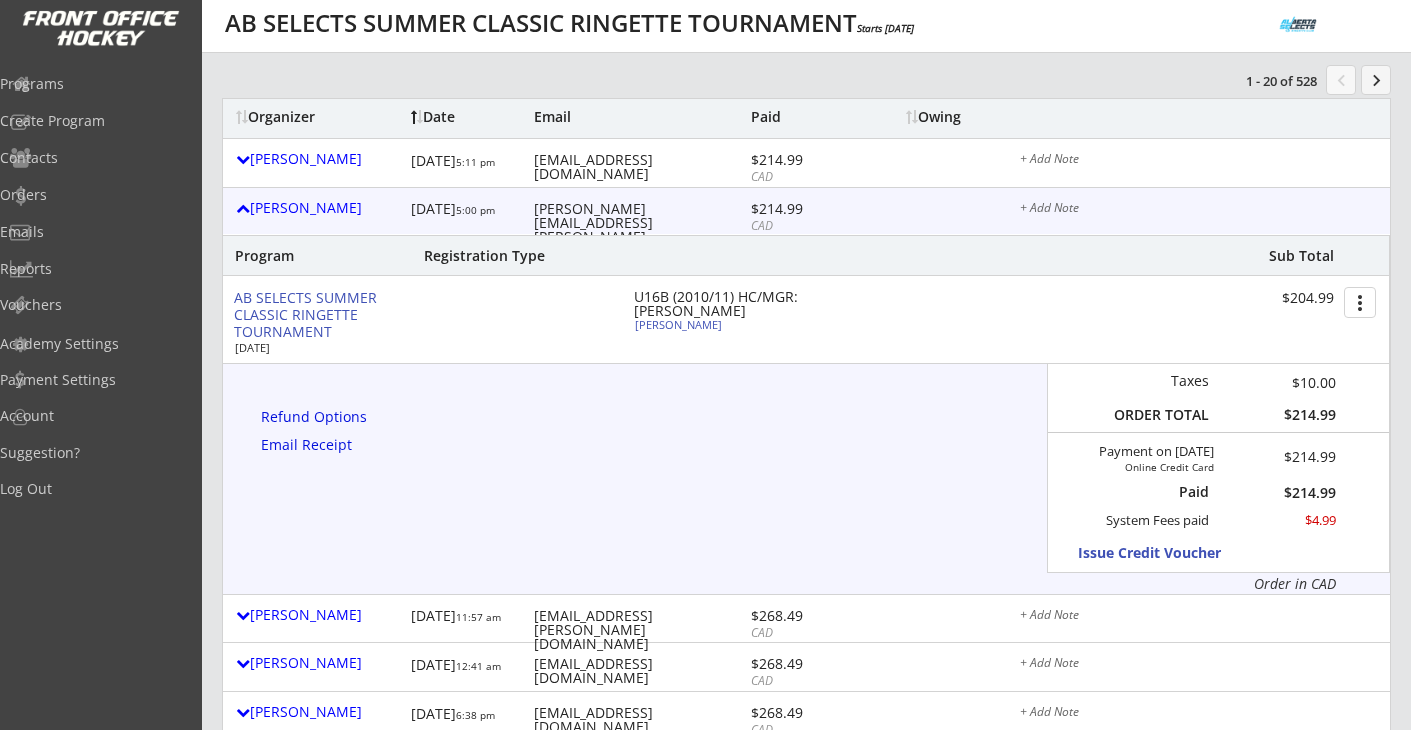 scroll, scrollTop: 208, scrollLeft: 0, axis: vertical 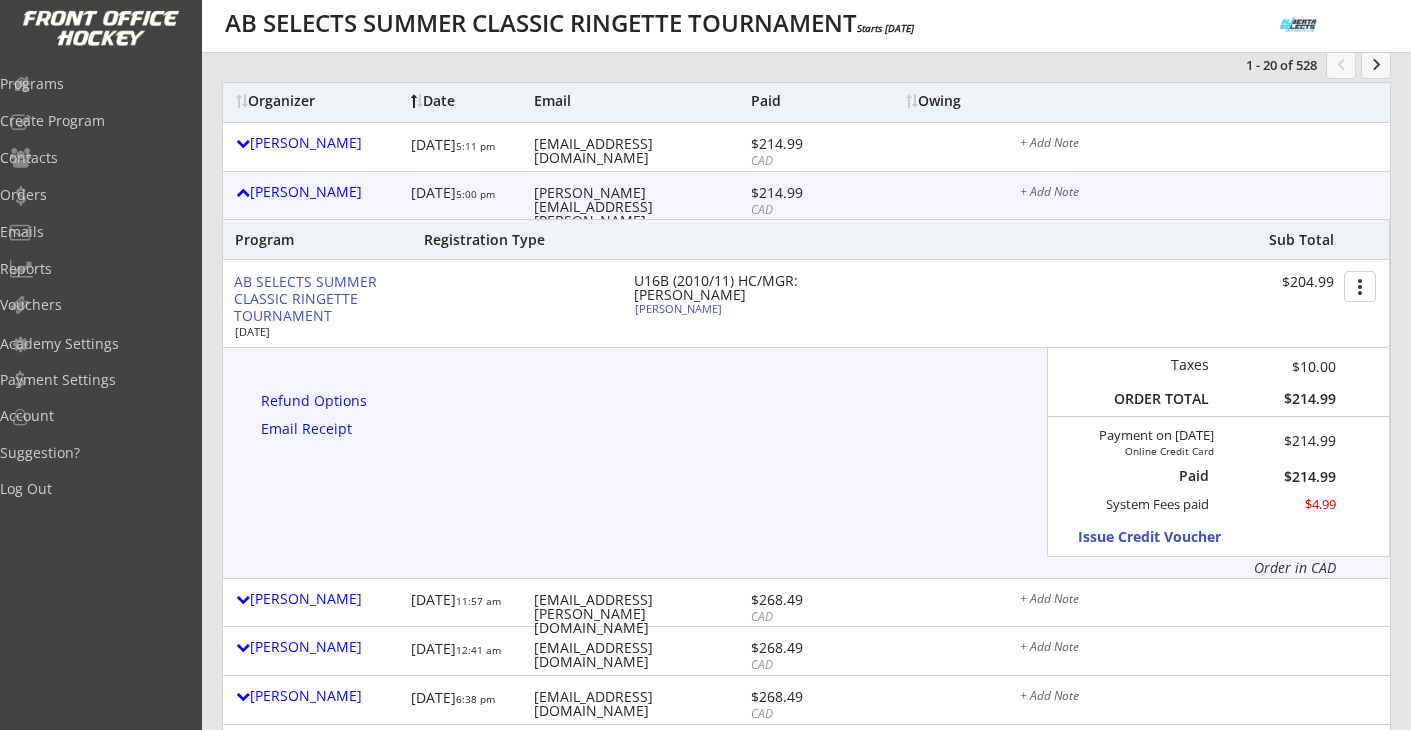 click on "Ciara Keck" at bounding box center (746, 308) 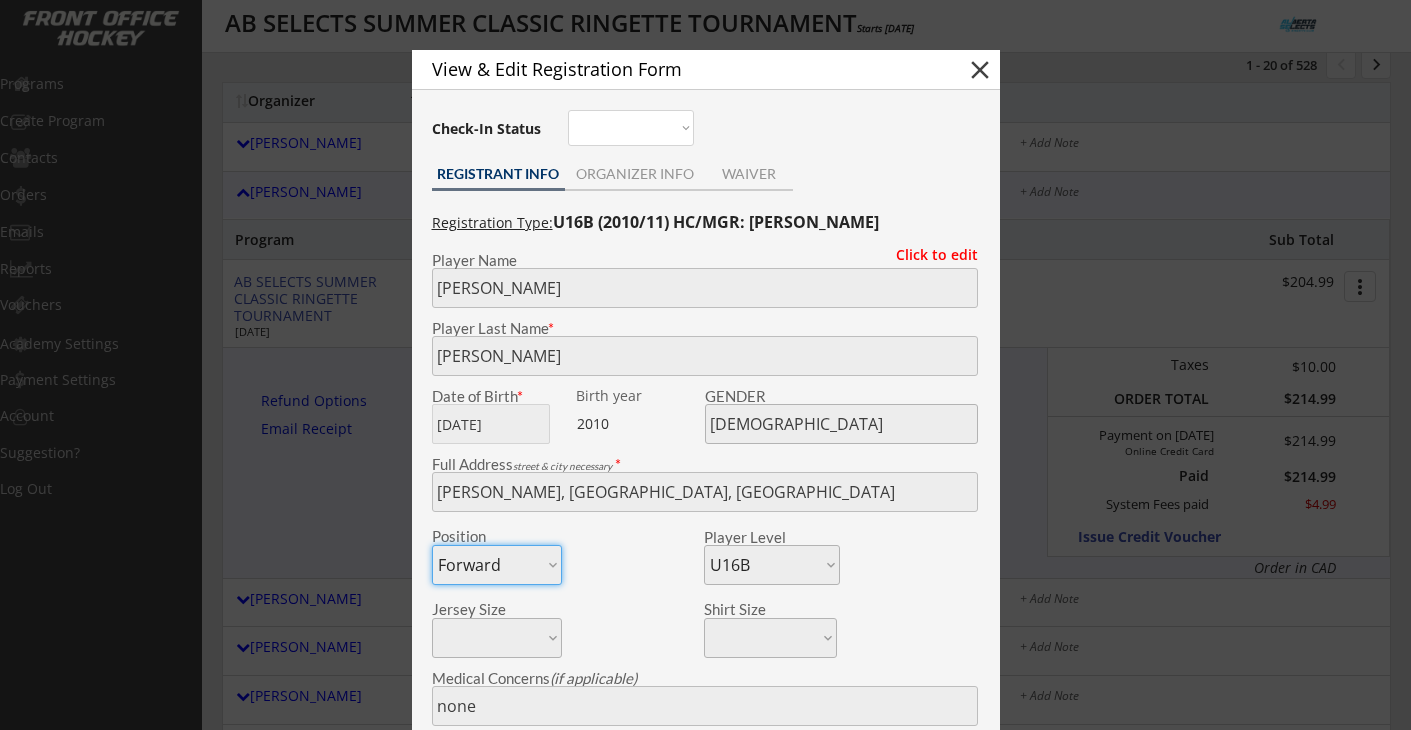 click at bounding box center [705, 365] 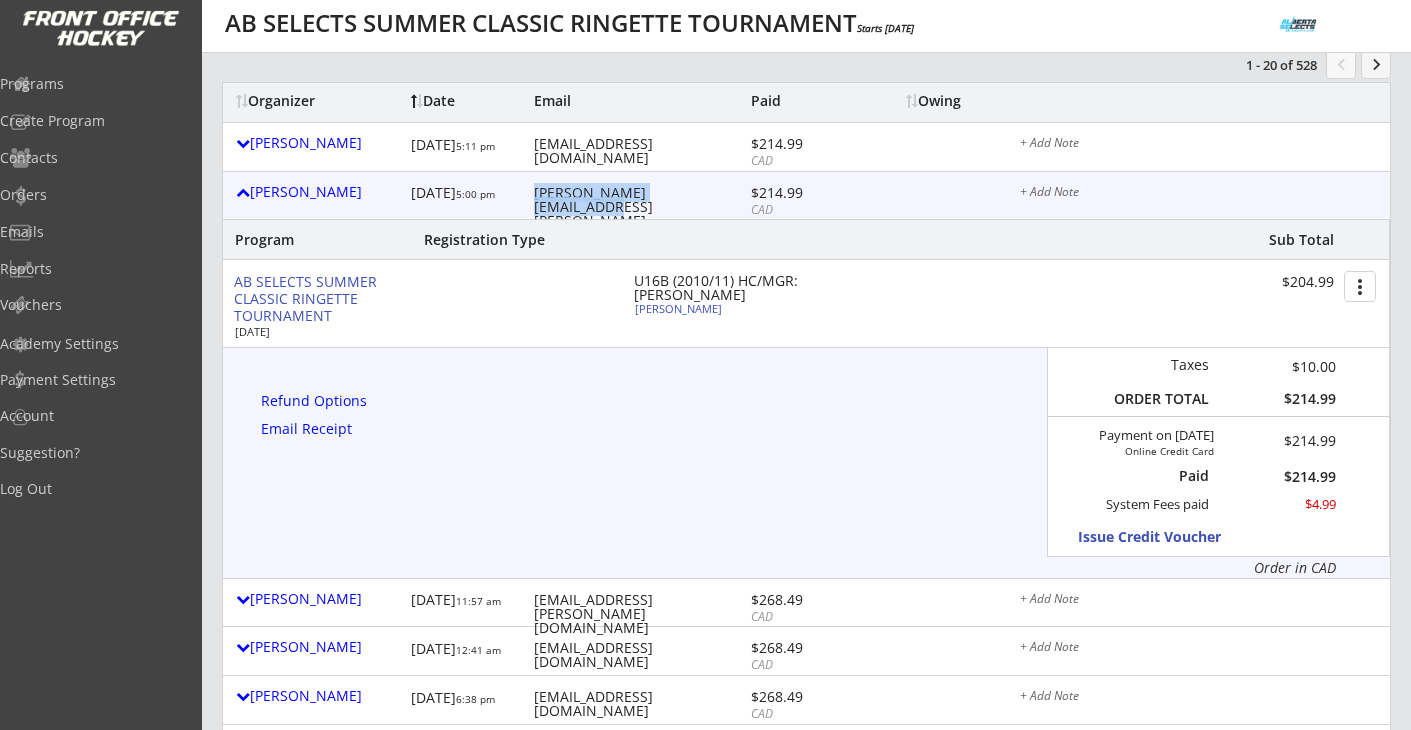 drag, startPoint x: 711, startPoint y: 190, endPoint x: 533, endPoint y: 190, distance: 178 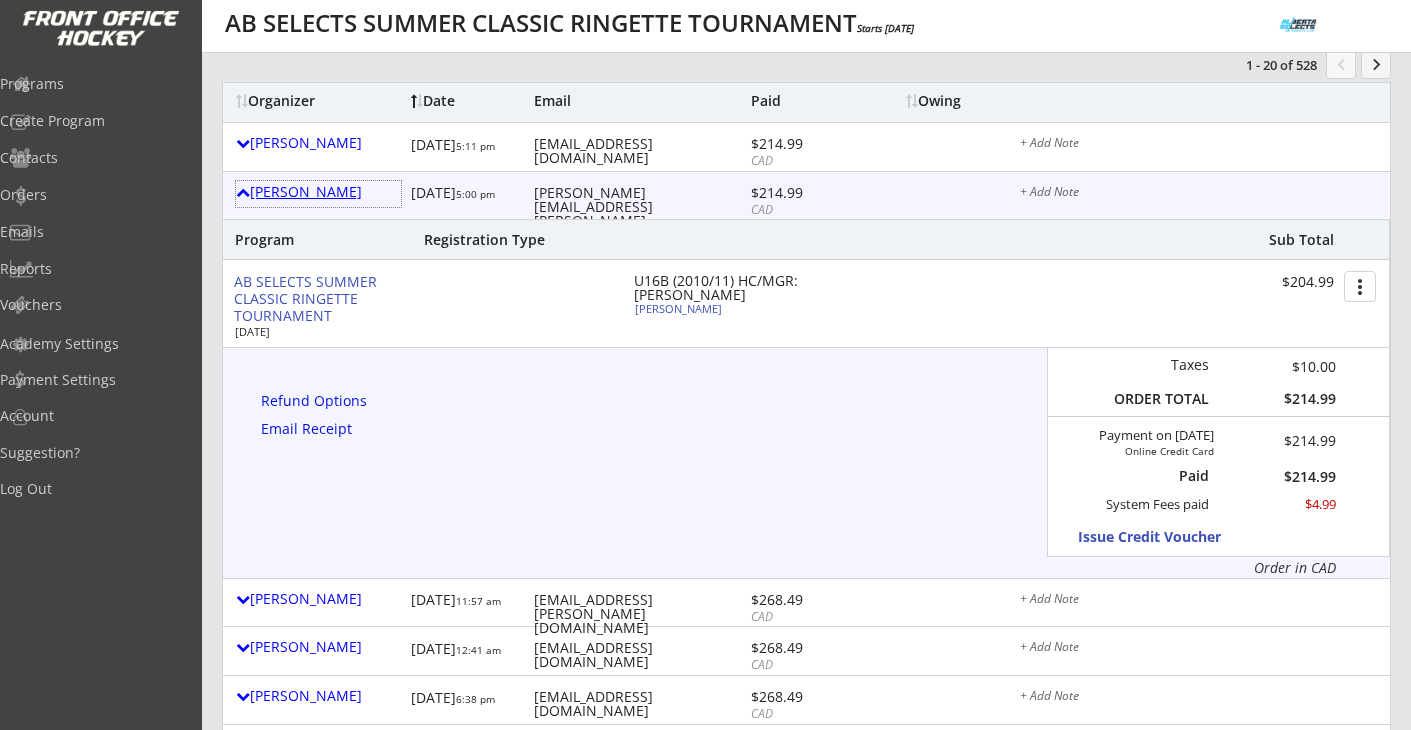 click on "Michael Keck" at bounding box center (318, 192) 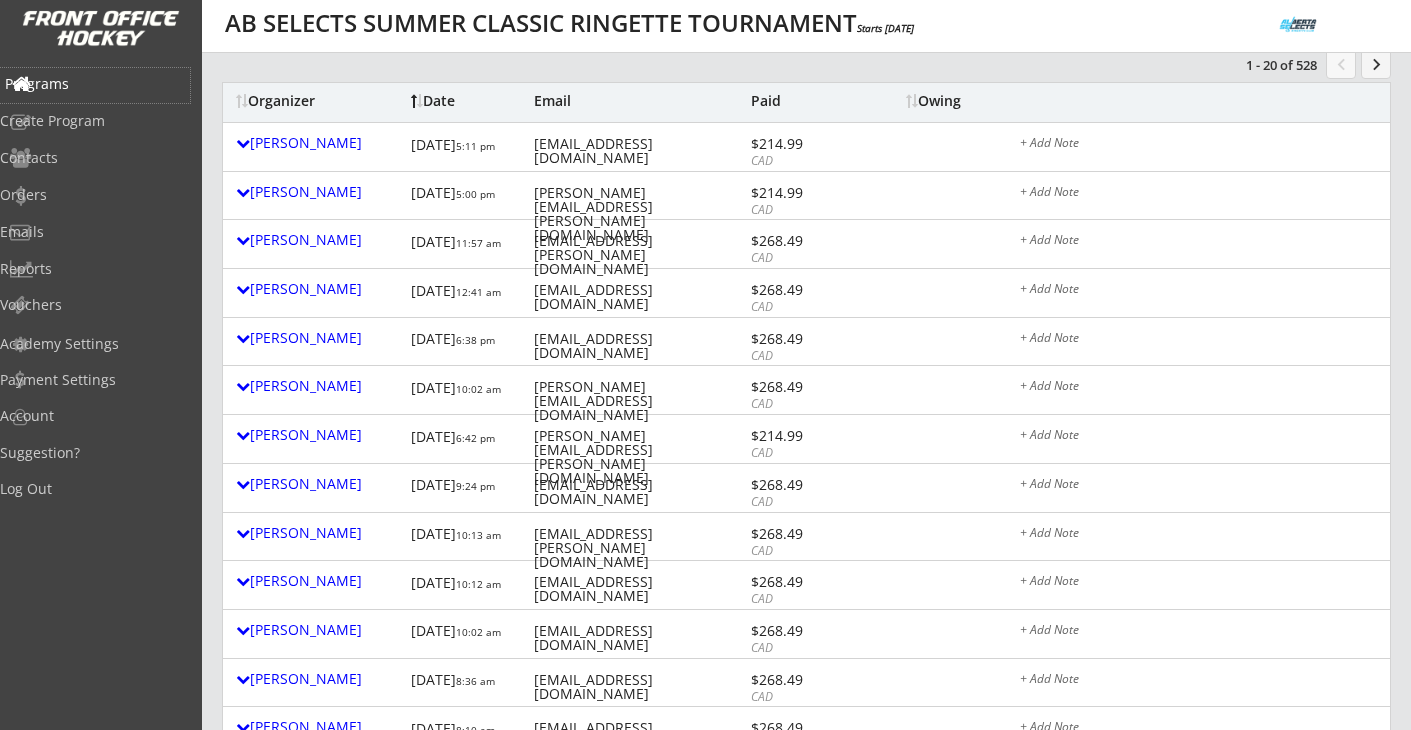 click on "Programs" at bounding box center [95, 85] 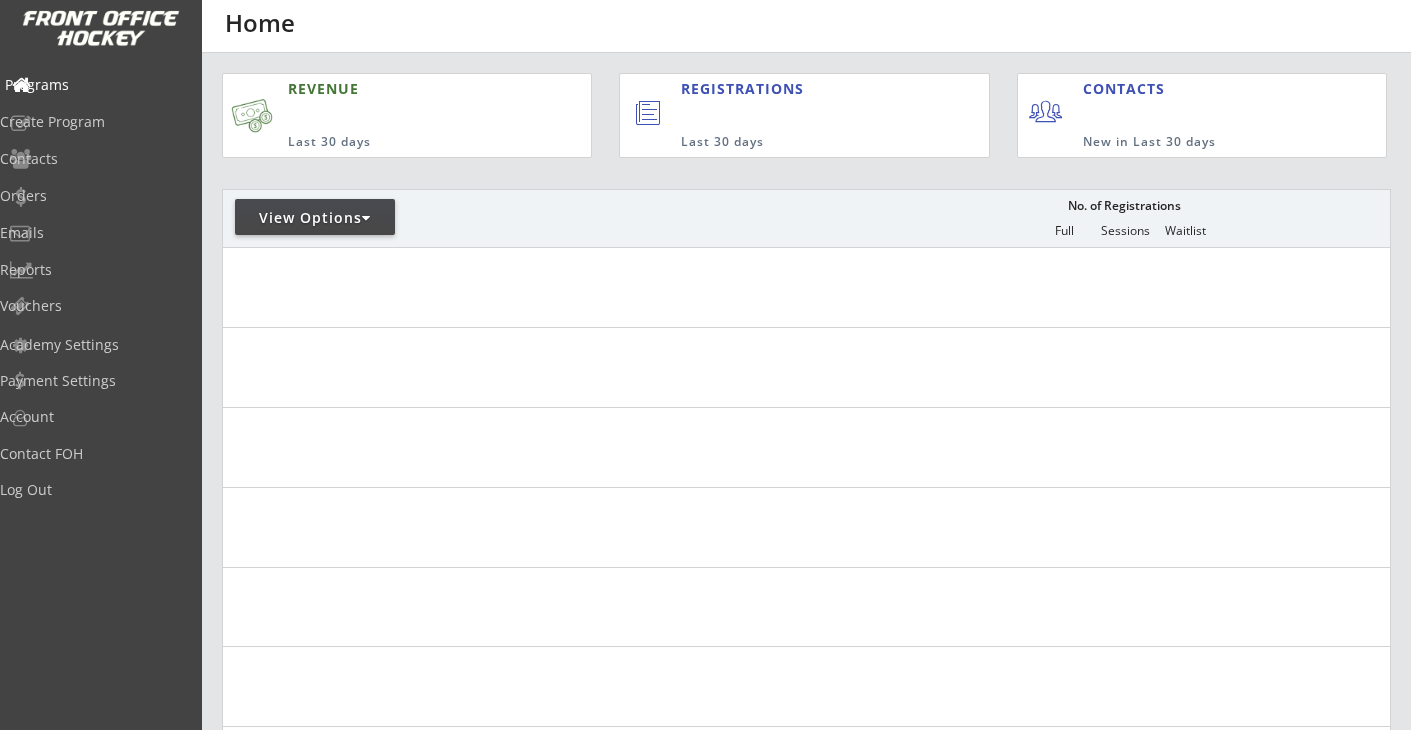 scroll, scrollTop: 0, scrollLeft: 0, axis: both 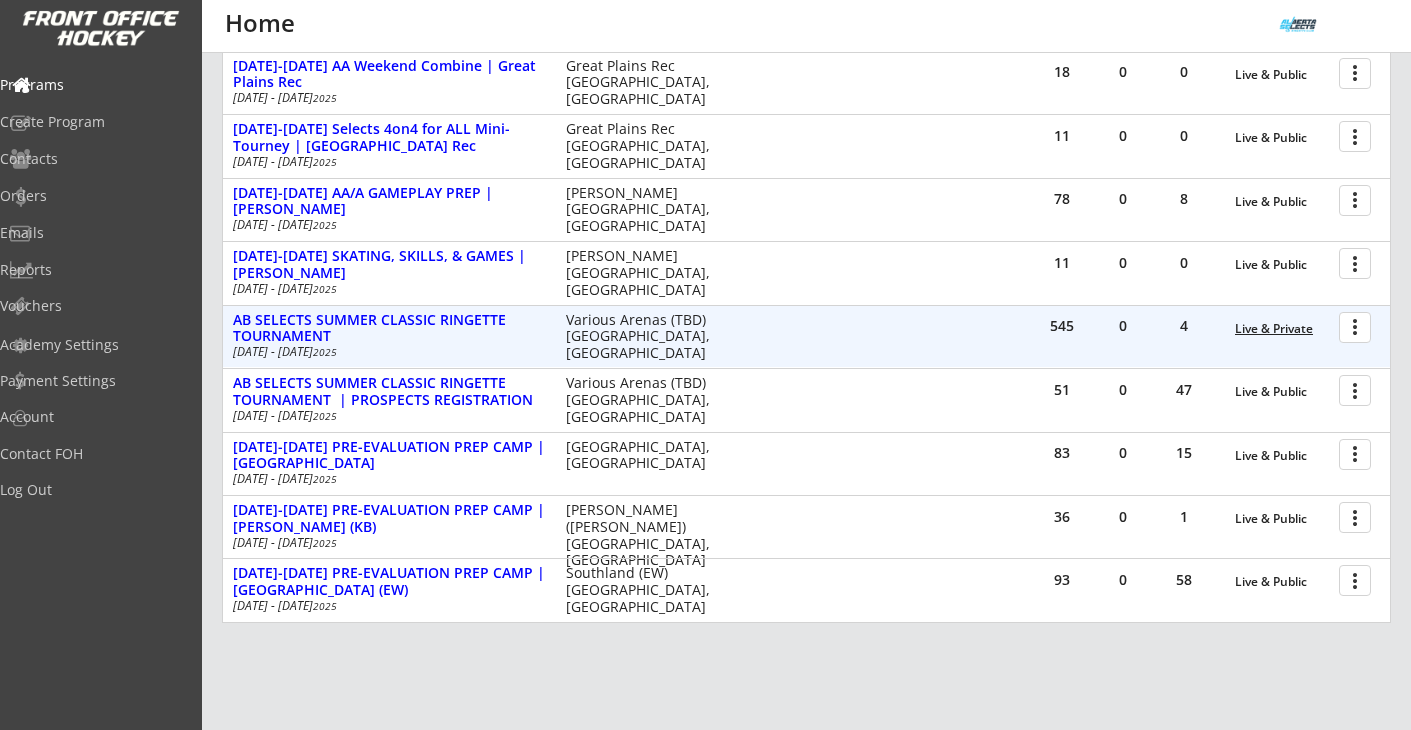 click on "Live & Private" at bounding box center [1282, 329] 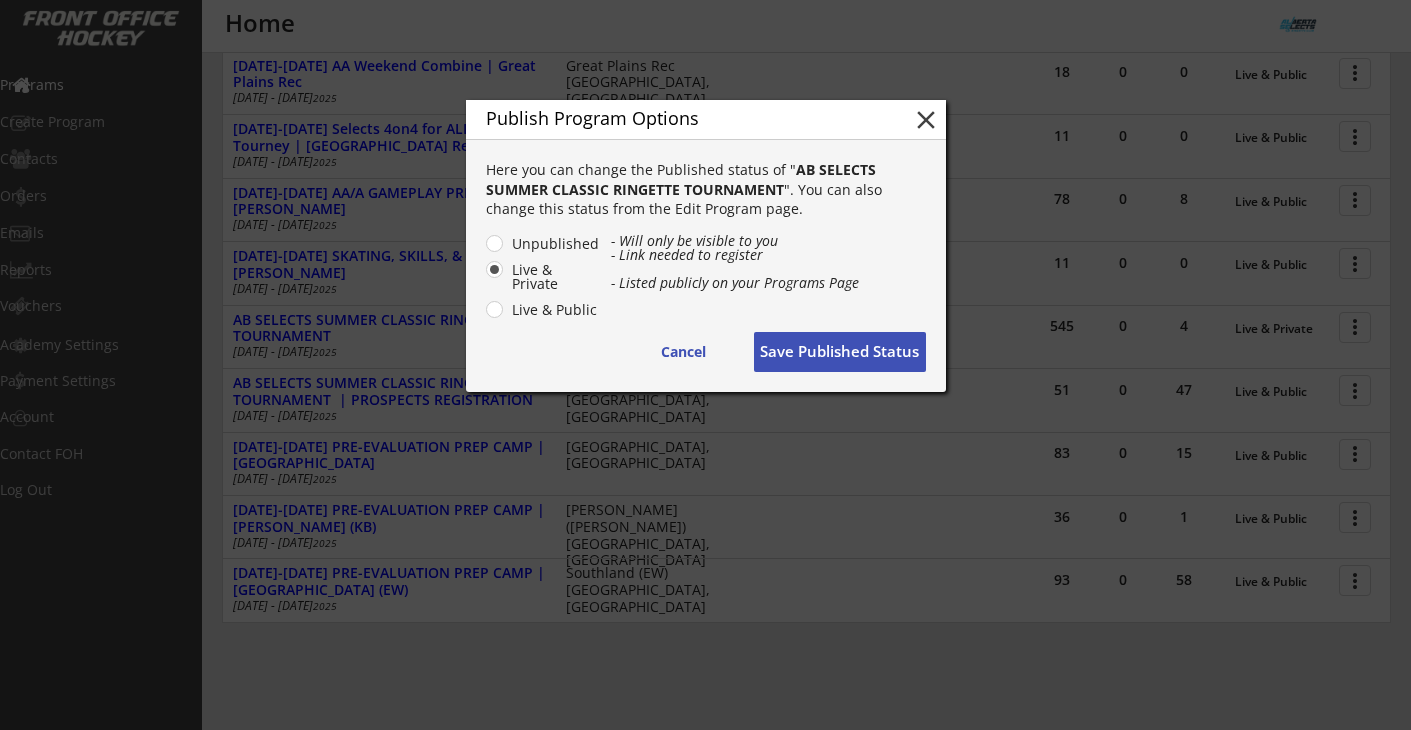 click on "Unpublished" at bounding box center (553, 244) 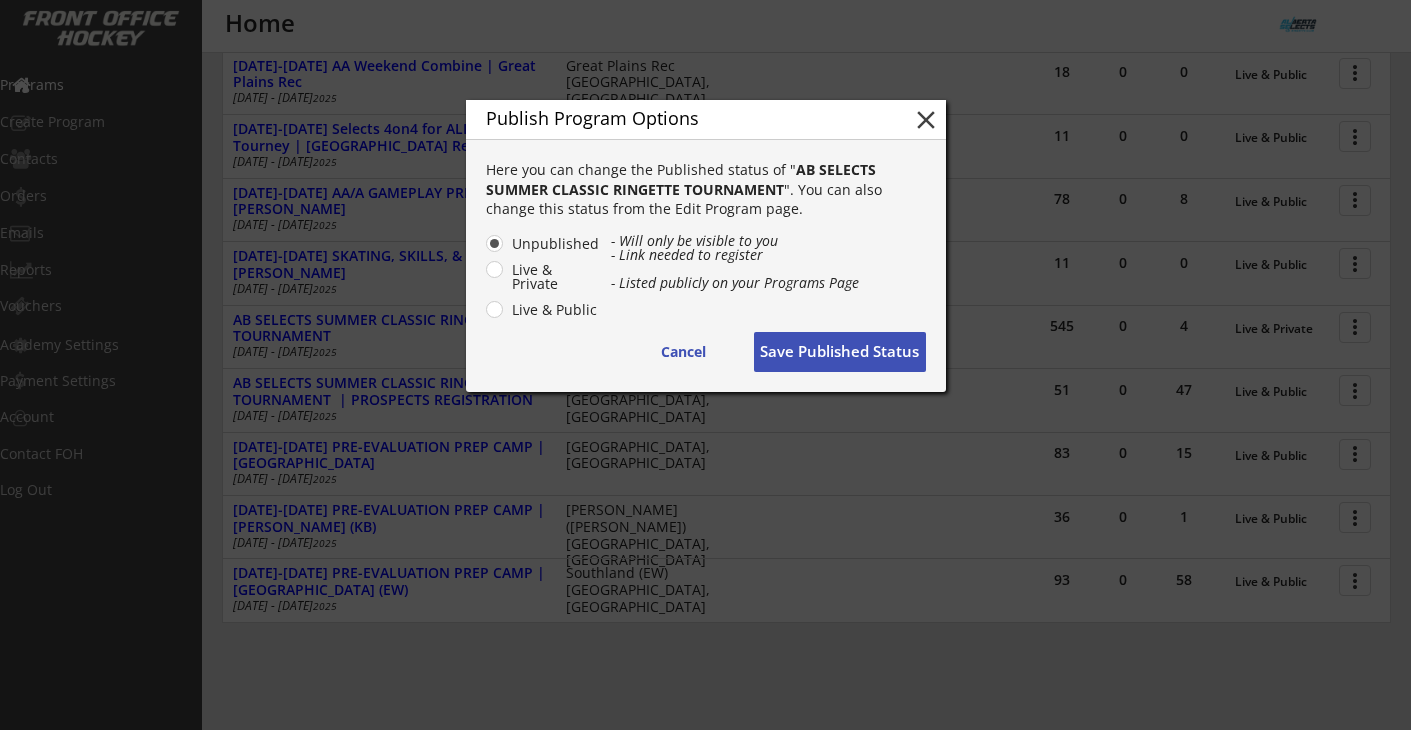 click on "Save Published Status" at bounding box center (840, 352) 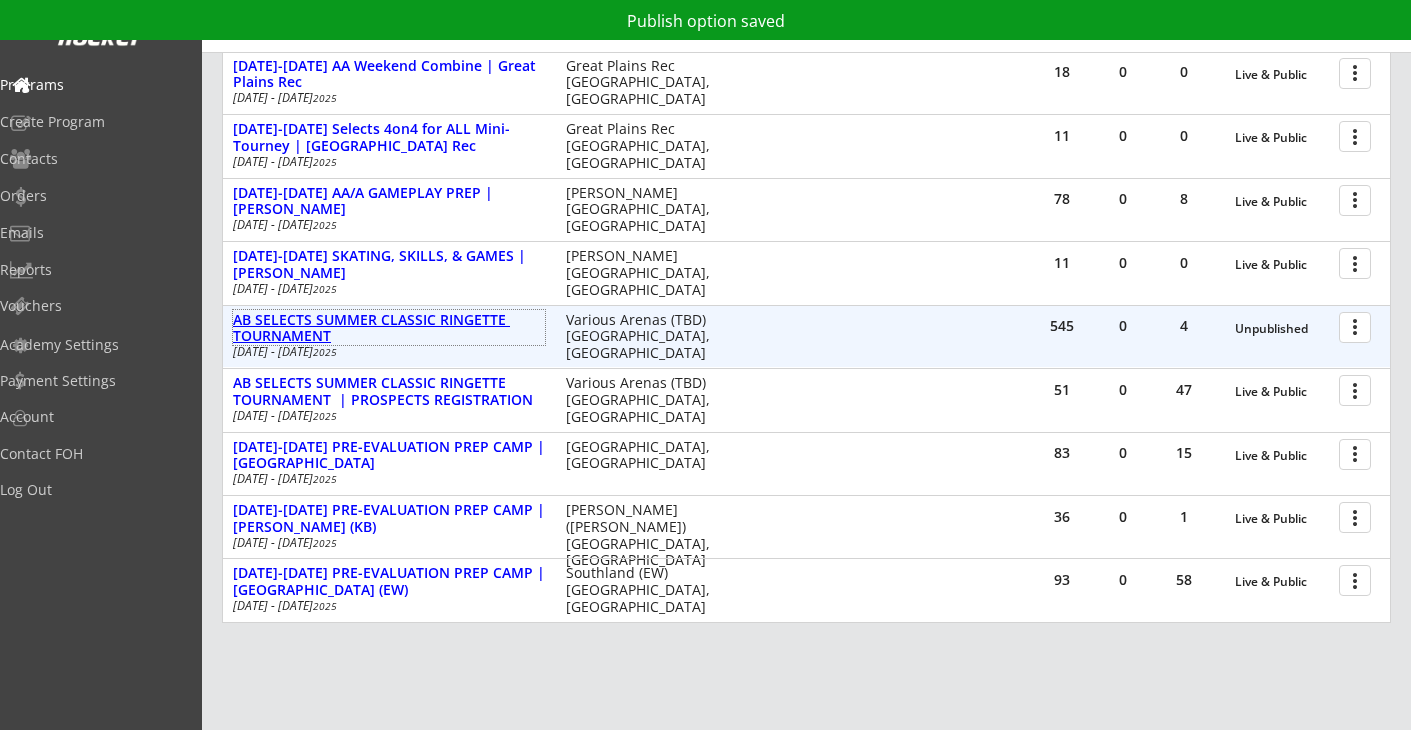 click on "AB SELECTS SUMMER CLASSIC RINGETTE TOURNAMENT" at bounding box center (389, 329) 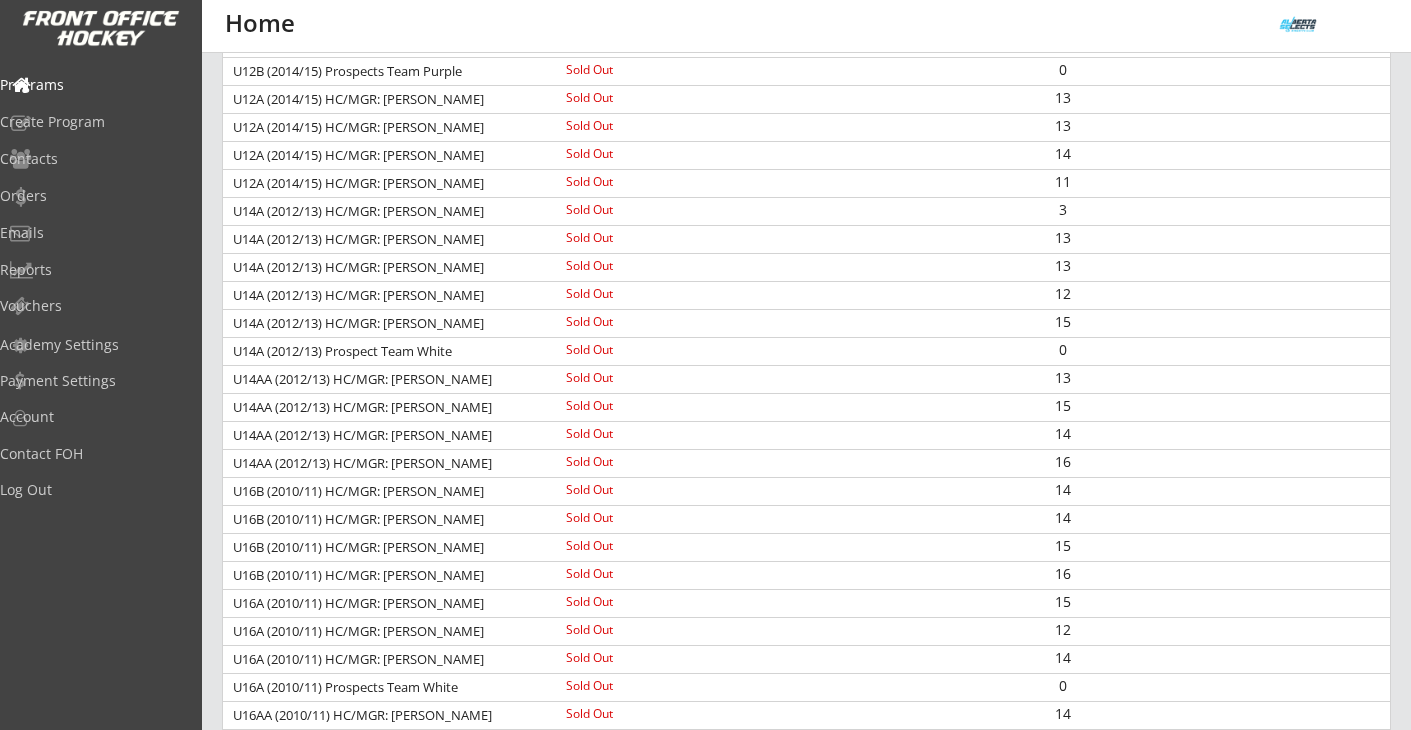 scroll, scrollTop: 821, scrollLeft: 0, axis: vertical 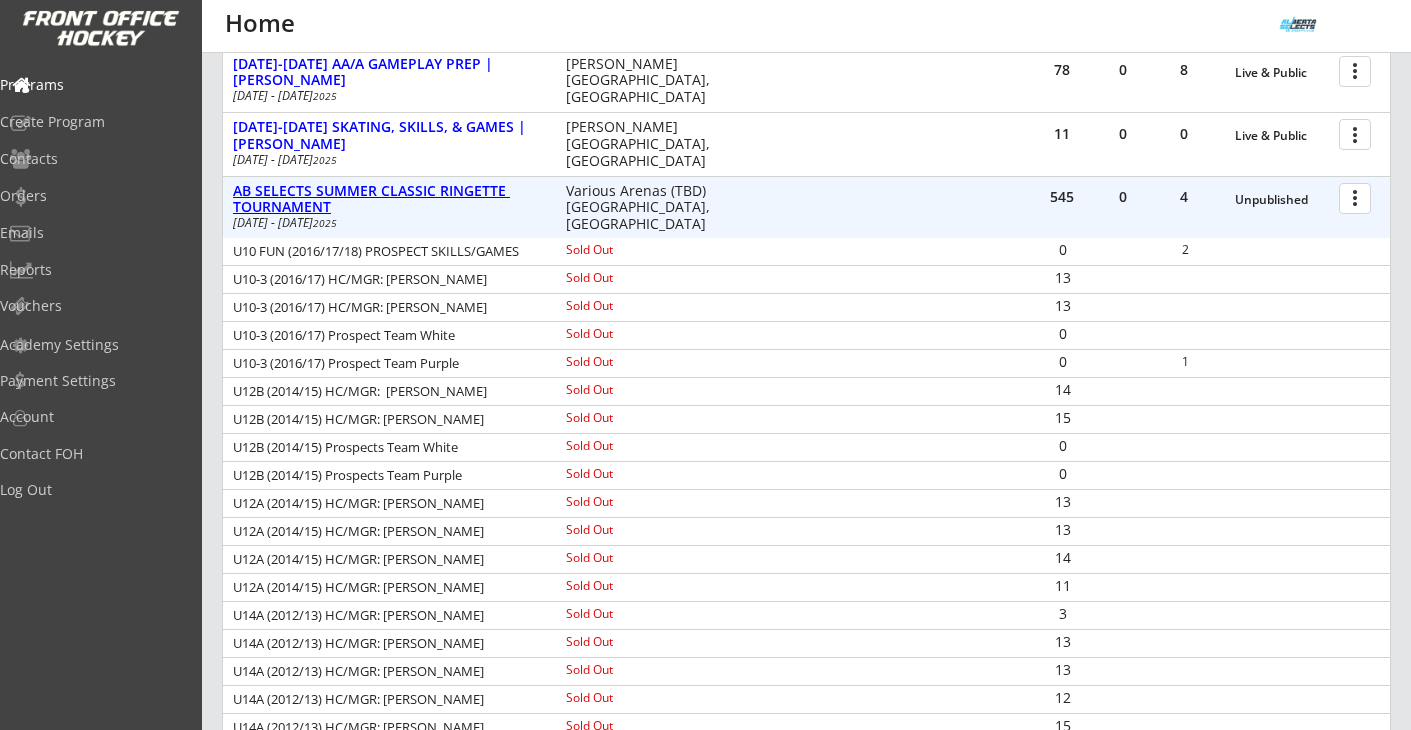 click on "AB SELECTS SUMMER CLASSIC RINGETTE TOURNAMENT" at bounding box center (389, 200) 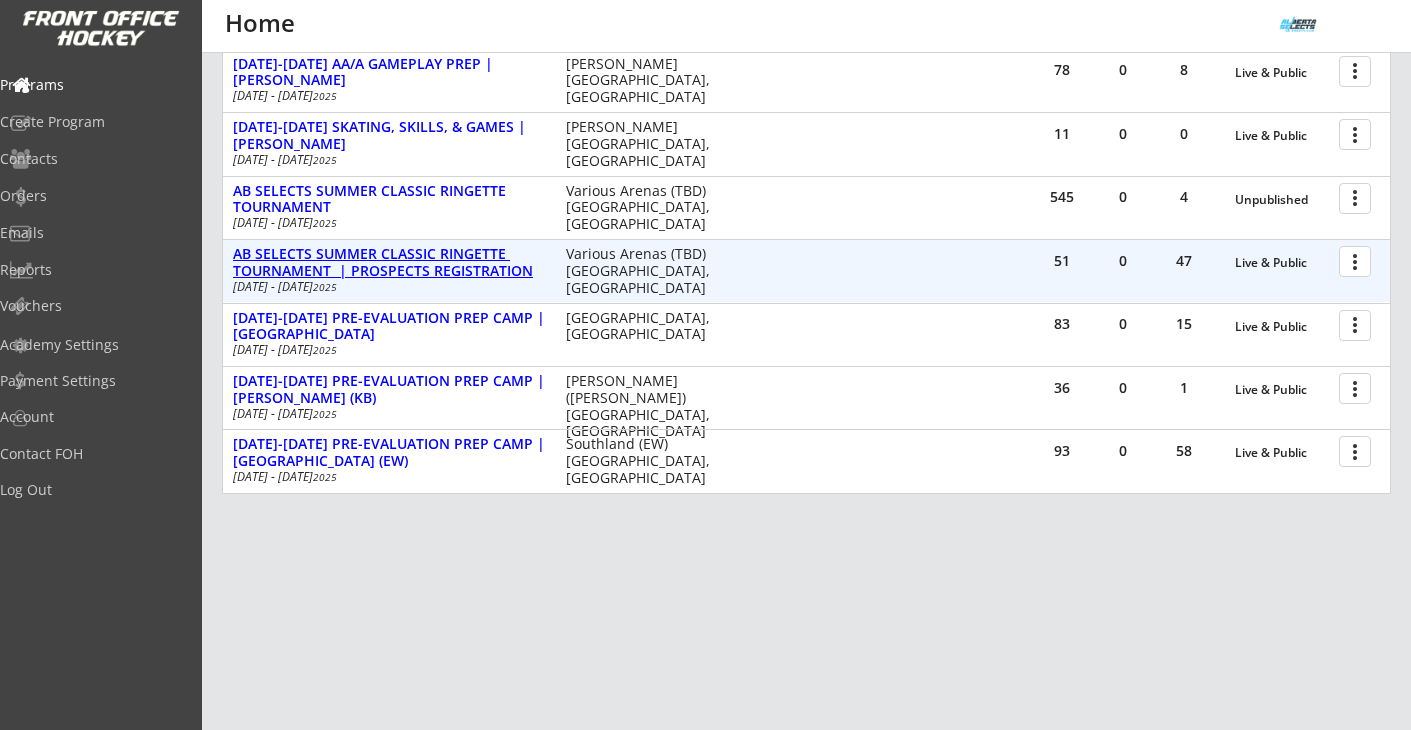 click on "AB SELECTS SUMMER CLASSIC RINGETTE TOURNAMENT  | PROSPECTS REGISTRATION" at bounding box center [389, 263] 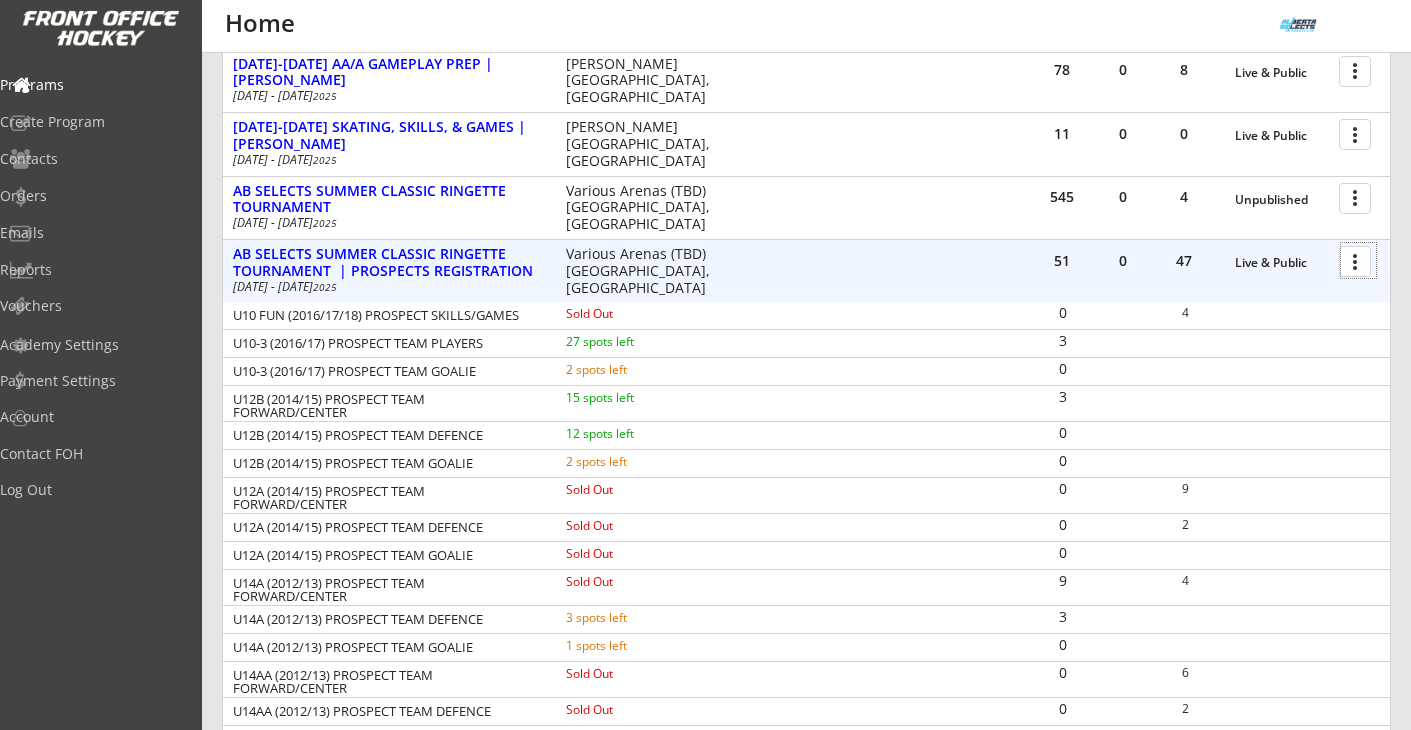 click at bounding box center (1358, 260) 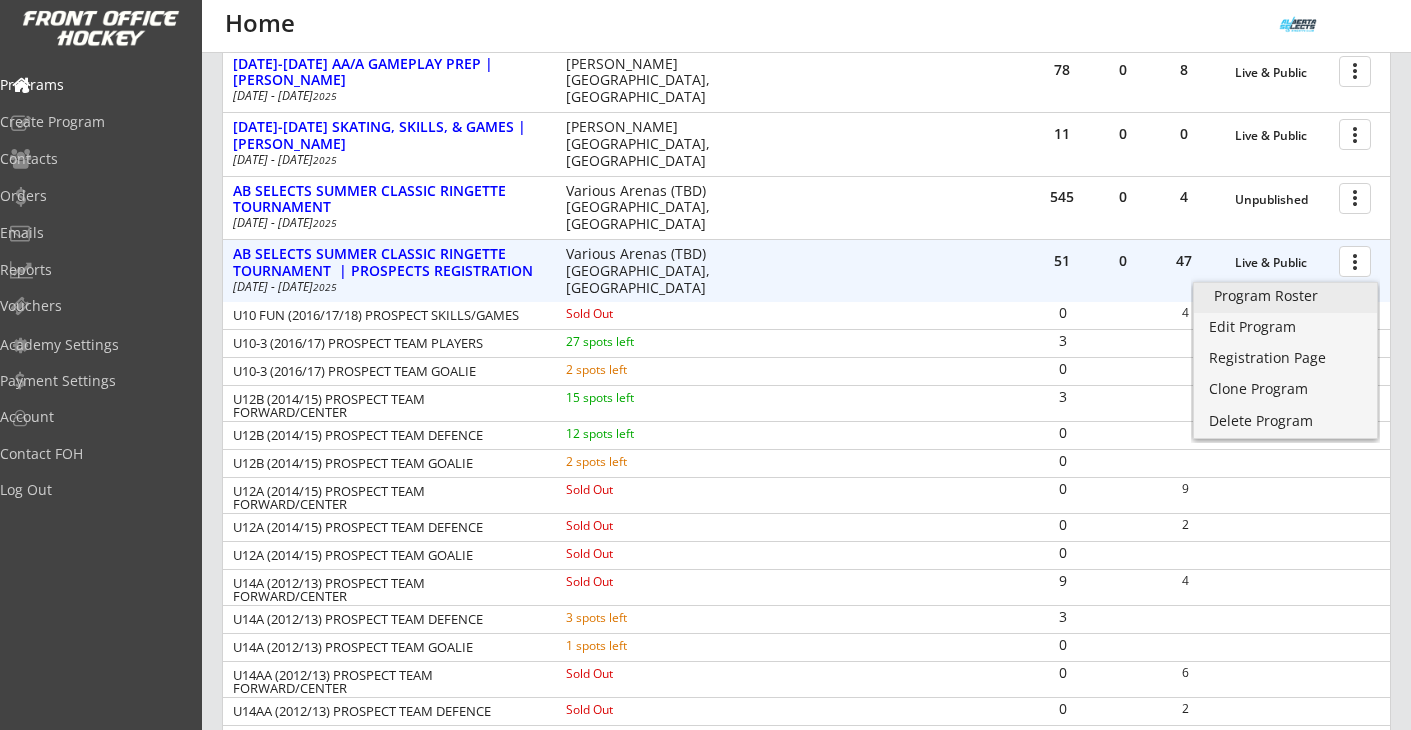 click on "Program Roster" at bounding box center (1285, 296) 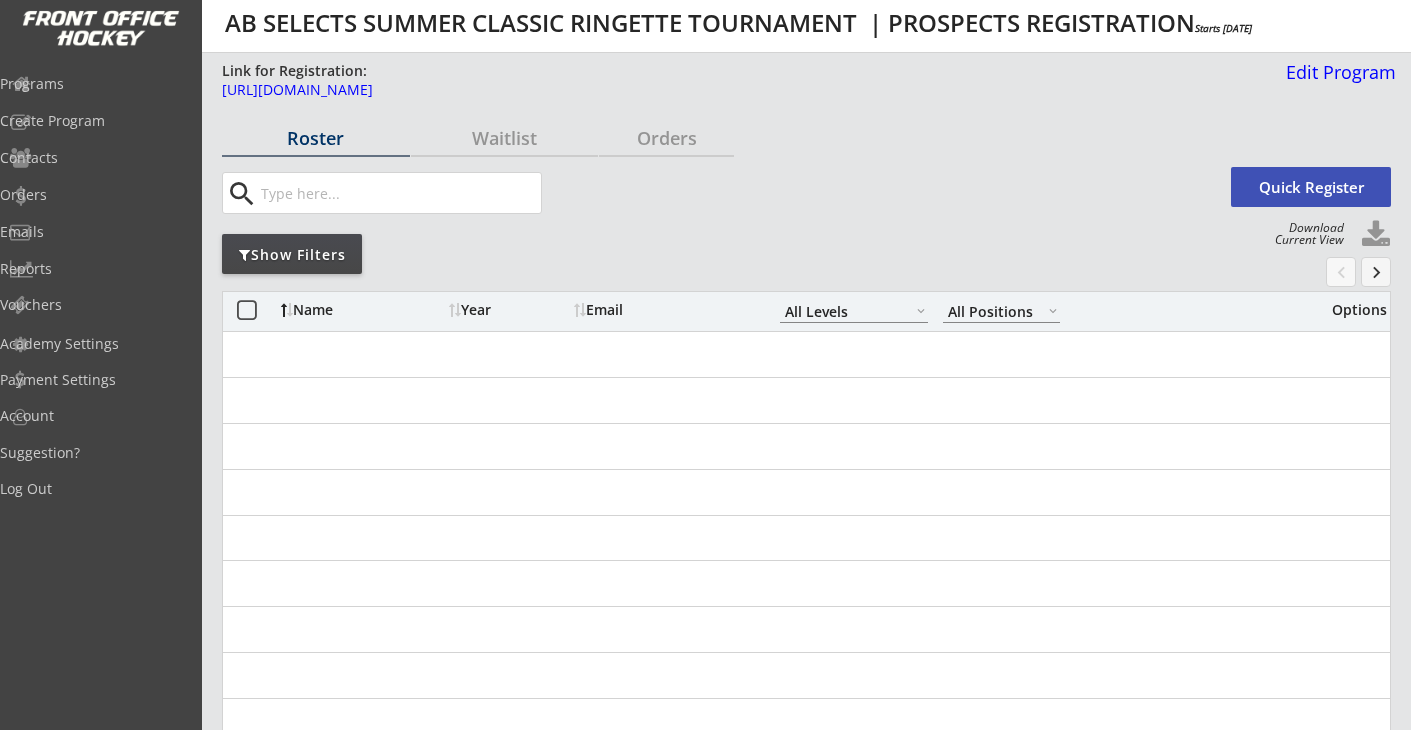 select on ""All Levels"" 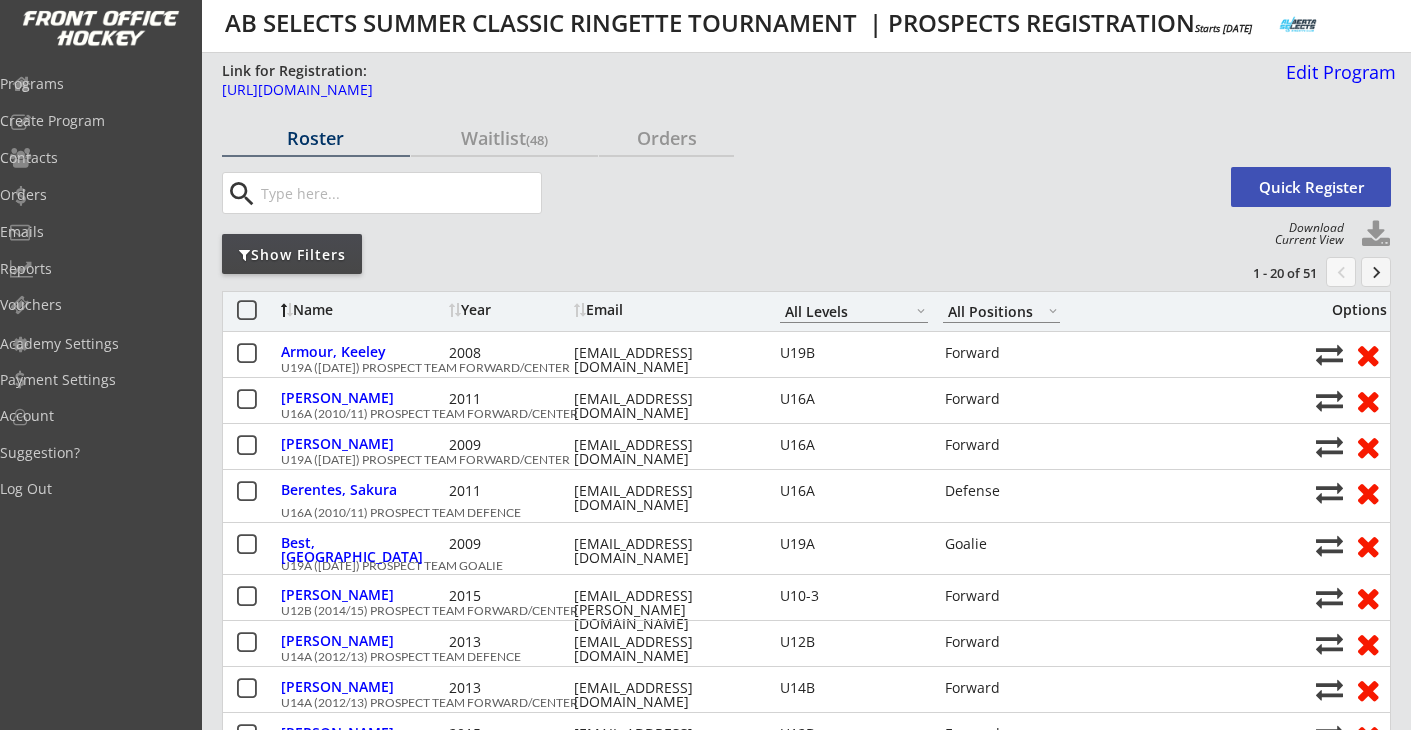 click on "Show Filters" at bounding box center [292, 255] 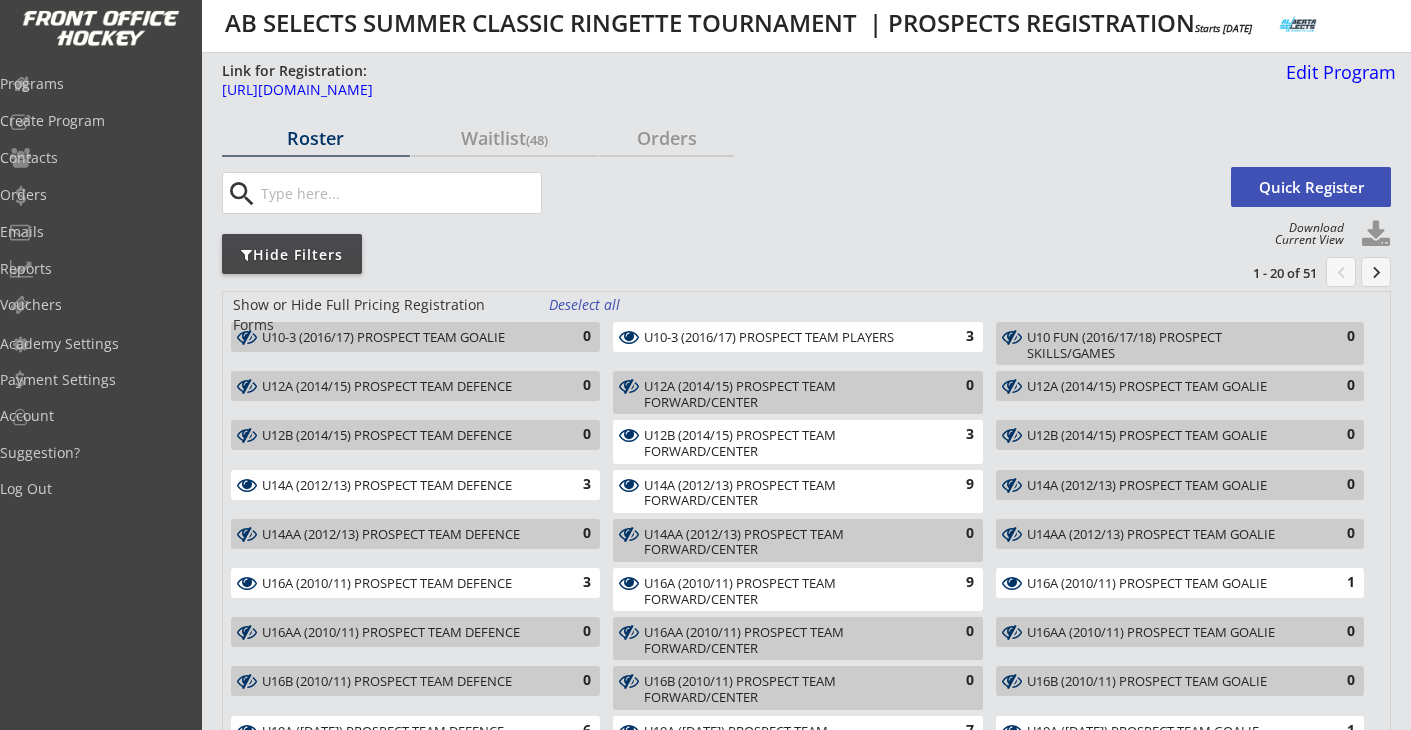 click on "3" at bounding box center (954, 337) 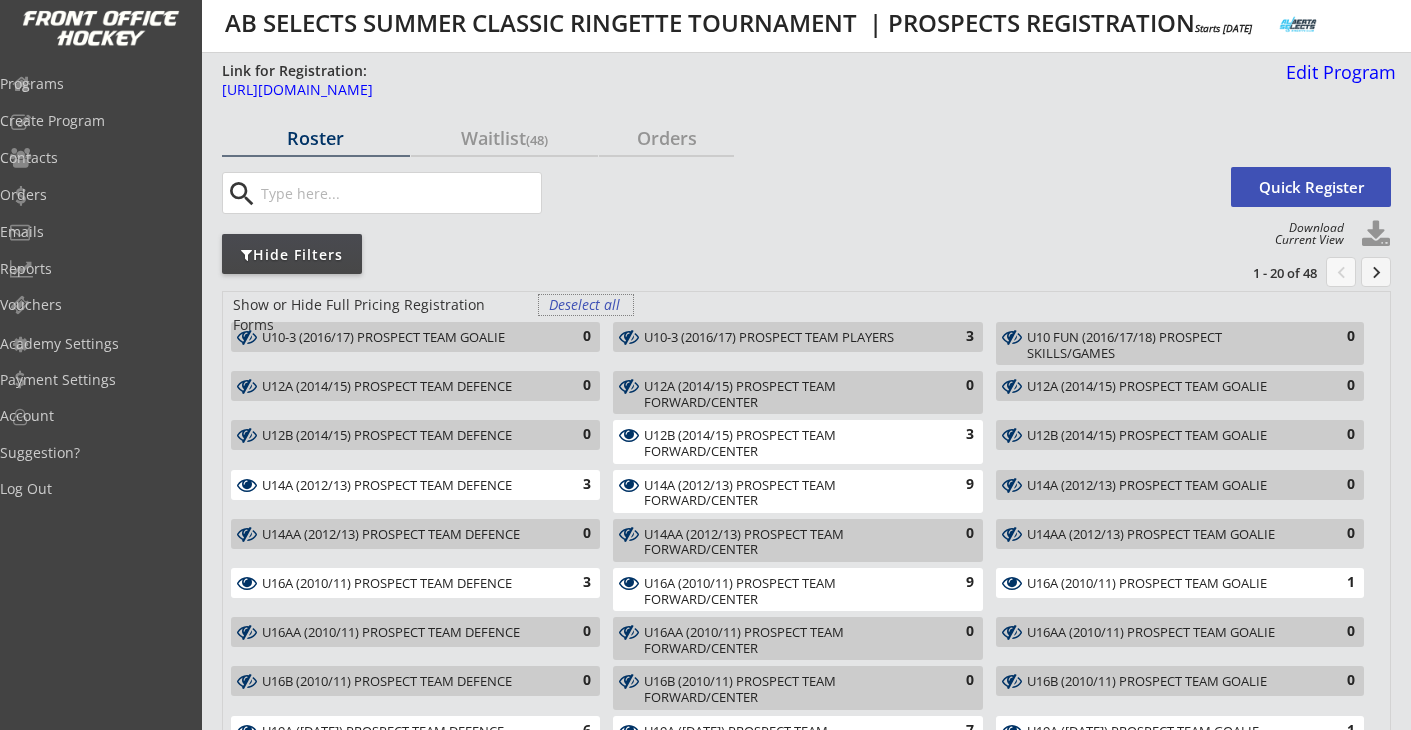click on "Deselect all" at bounding box center (586, 305) 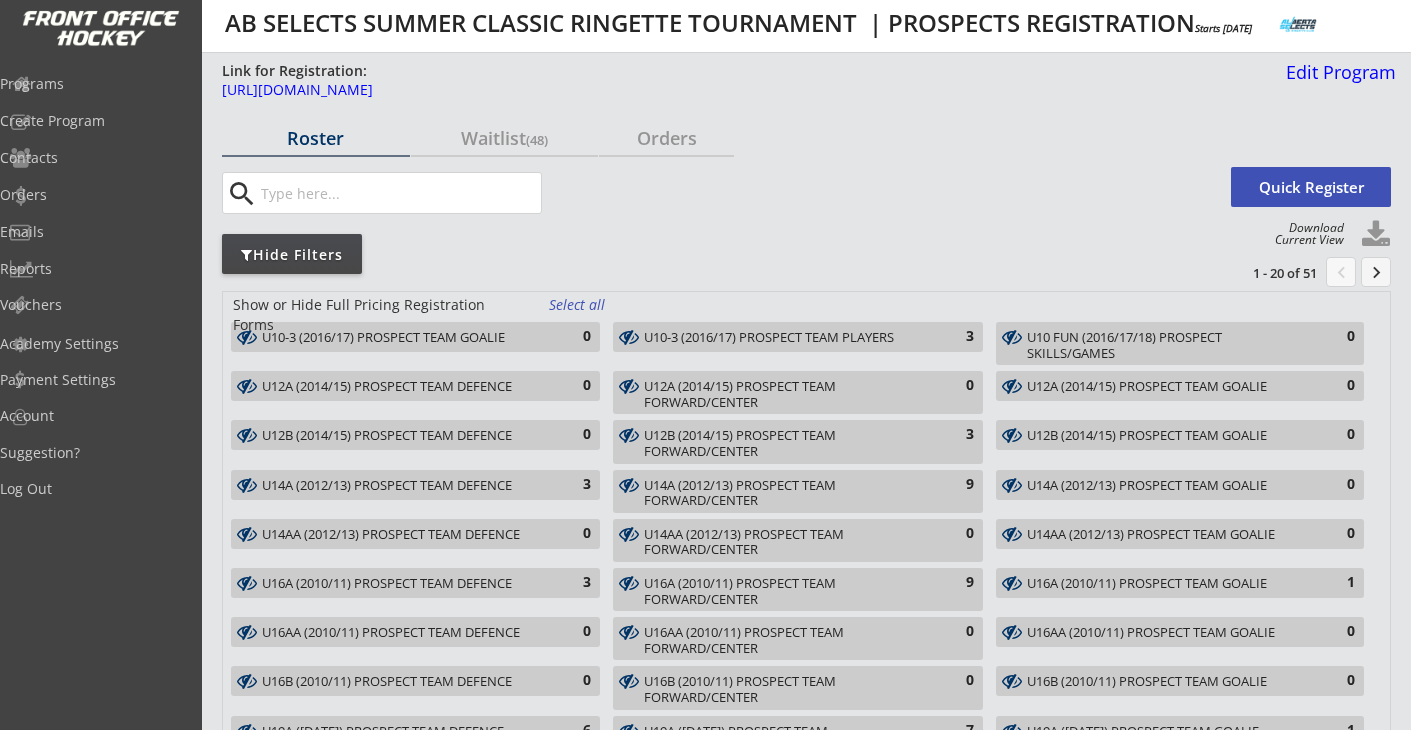 click on "U10-3 (2016/17) PROSPECT TEAM PLAYERS" at bounding box center (786, 338) 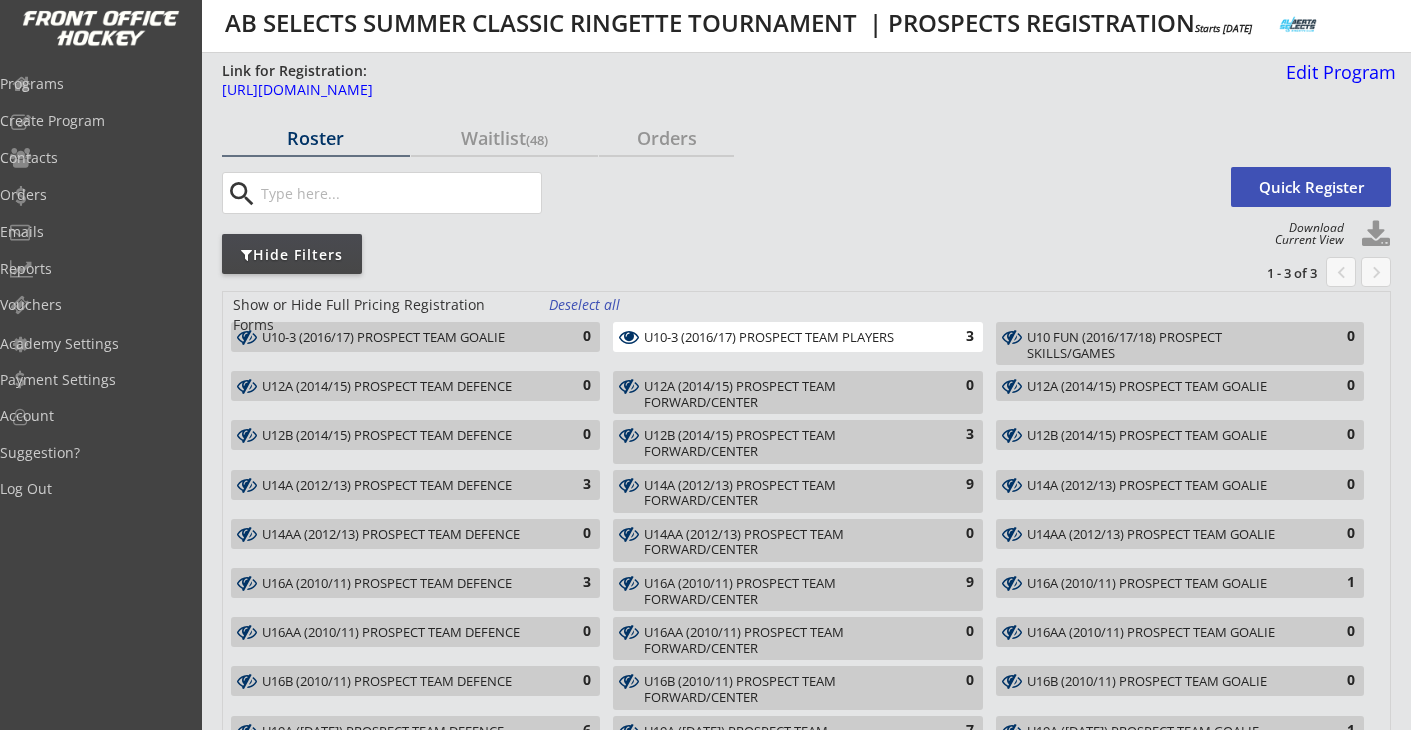 click on "1 - 3 of 3" at bounding box center [1265, 273] 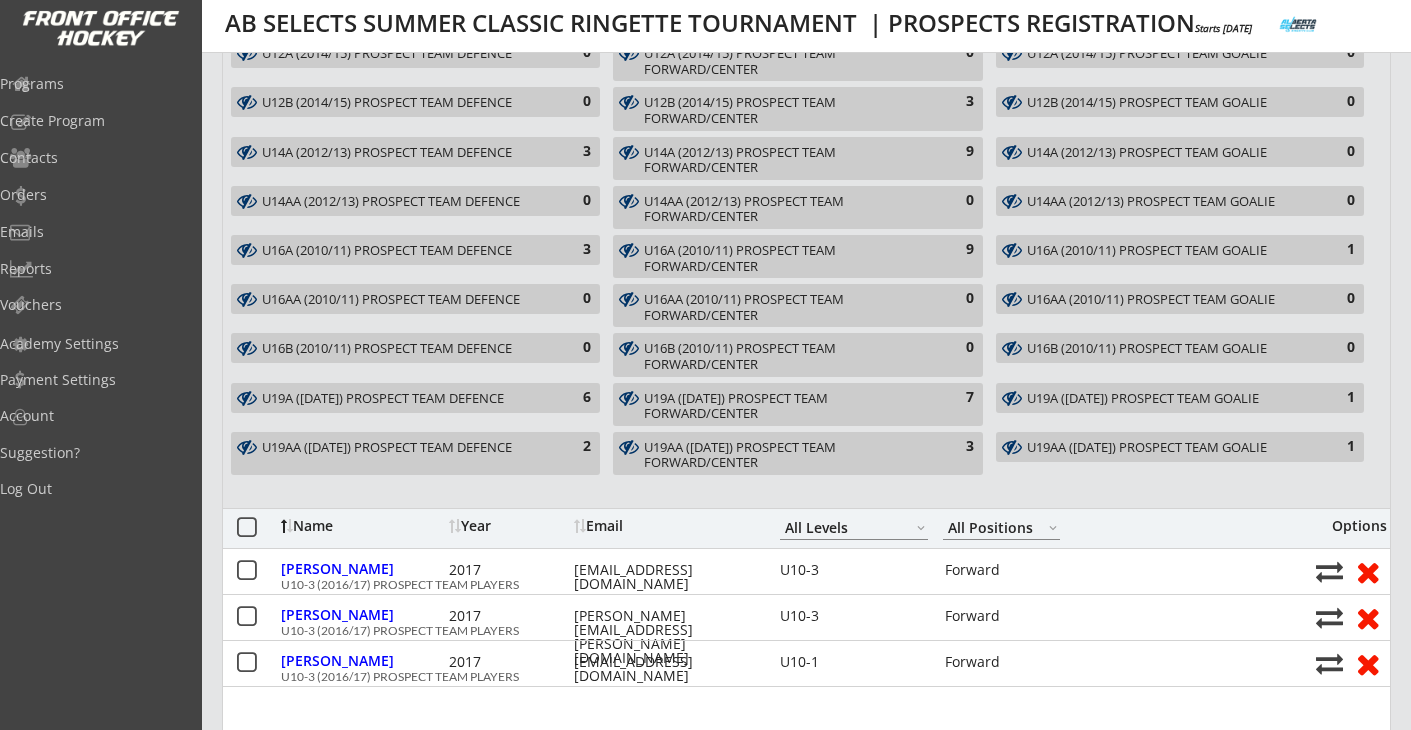 scroll, scrollTop: 489, scrollLeft: 0, axis: vertical 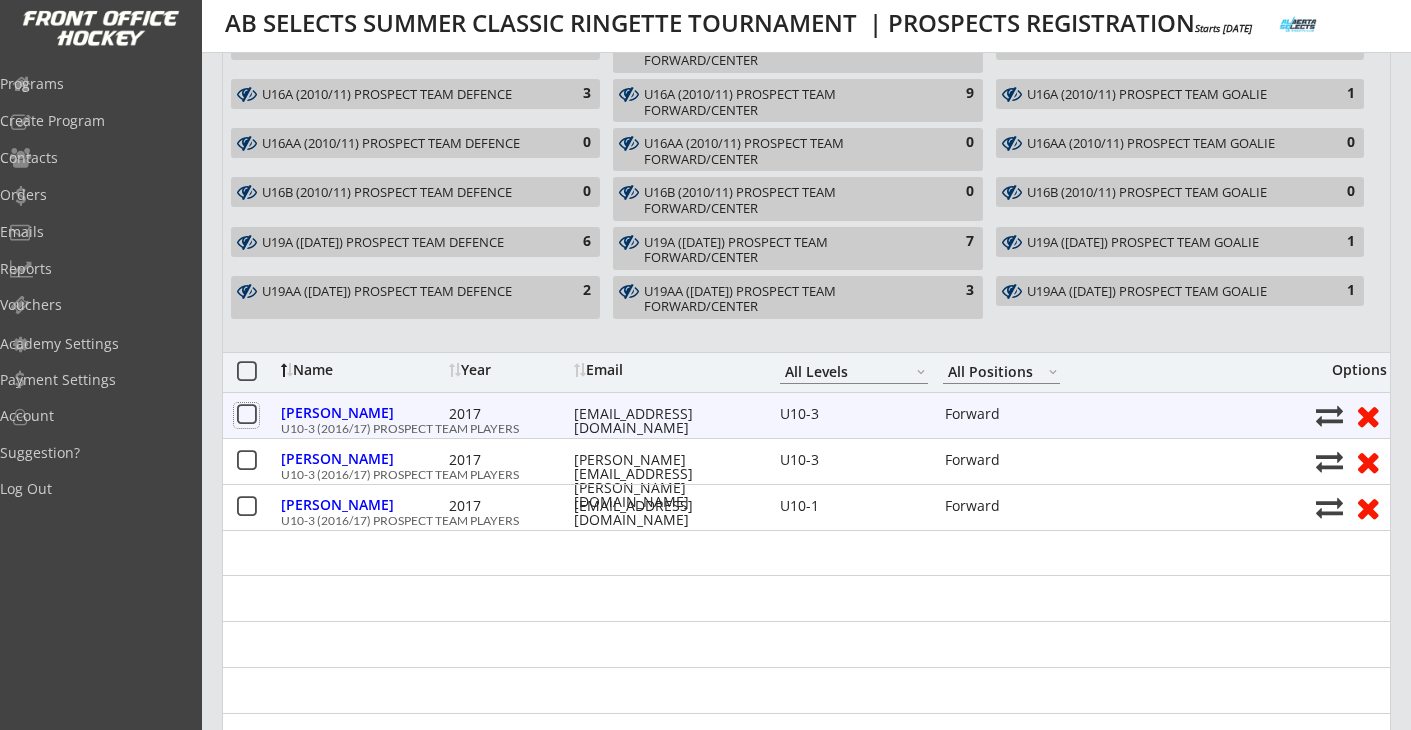 click at bounding box center (246, 415) 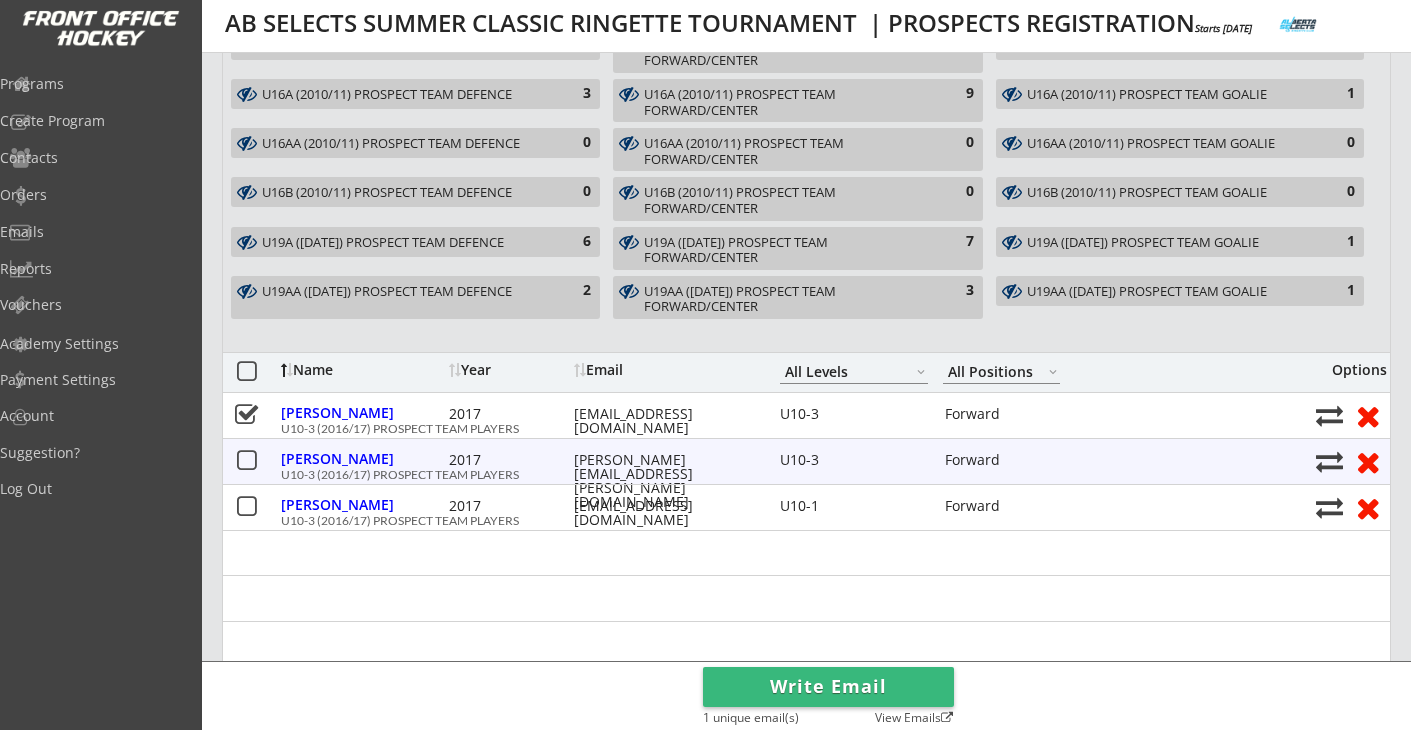 click at bounding box center [246, 461] 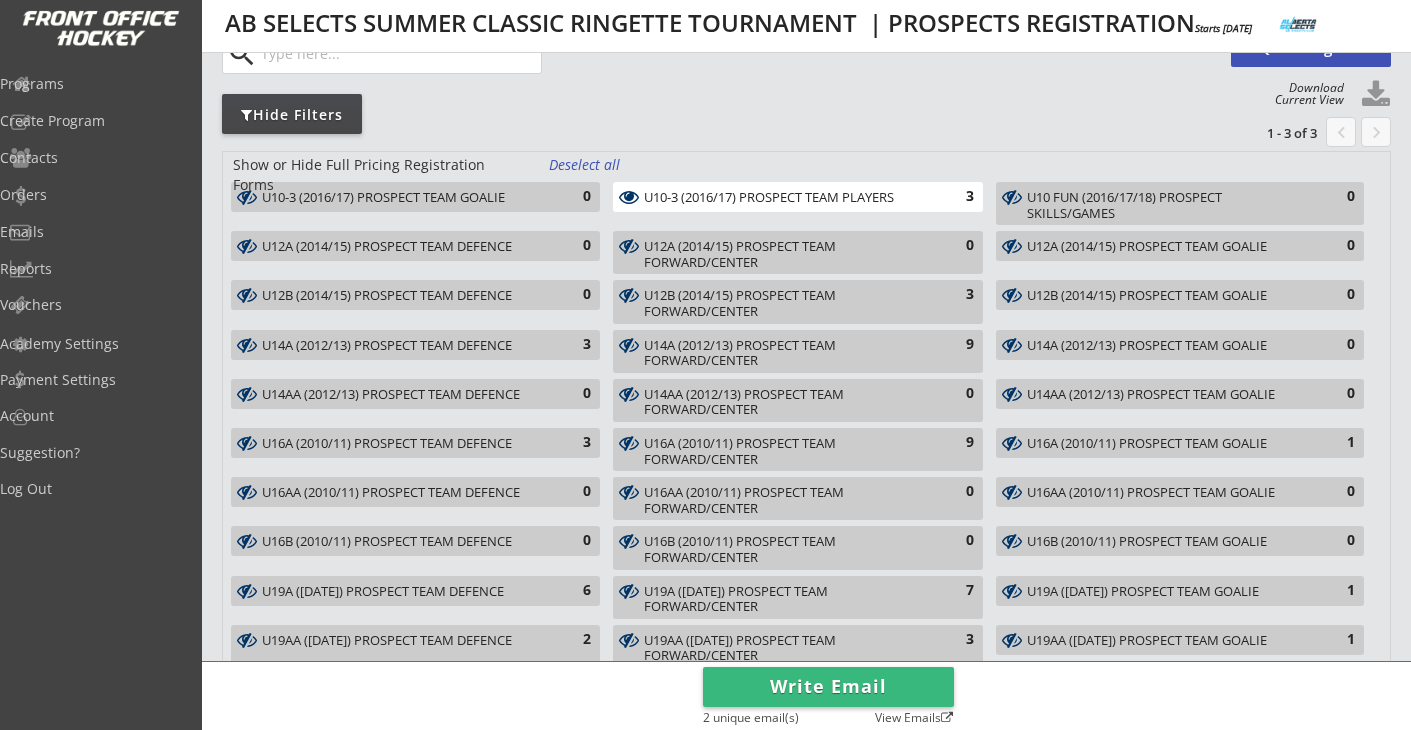 scroll, scrollTop: 0, scrollLeft: 0, axis: both 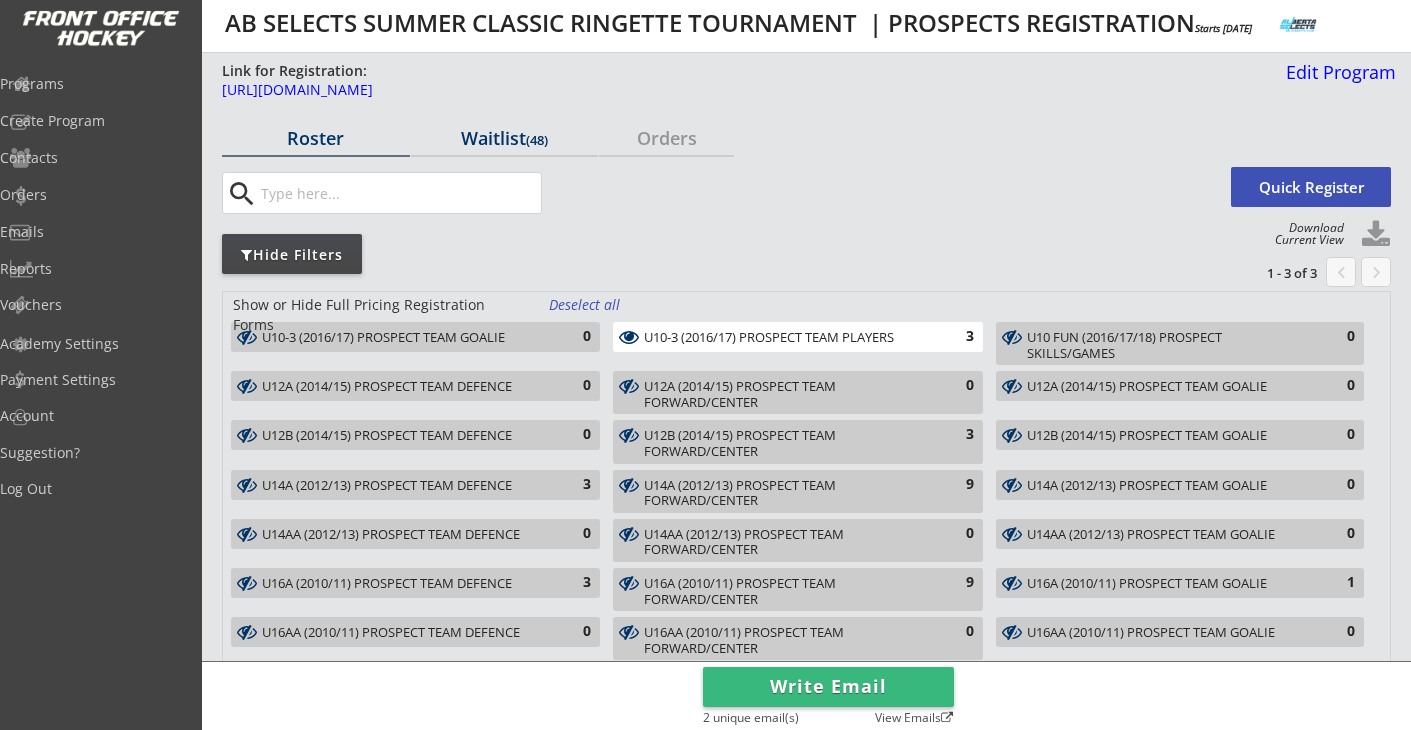 click on "Waitlist   (48)" at bounding box center [505, 138] 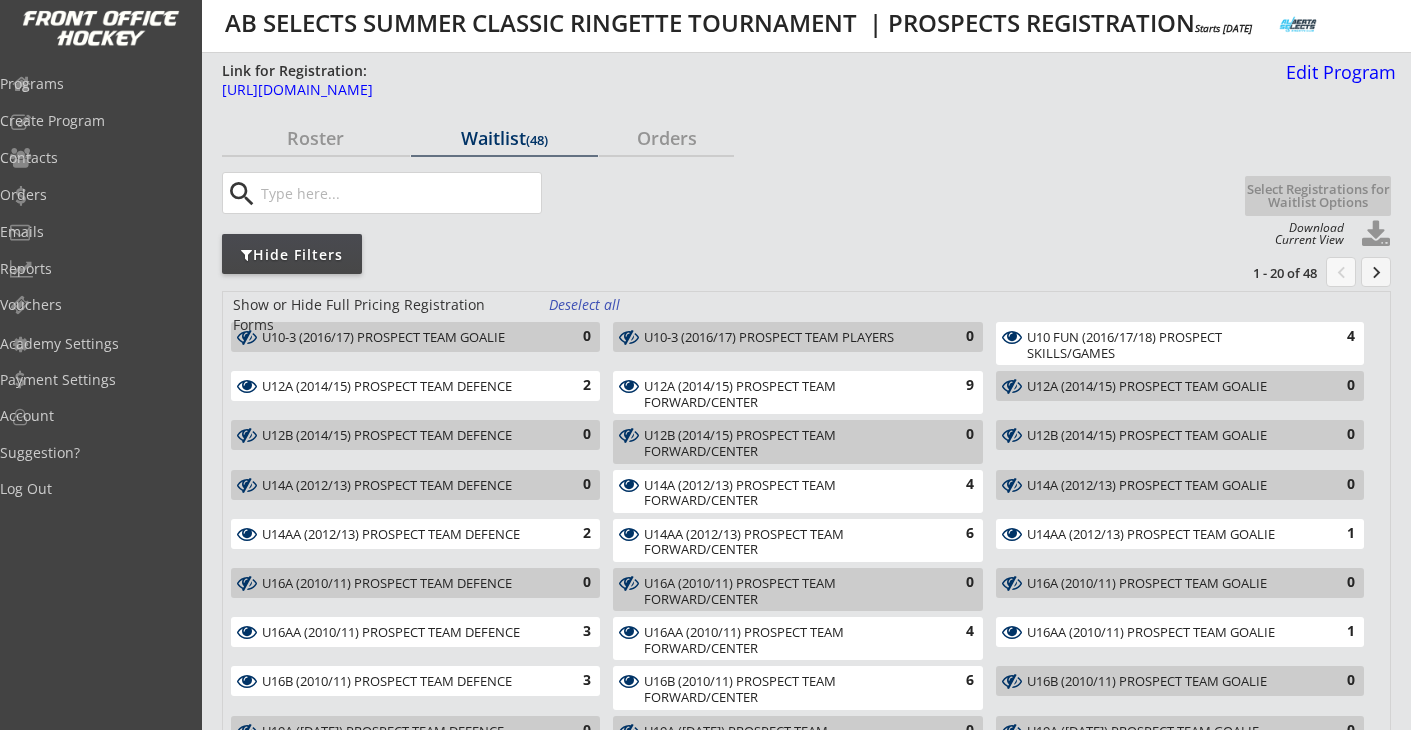 click on "Deselect all" at bounding box center (586, 305) 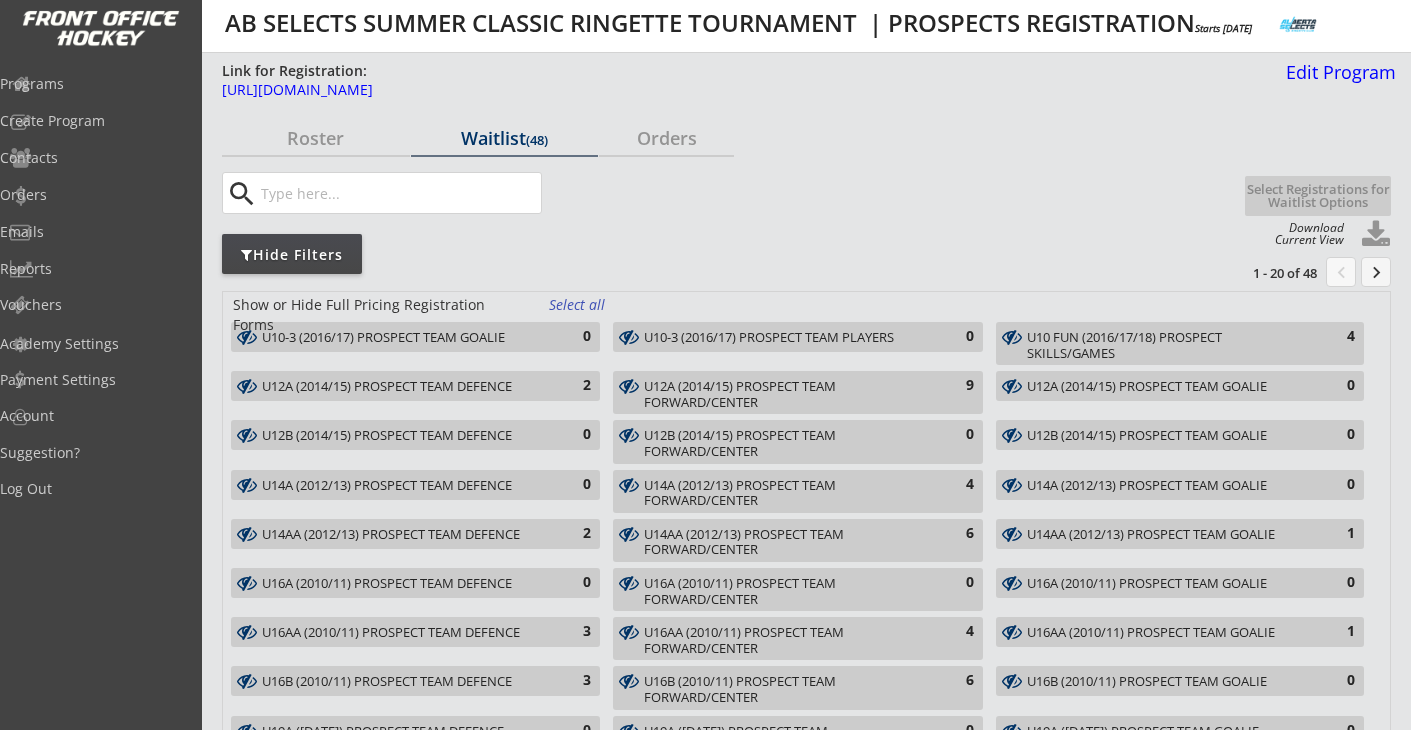 click on "U10 FUN (2016/17/18) PROSPECT SKILLS/GAMES" at bounding box center [1168, 345] 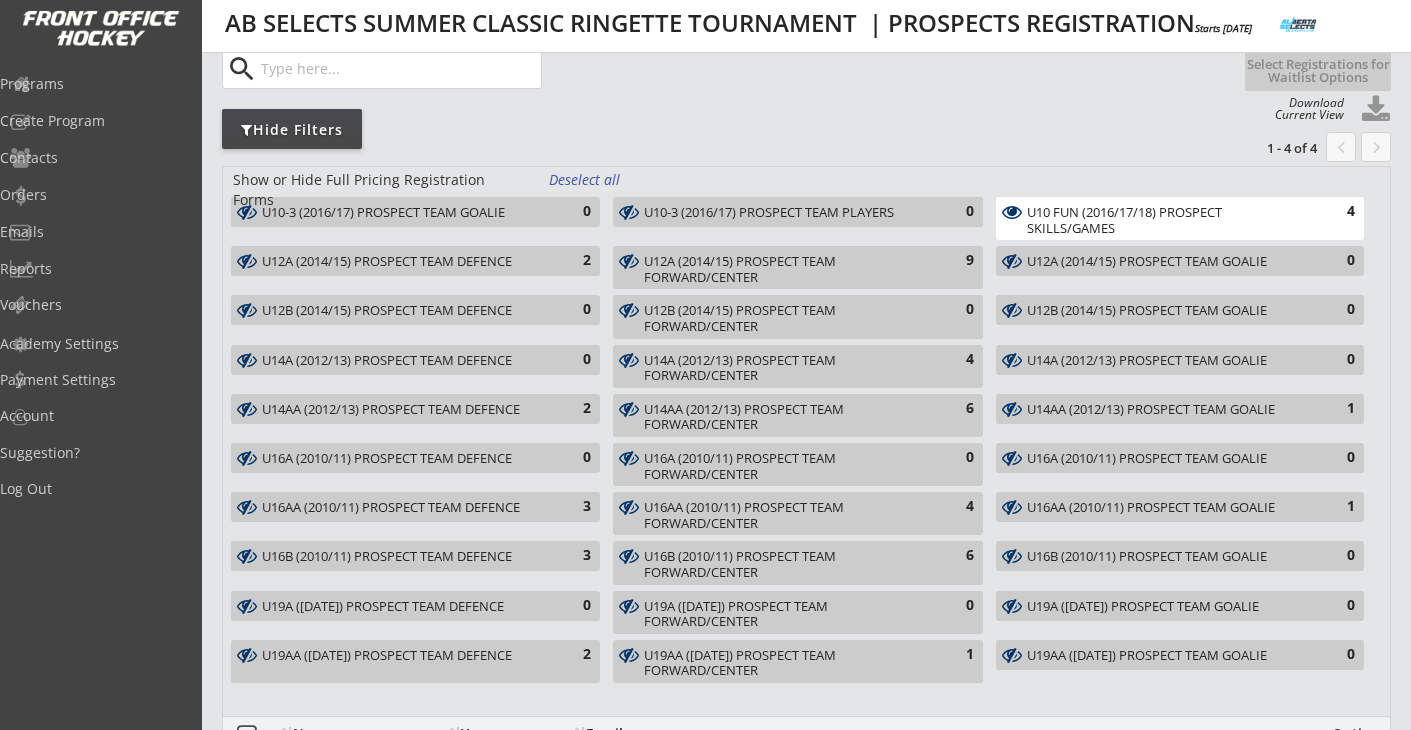 scroll, scrollTop: 90, scrollLeft: 0, axis: vertical 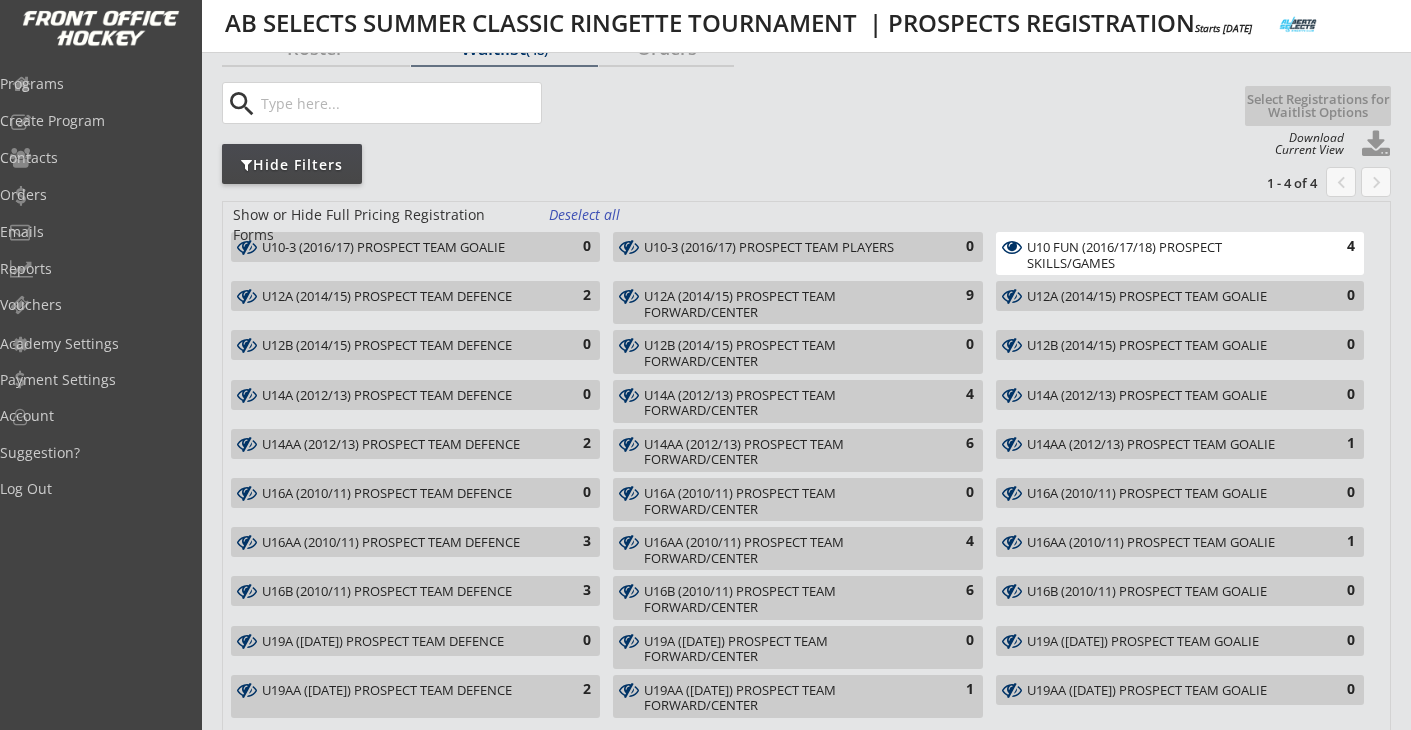 click on "U10 FUN (2016/17/18) PROSPECT SKILLS/GAMES" at bounding box center [1168, 255] 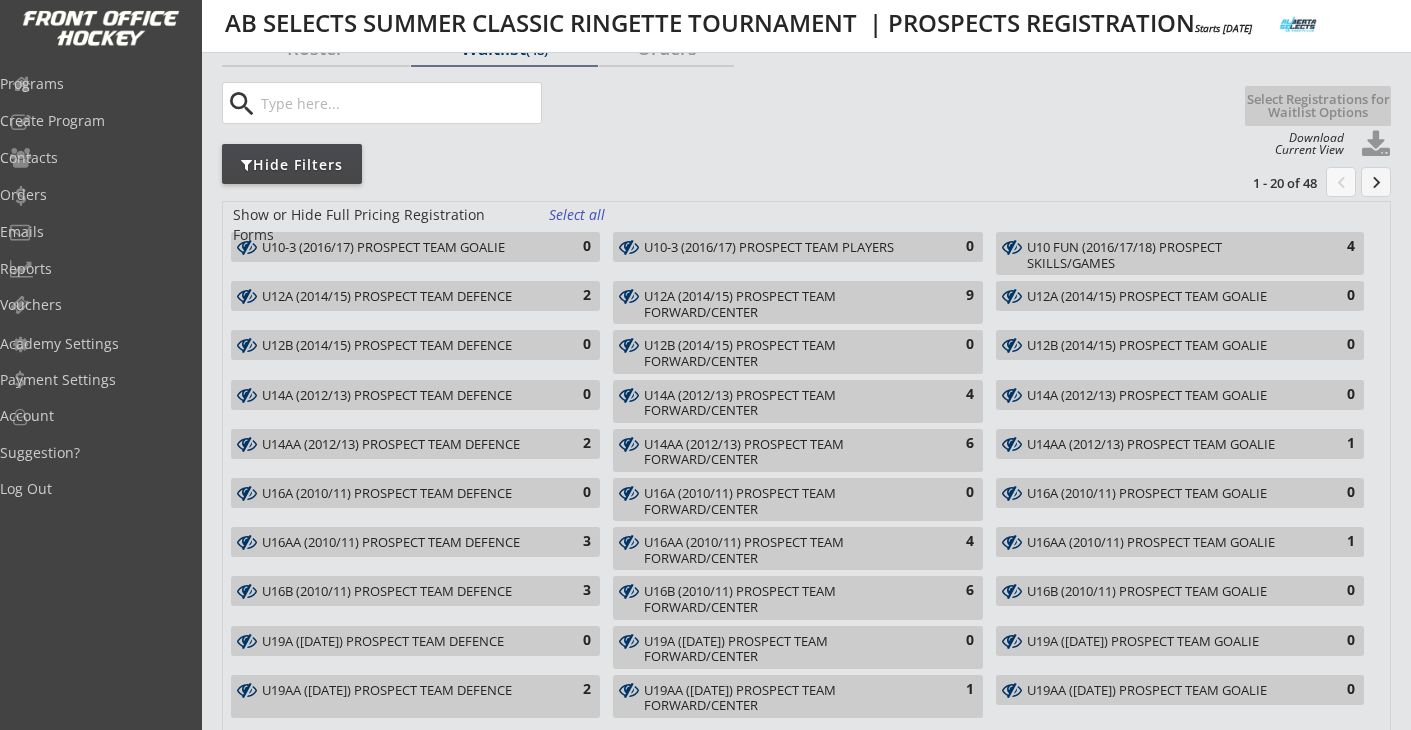 click on "U12A (2014/15) PROSPECT TEAM DEFENCE" at bounding box center [404, 297] 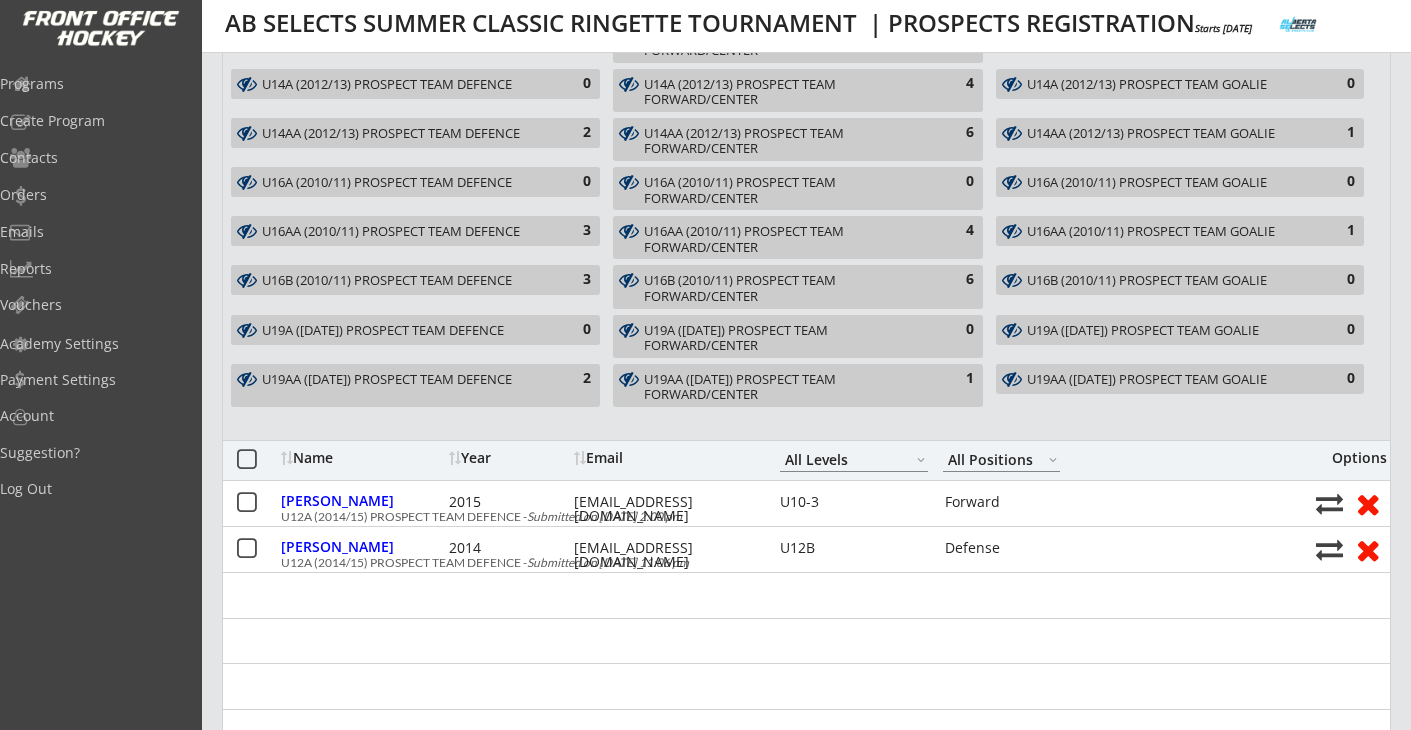 scroll, scrollTop: 484, scrollLeft: 0, axis: vertical 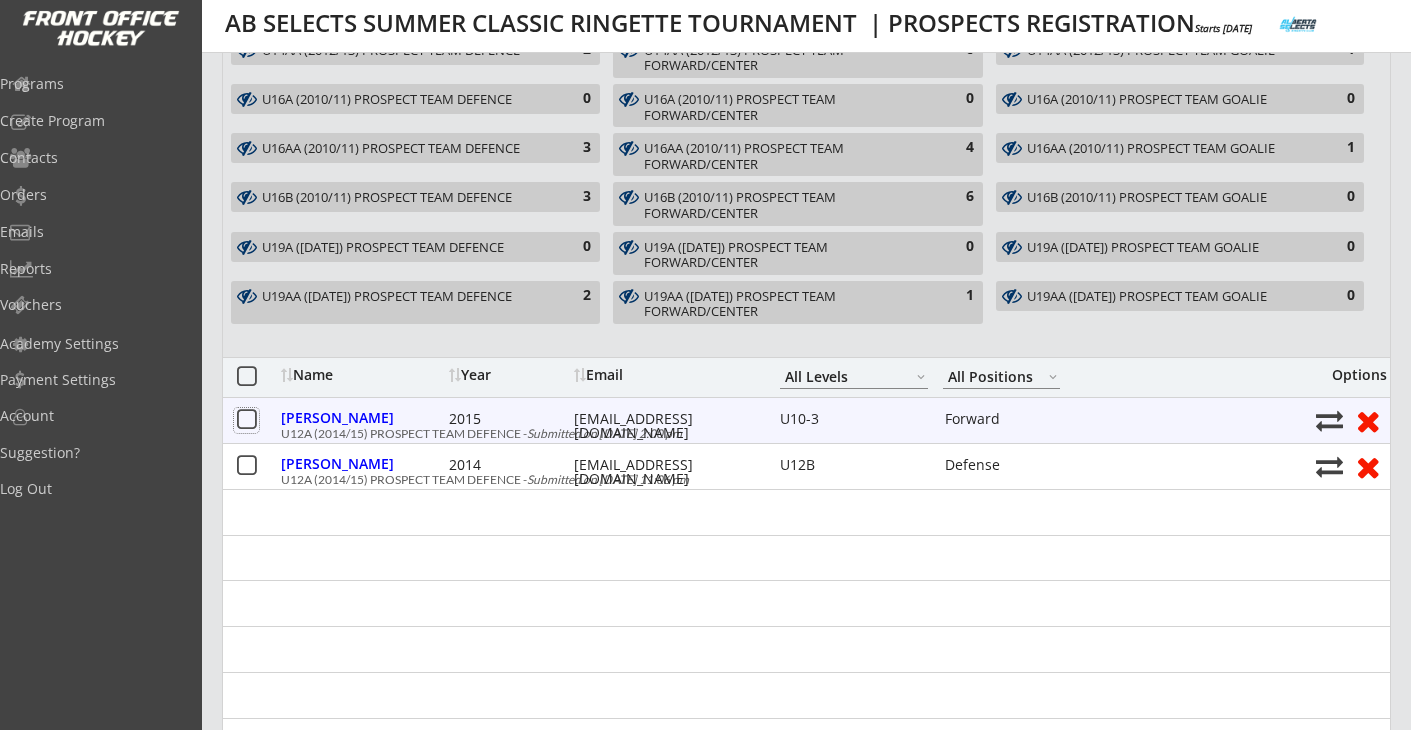 click at bounding box center [246, 420] 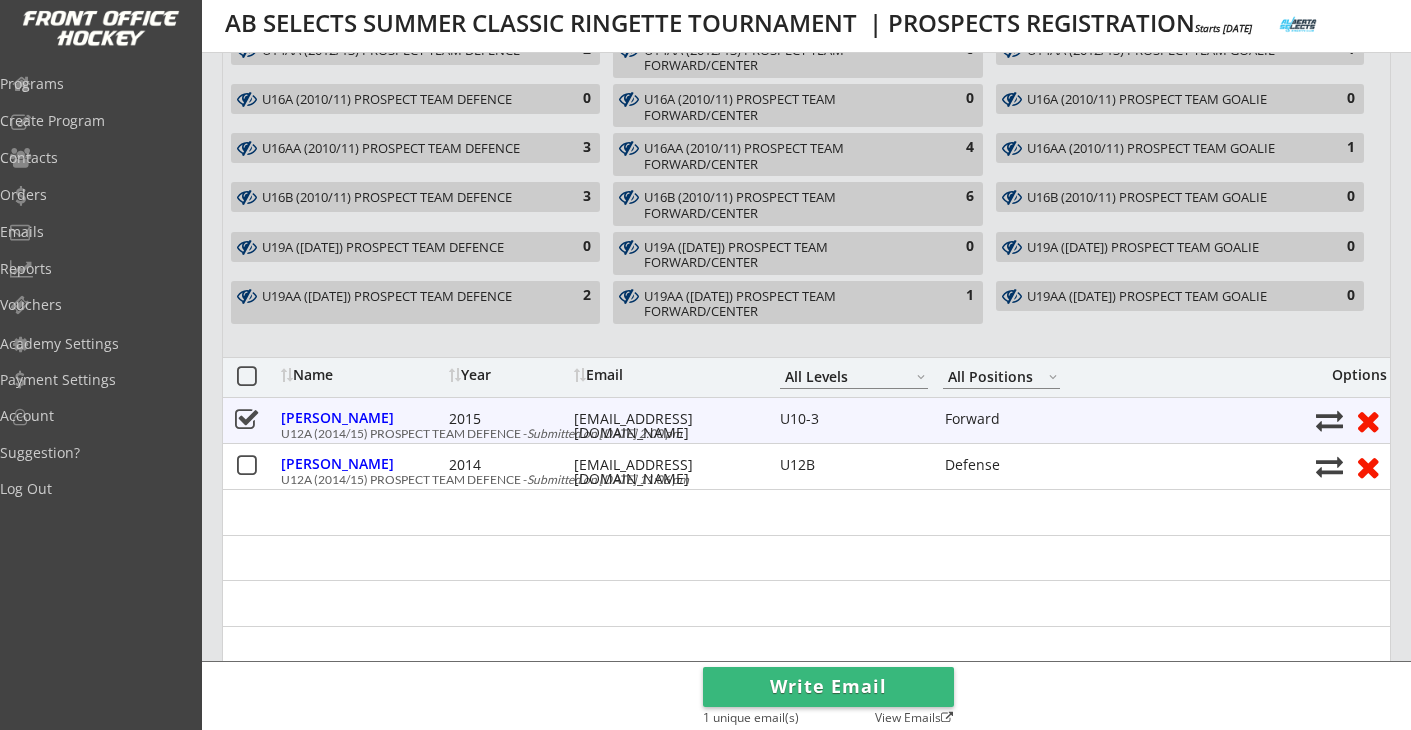 click on "[EMAIL_ADDRESS][DOMAIN_NAME]" at bounding box center [664, 426] 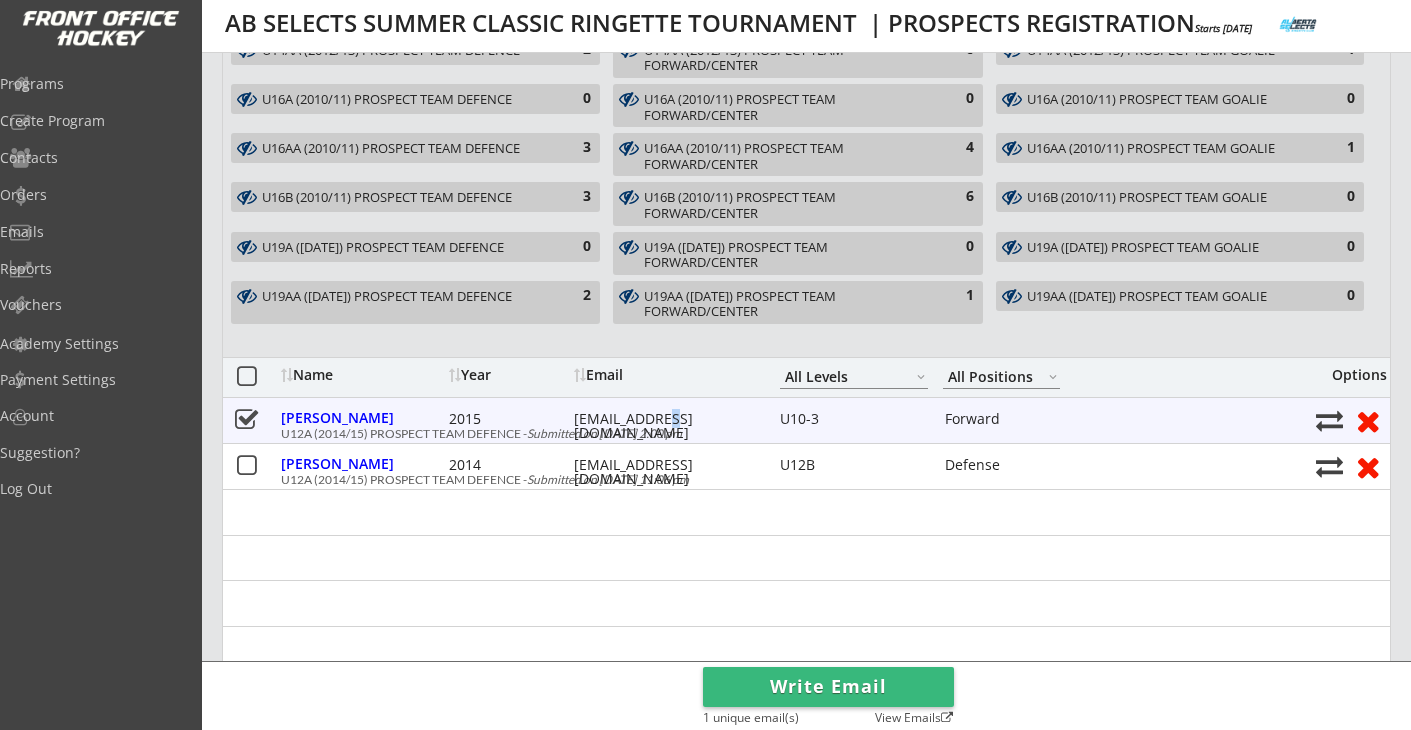 click on "[EMAIL_ADDRESS][DOMAIN_NAME]" at bounding box center [664, 426] 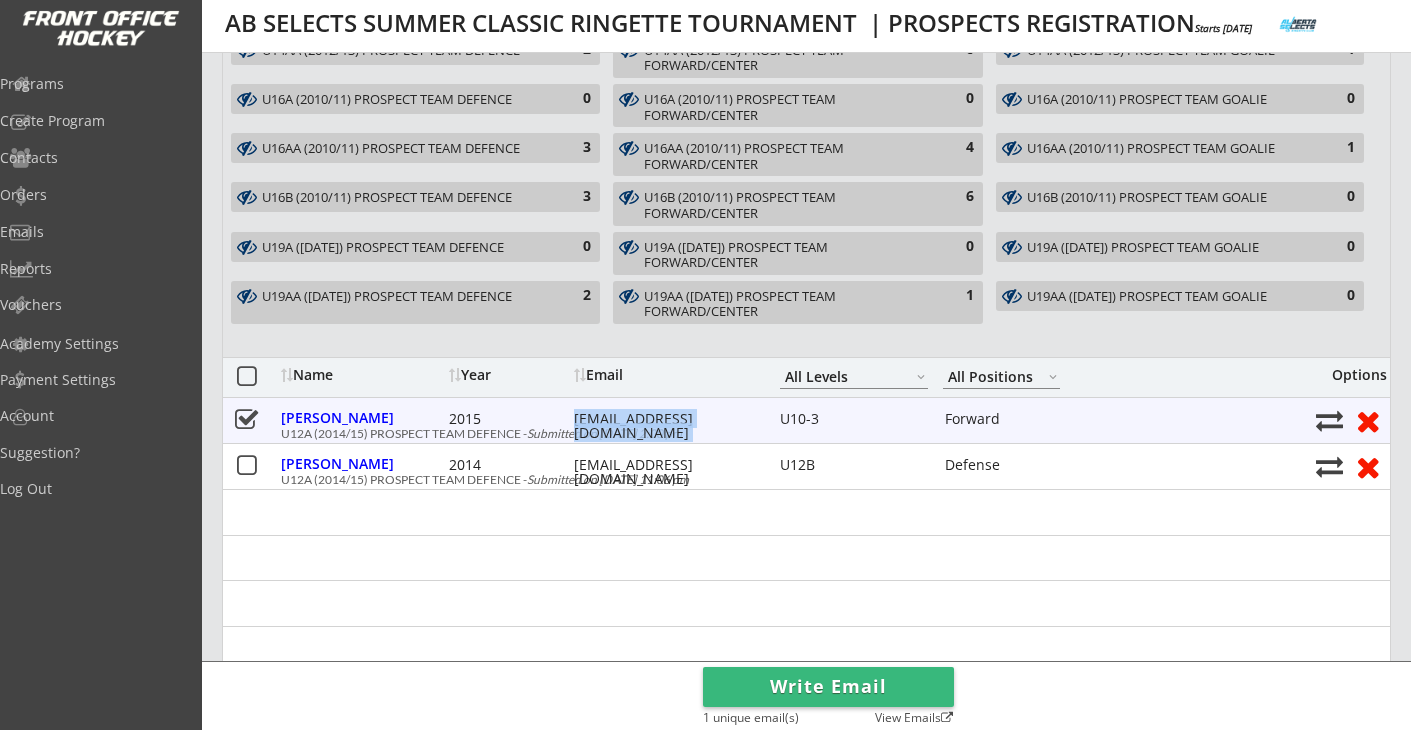 click on "[EMAIL_ADDRESS][DOMAIN_NAME]" at bounding box center (664, 426) 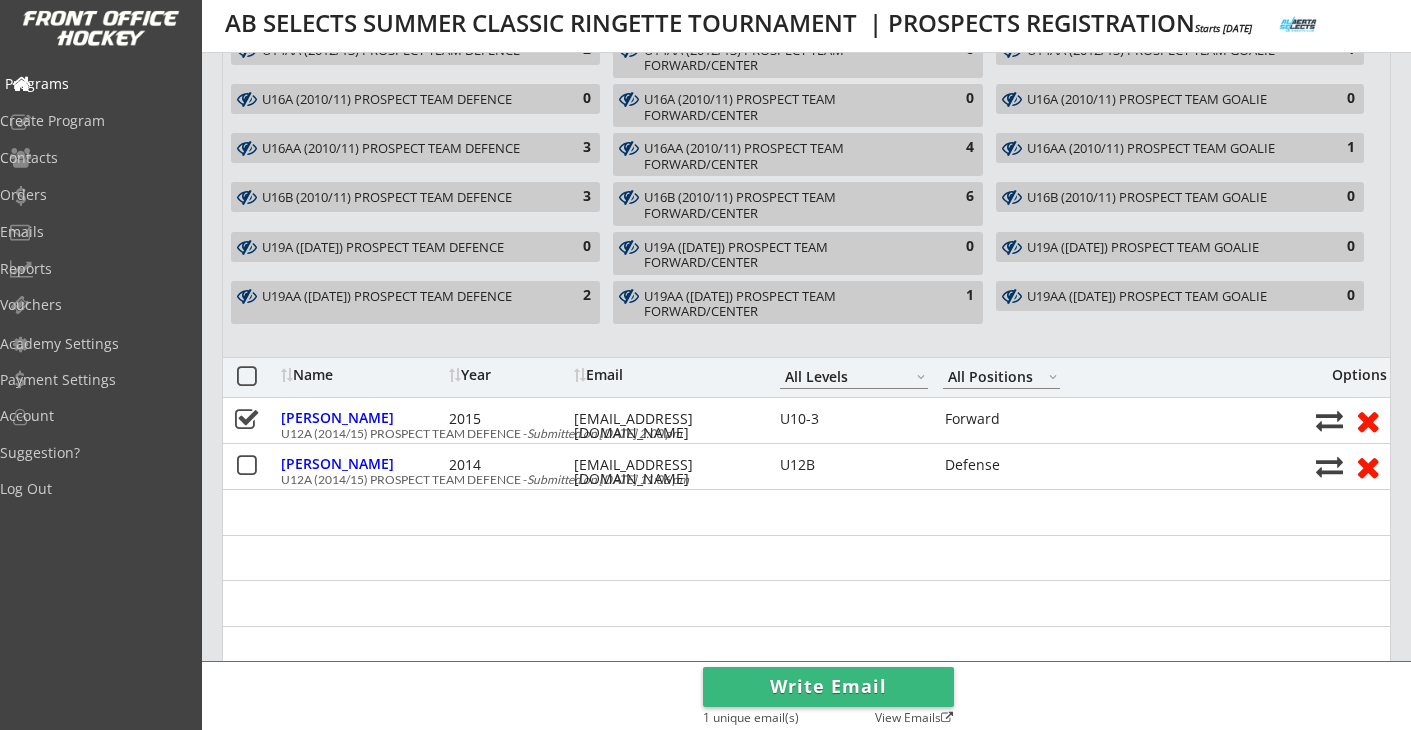 click on "Programs" at bounding box center (95, 84) 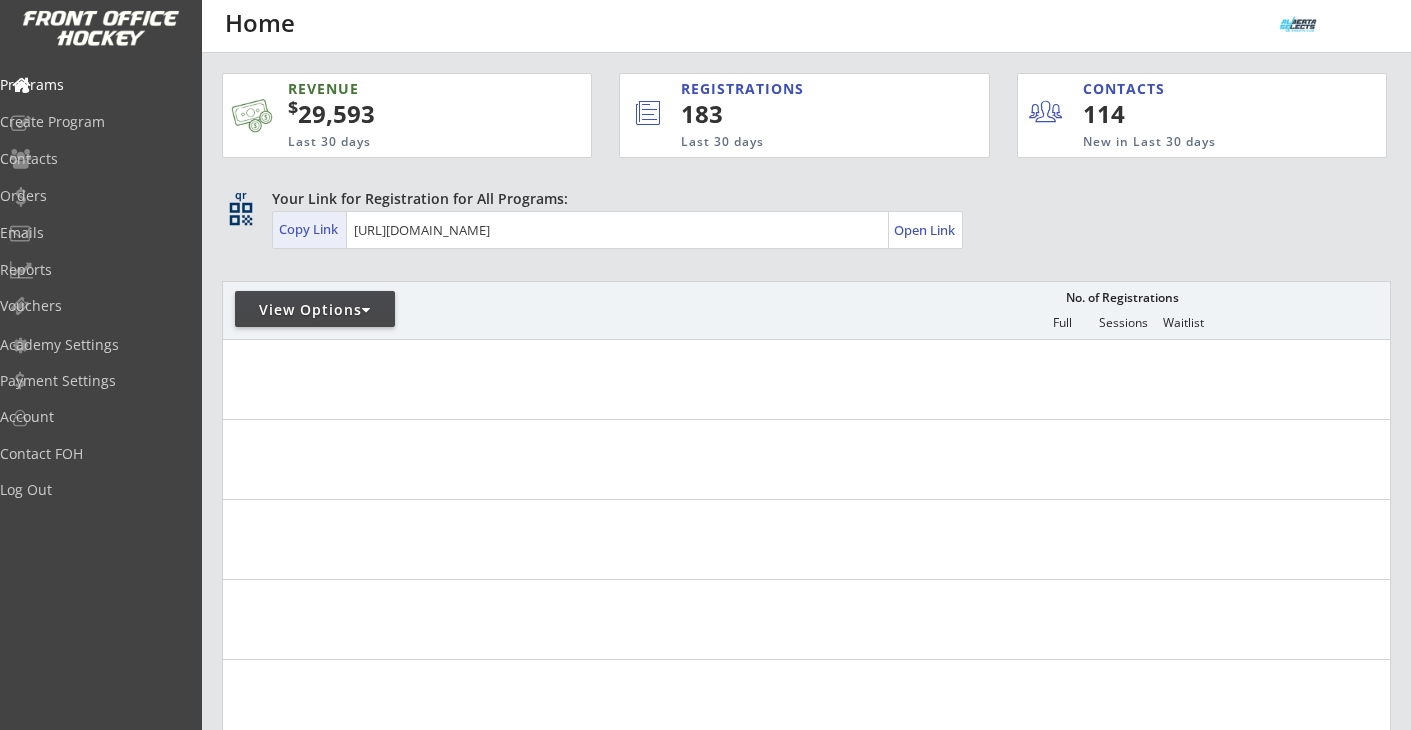scroll, scrollTop: 0, scrollLeft: 0, axis: both 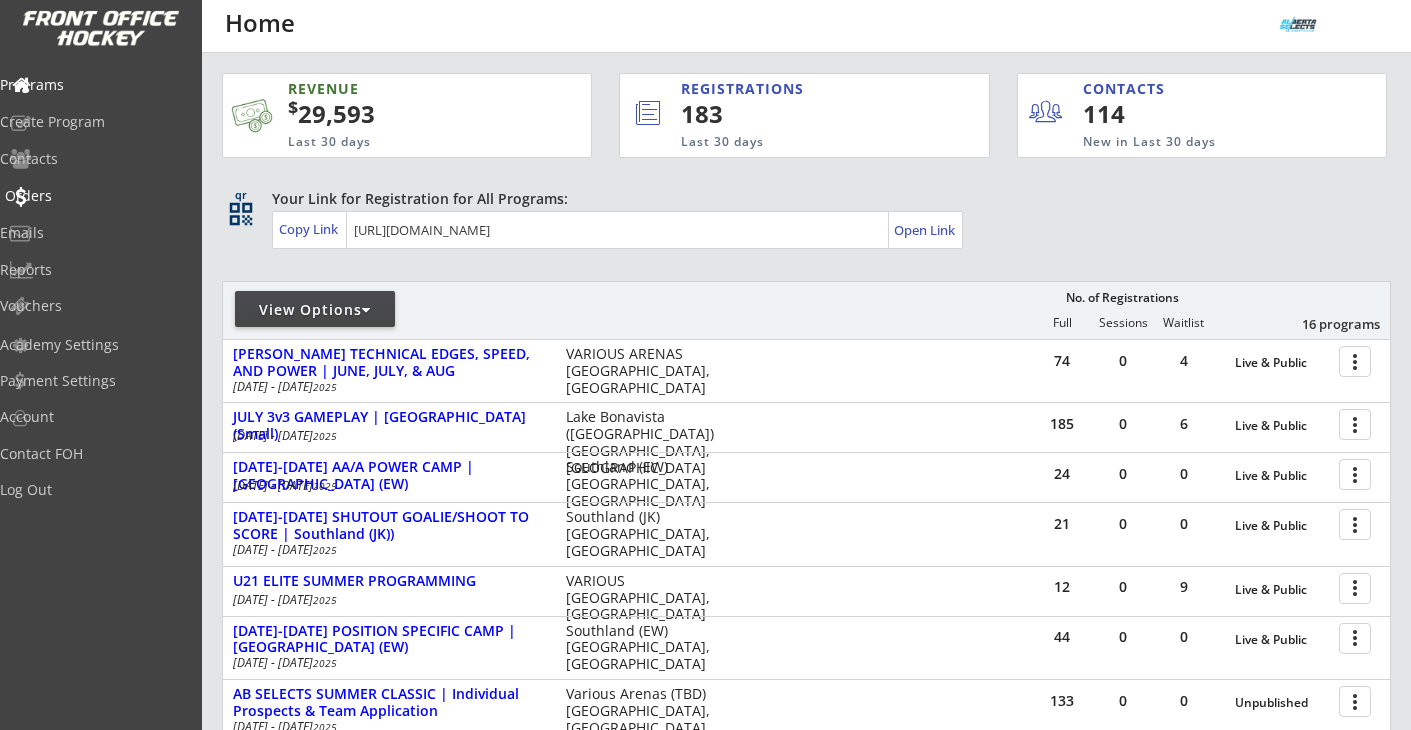 click on "Orders" at bounding box center (95, 196) 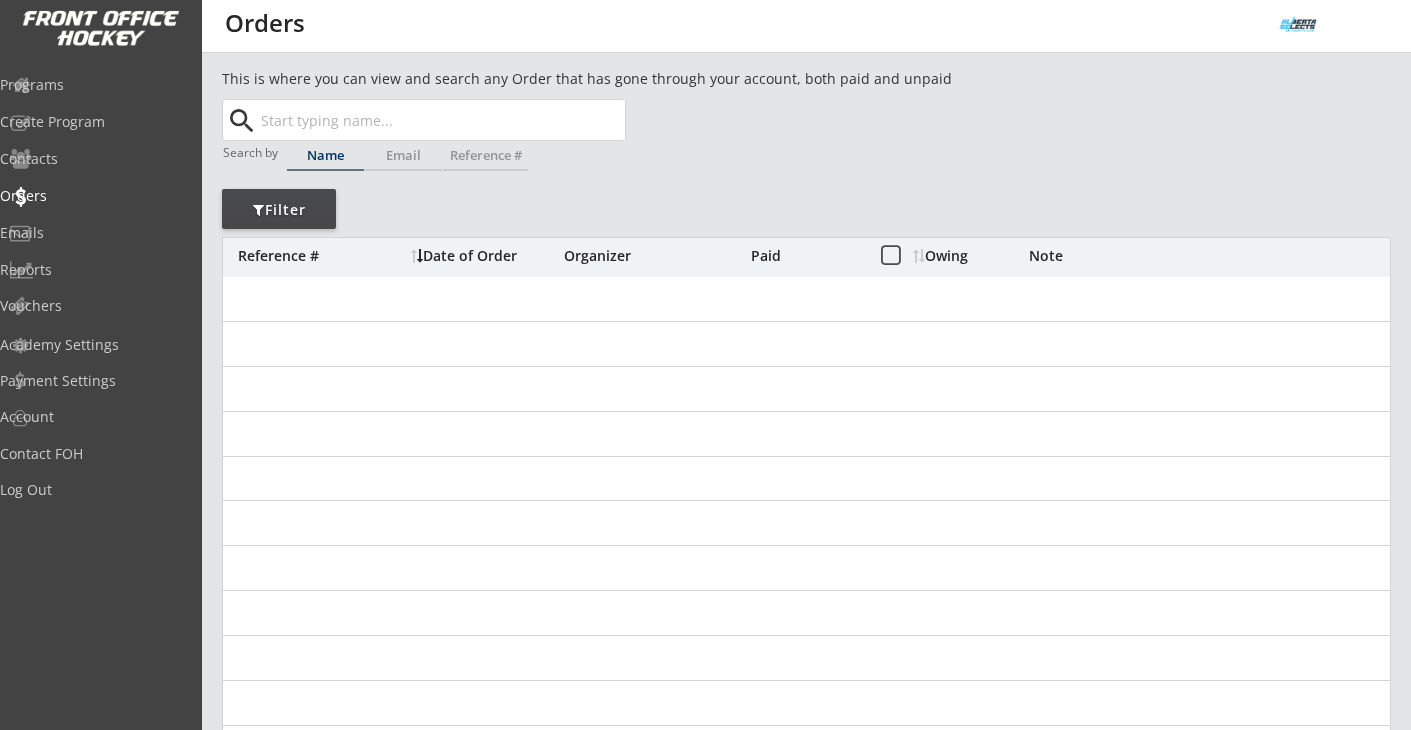 click at bounding box center [441, 120] 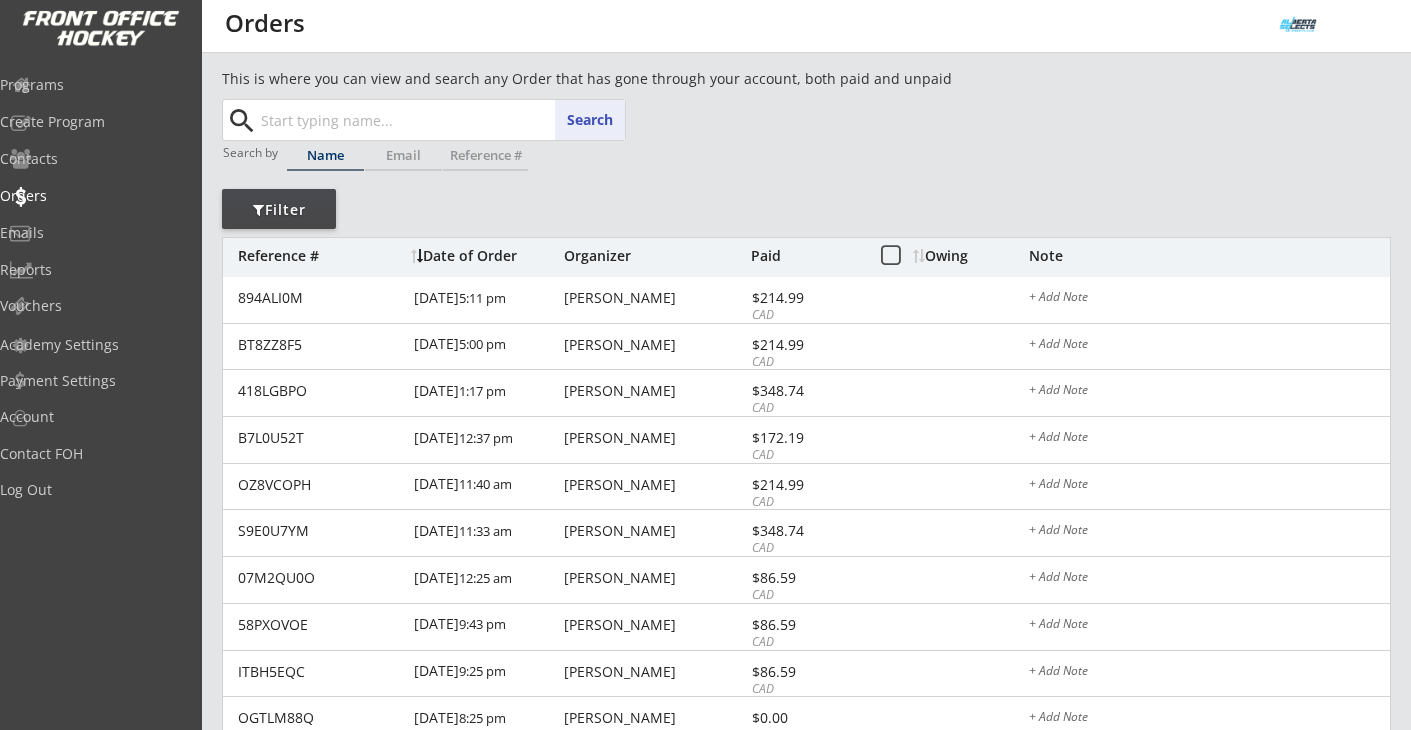 paste on "[EMAIL_ADDRESS][DOMAIN_NAME]" 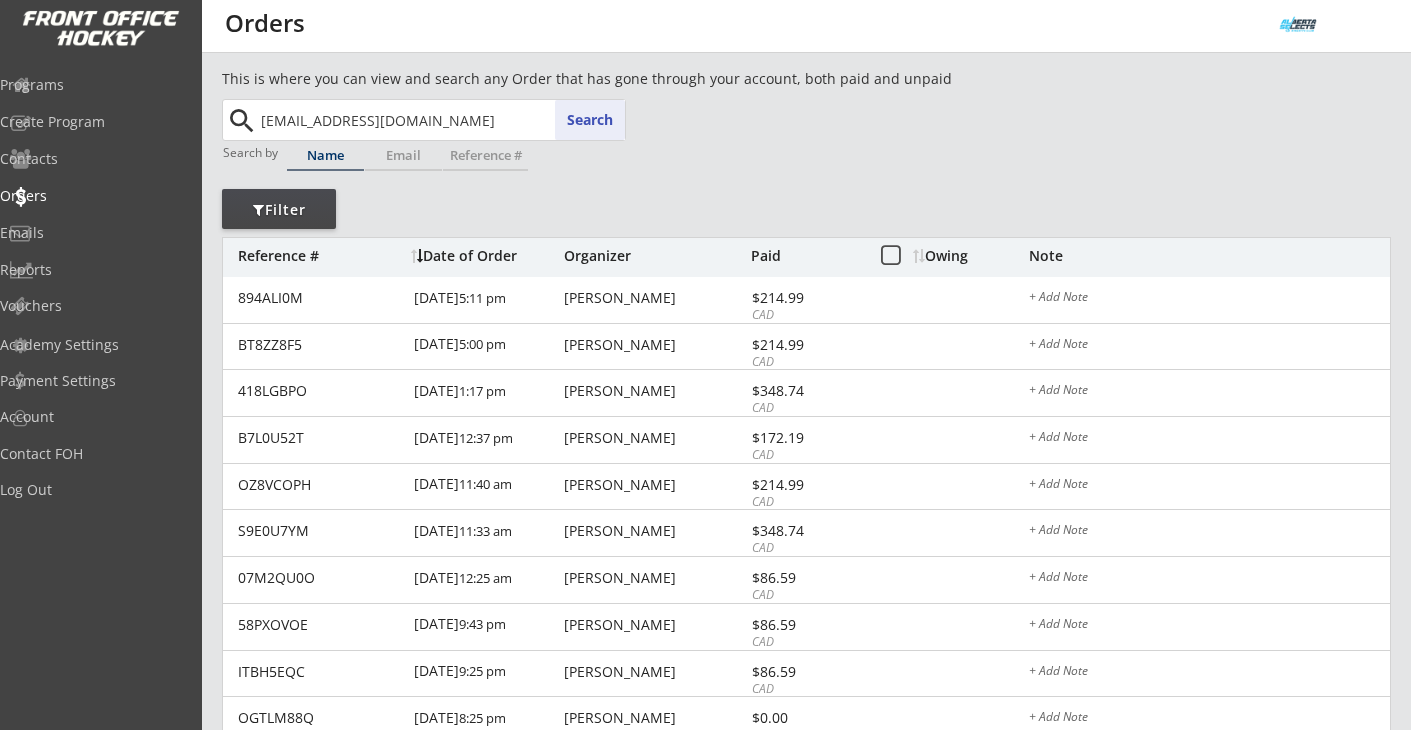 type on "[EMAIL_ADDRESS][DOMAIN_NAME]" 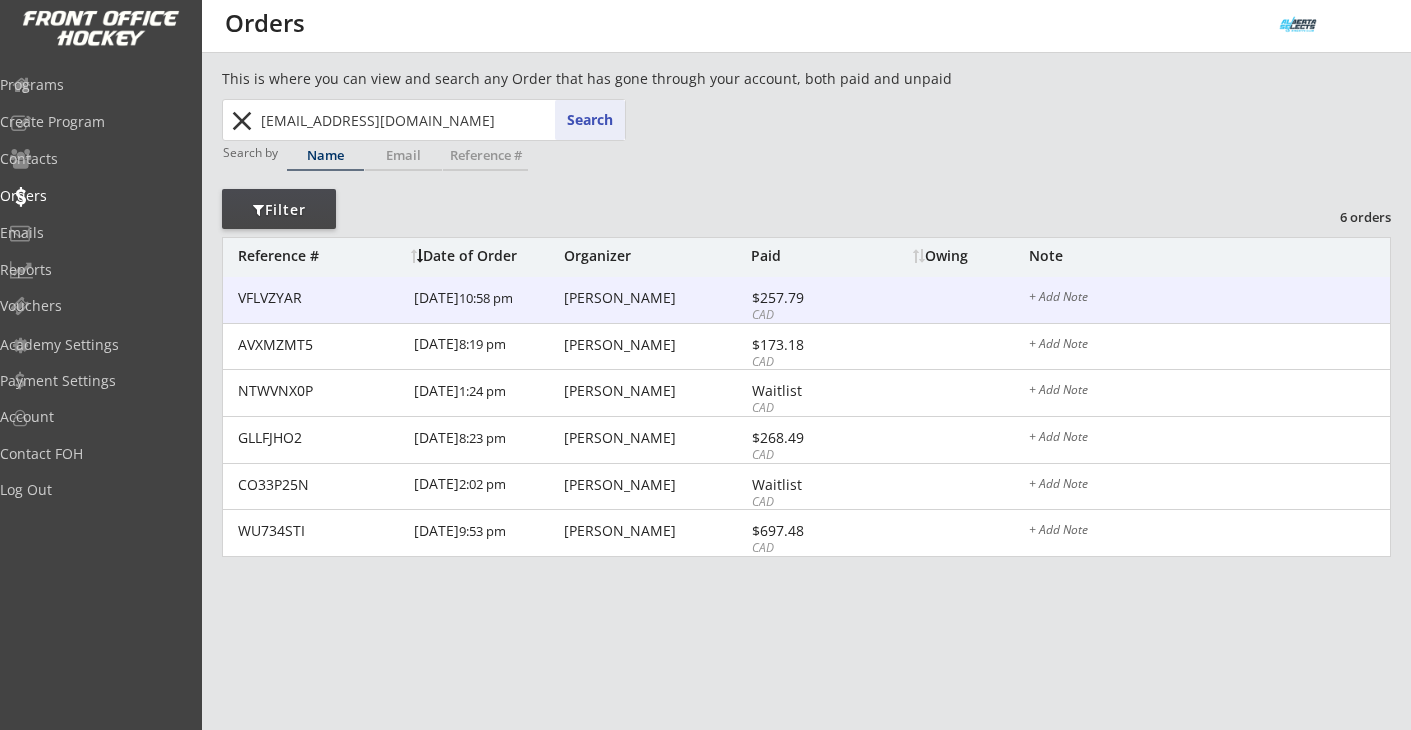 click on "[PERSON_NAME]" at bounding box center [655, 298] 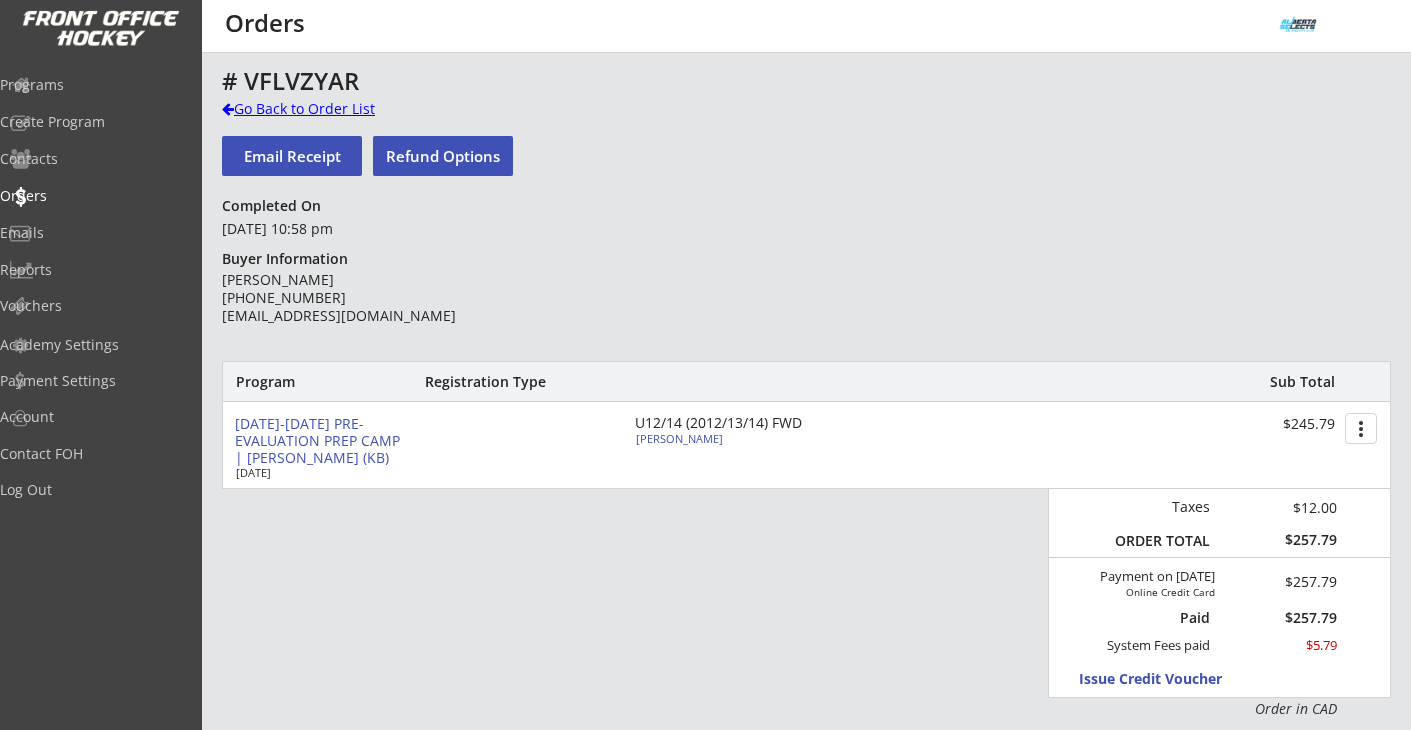 click on "Go Back to Order List" at bounding box center [325, 109] 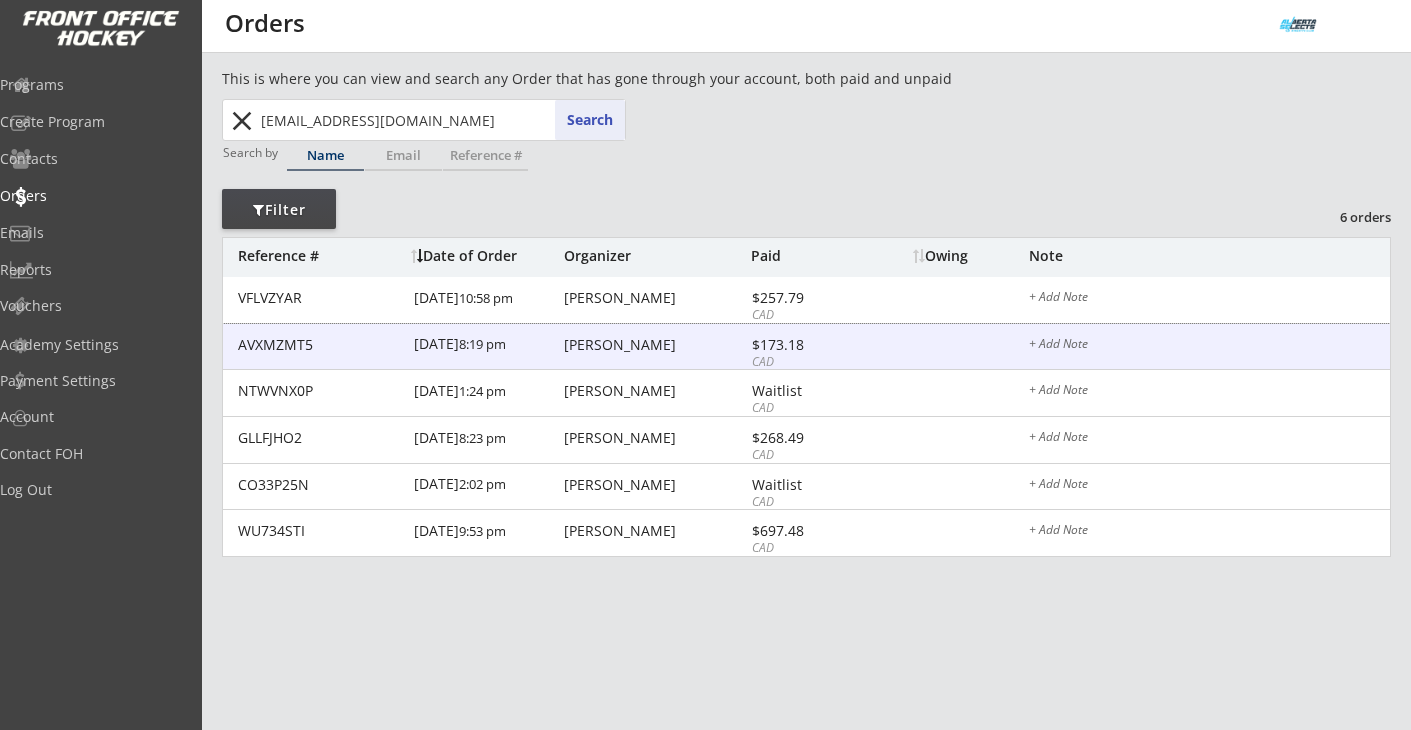 click on "AVXMZMT5 6/07/25
8:19 pm Cory Wowk $173.18 CAD + Add Note" at bounding box center (806, 347) 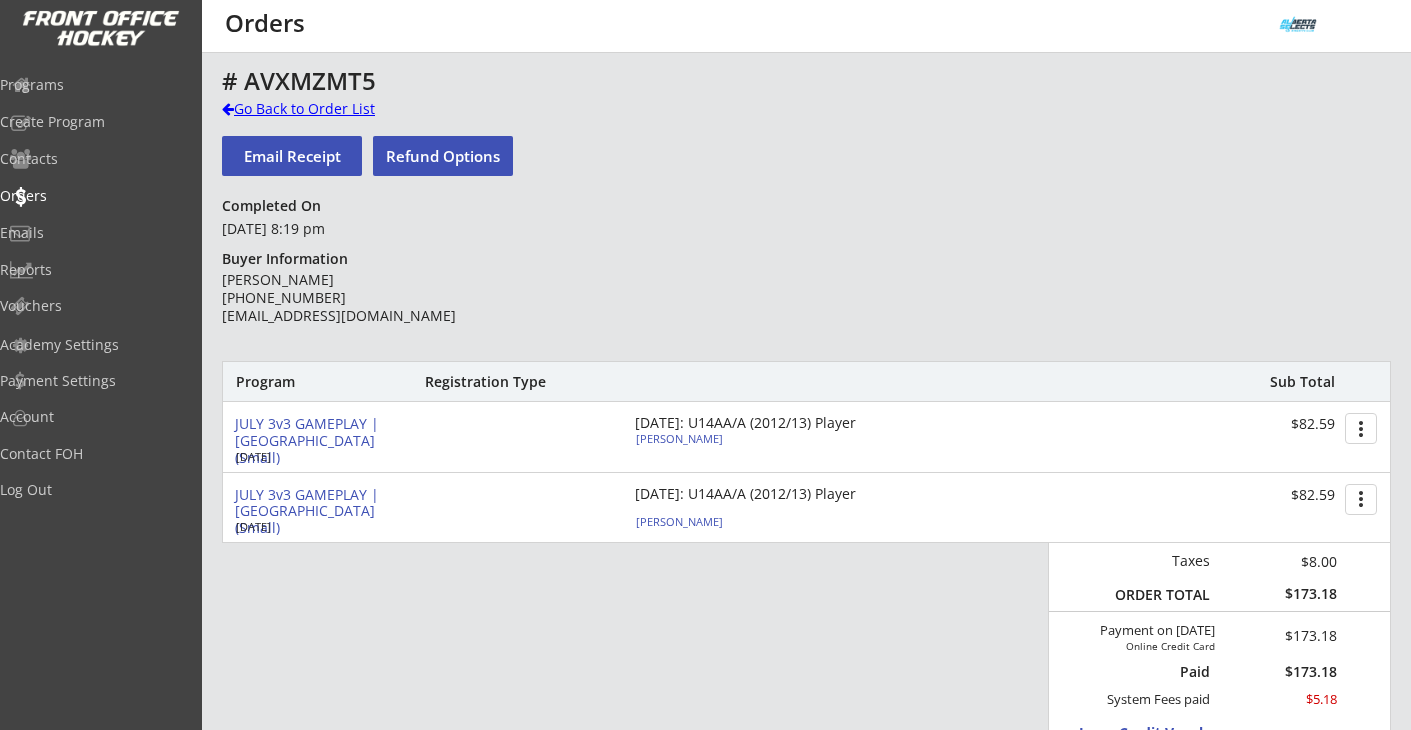 click on "Go Back to Order List" at bounding box center [325, 109] 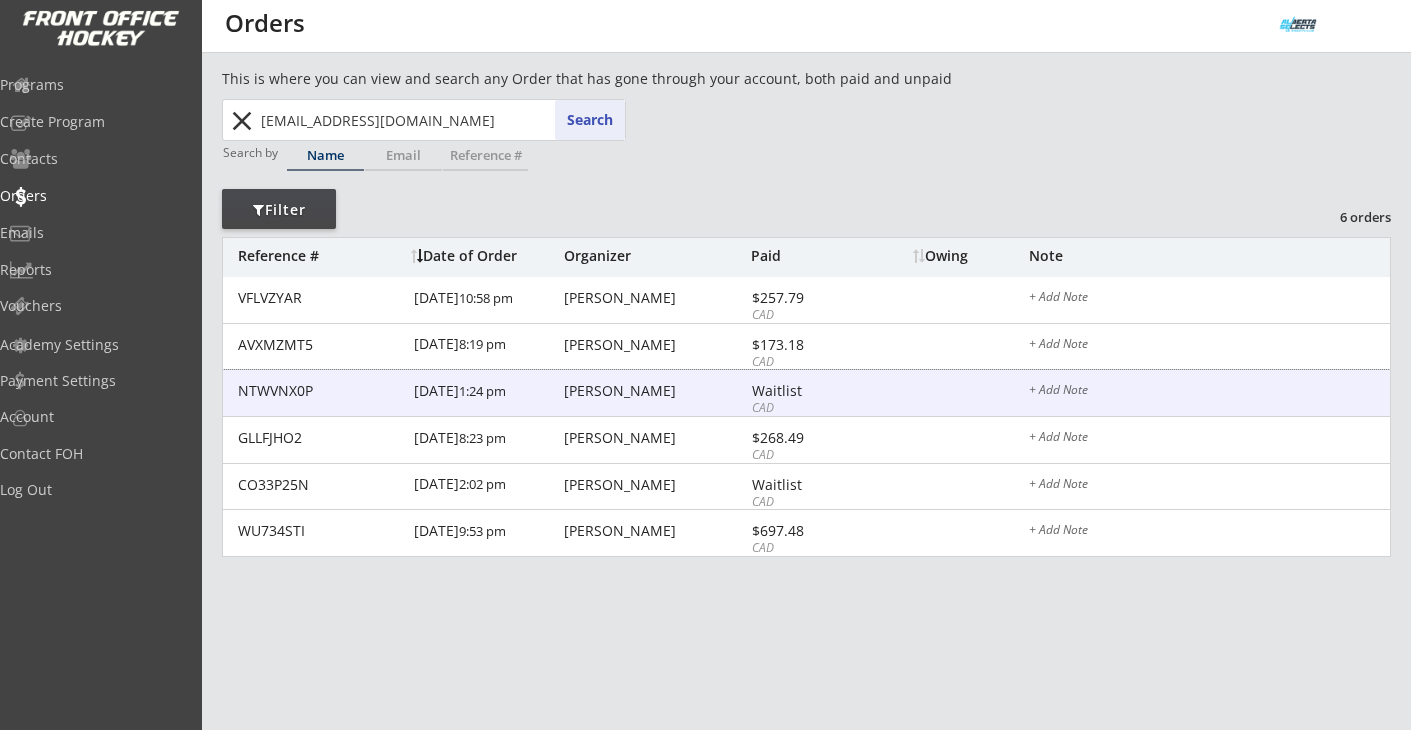 click on "Cory Wowk" at bounding box center [655, 391] 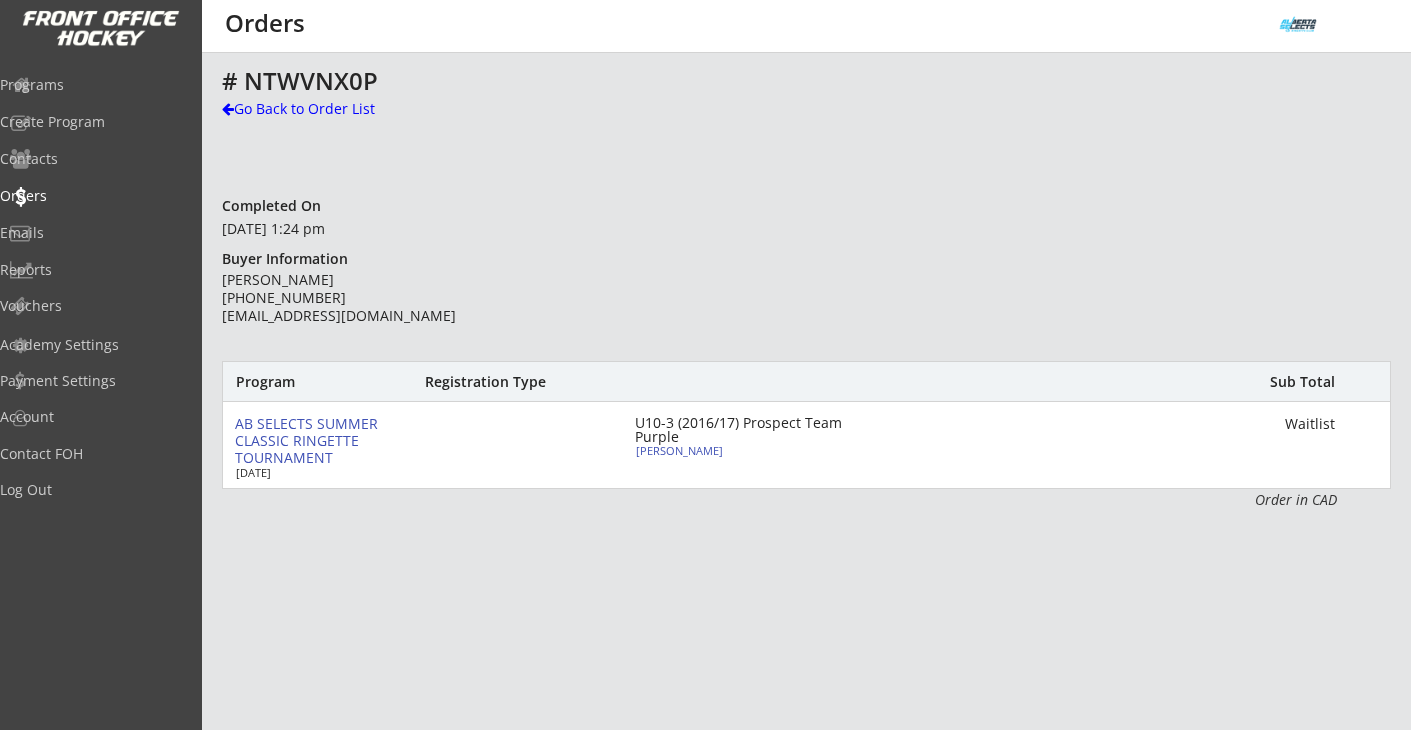 click on "# NTWVNX0P" at bounding box center [701, 81] 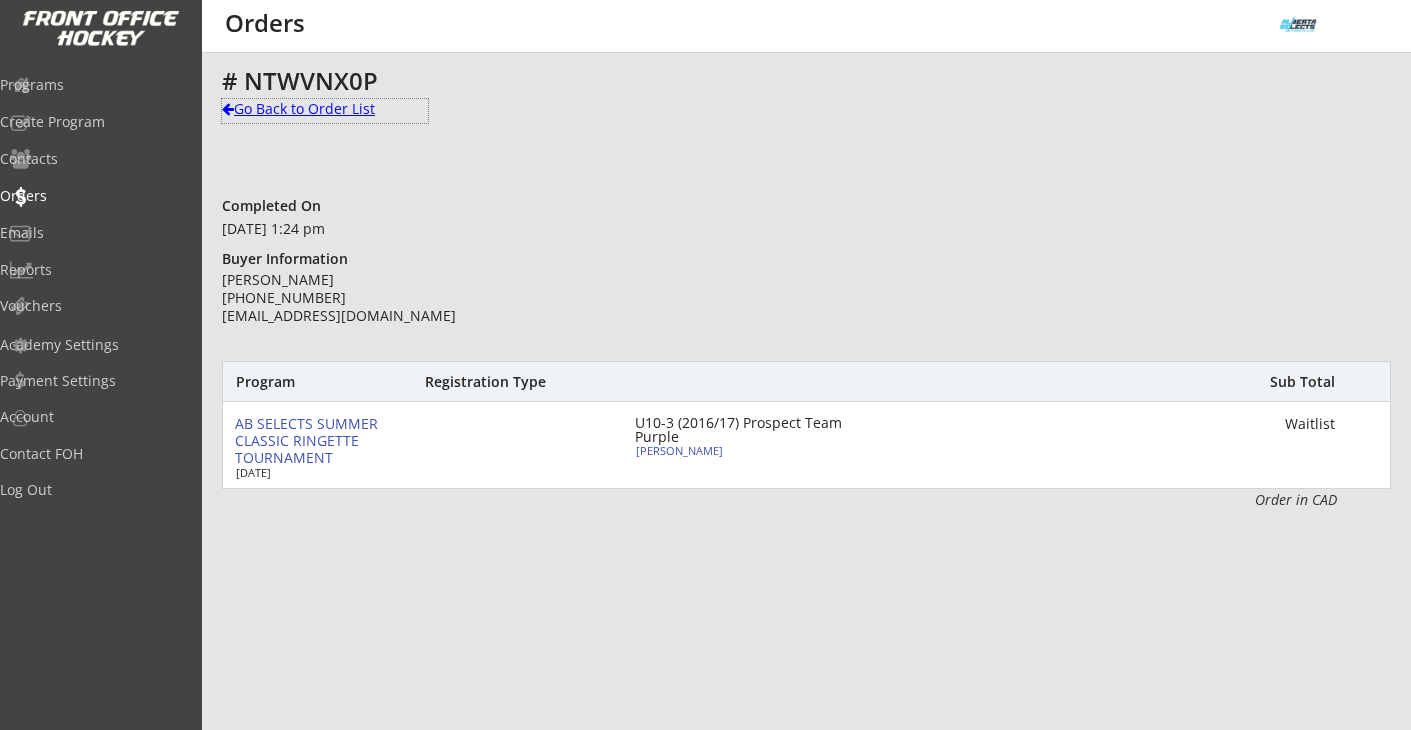 click on "Go Back to Order List" at bounding box center (325, 109) 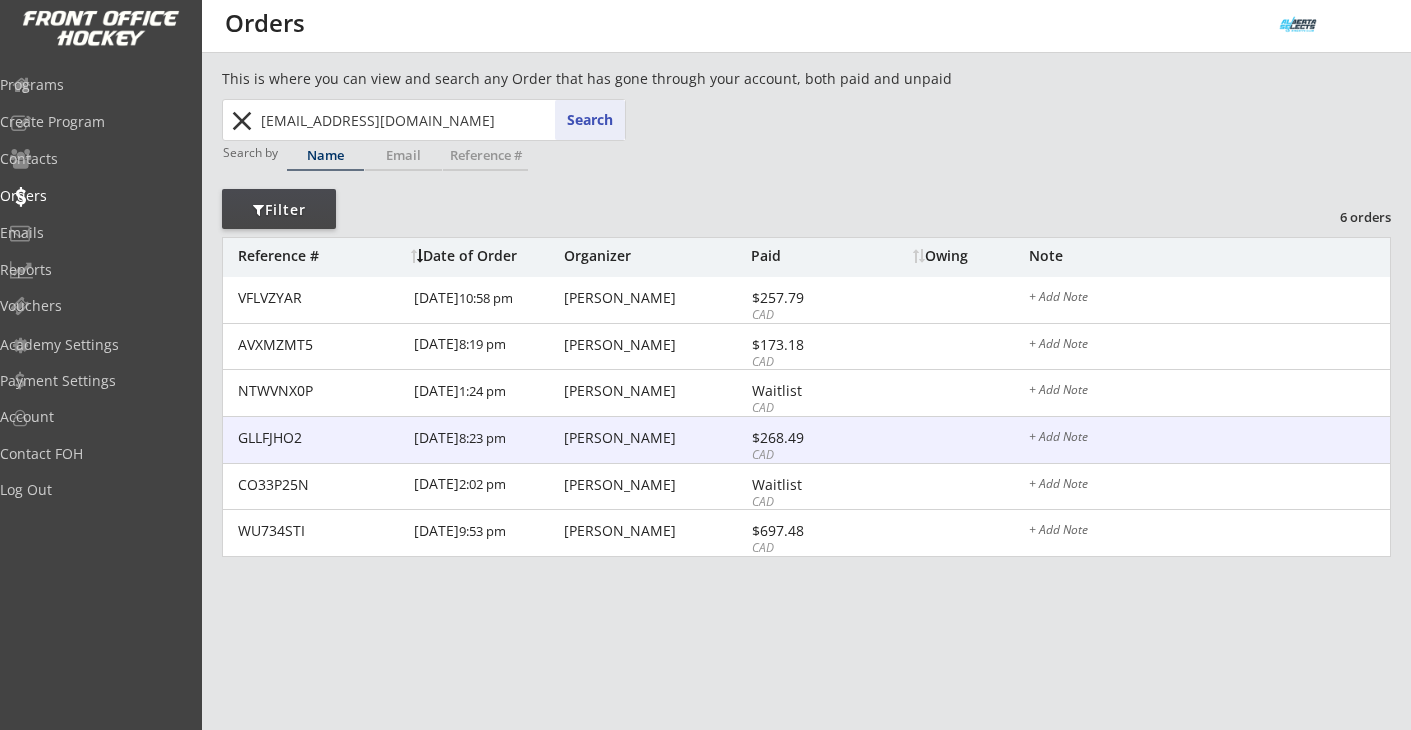 click on "Cory Wowk" at bounding box center [655, 438] 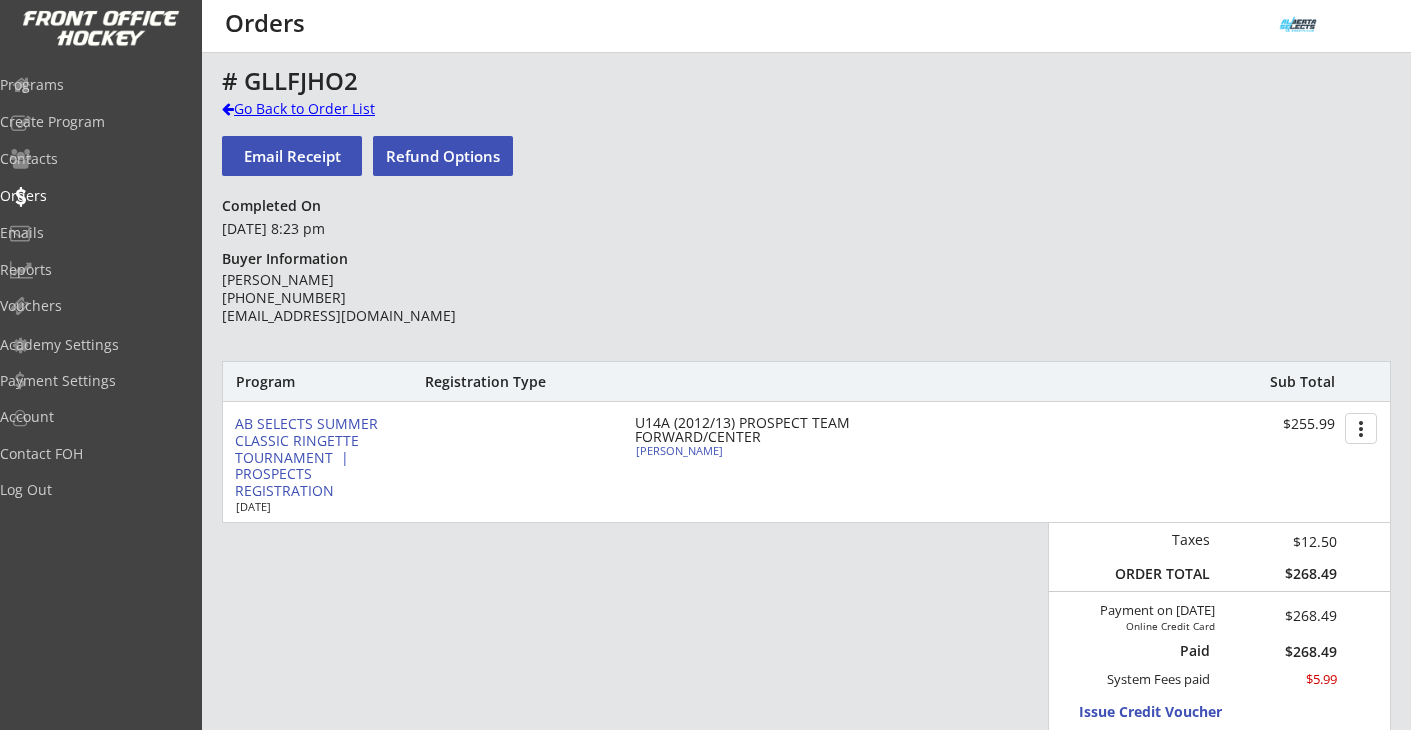click on "Go Back to Order List" at bounding box center [325, 109] 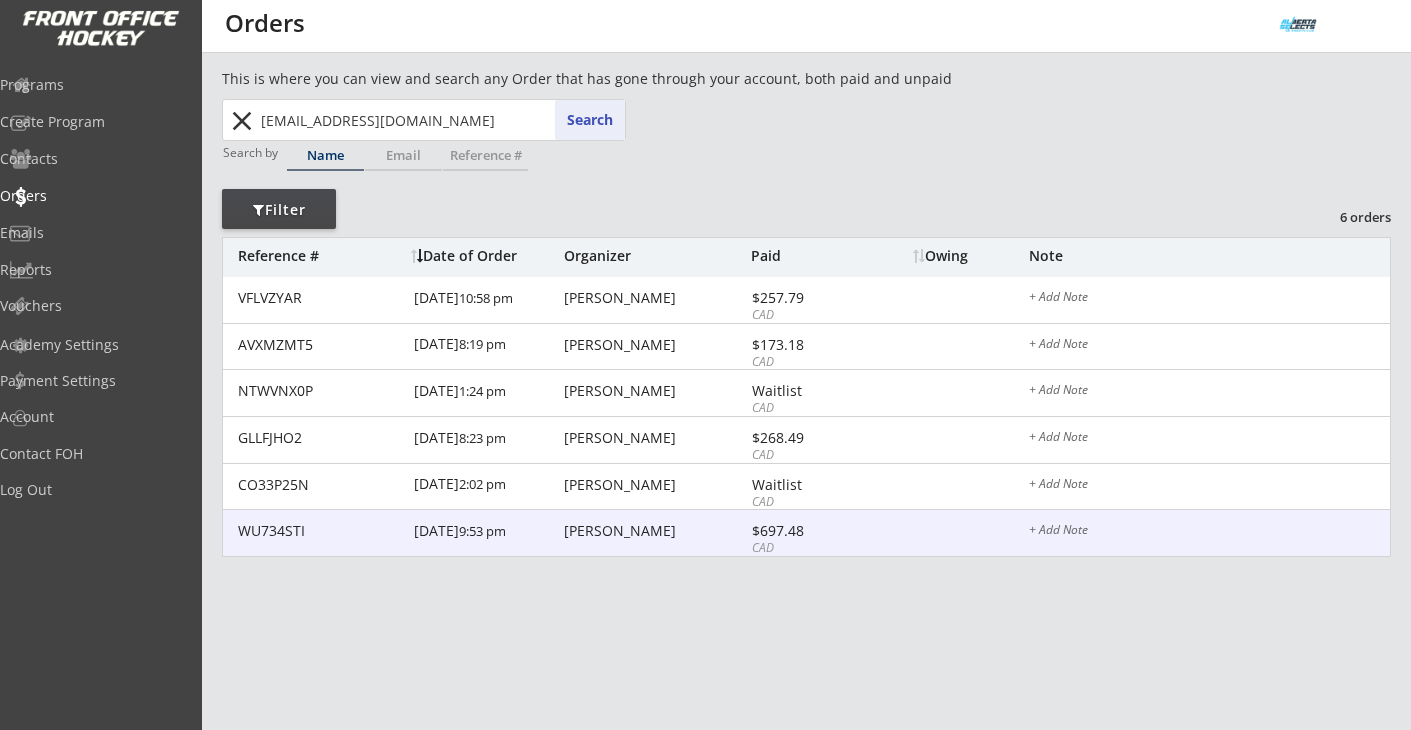 click on "$697.48" at bounding box center [805, 531] 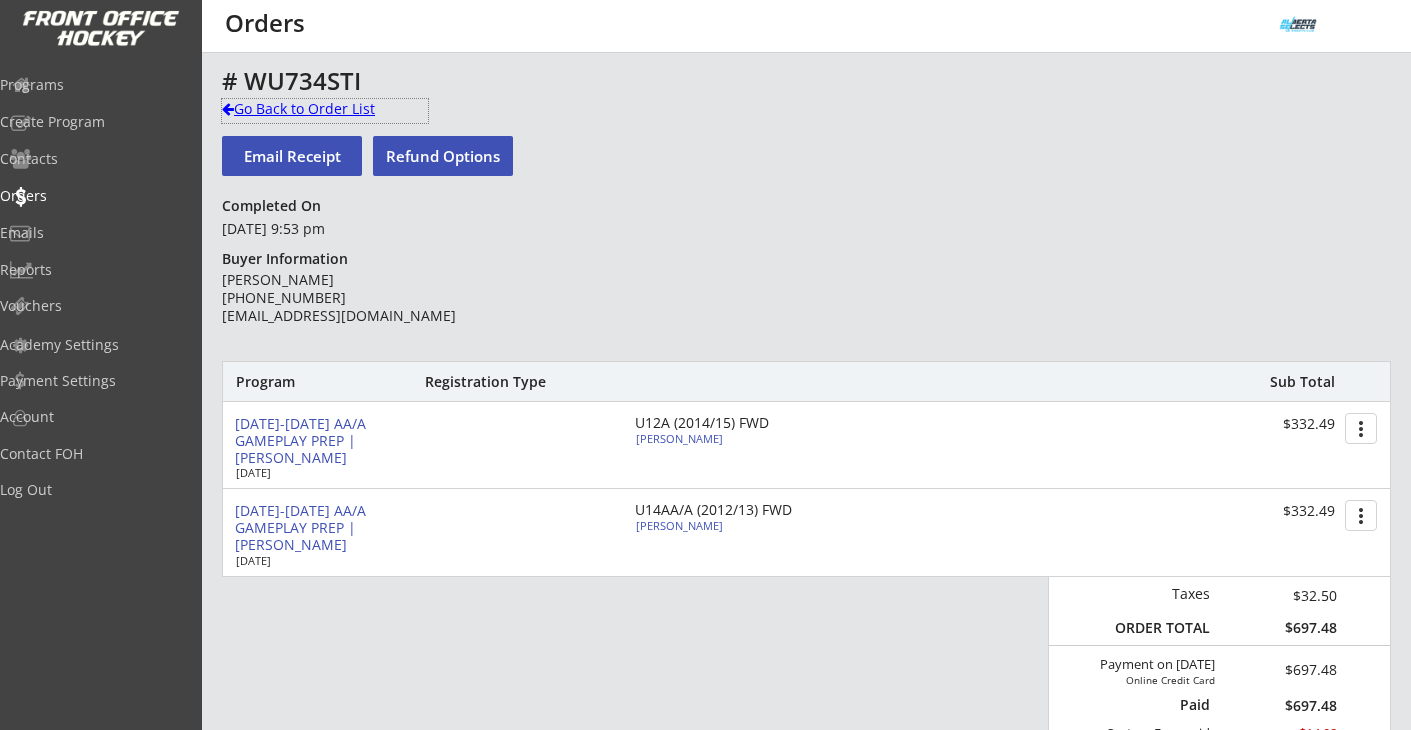 click on "Go Back to Order List" at bounding box center [325, 109] 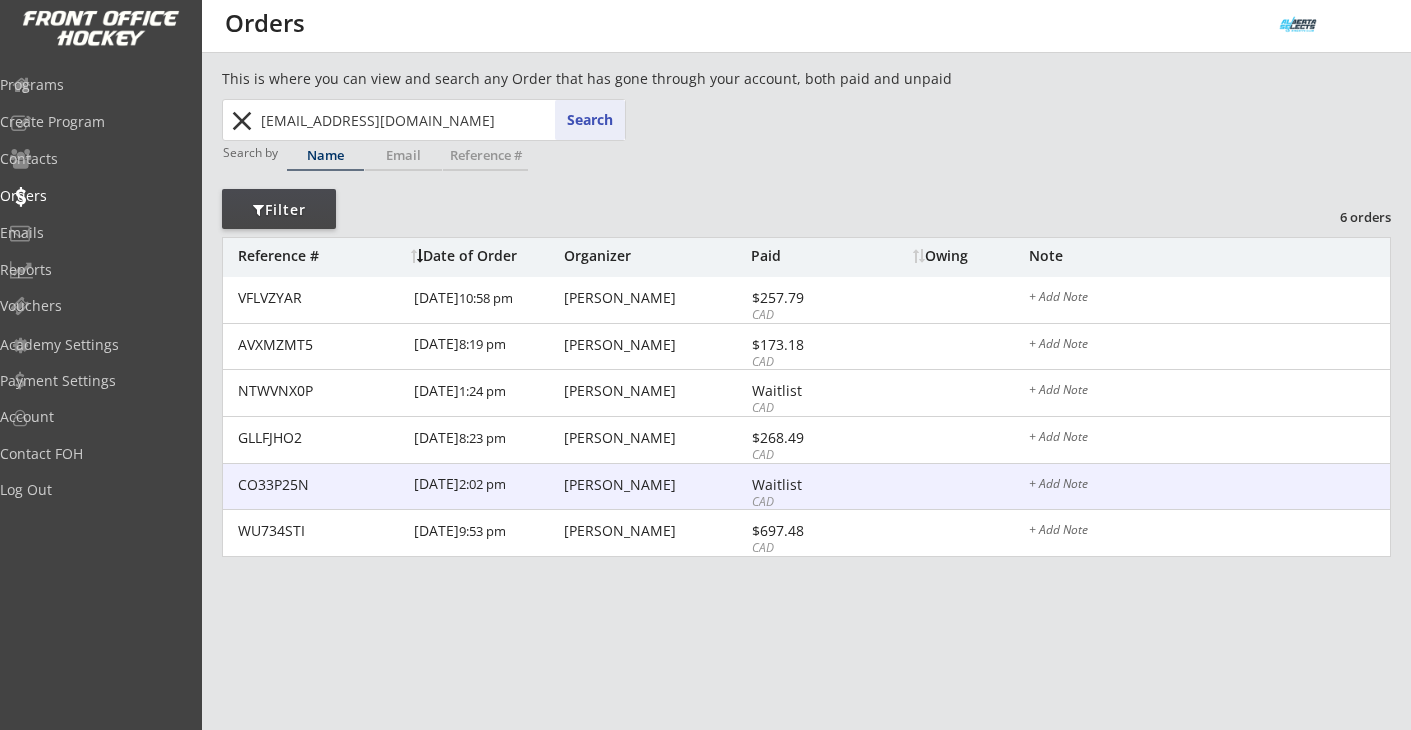 click on "Cory Wowk" at bounding box center (655, 485) 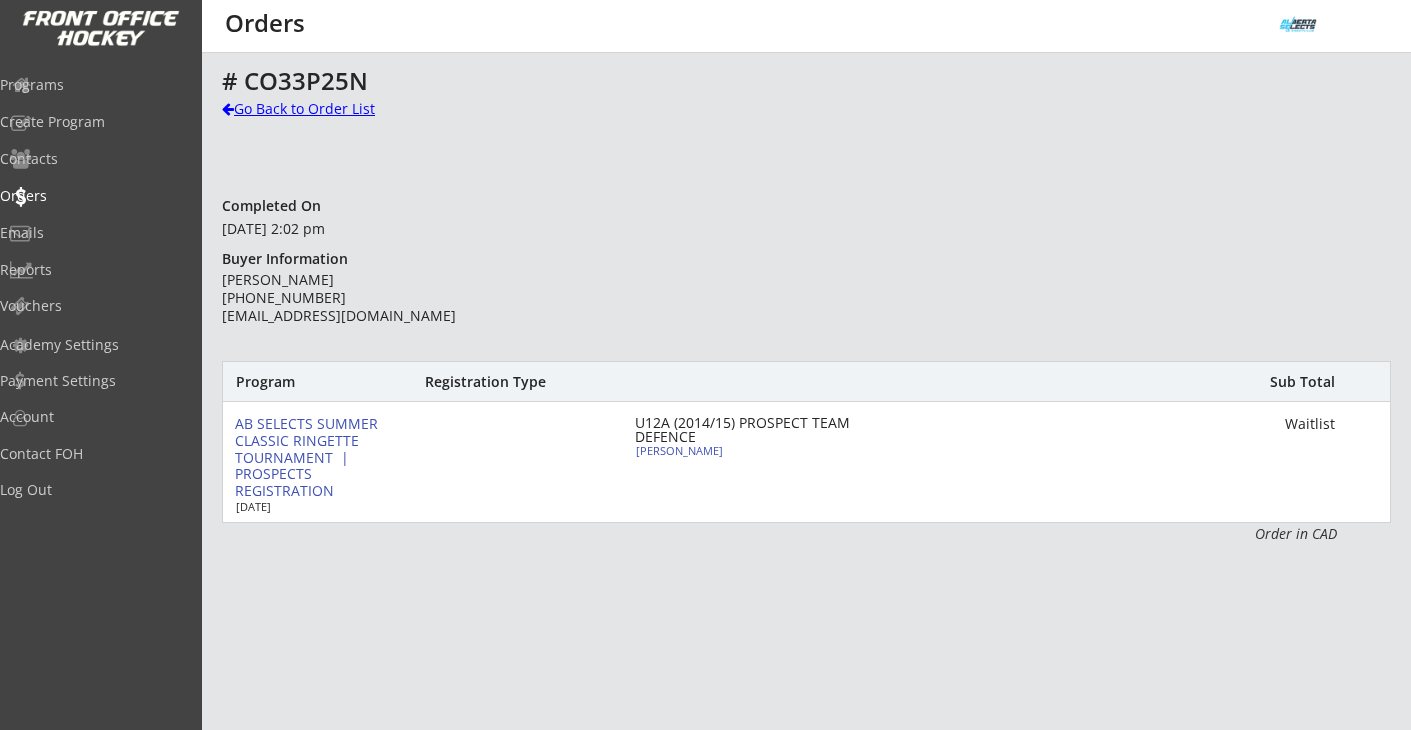 click on "Go Back to Order List" at bounding box center [325, 109] 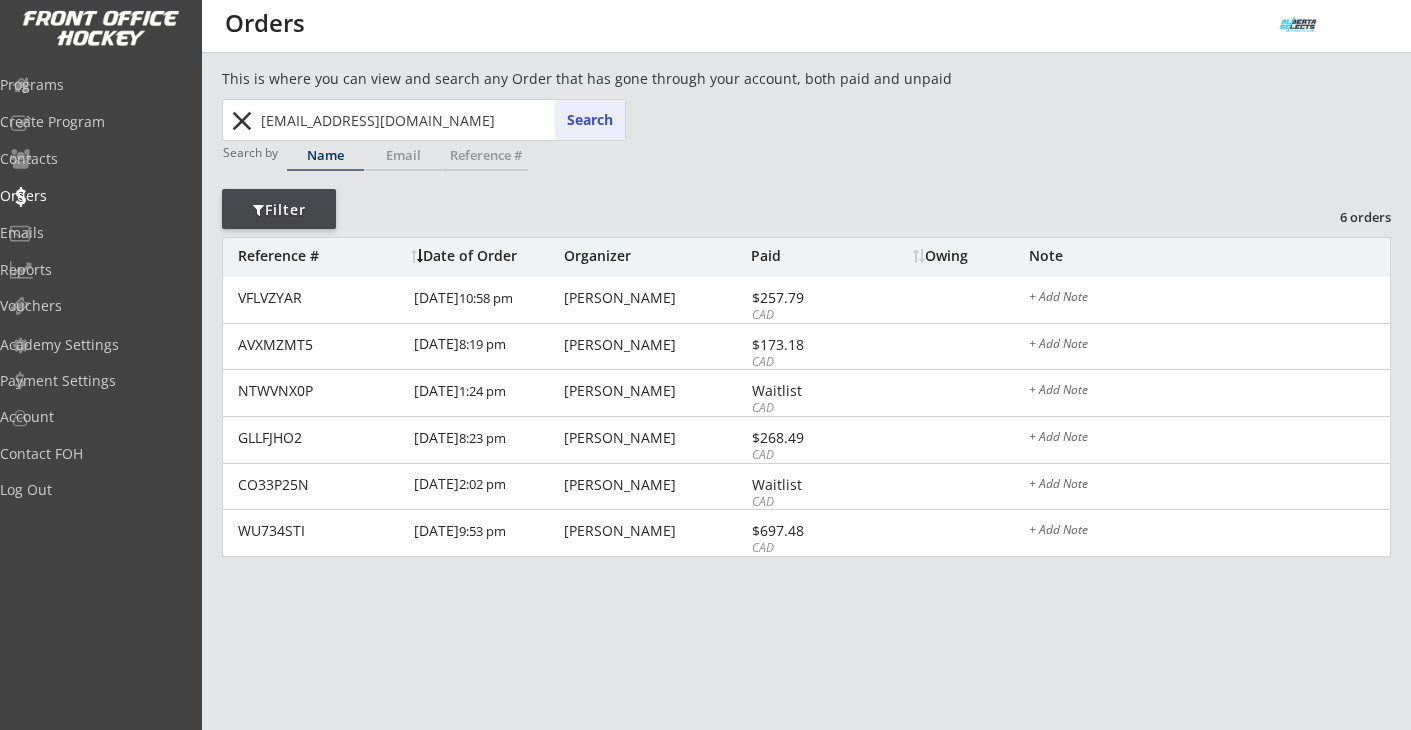 click on "cpwowk@gmail.com Search close" at bounding box center [424, 120] 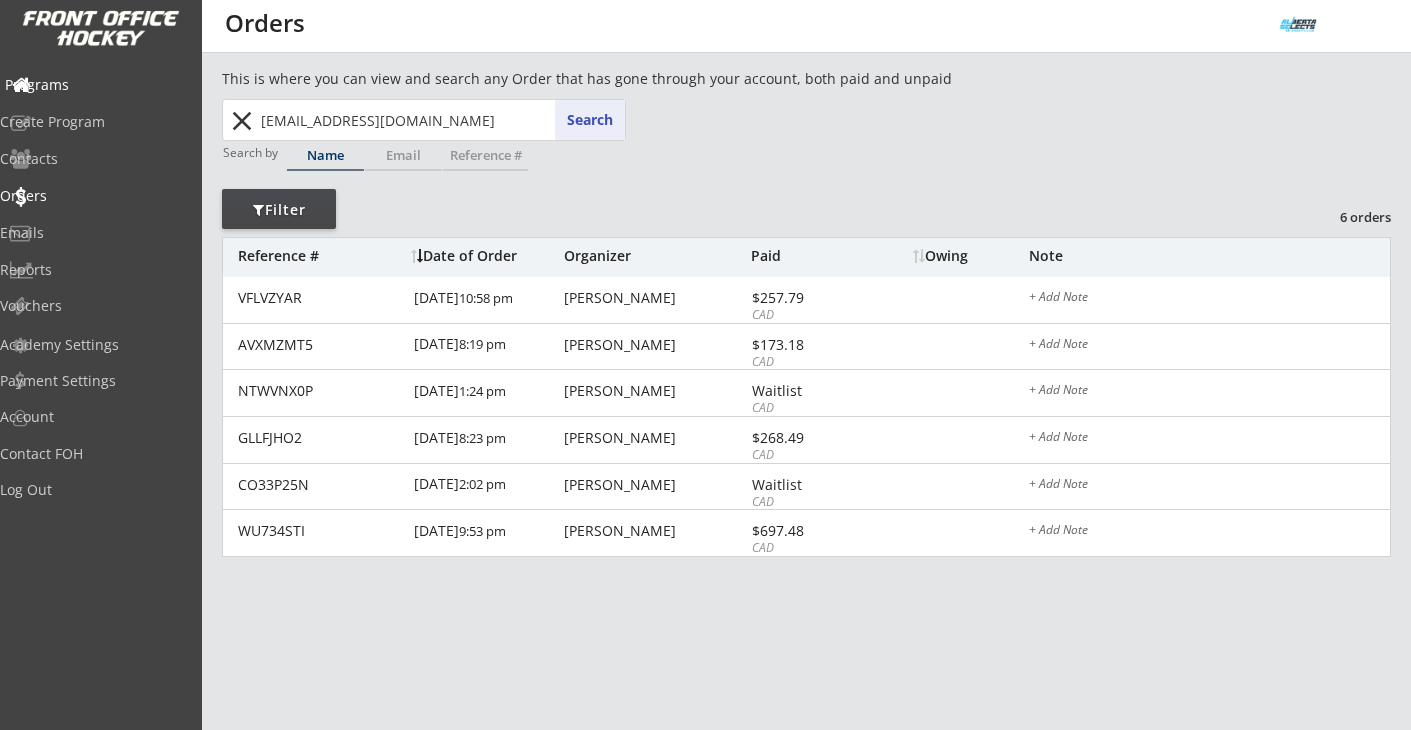 click on "Programs" at bounding box center (95, 85) 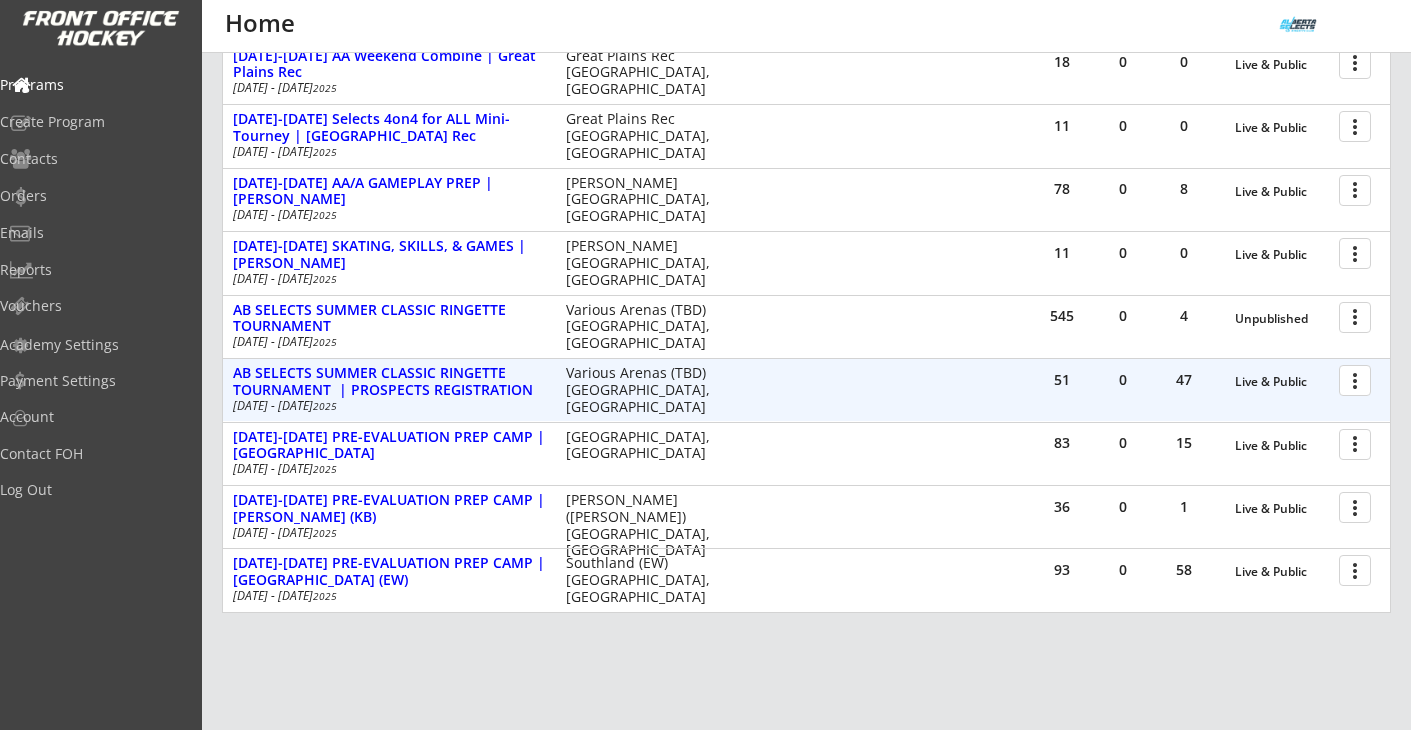 scroll, scrollTop: 835, scrollLeft: 0, axis: vertical 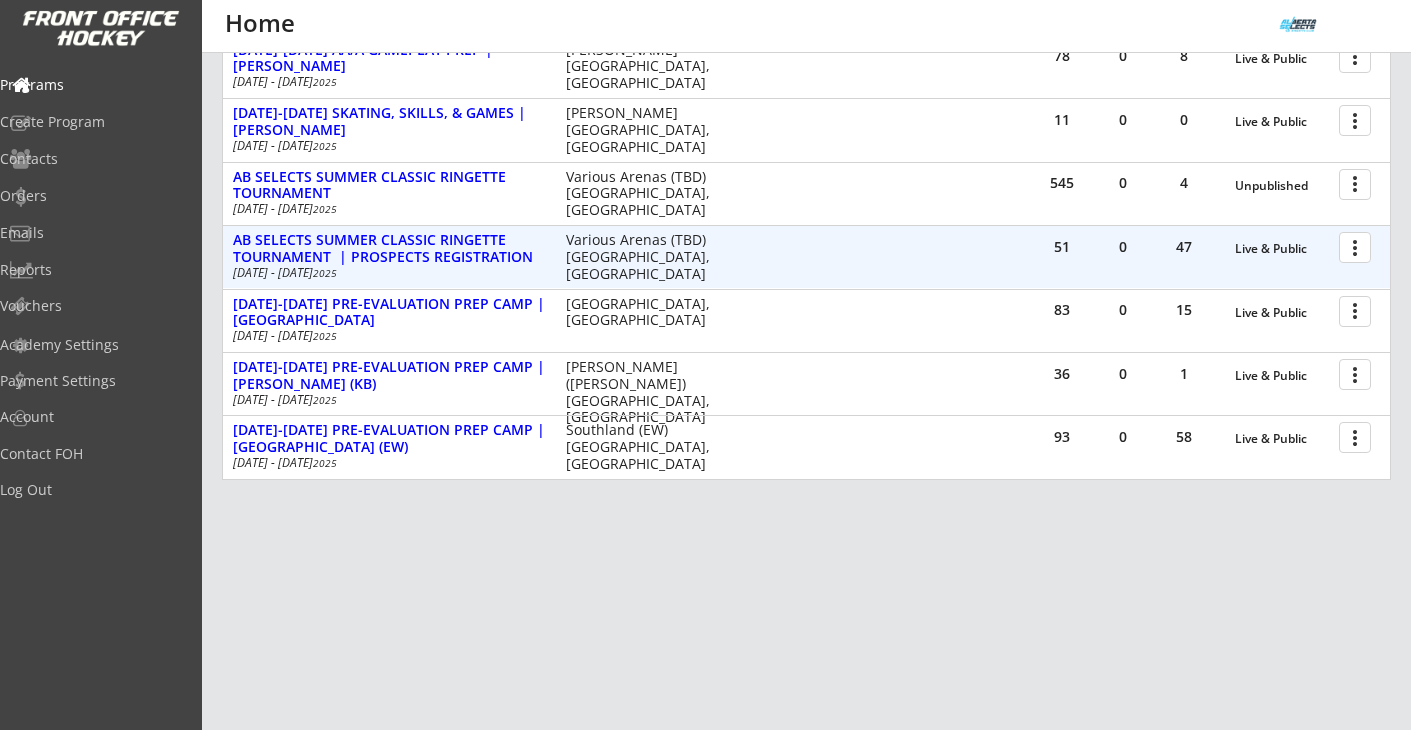 click at bounding box center [1358, 246] 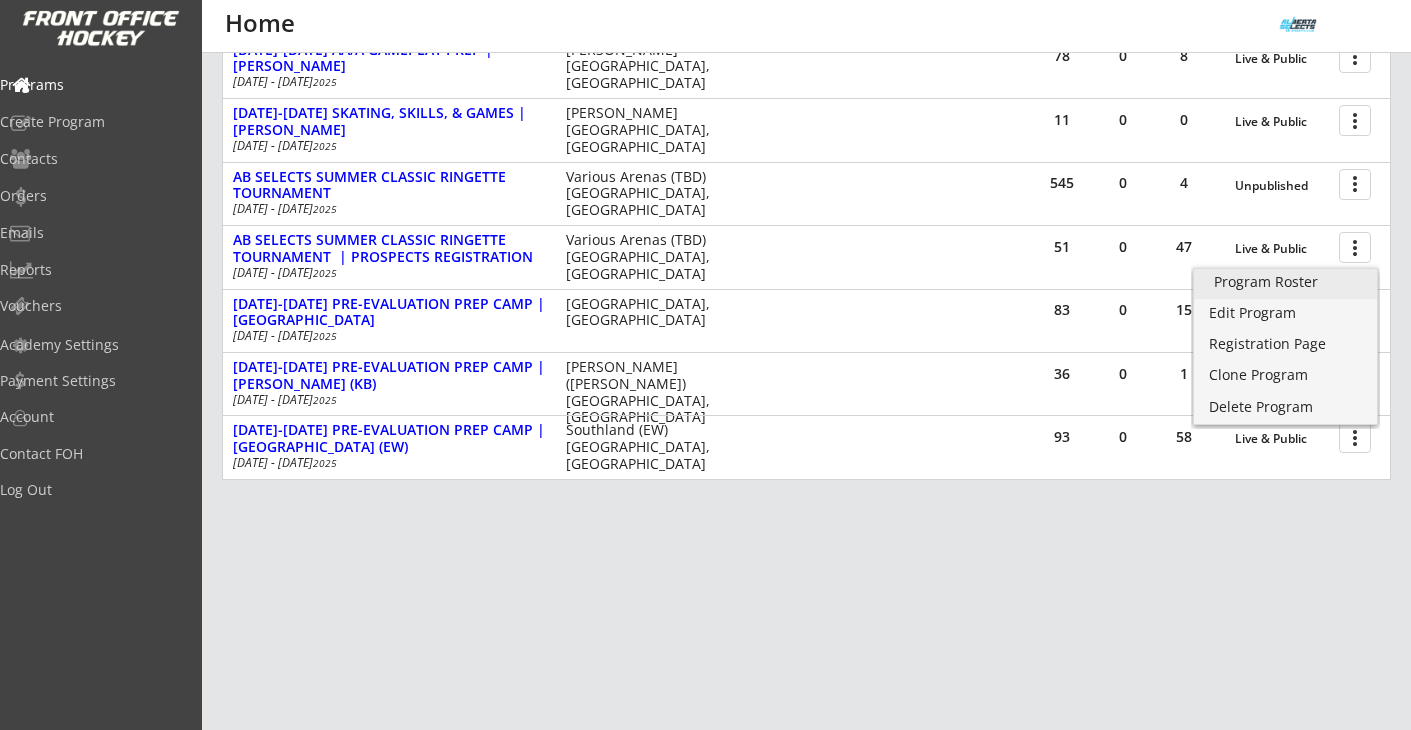 click on "Program Roster" at bounding box center [1285, 284] 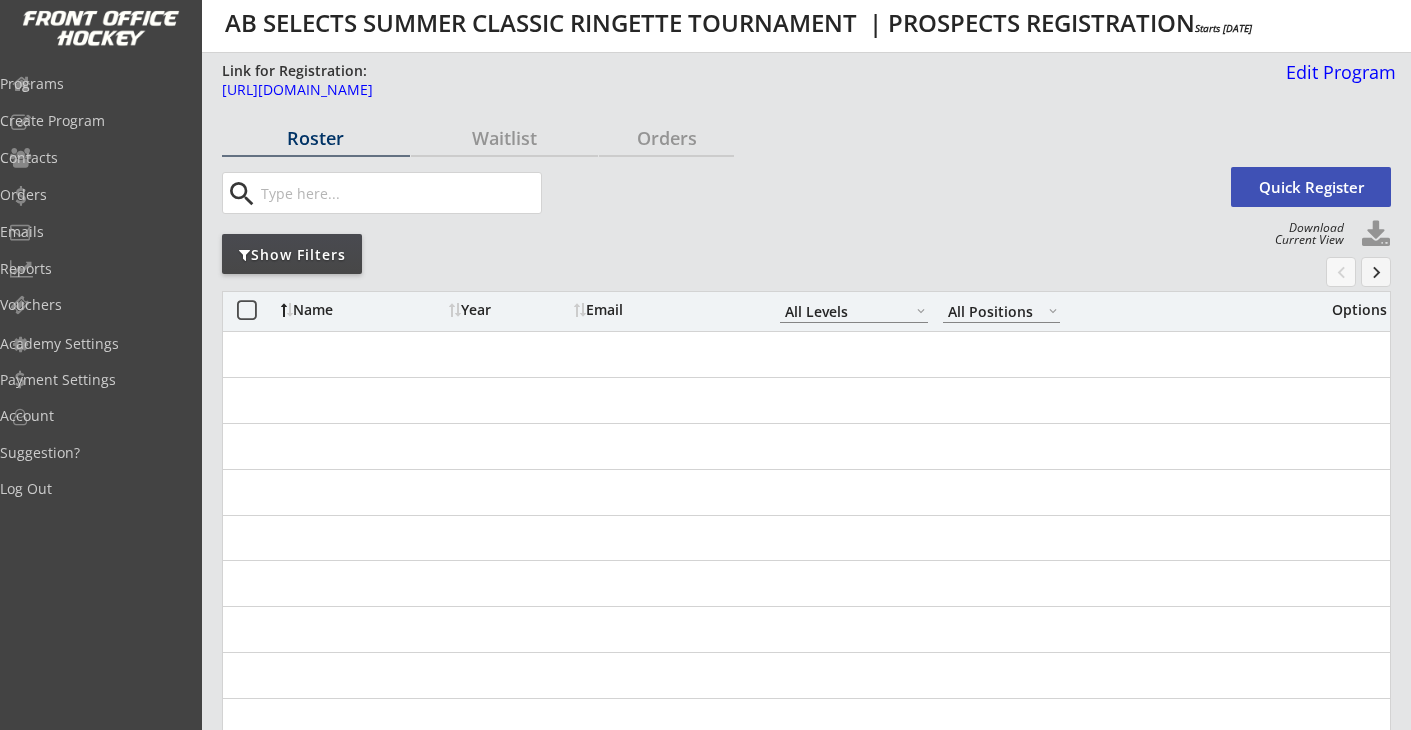 select on ""All Levels"" 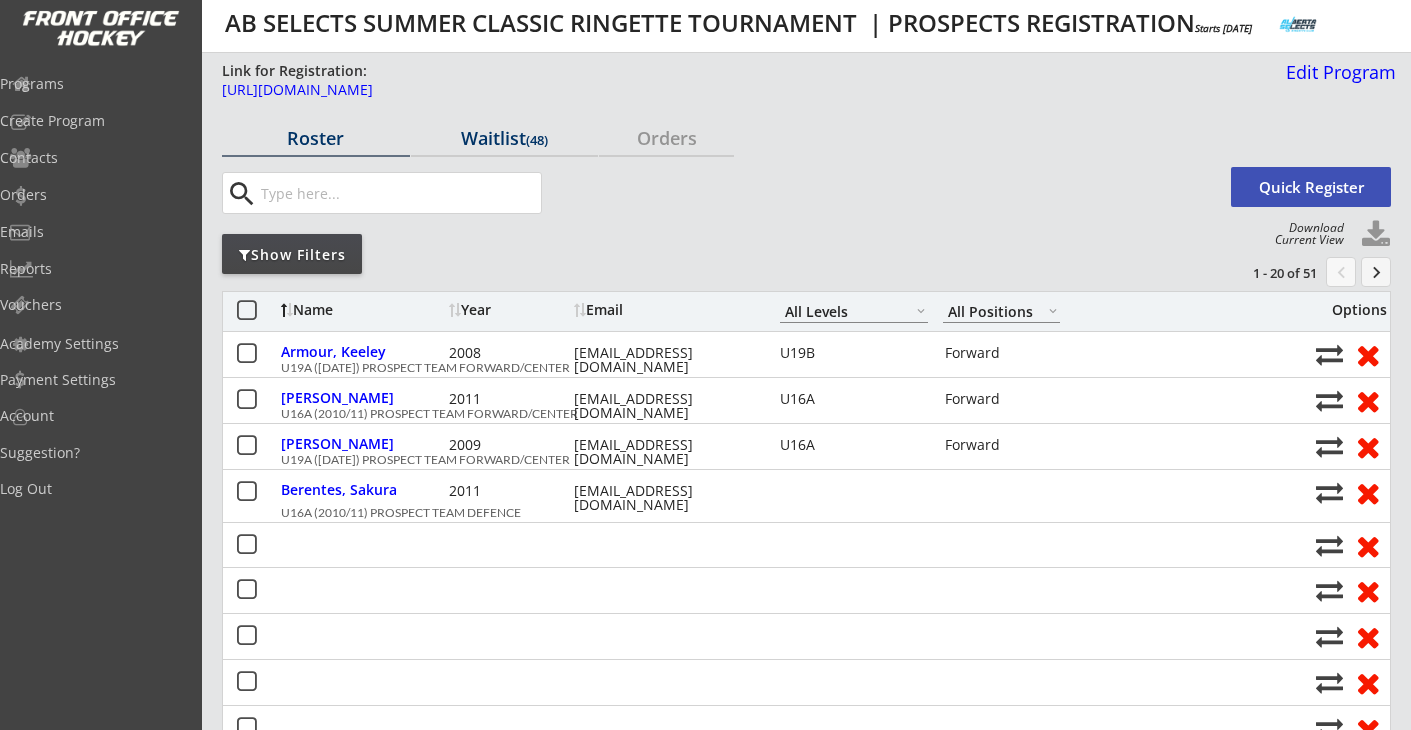 click on "Waitlist   (48)" at bounding box center [505, 138] 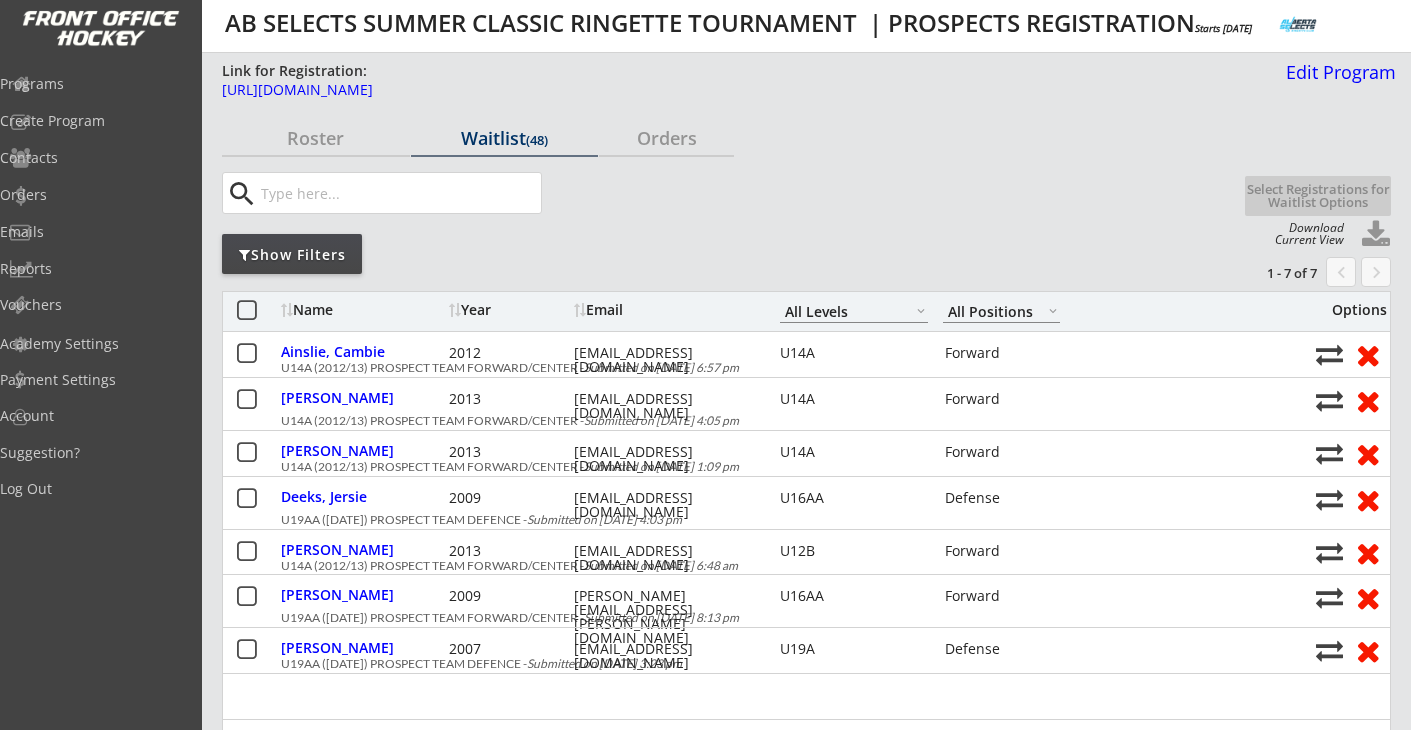 click on "Show Filters" at bounding box center [292, 254] 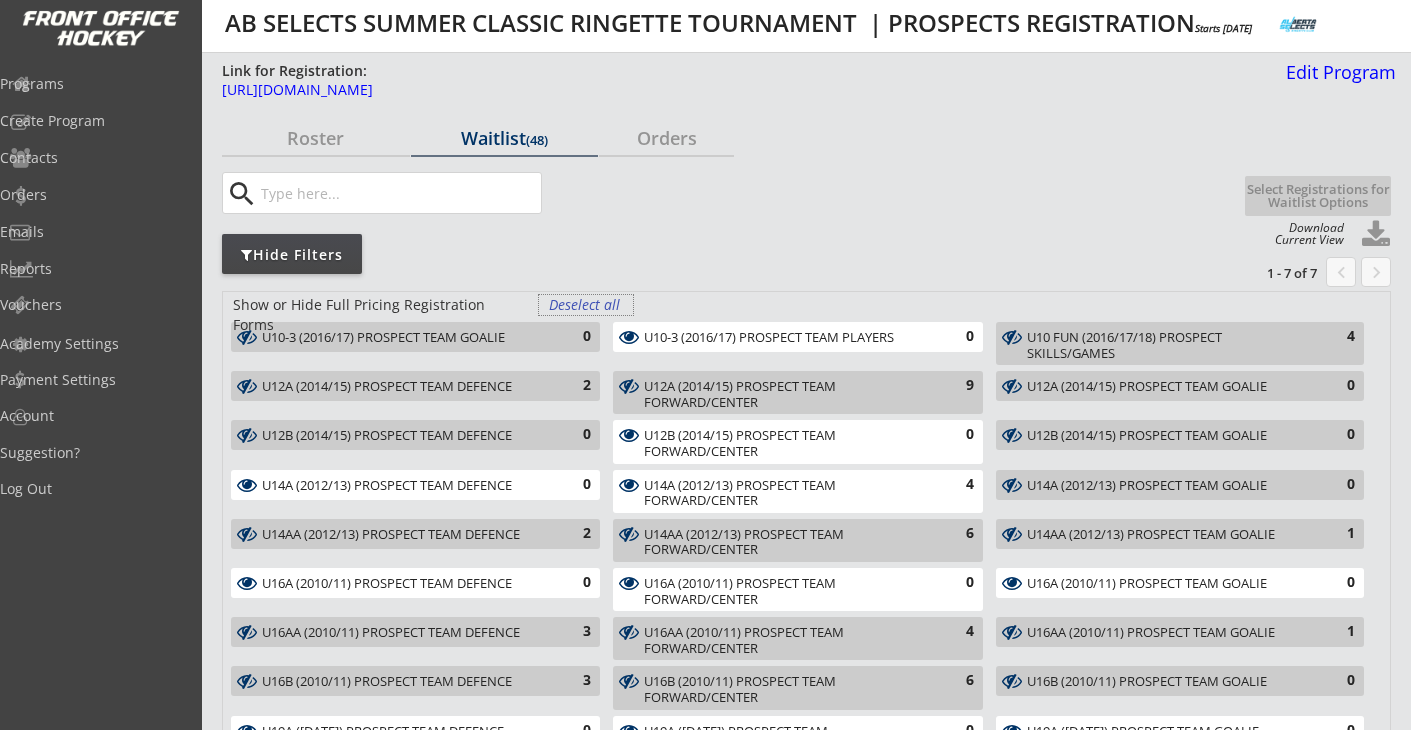 click on "Deselect all" at bounding box center [586, 305] 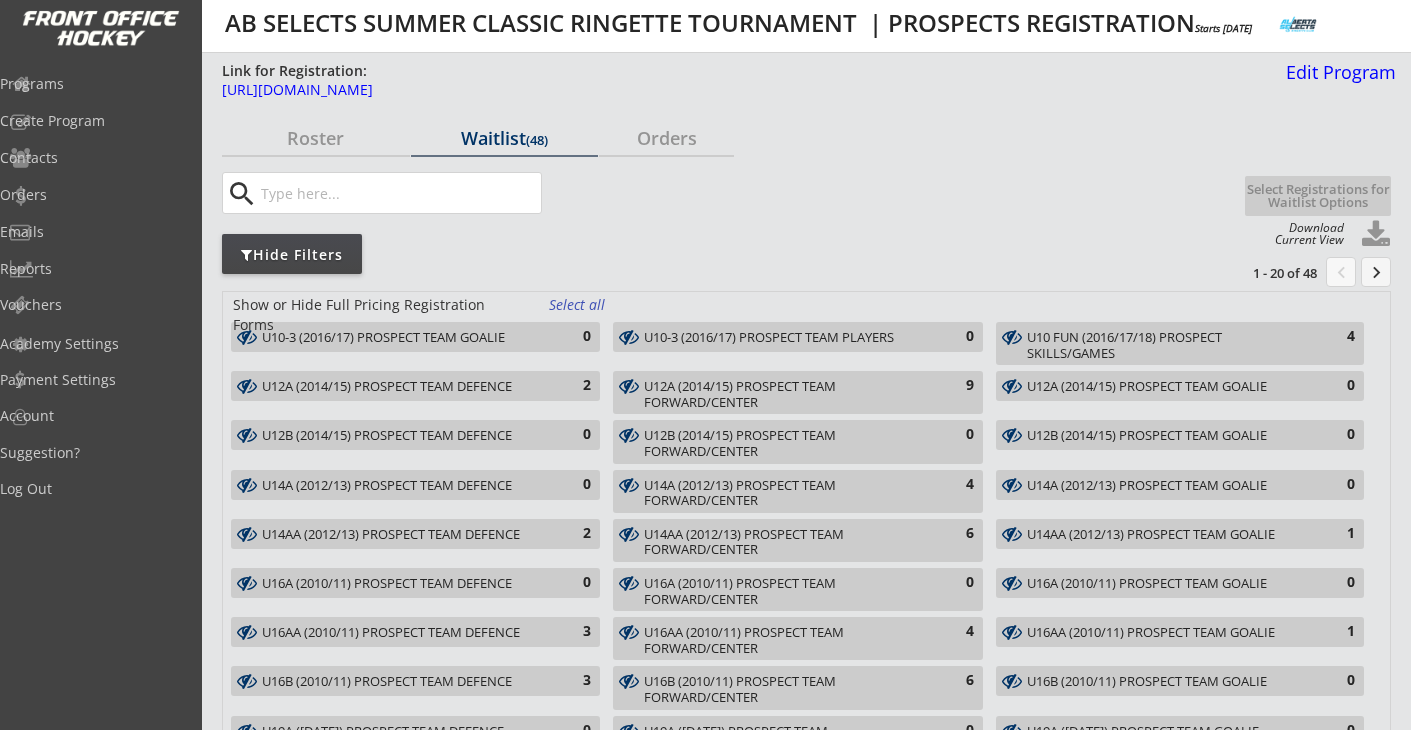 click on "2" at bounding box center (571, 386) 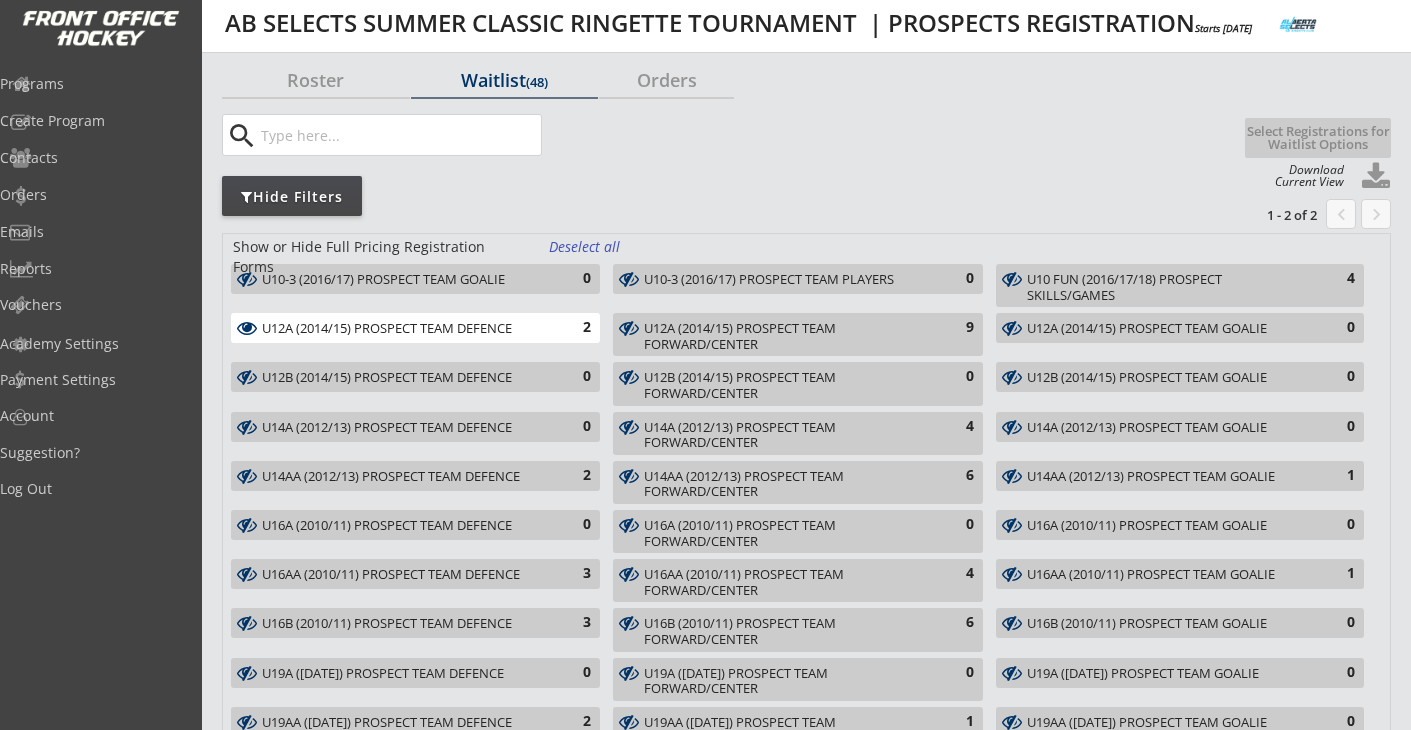 scroll, scrollTop: 54, scrollLeft: 0, axis: vertical 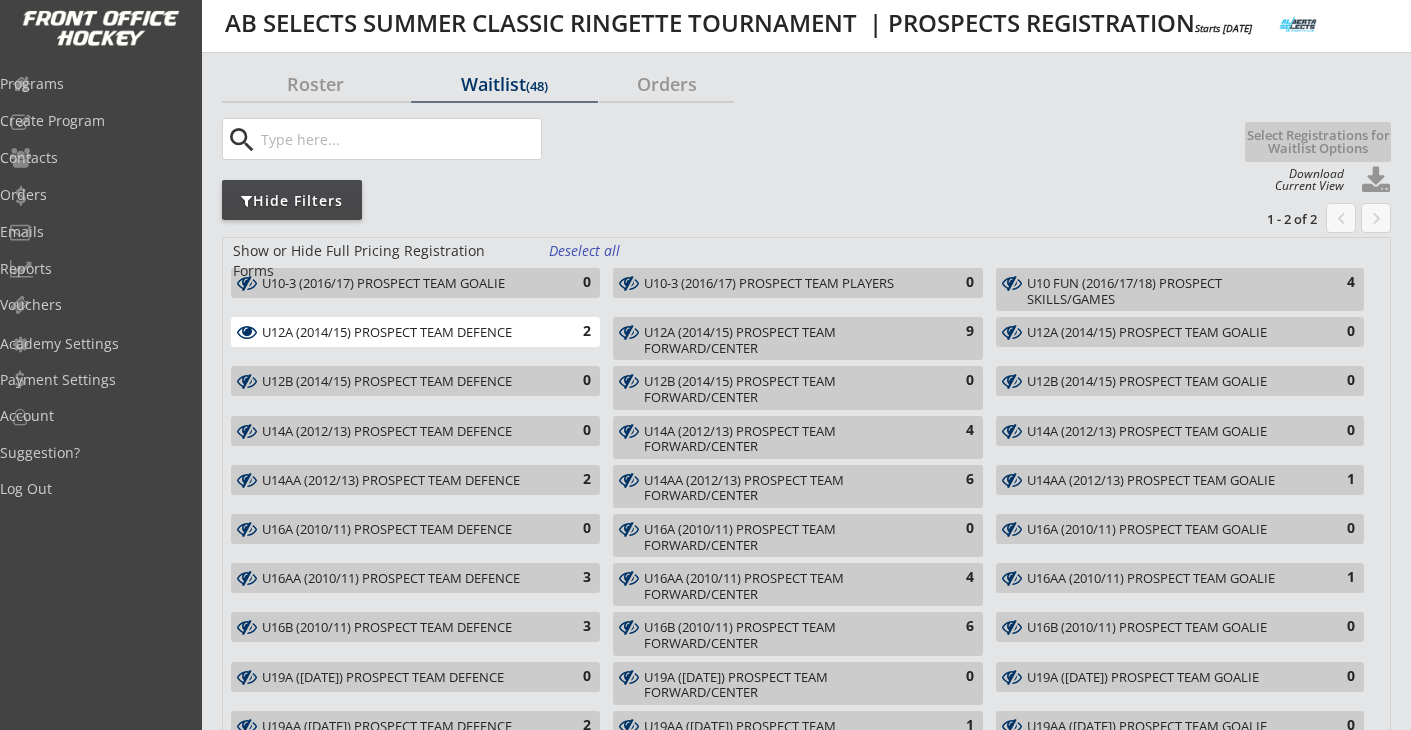 click on "2" at bounding box center (571, 332) 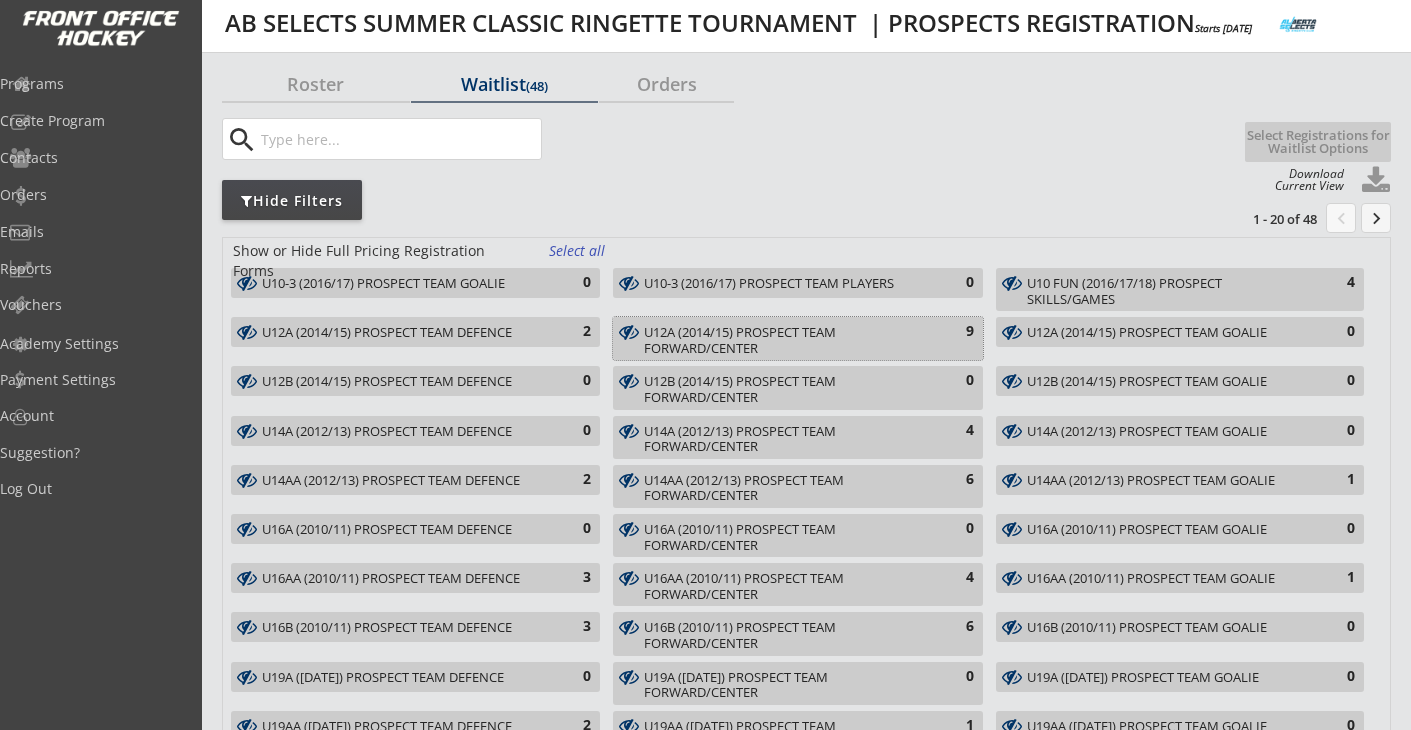 click on "U12A (2014/15) PROSPECT TEAM FORWARD/CENTER" at bounding box center (786, 340) 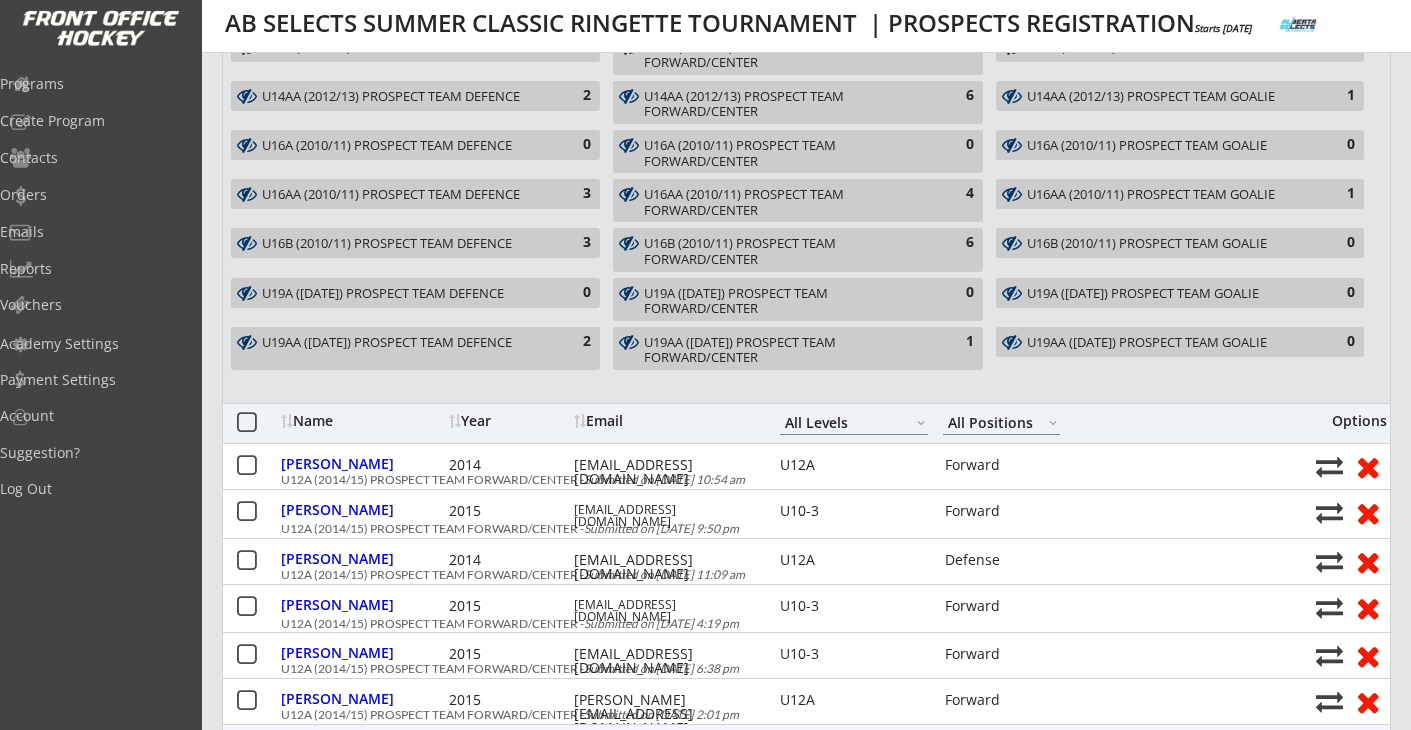 scroll, scrollTop: 205, scrollLeft: 0, axis: vertical 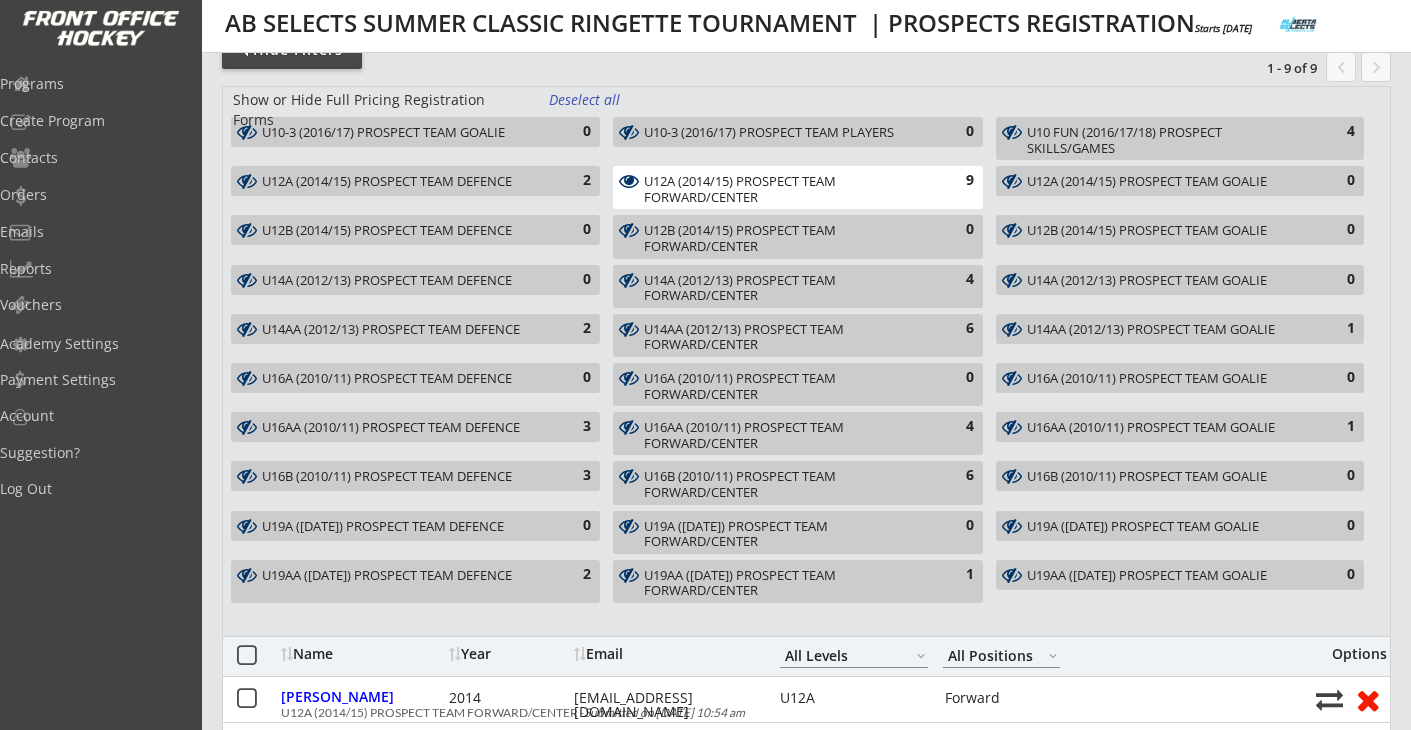 click on "2" at bounding box center (571, 181) 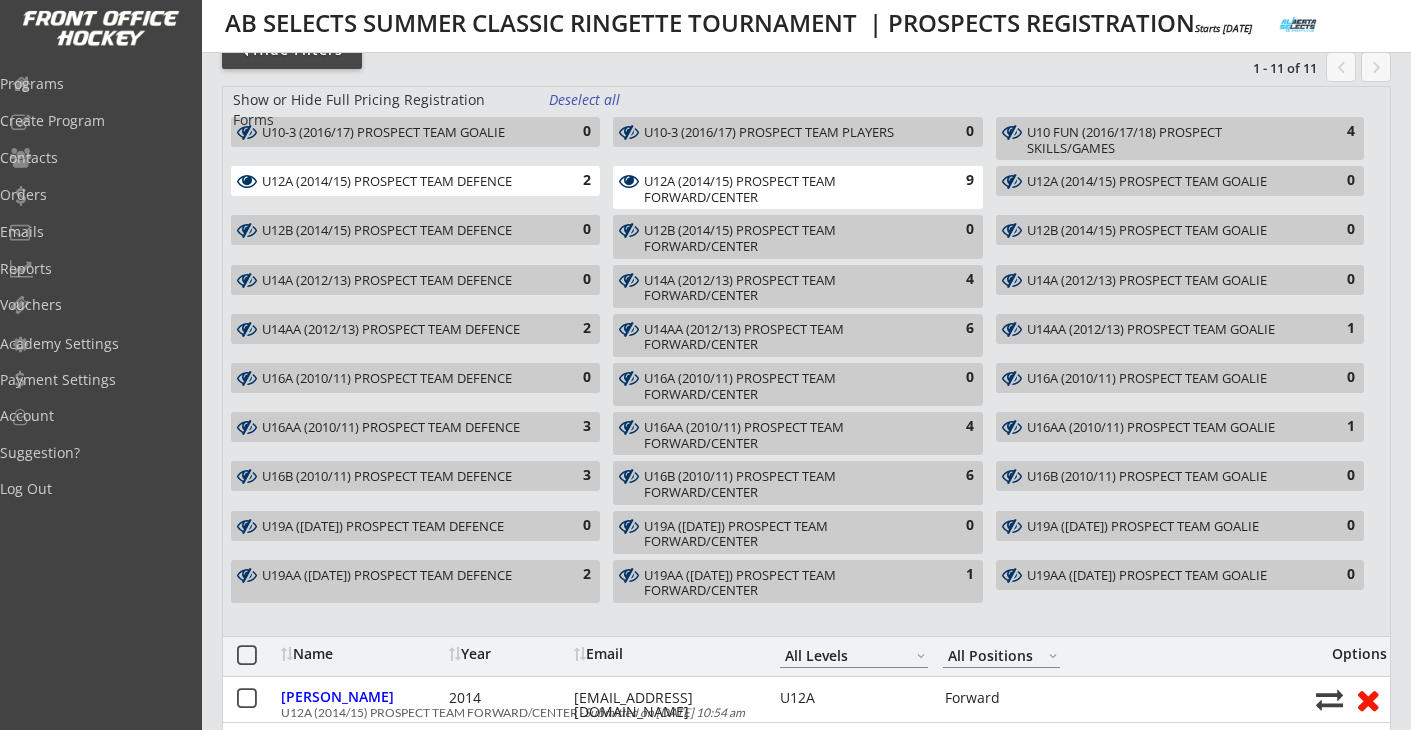 scroll, scrollTop: 0, scrollLeft: 0, axis: both 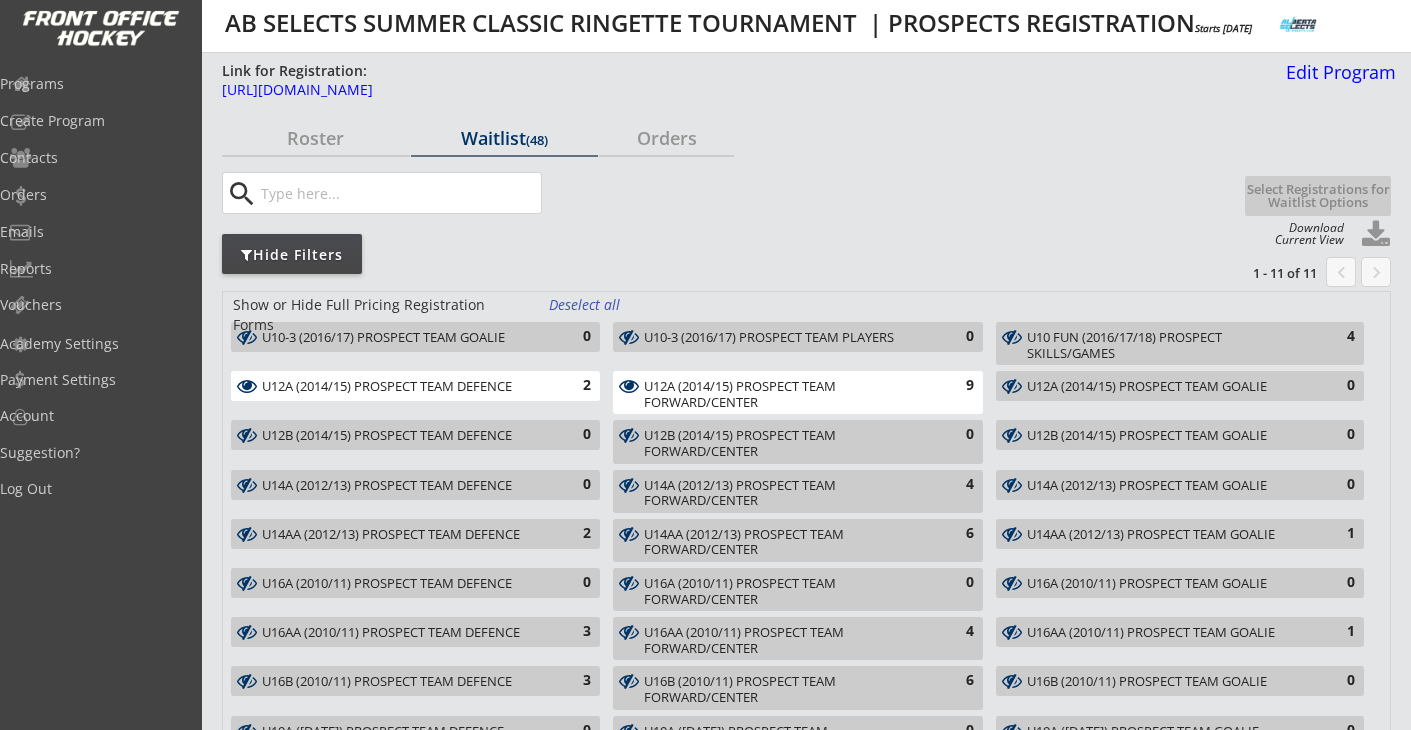 click at bounding box center (1376, 235) 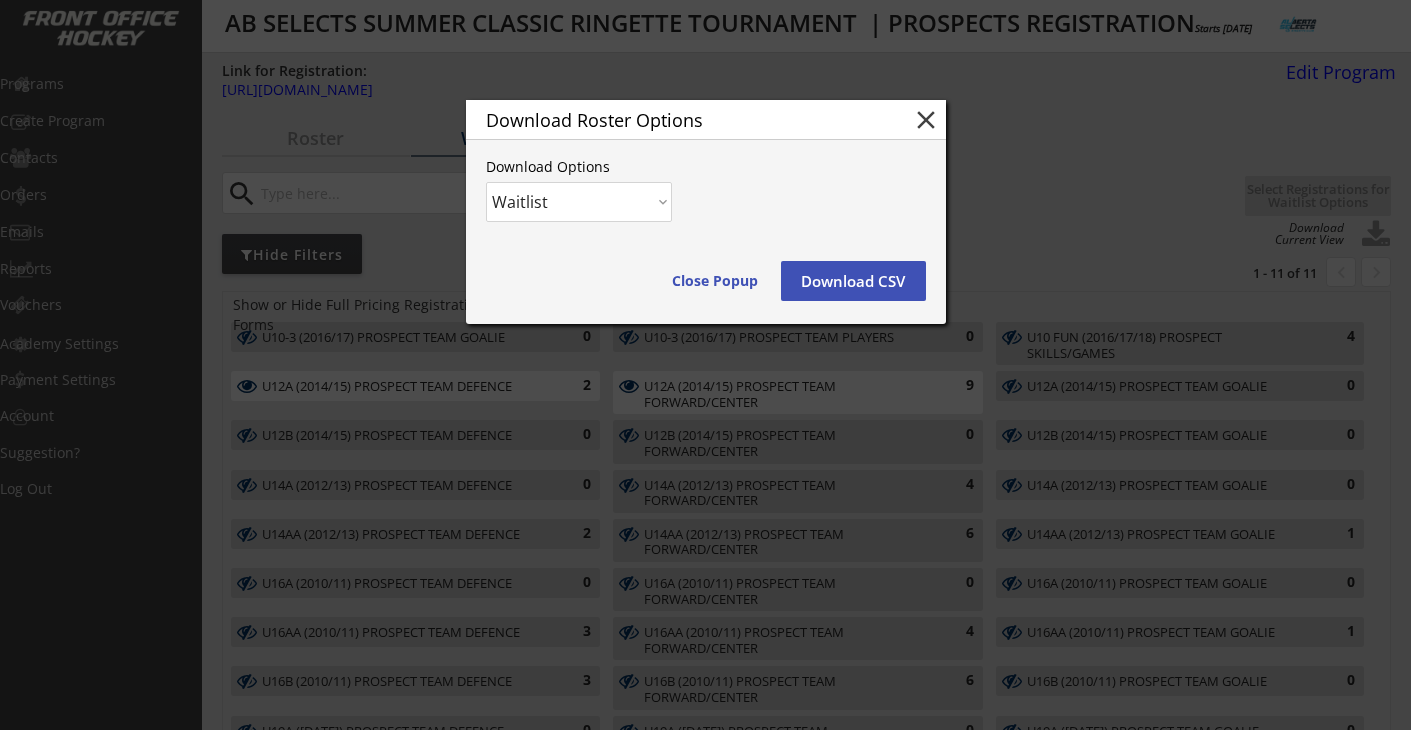 click on "Download CSV" at bounding box center [853, 281] 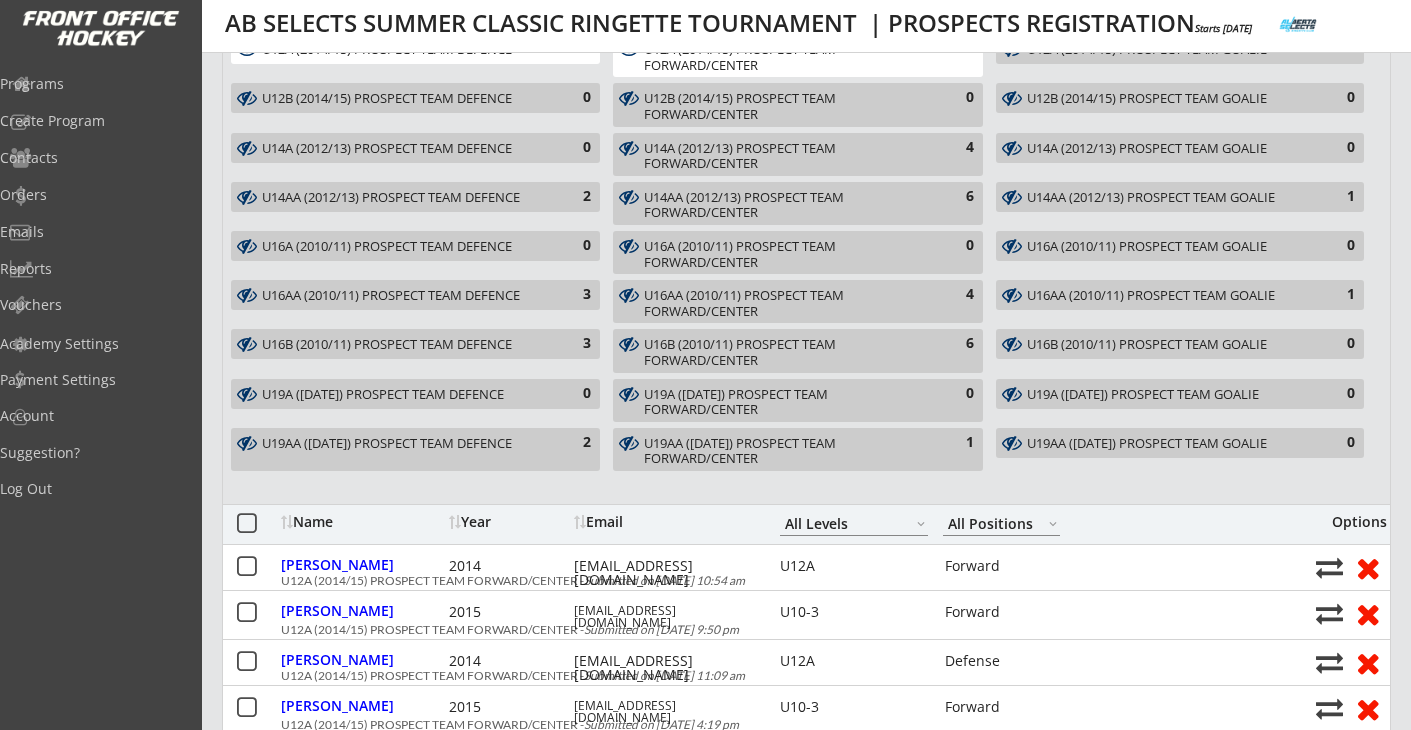 scroll, scrollTop: 195, scrollLeft: 0, axis: vertical 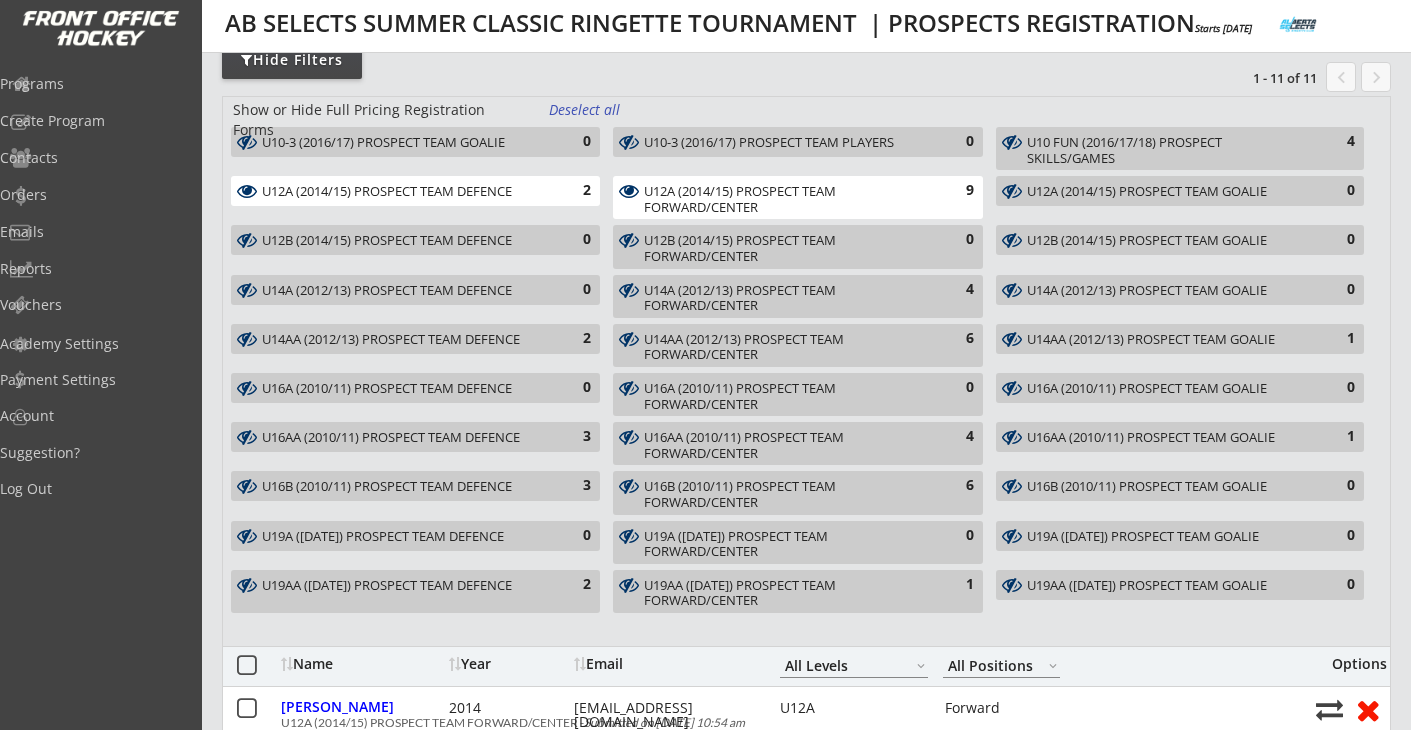click on "U12A (2014/15) PROSPECT TEAM FORWARD/CENTER 9" at bounding box center (797, 197) 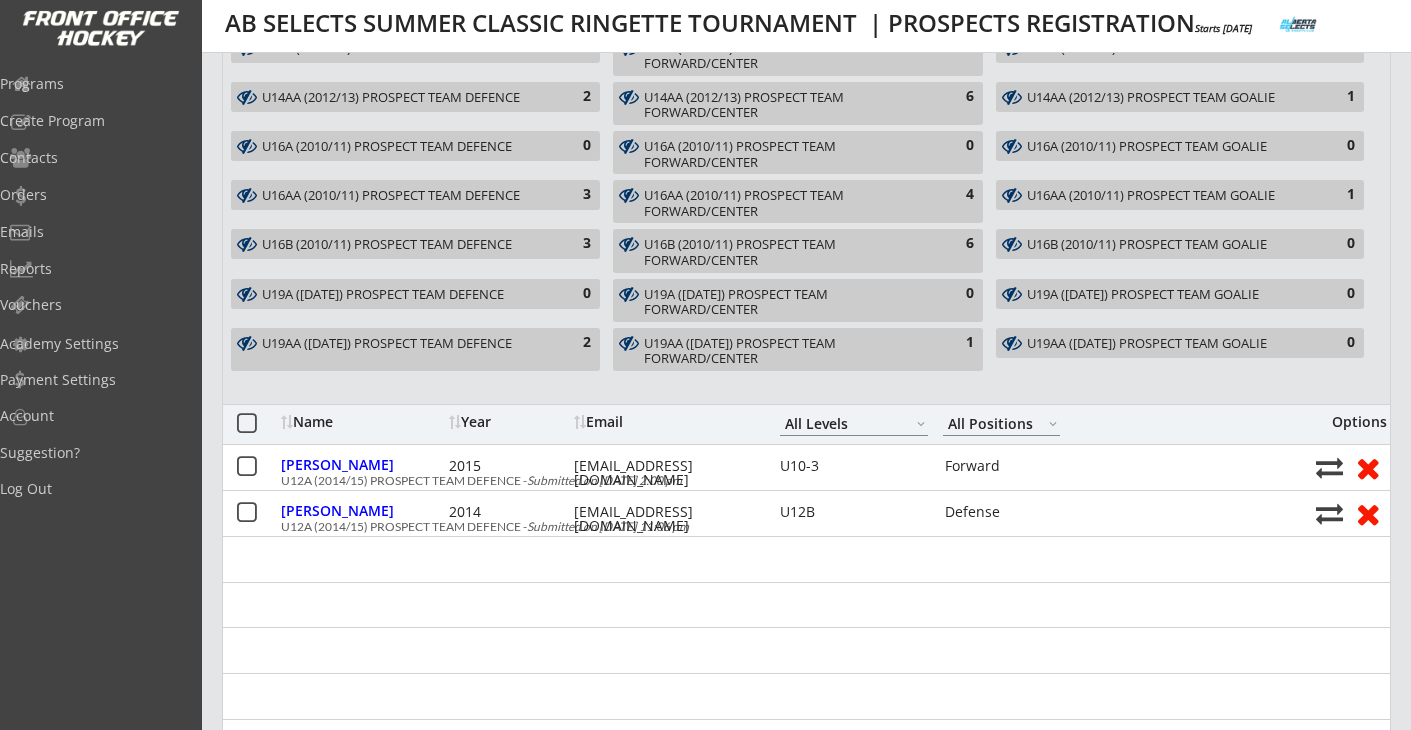 scroll, scrollTop: 464, scrollLeft: 0, axis: vertical 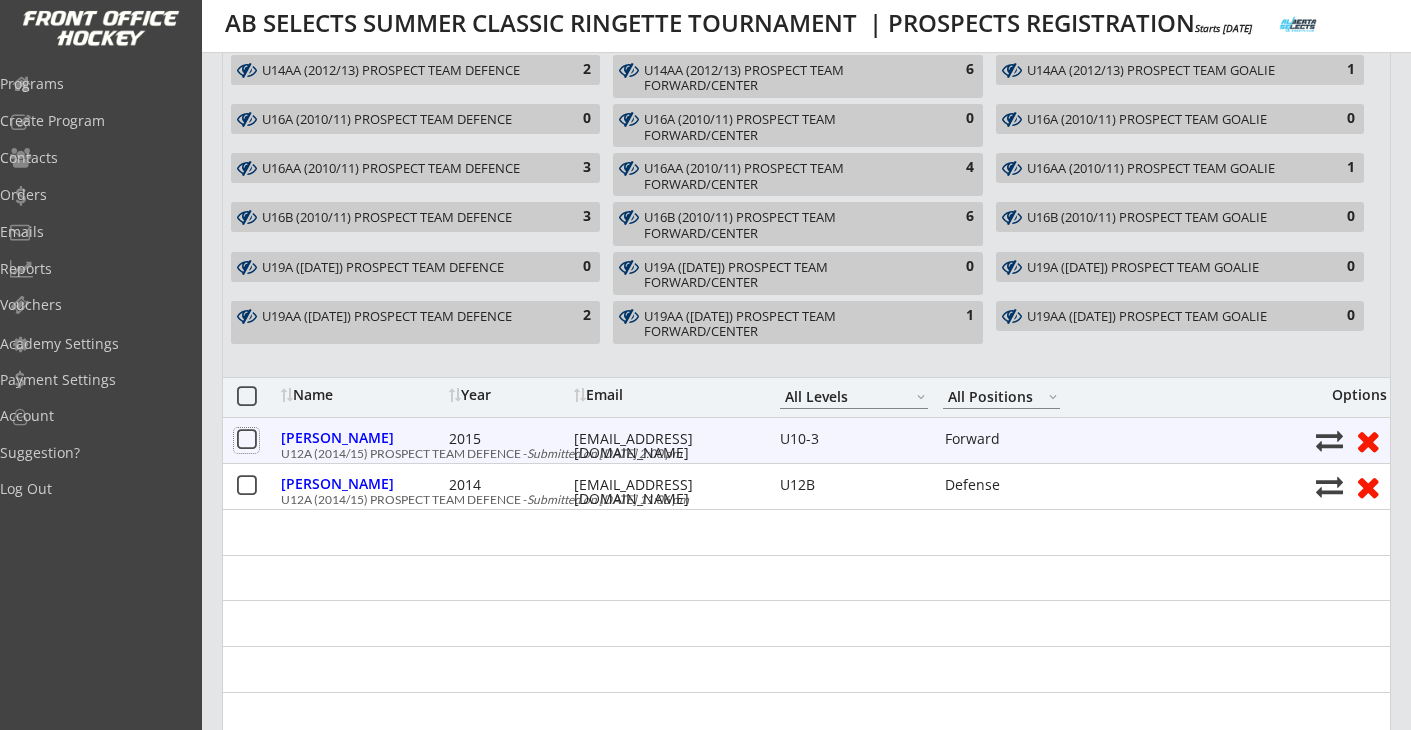 click at bounding box center [246, 440] 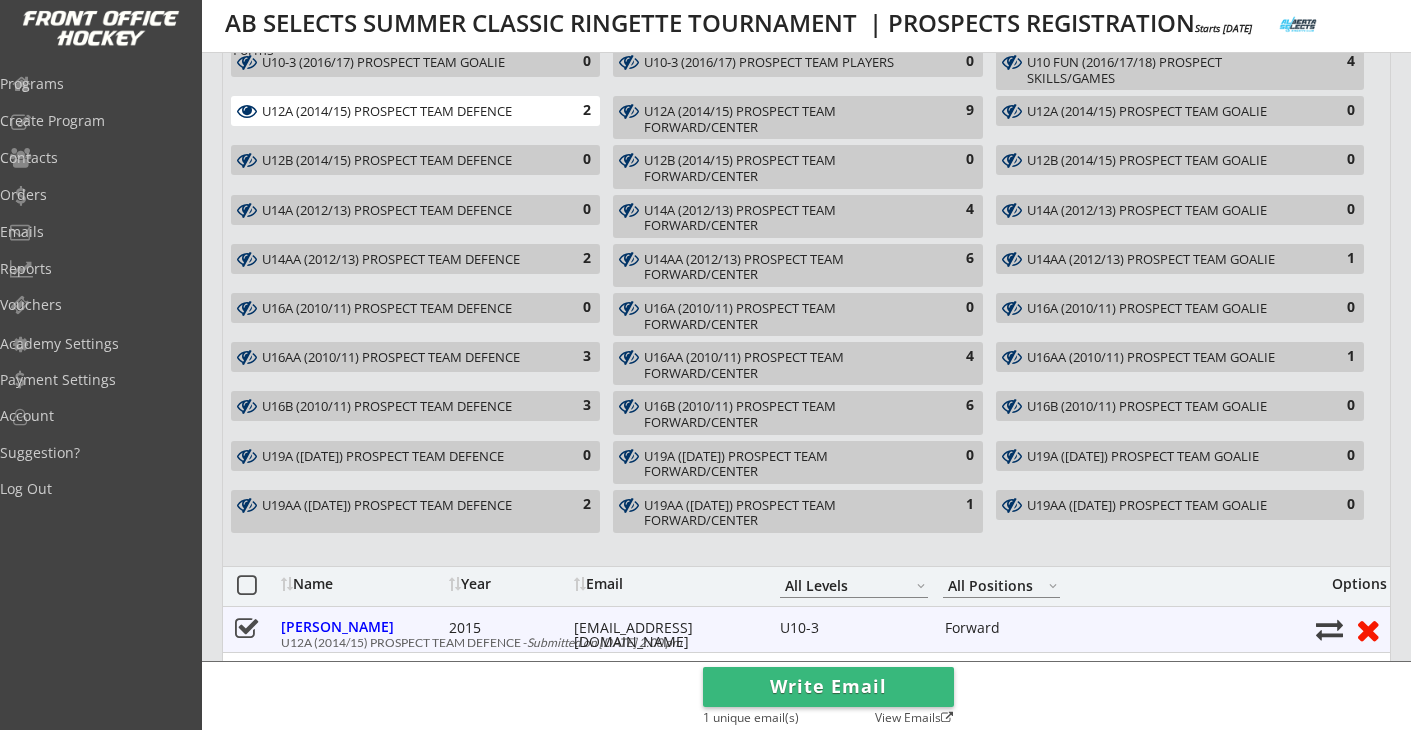 scroll, scrollTop: 0, scrollLeft: 0, axis: both 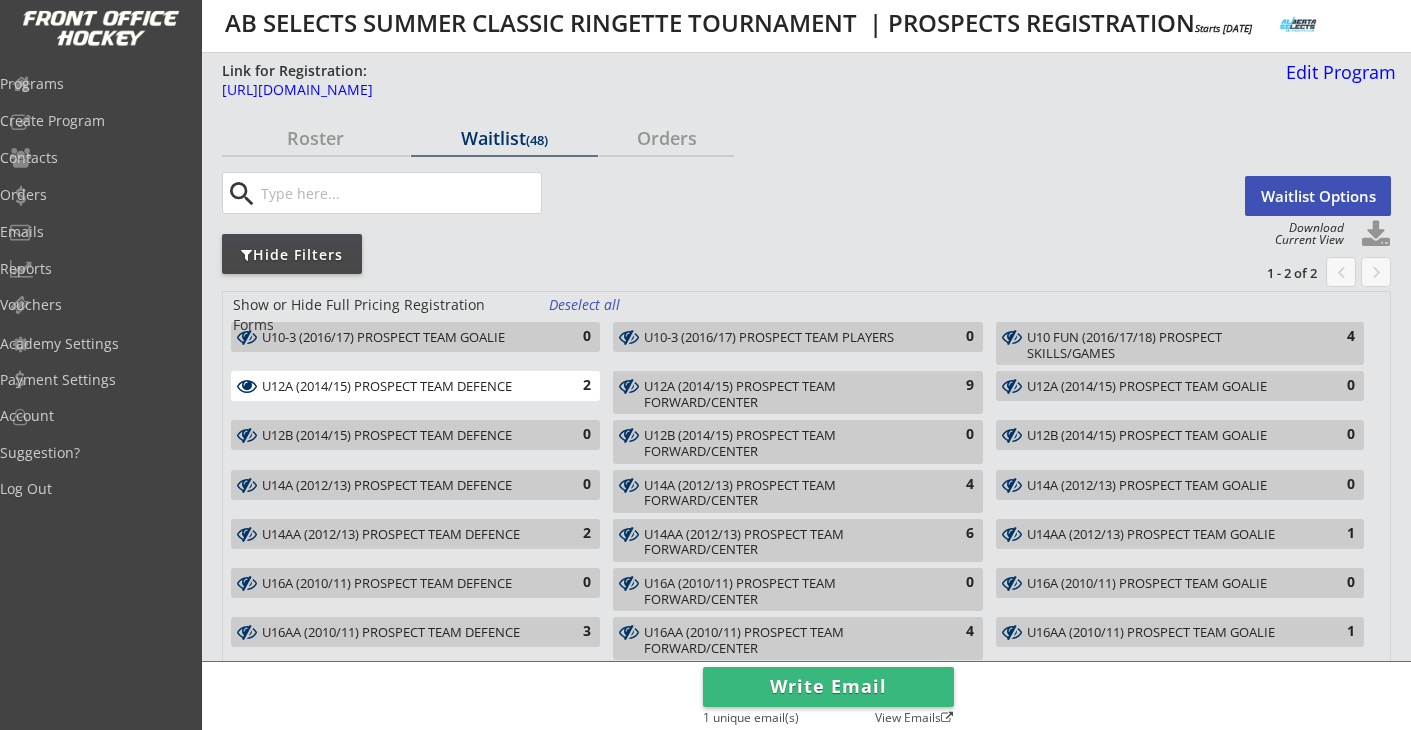 click on "U12A (2014/15) PROSPECT TEAM FORWARD/CENTER" at bounding box center [786, 394] 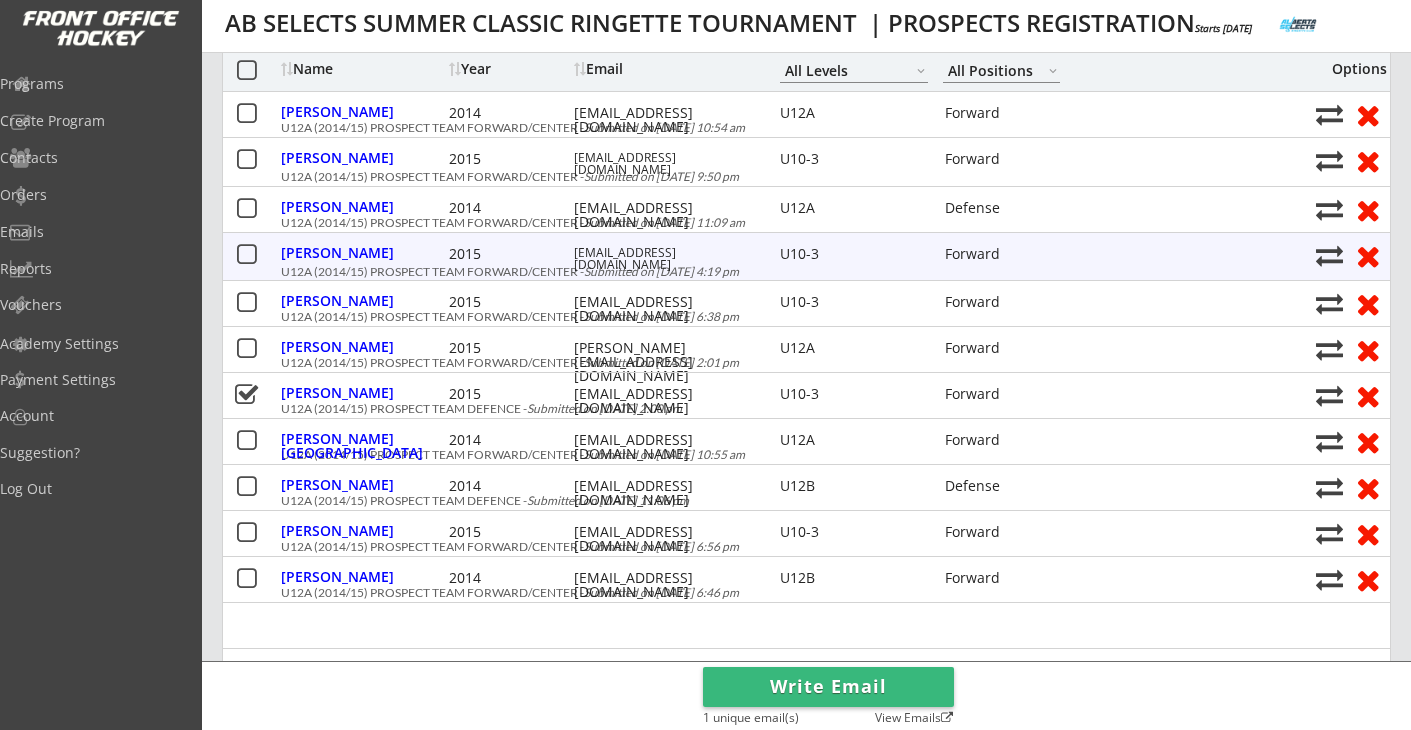 scroll, scrollTop: 800, scrollLeft: 0, axis: vertical 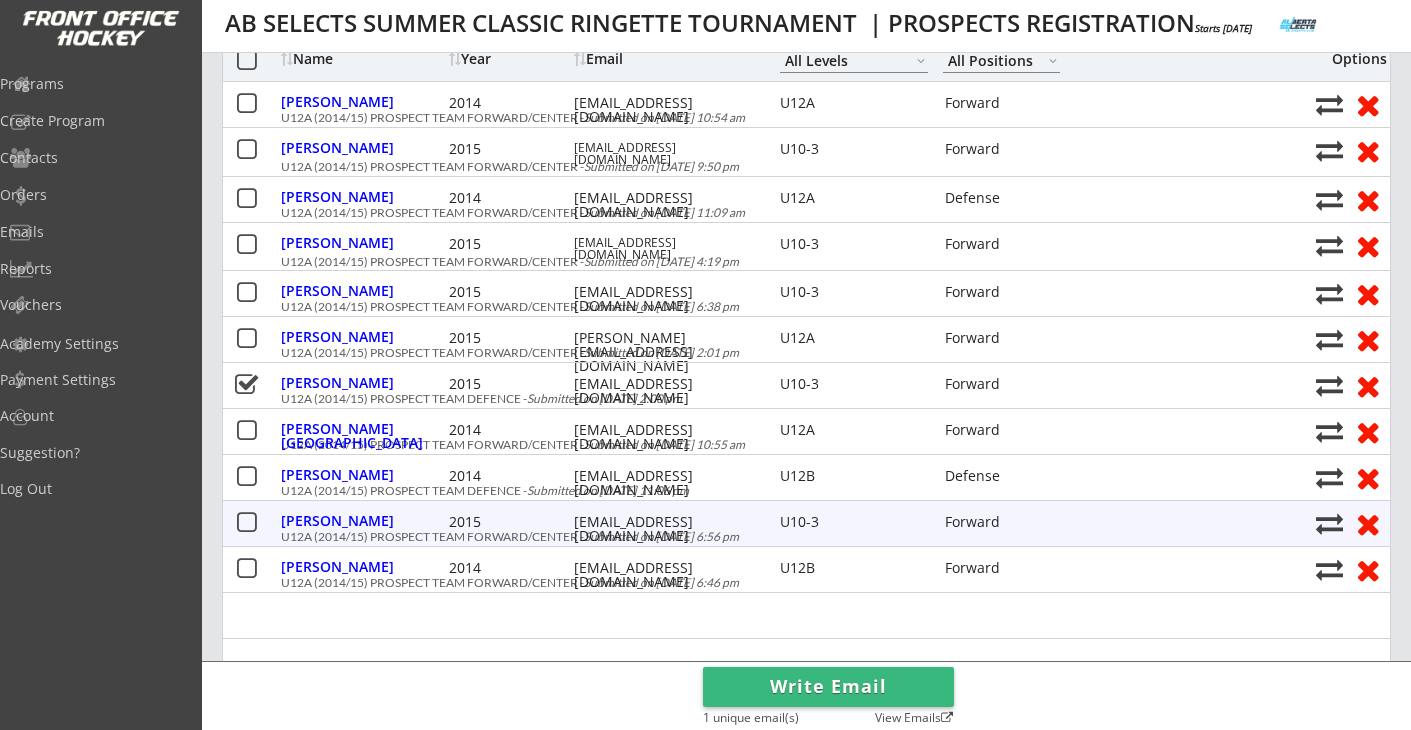 click at bounding box center [246, 523] 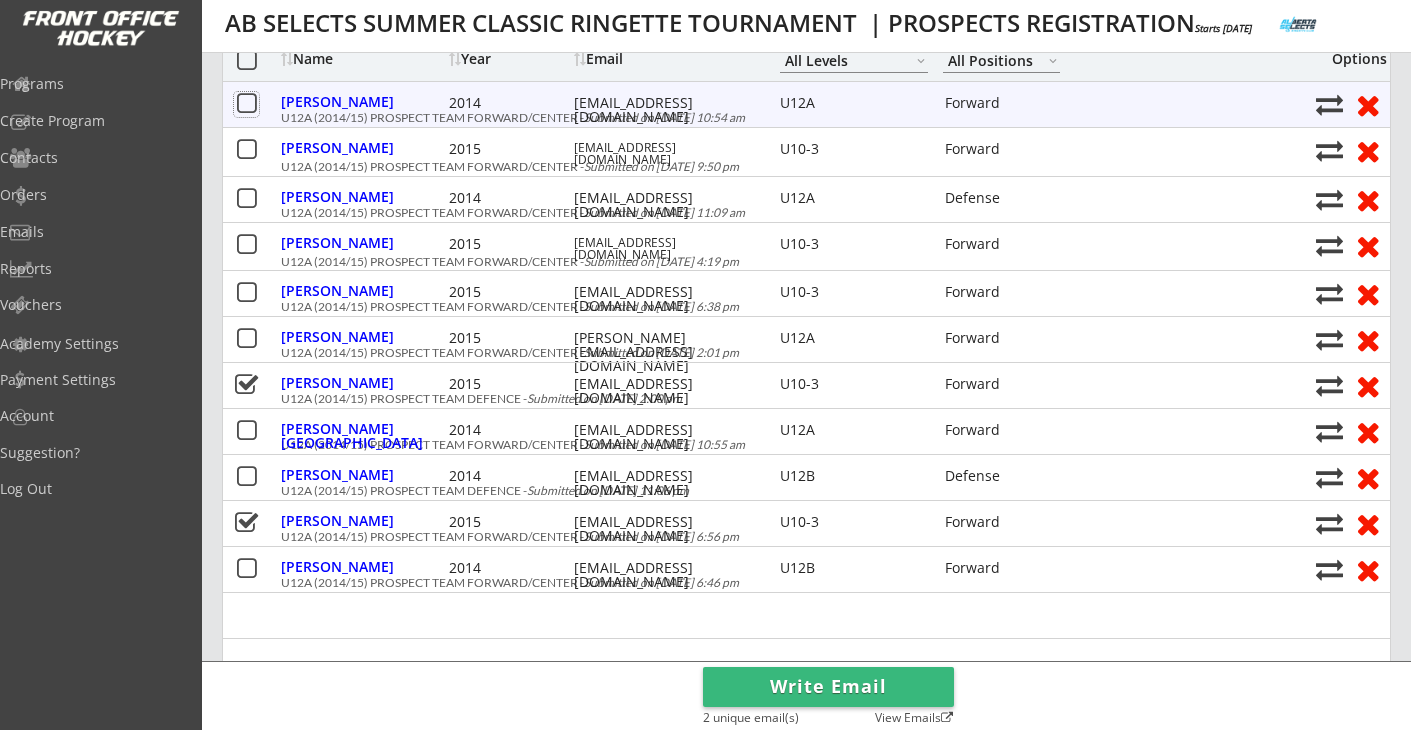 click at bounding box center (246, 104) 